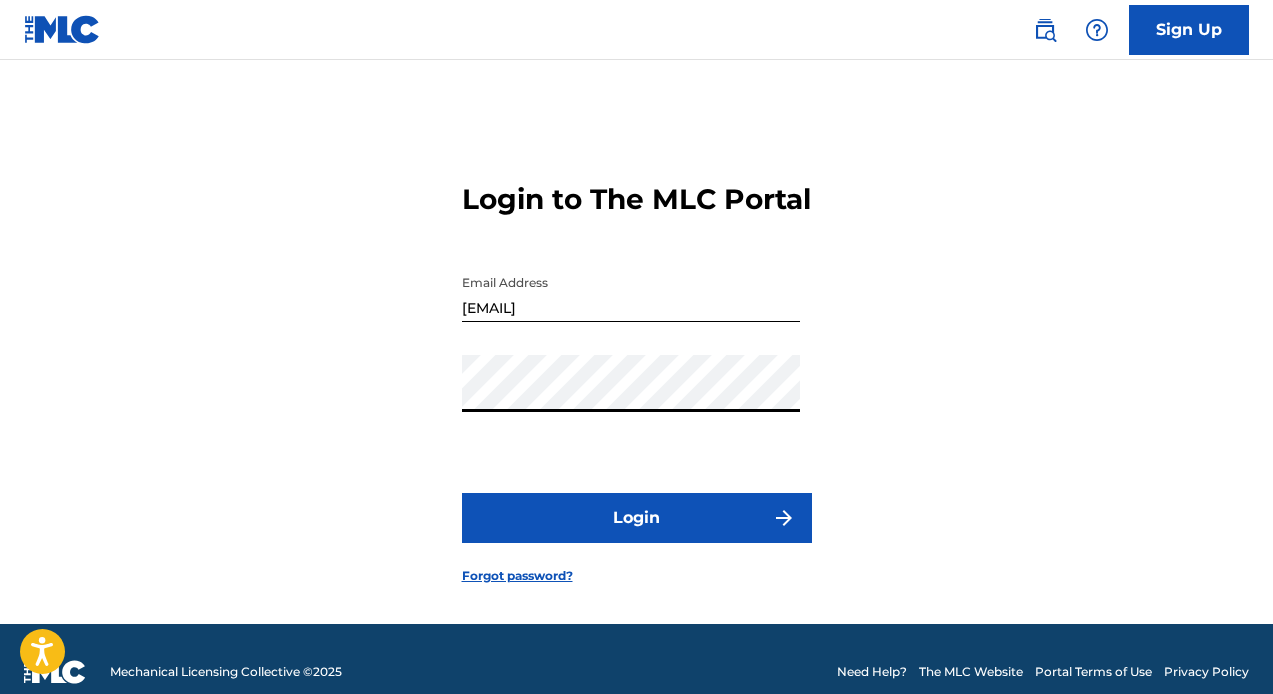 scroll, scrollTop: 0, scrollLeft: 0, axis: both 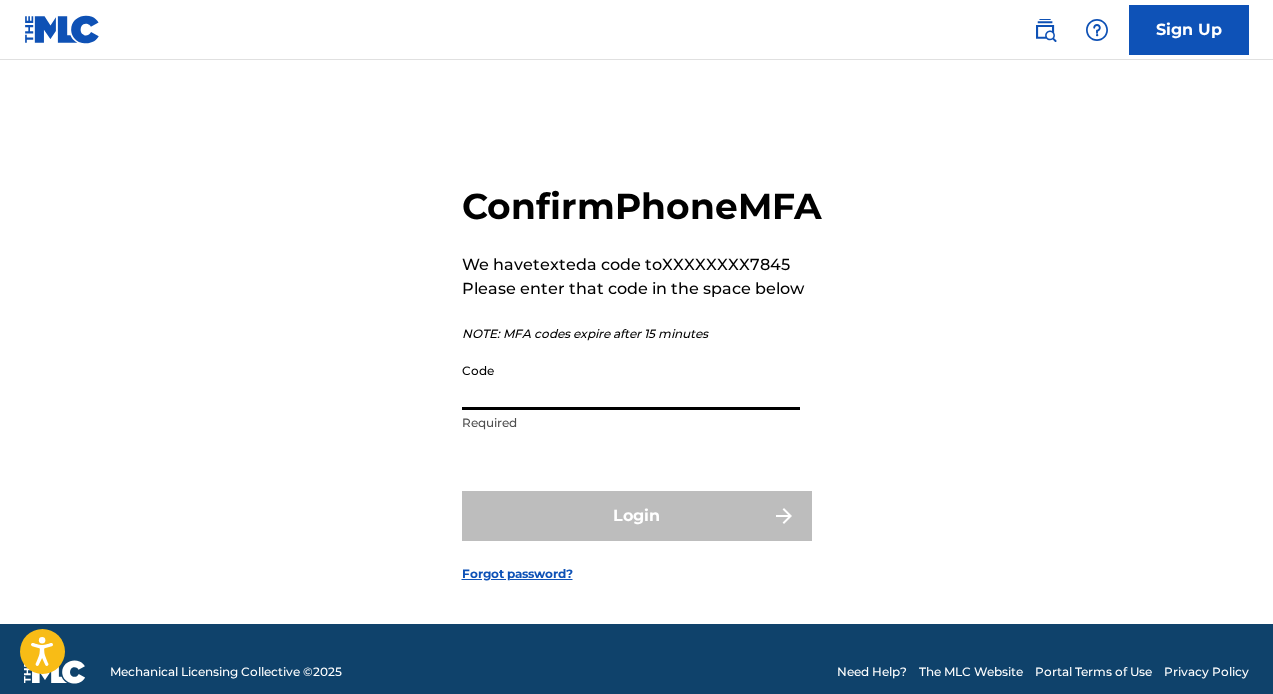 click on "Code" at bounding box center (631, 381) 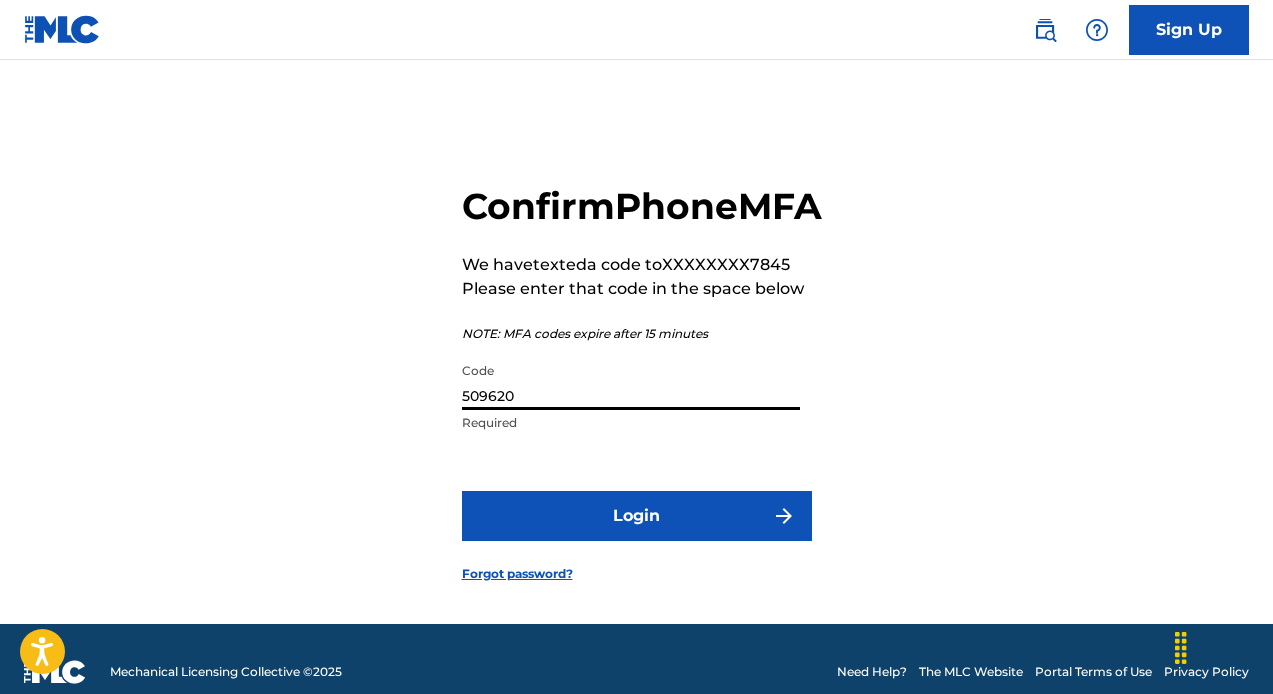 type on "509620" 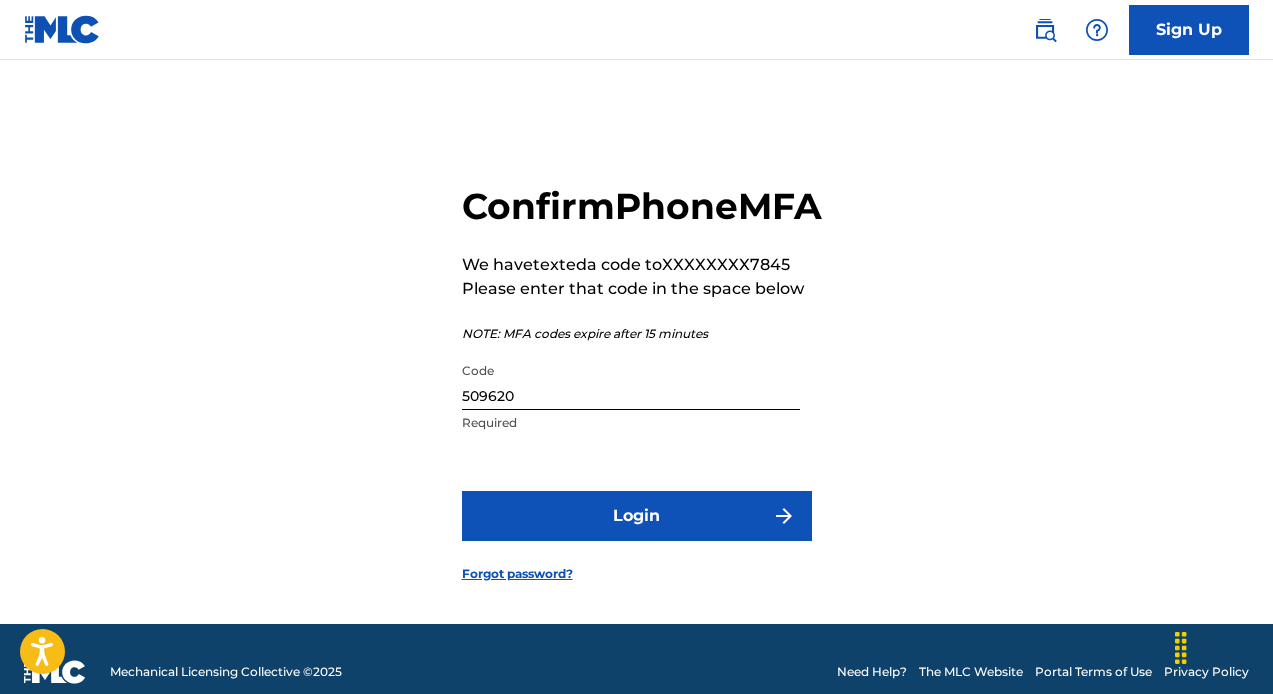 click on "Login" at bounding box center [637, 516] 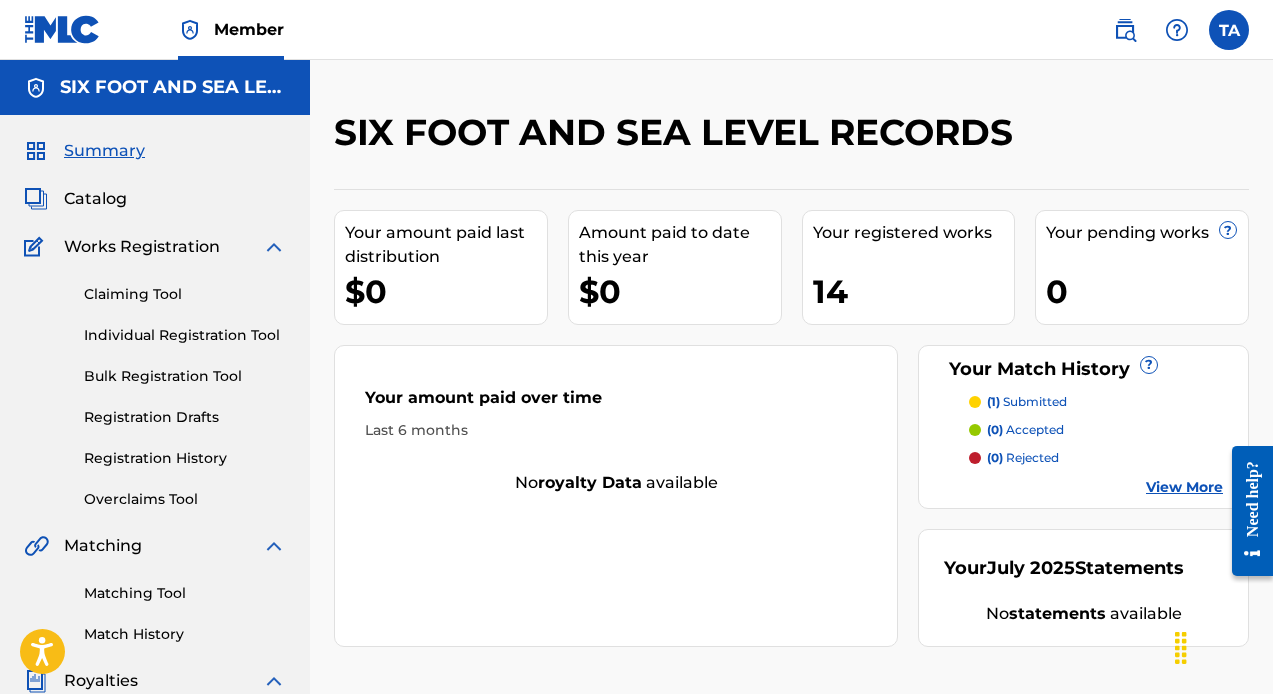scroll, scrollTop: 0, scrollLeft: 0, axis: both 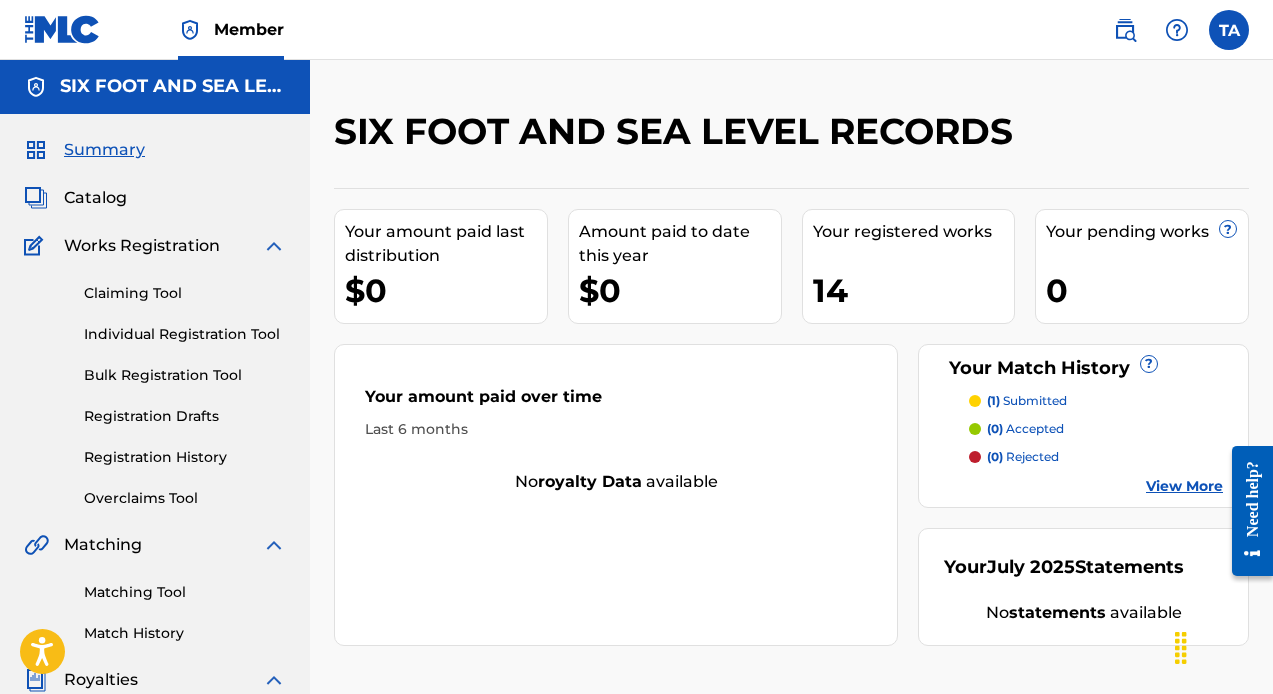 click on "Claiming Tool" at bounding box center [185, 293] 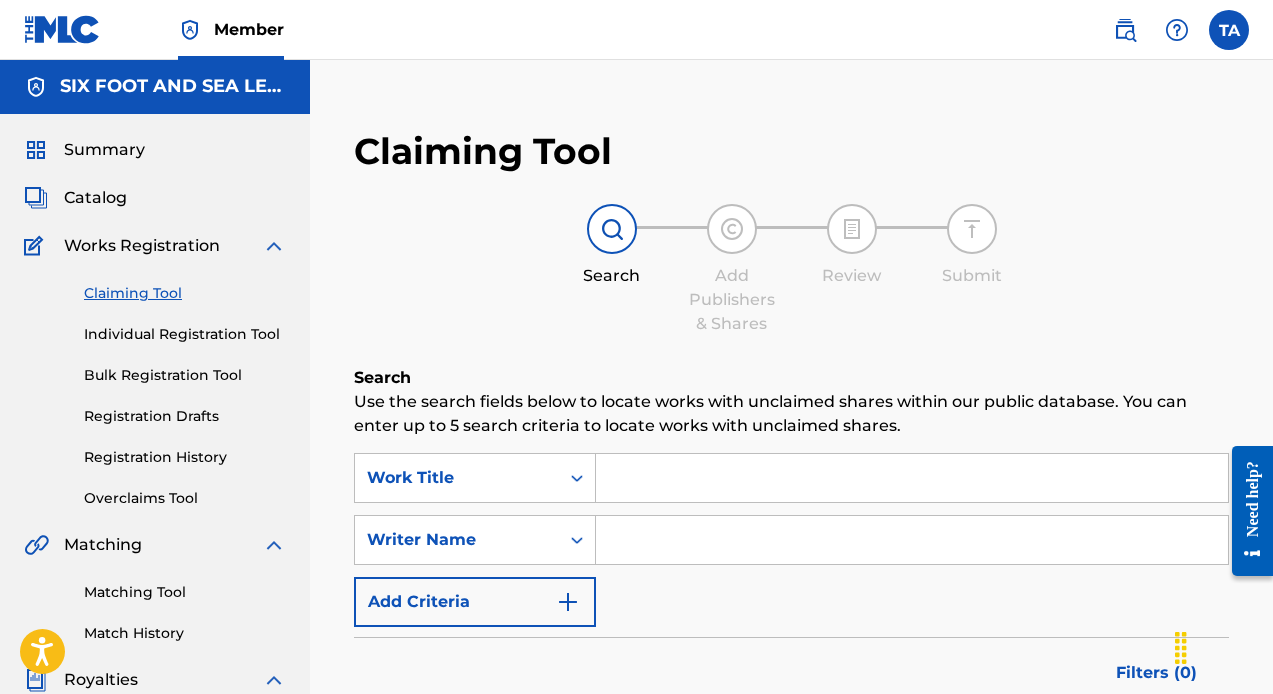 scroll, scrollTop: 0, scrollLeft: 0, axis: both 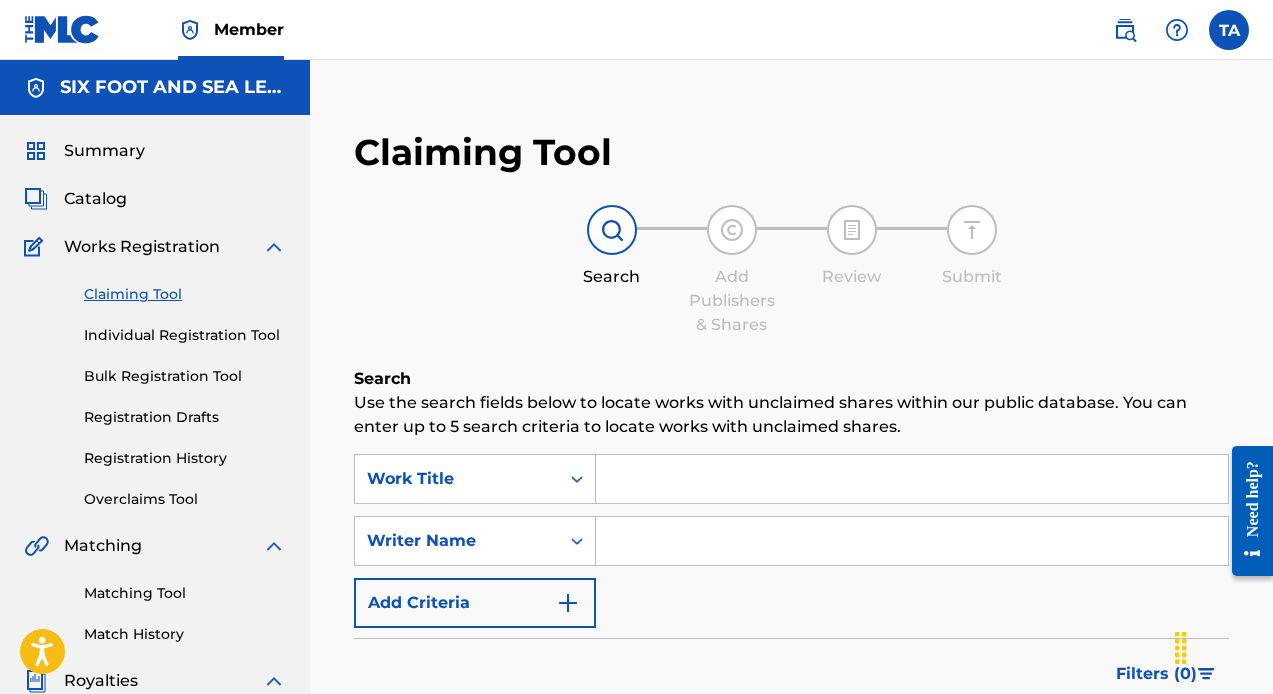 click on "Catalog" at bounding box center [95, 199] 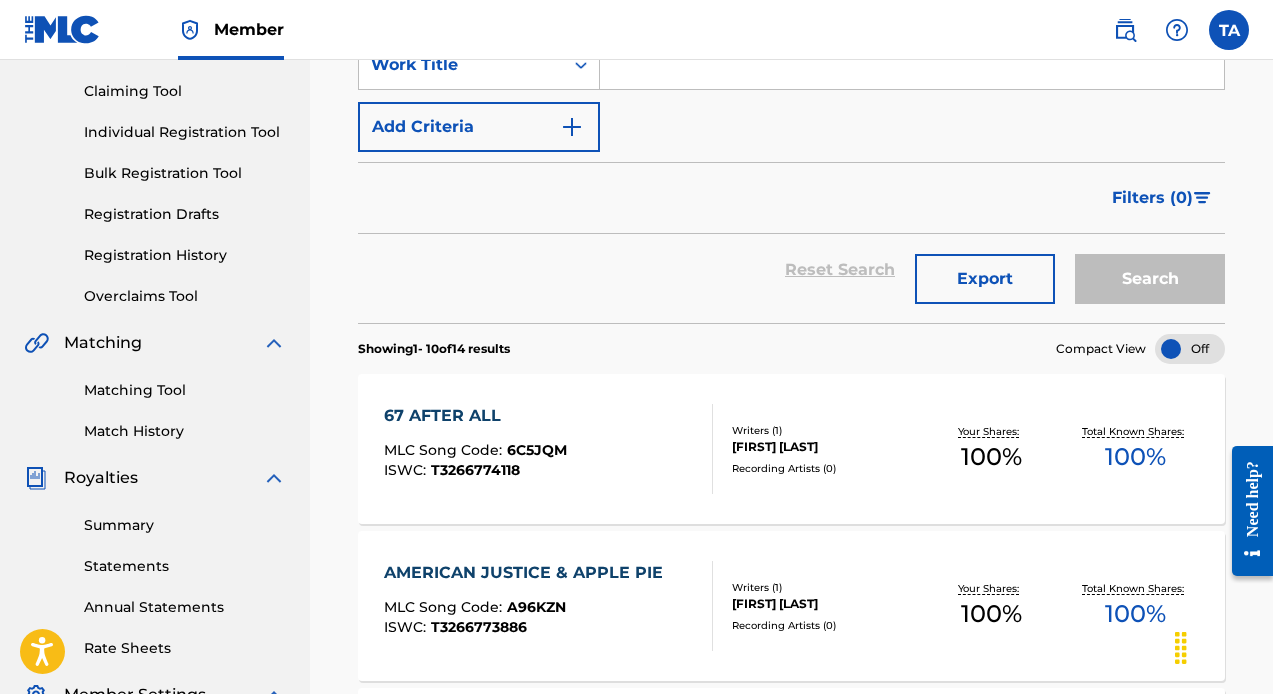 scroll, scrollTop: 206, scrollLeft: 0, axis: vertical 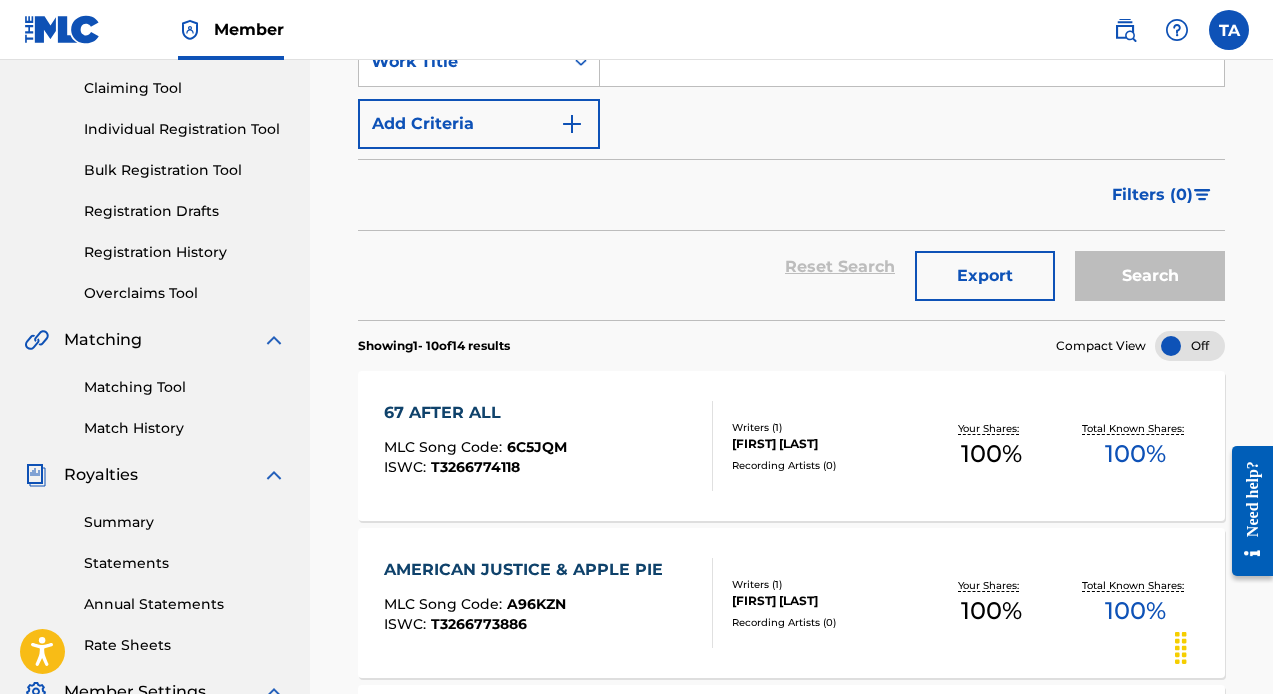 click on "Matching Tool" at bounding box center (185, 387) 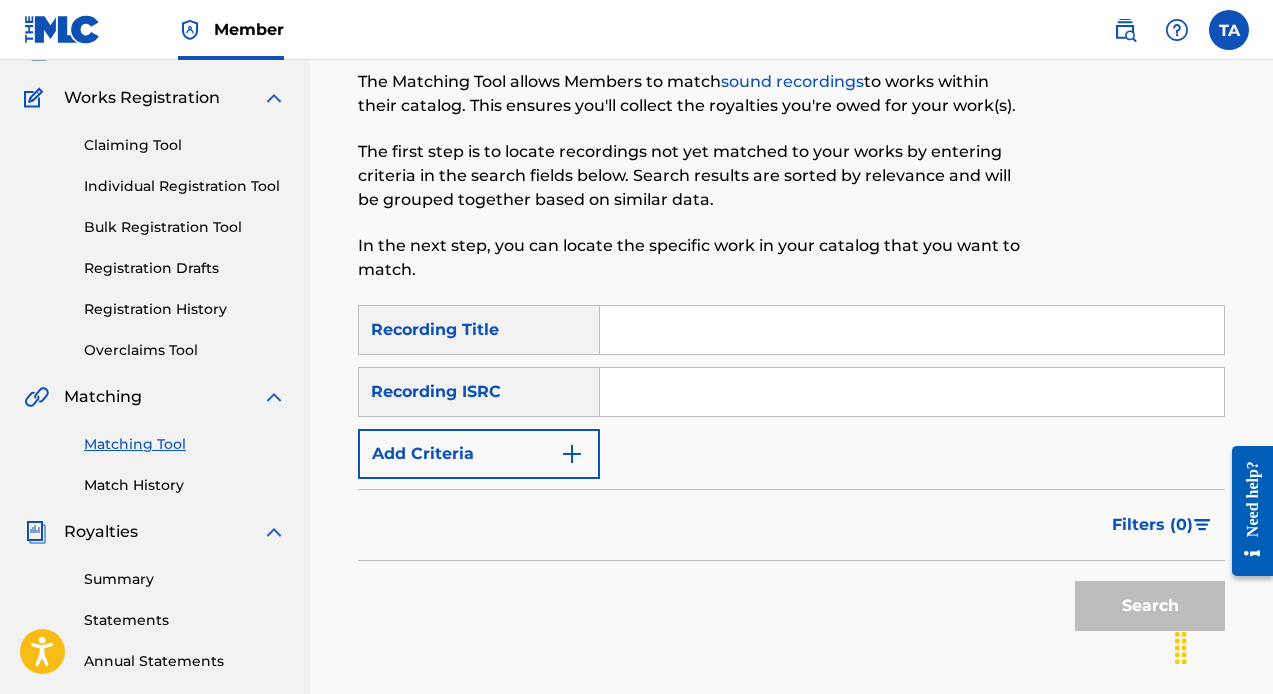 scroll, scrollTop: 185, scrollLeft: 0, axis: vertical 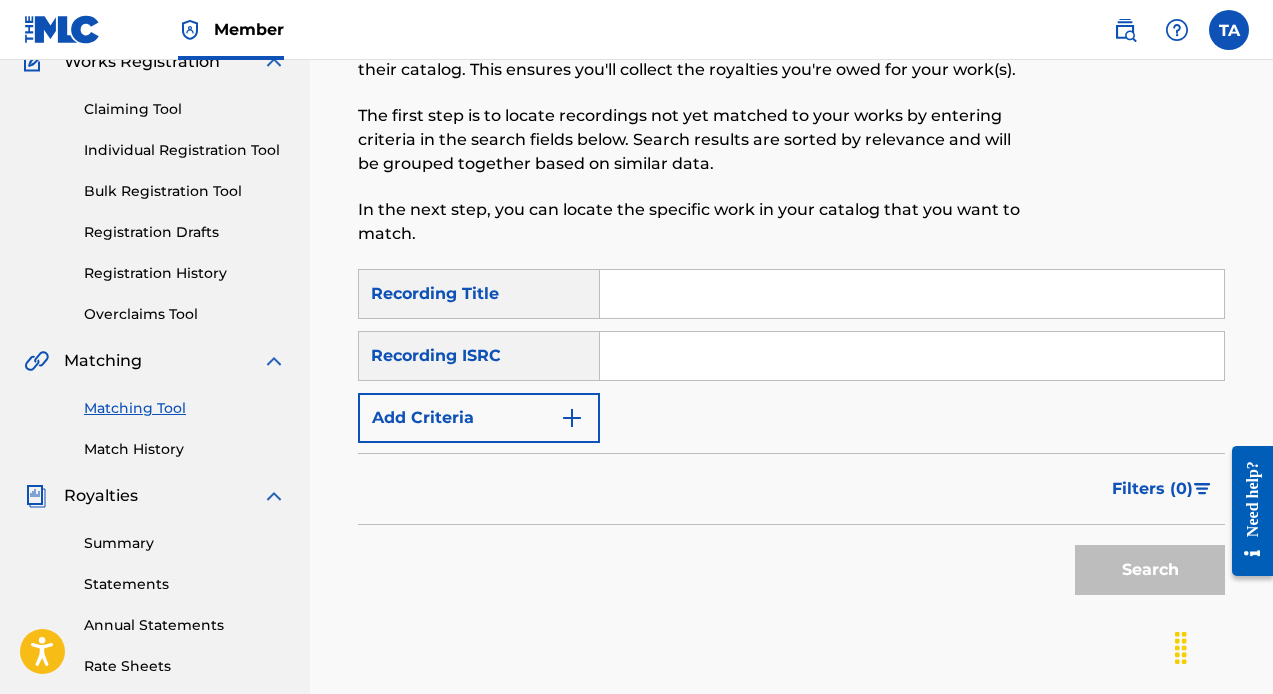 click on "Match History" at bounding box center (185, 449) 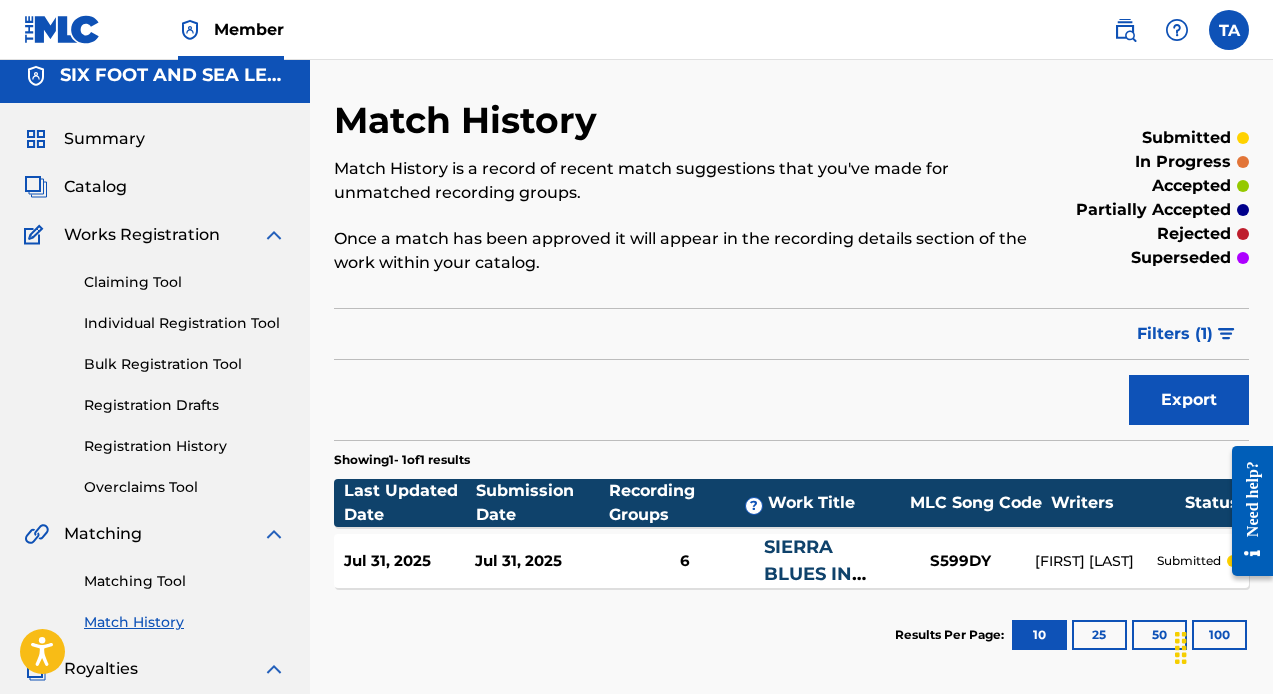 scroll, scrollTop: 14, scrollLeft: 0, axis: vertical 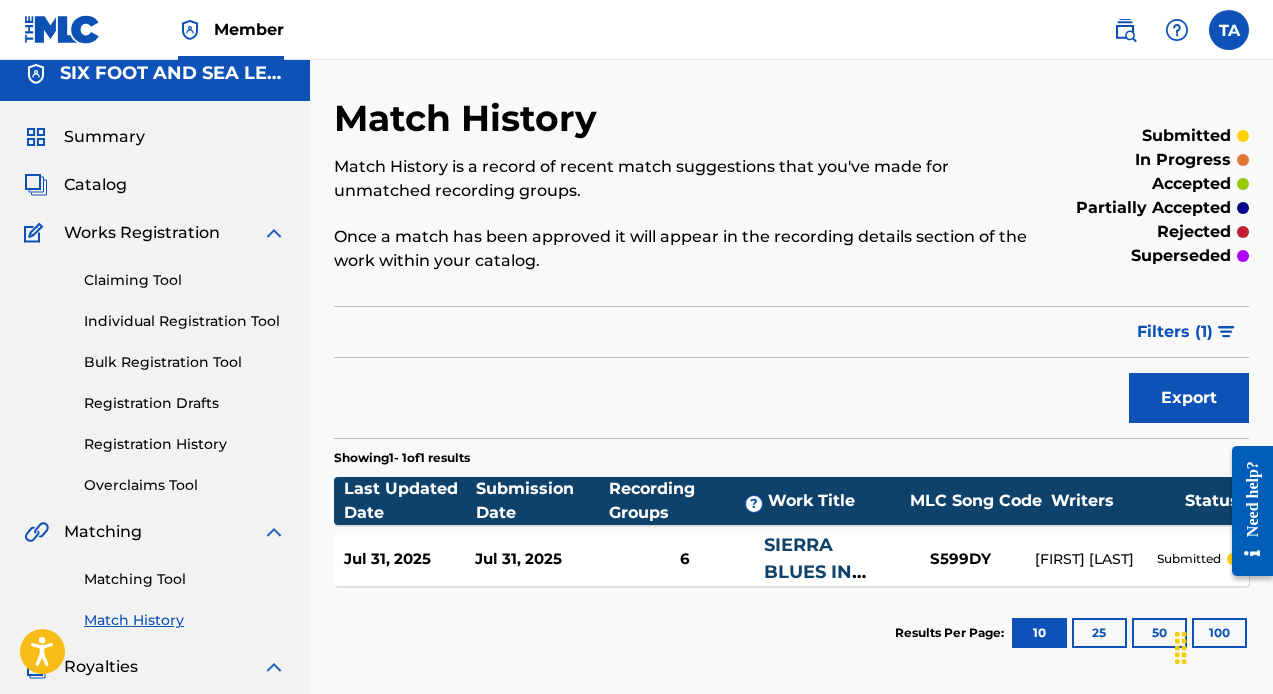 click on "Catalog" at bounding box center [95, 185] 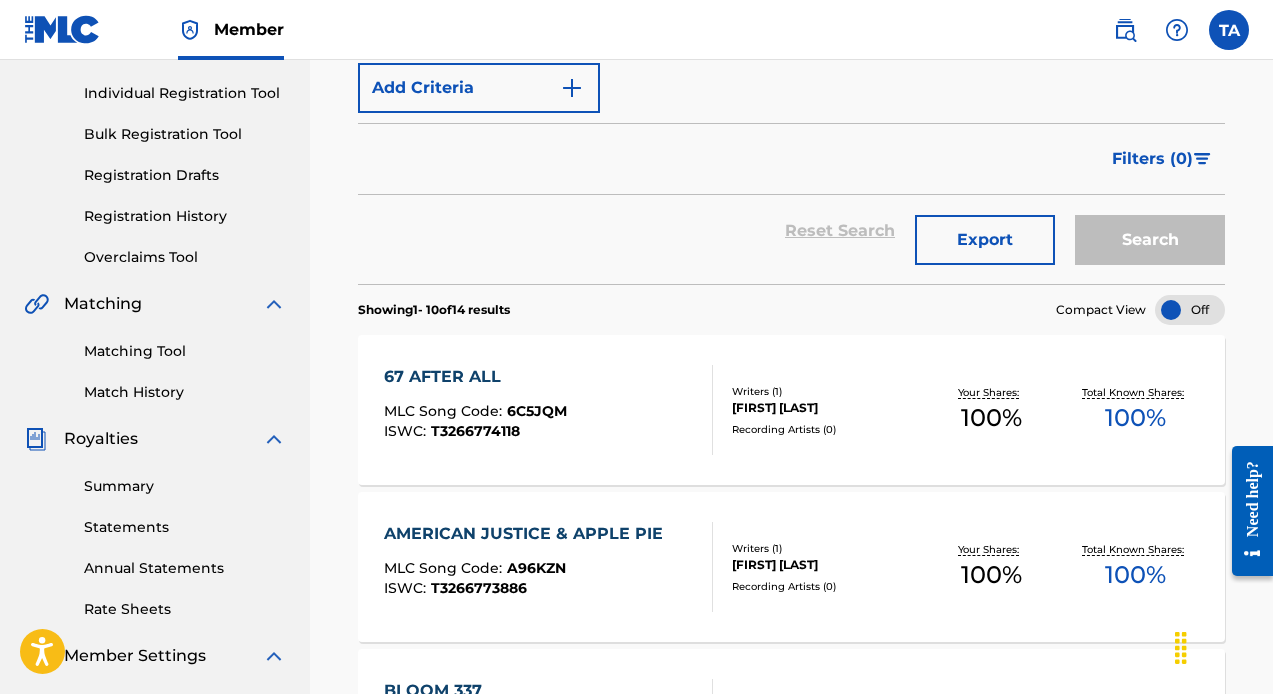 scroll, scrollTop: 0, scrollLeft: 0, axis: both 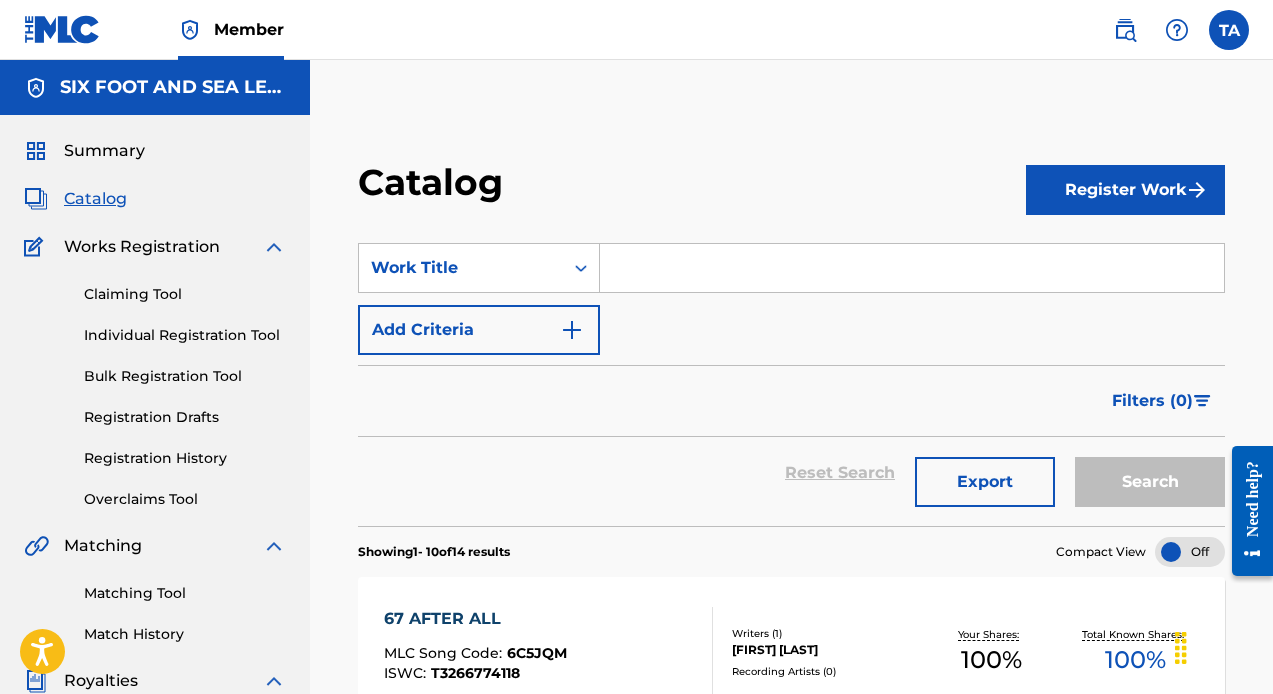 click at bounding box center (62, 29) 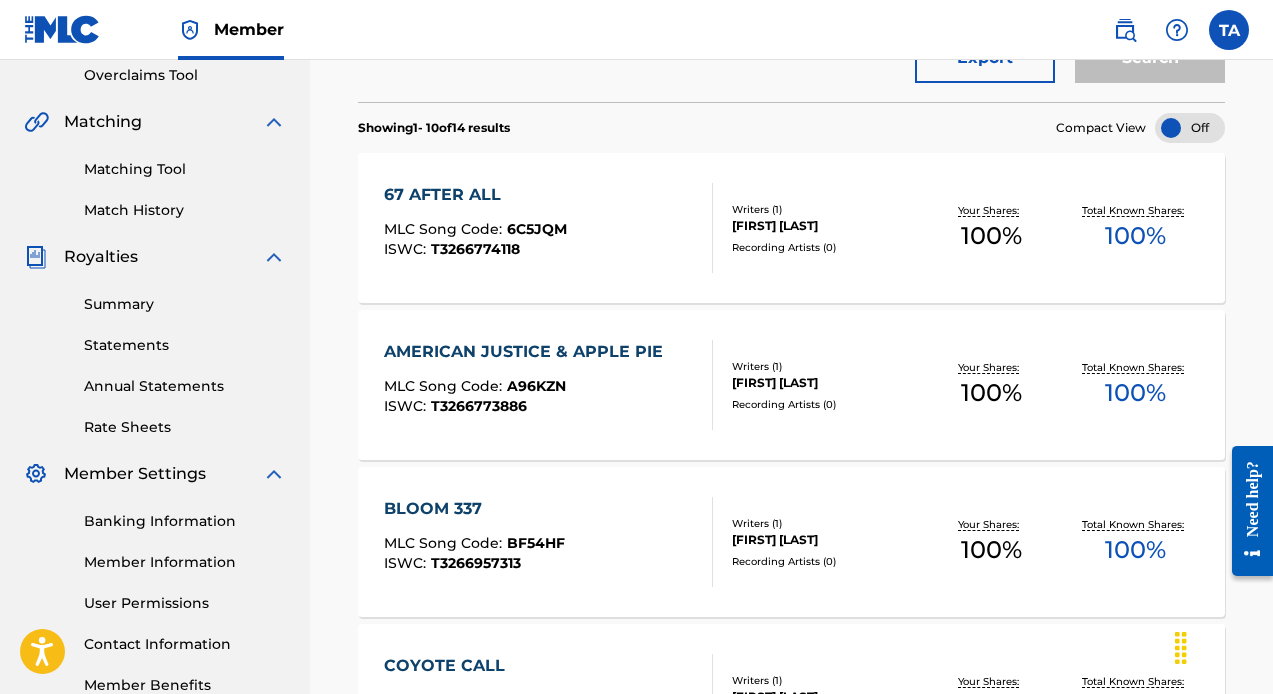 scroll, scrollTop: 488, scrollLeft: 0, axis: vertical 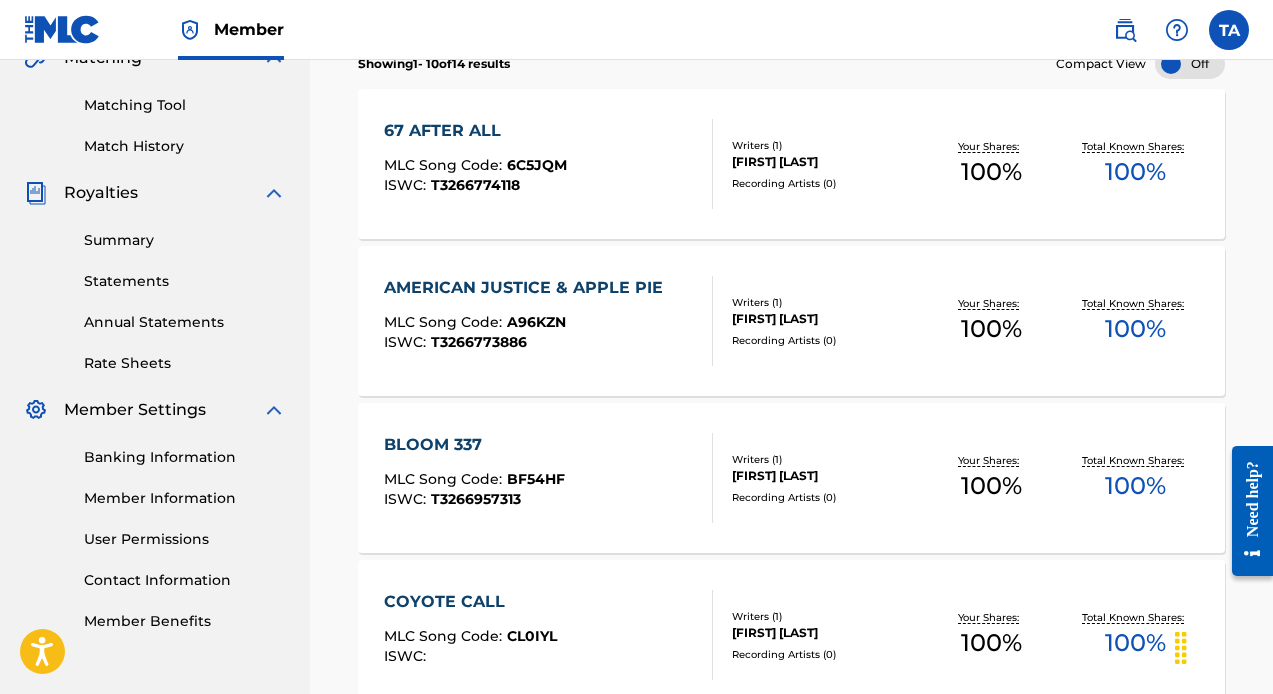 click on "67 AFTER ALL MLC Song Code : 6C5JQM ISWC : T3266774118" at bounding box center [548, 164] 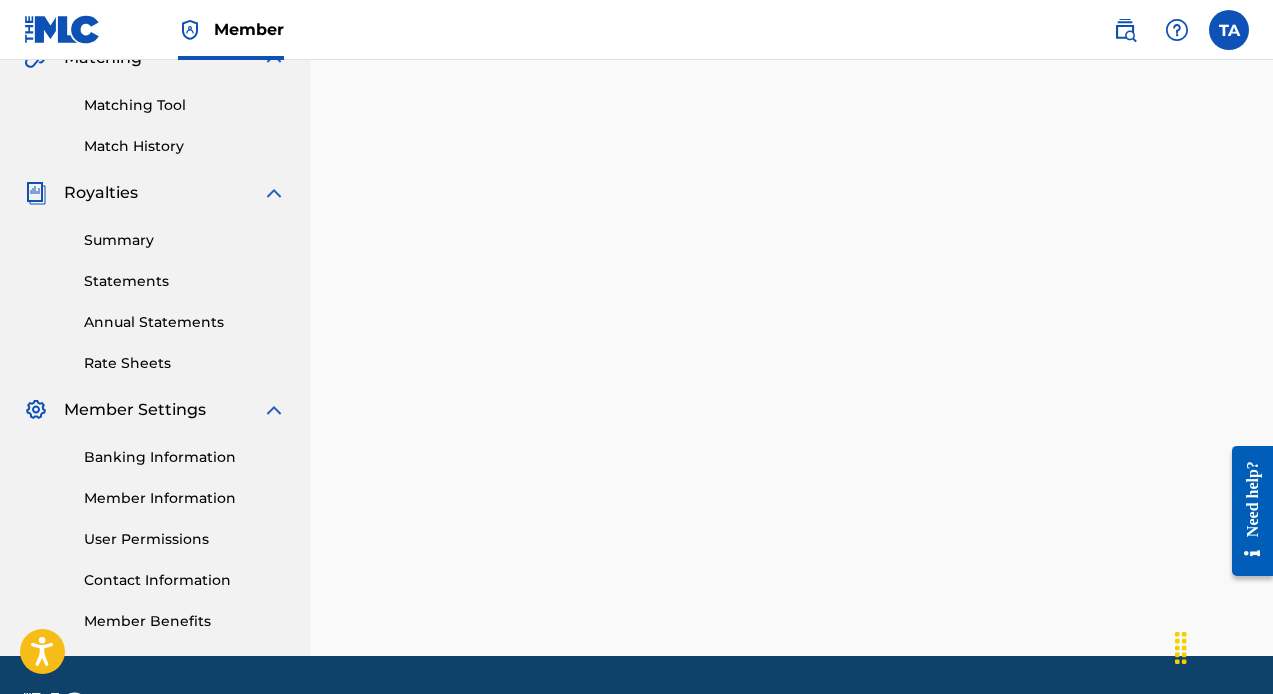 scroll, scrollTop: 0, scrollLeft: 0, axis: both 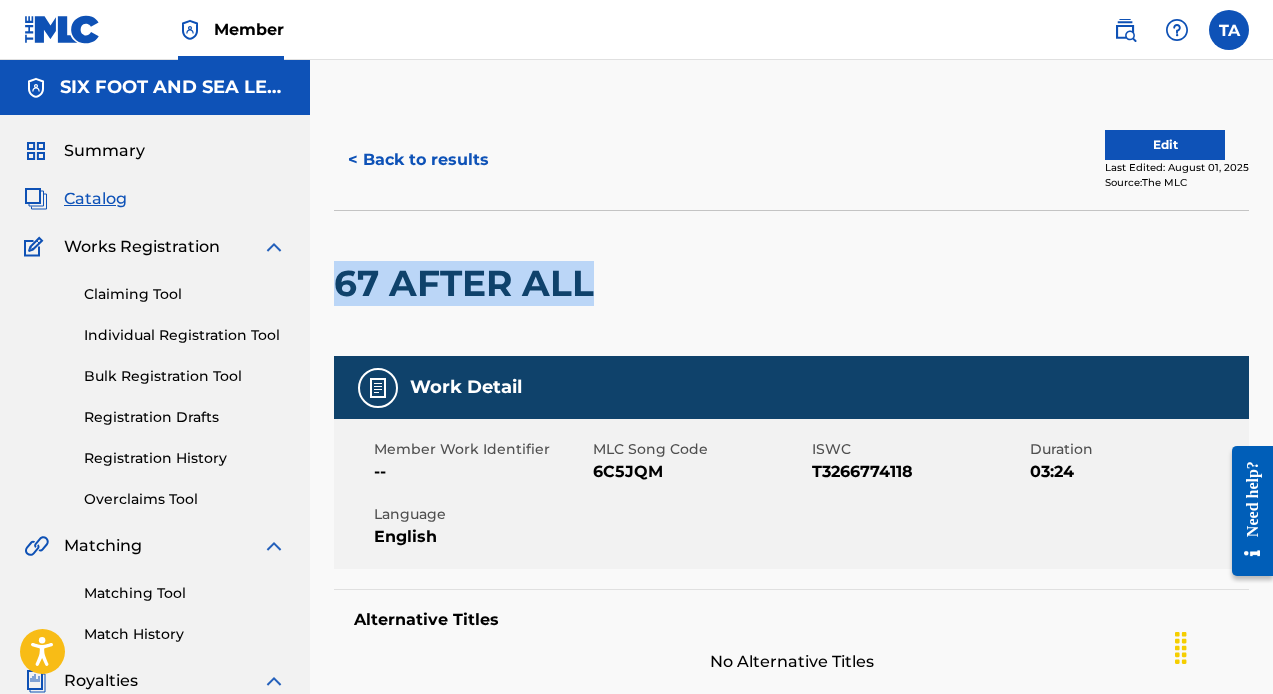 drag, startPoint x: 600, startPoint y: 287, endPoint x: 338, endPoint y: 276, distance: 262.2308 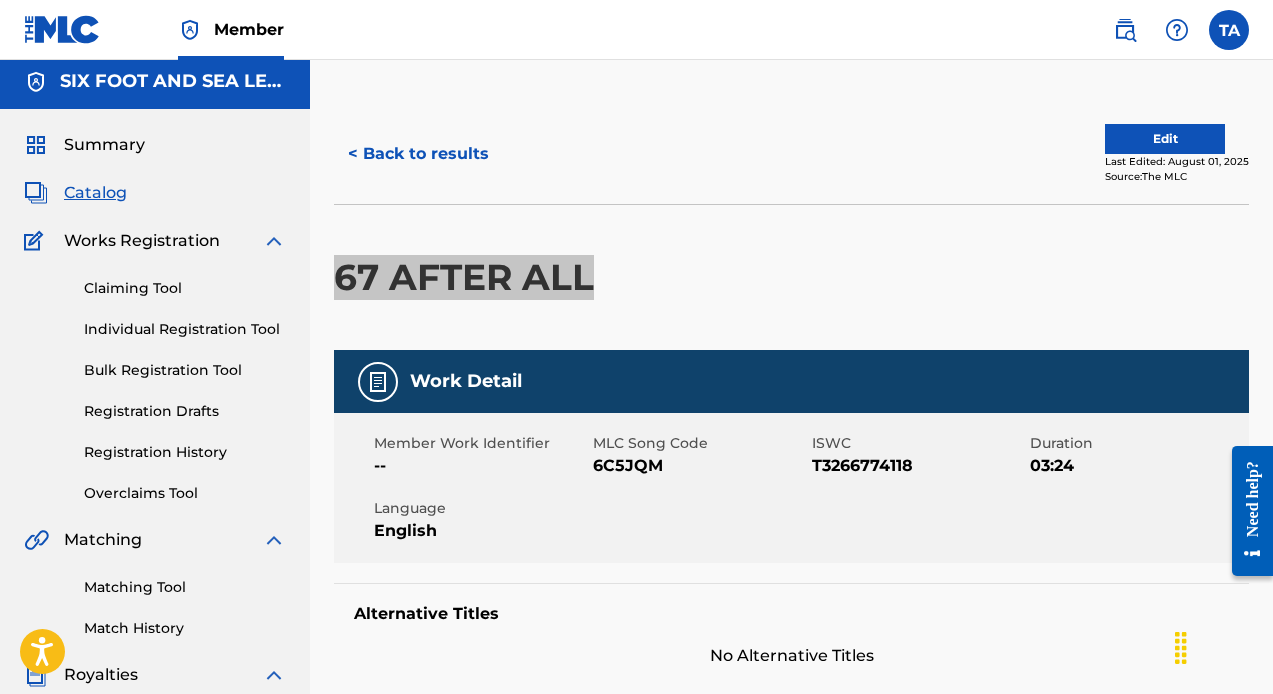 scroll, scrollTop: 0, scrollLeft: 0, axis: both 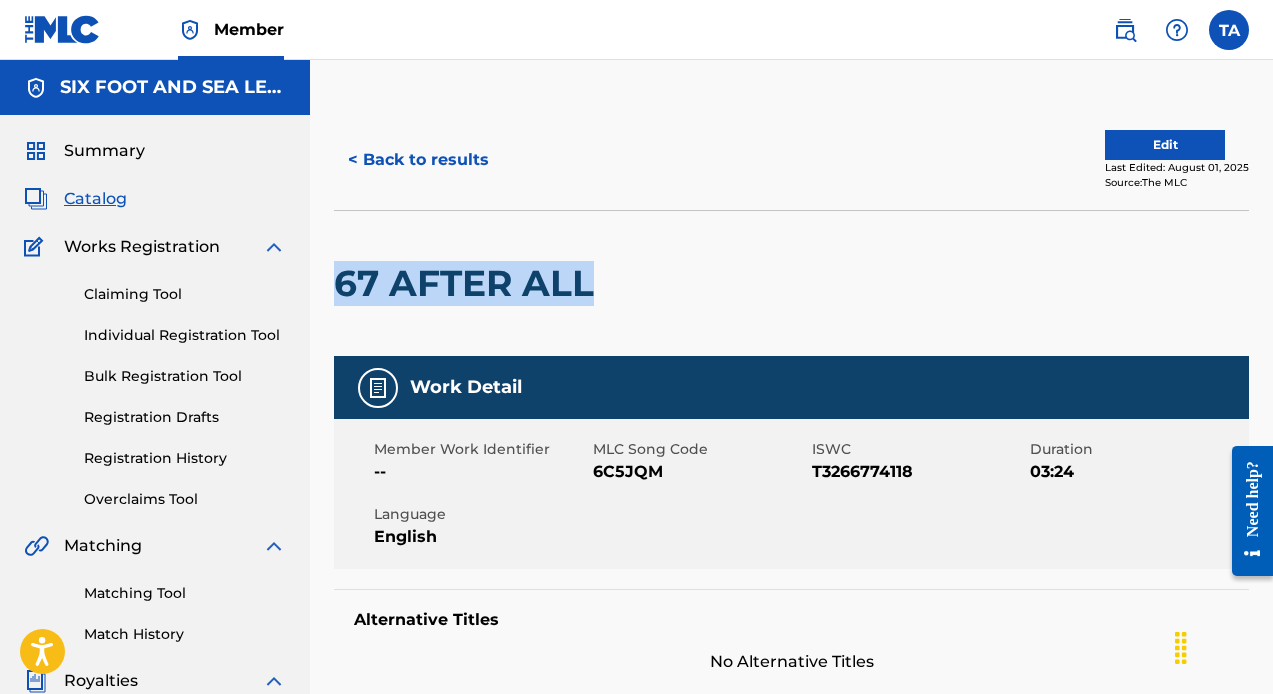 click on "Claiming Tool" at bounding box center (185, 294) 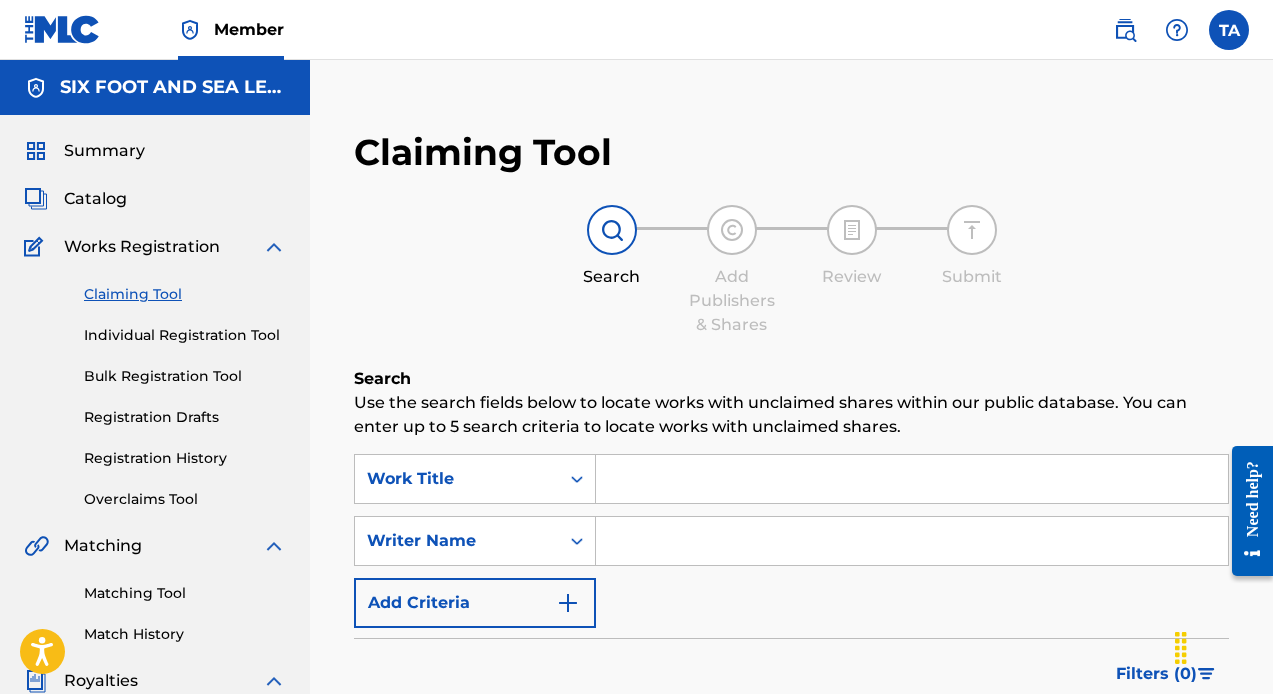 click at bounding box center (912, 479) 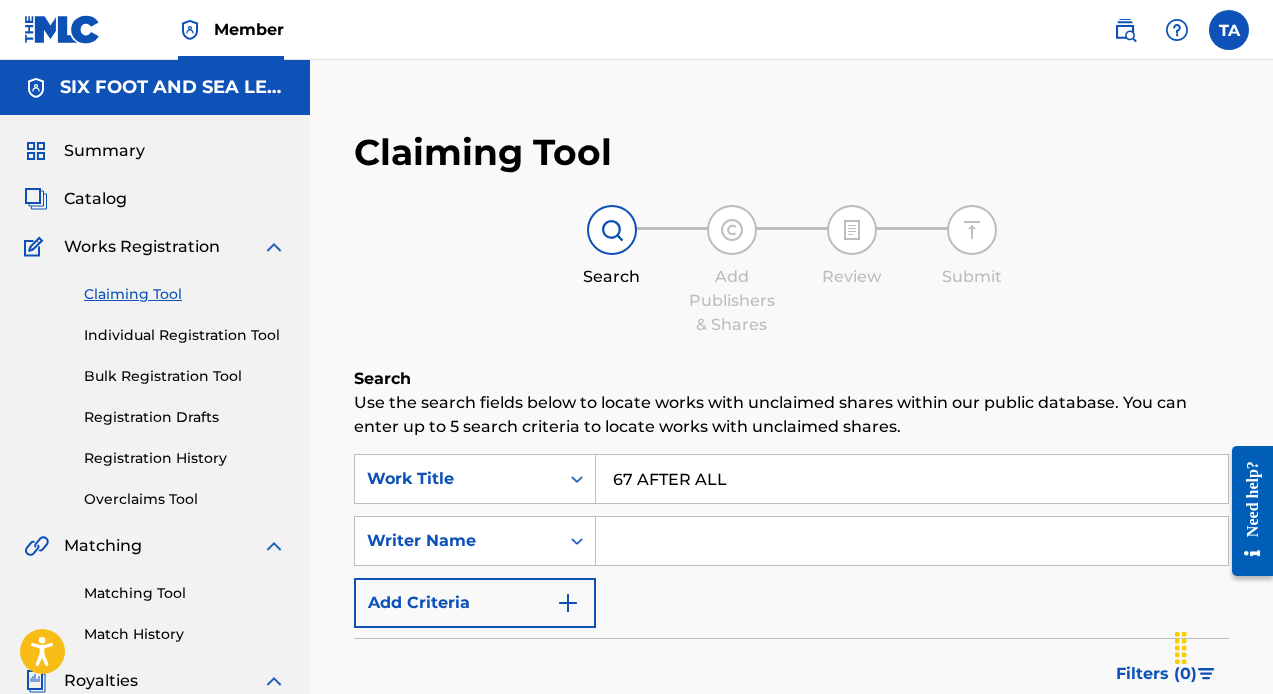 type on "67 AFTER ALL" 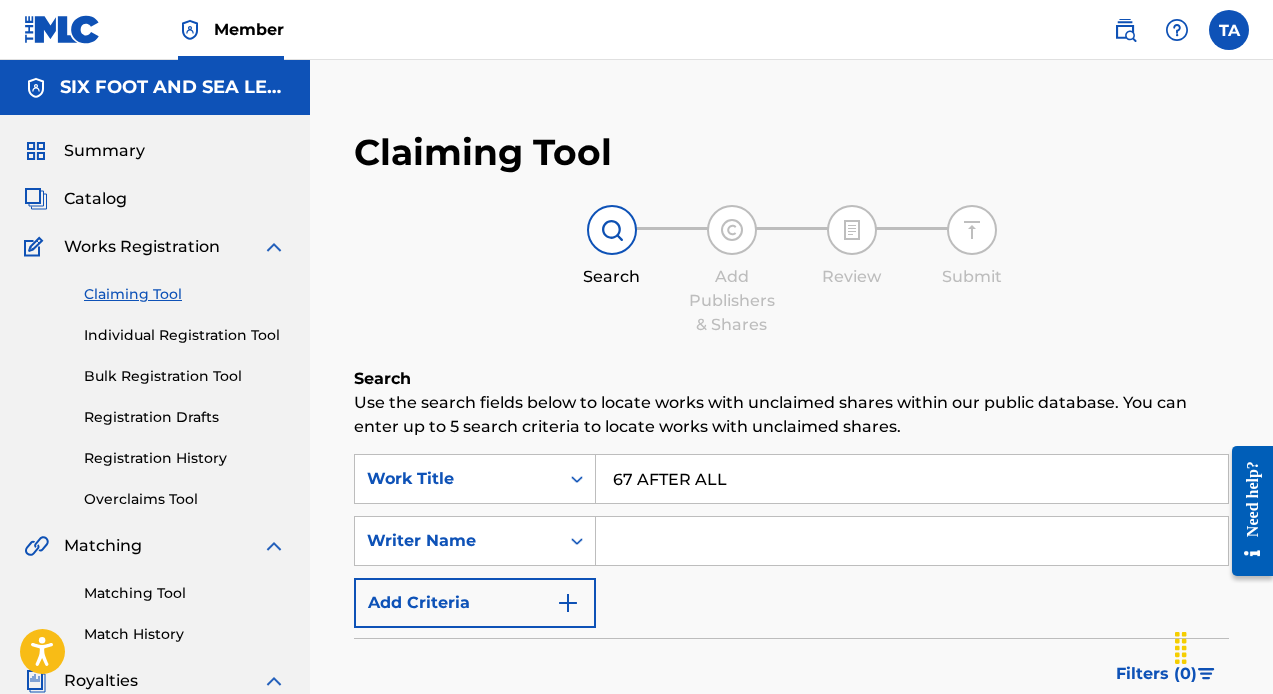 type on "[FIRST] [INITIAL] [LAST]" 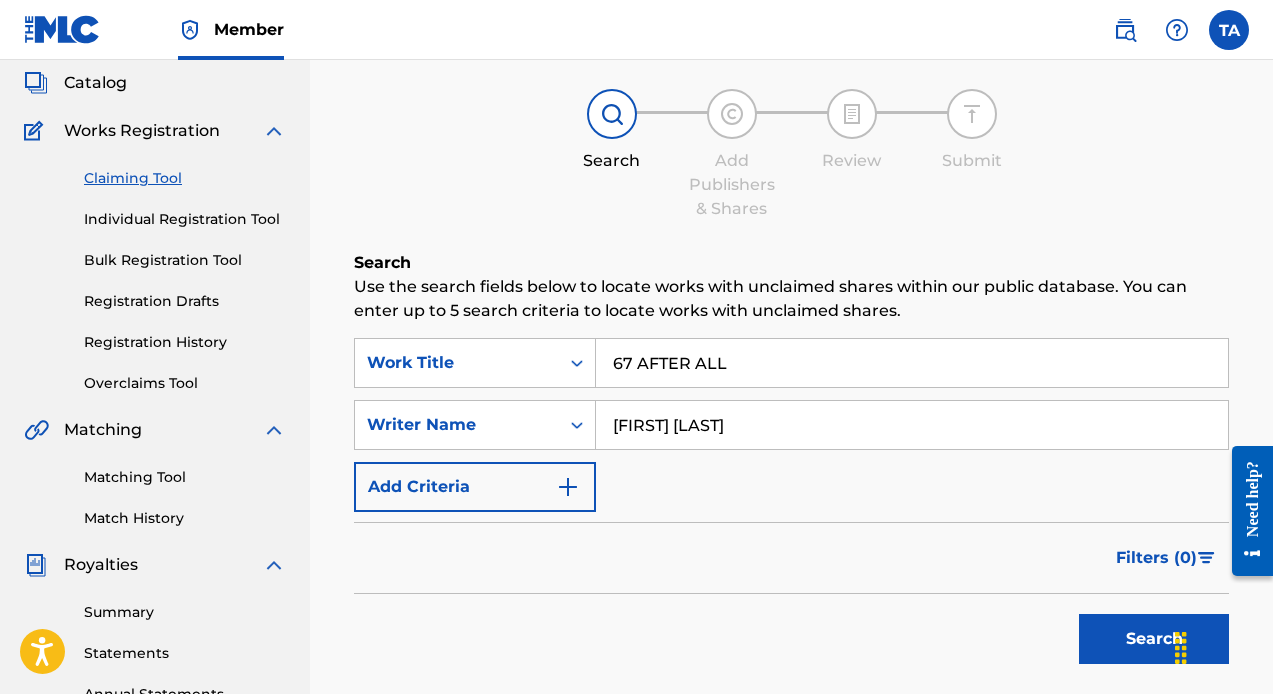 scroll, scrollTop: 120, scrollLeft: 0, axis: vertical 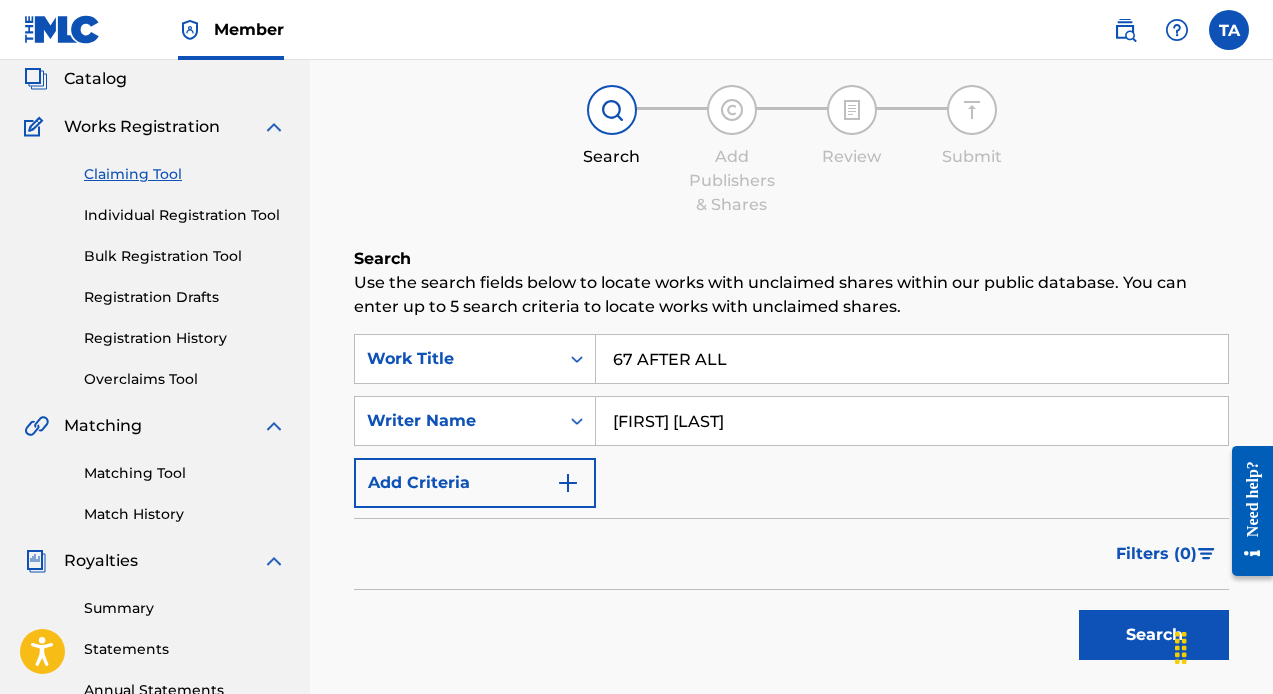 click on "Search" at bounding box center (1154, 635) 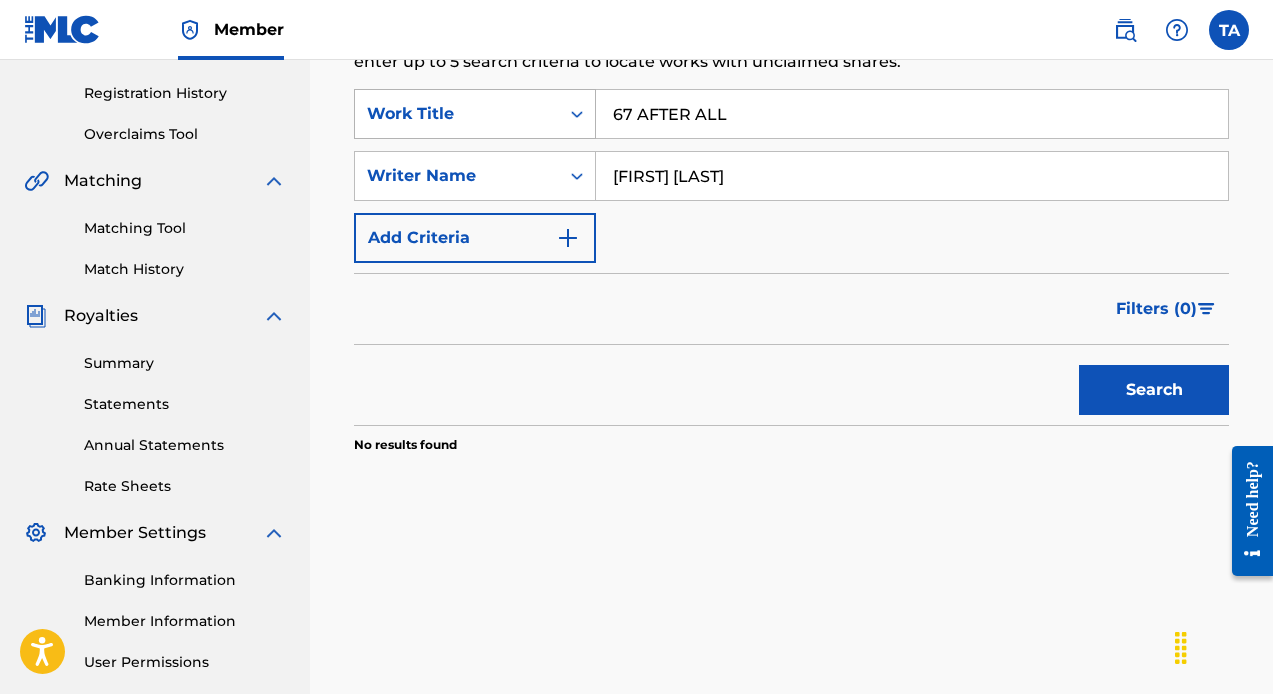scroll, scrollTop: 0, scrollLeft: 0, axis: both 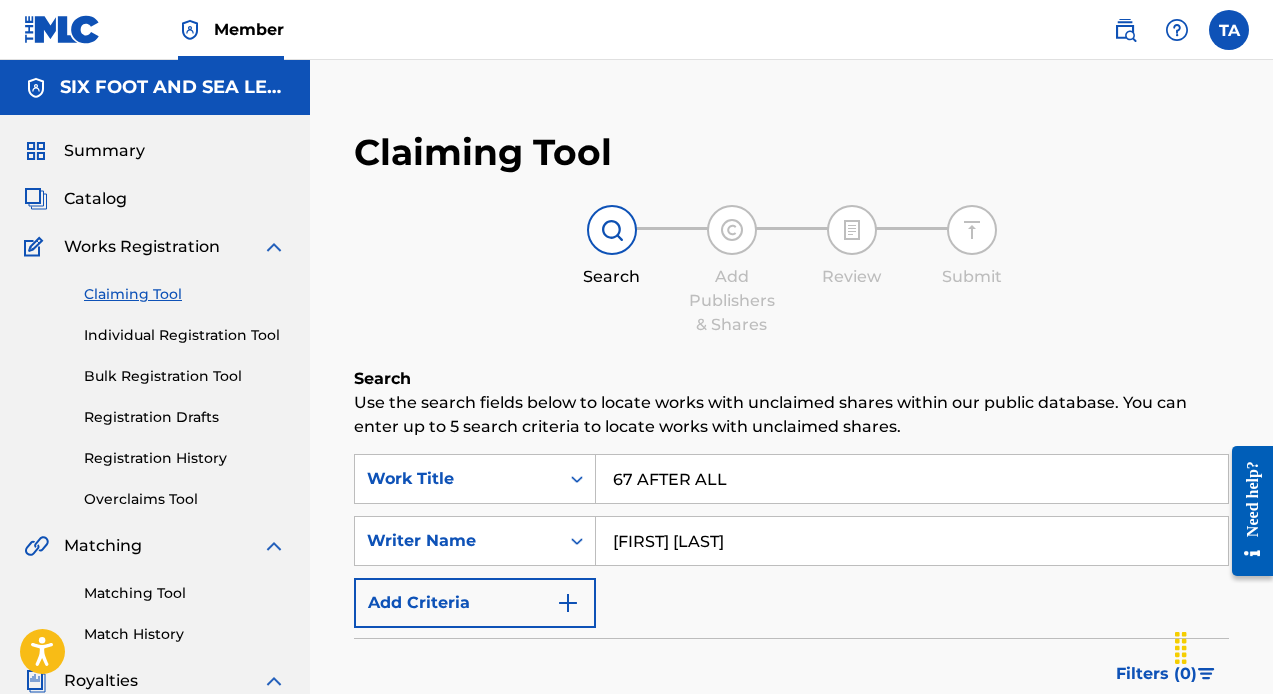 click on "Catalog" at bounding box center (95, 199) 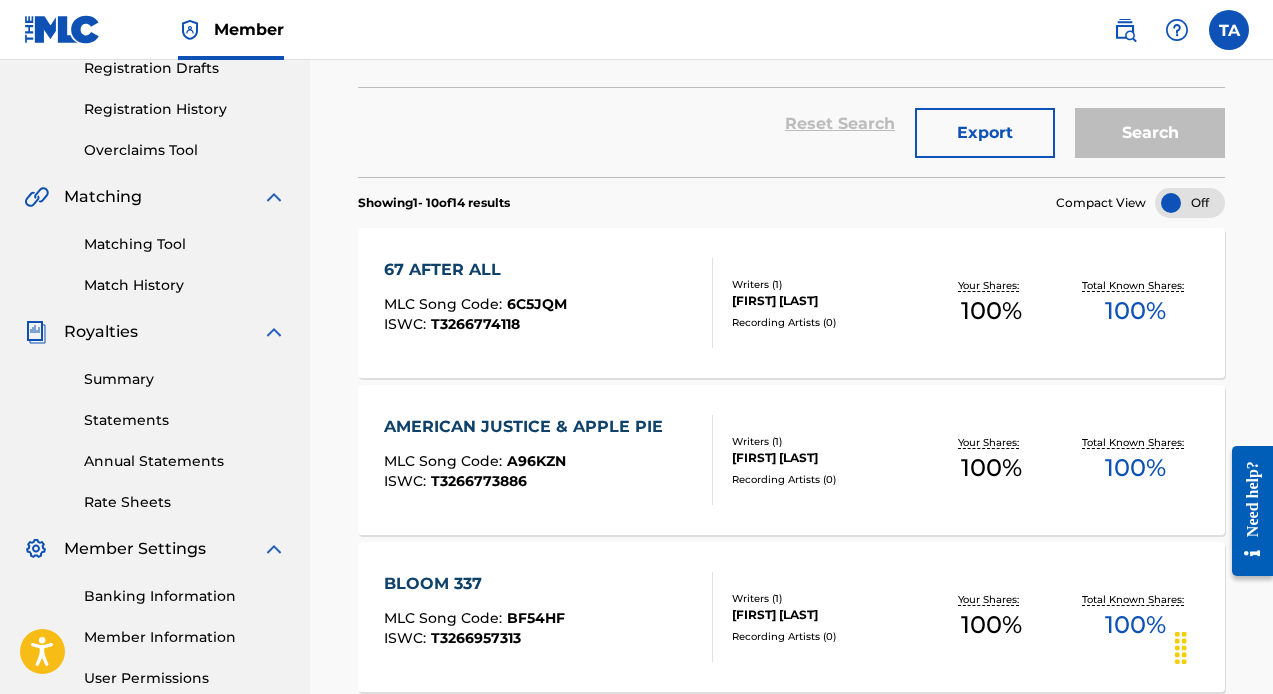scroll, scrollTop: 367, scrollLeft: 0, axis: vertical 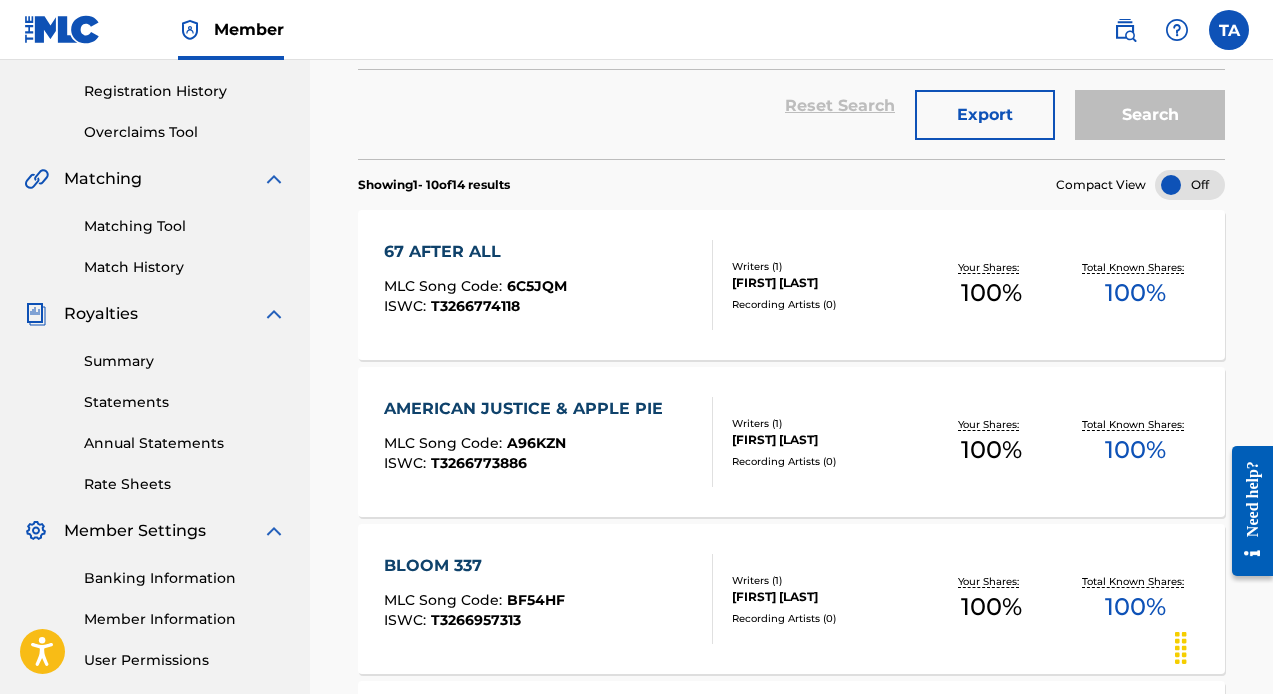 click on "AMERICAN JUSTICE & APPLE PIE" at bounding box center [528, 409] 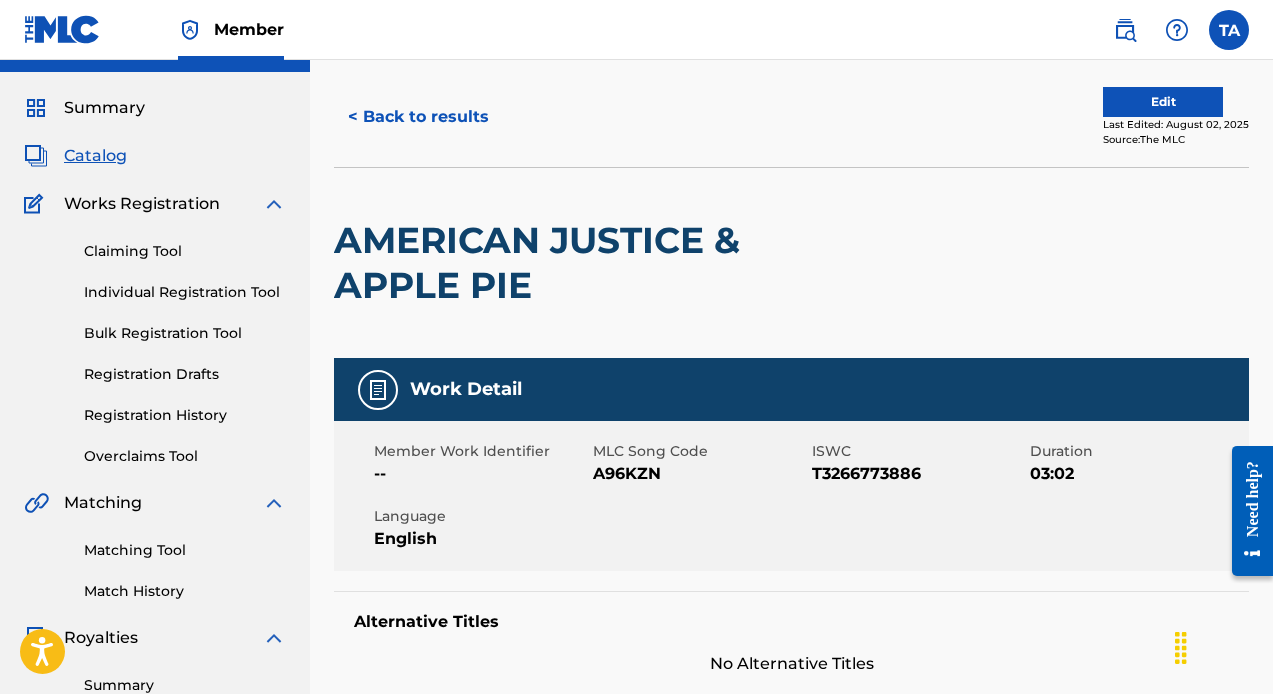 scroll, scrollTop: 0, scrollLeft: 0, axis: both 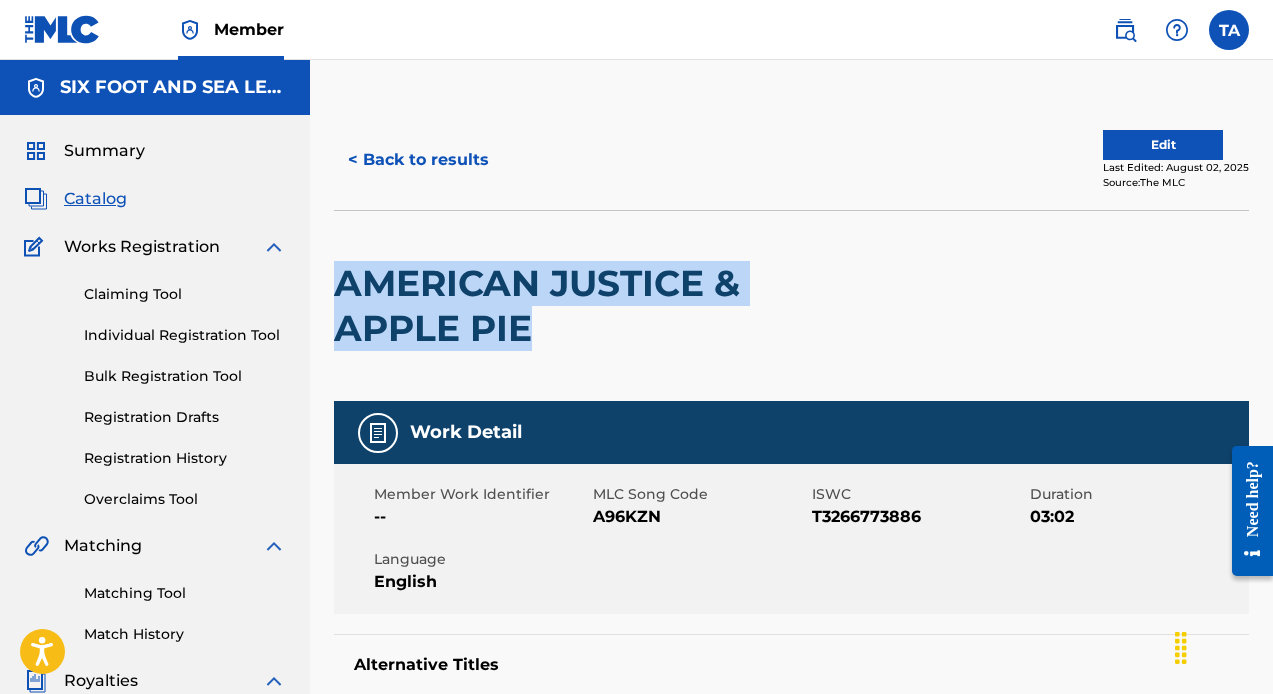drag, startPoint x: 563, startPoint y: 342, endPoint x: 342, endPoint y: 268, distance: 233.06007 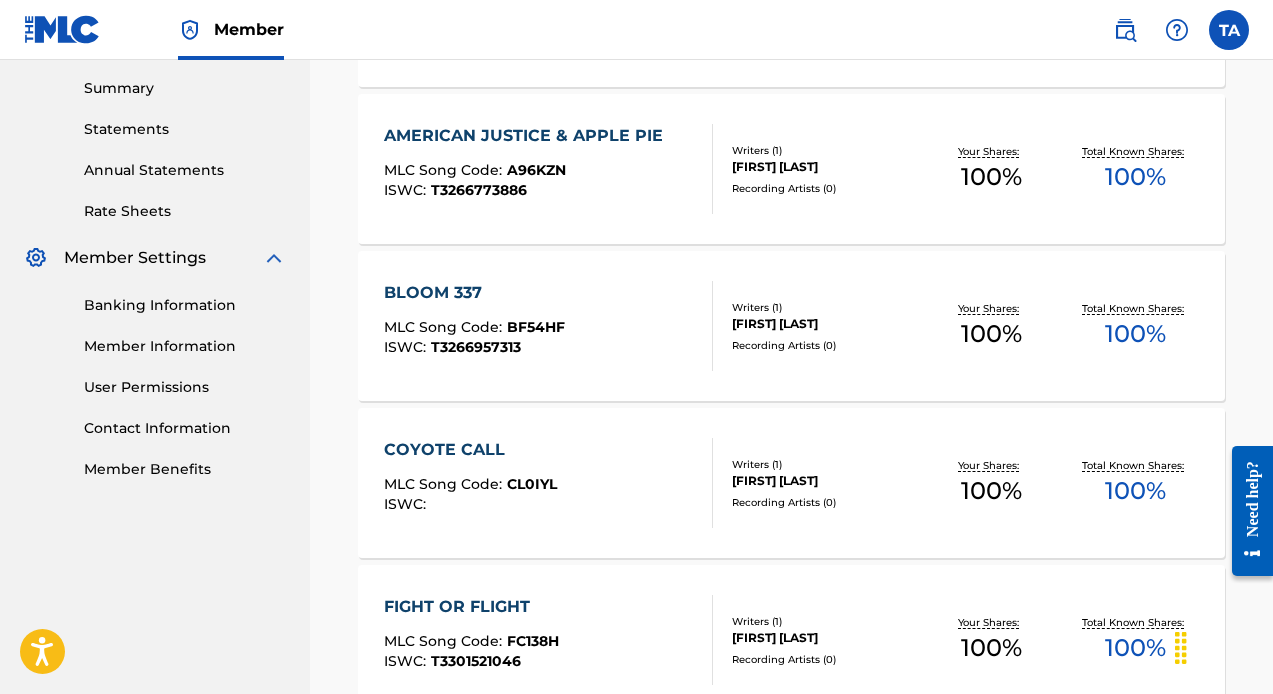 scroll, scrollTop: 651, scrollLeft: 0, axis: vertical 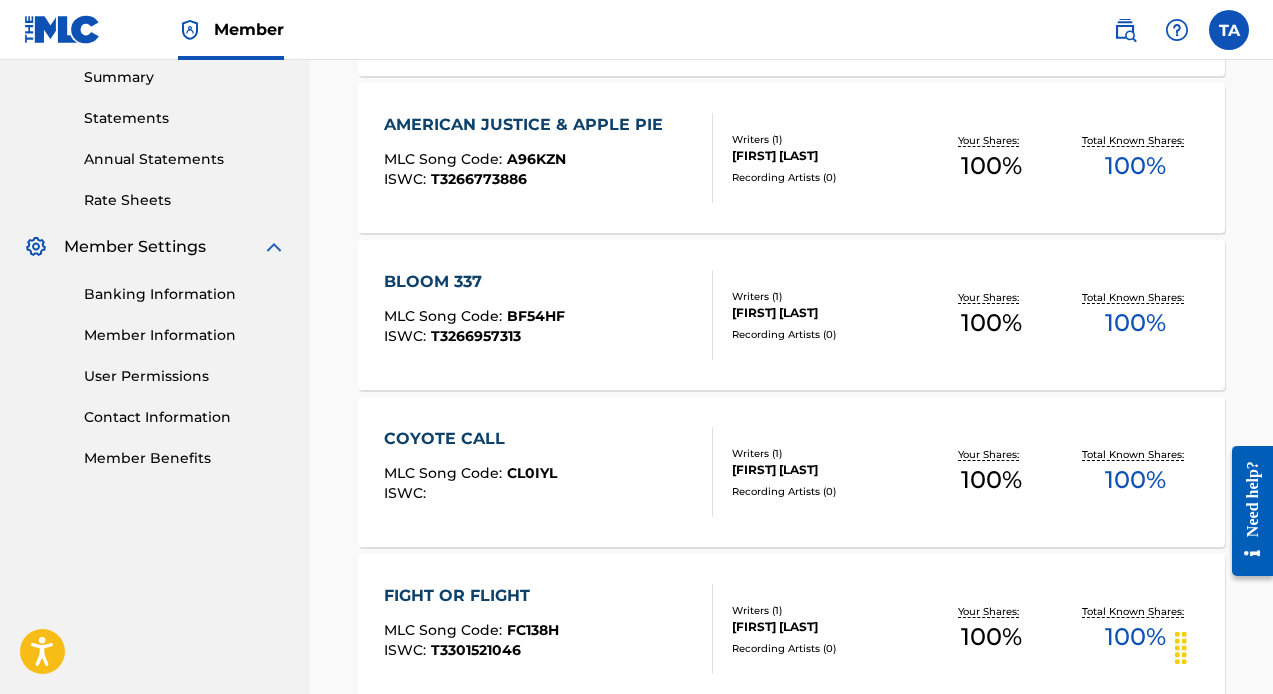 click on "BLOOM 337" at bounding box center [474, 282] 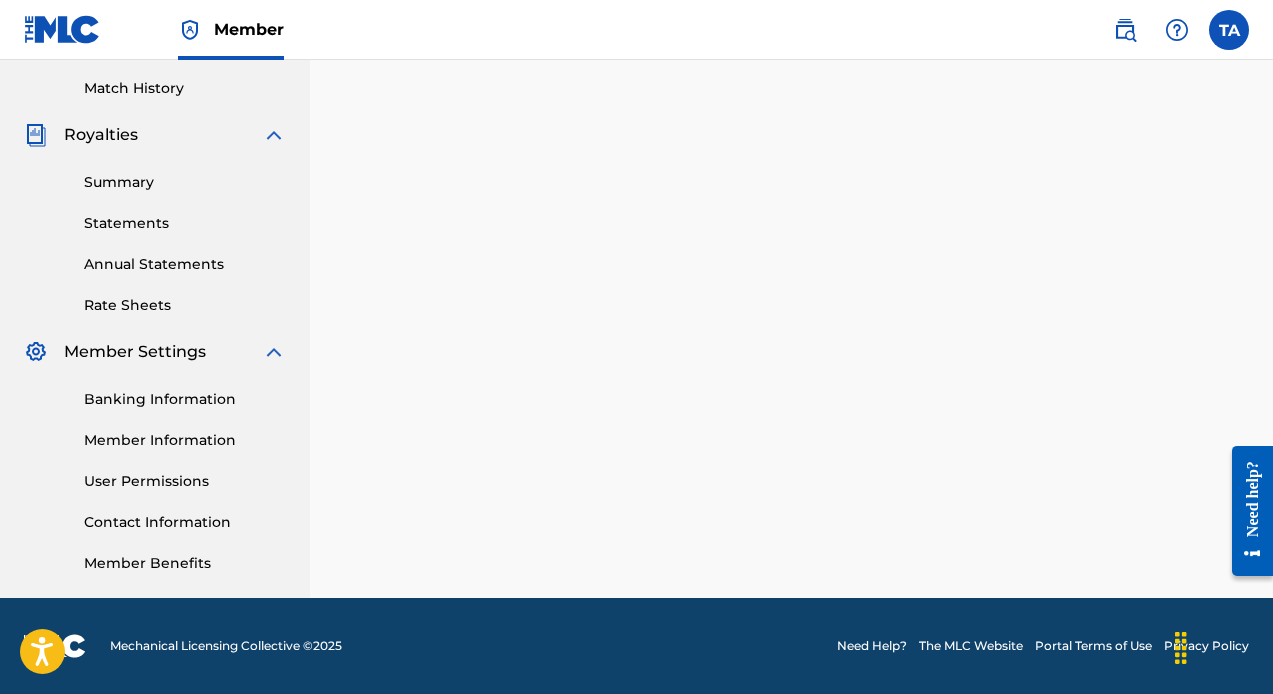 scroll, scrollTop: 0, scrollLeft: 0, axis: both 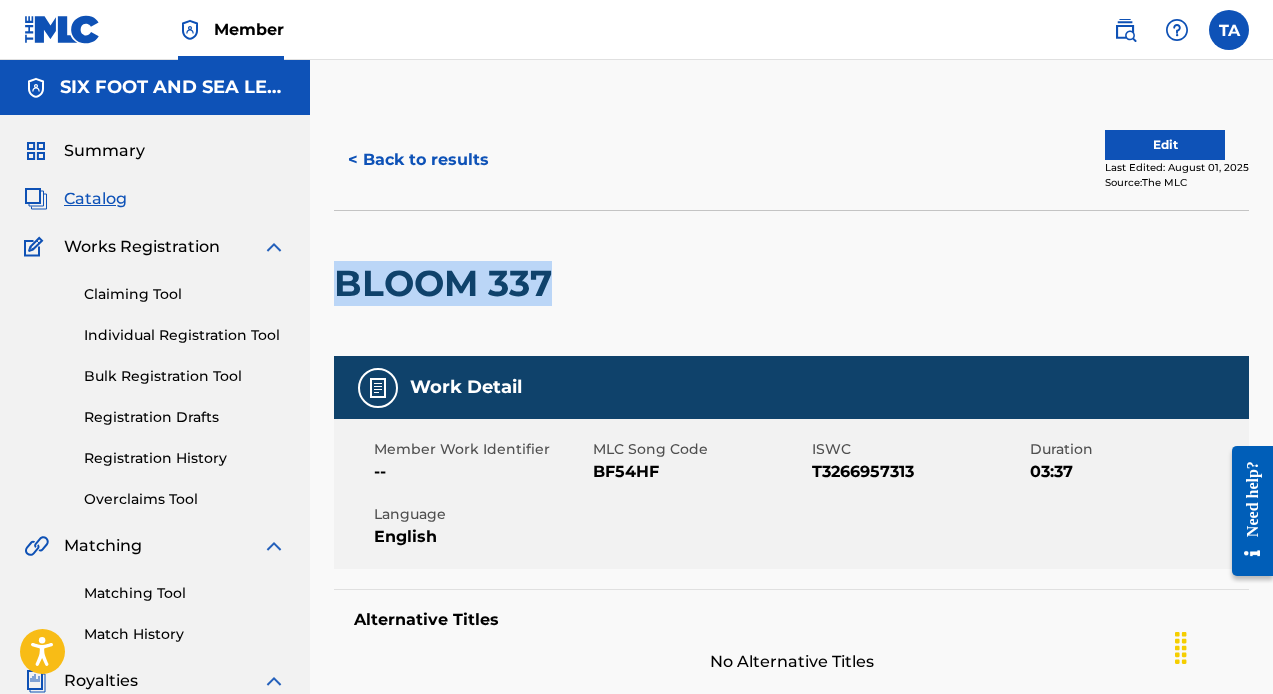 drag, startPoint x: 555, startPoint y: 287, endPoint x: 361, endPoint y: 255, distance: 196.62146 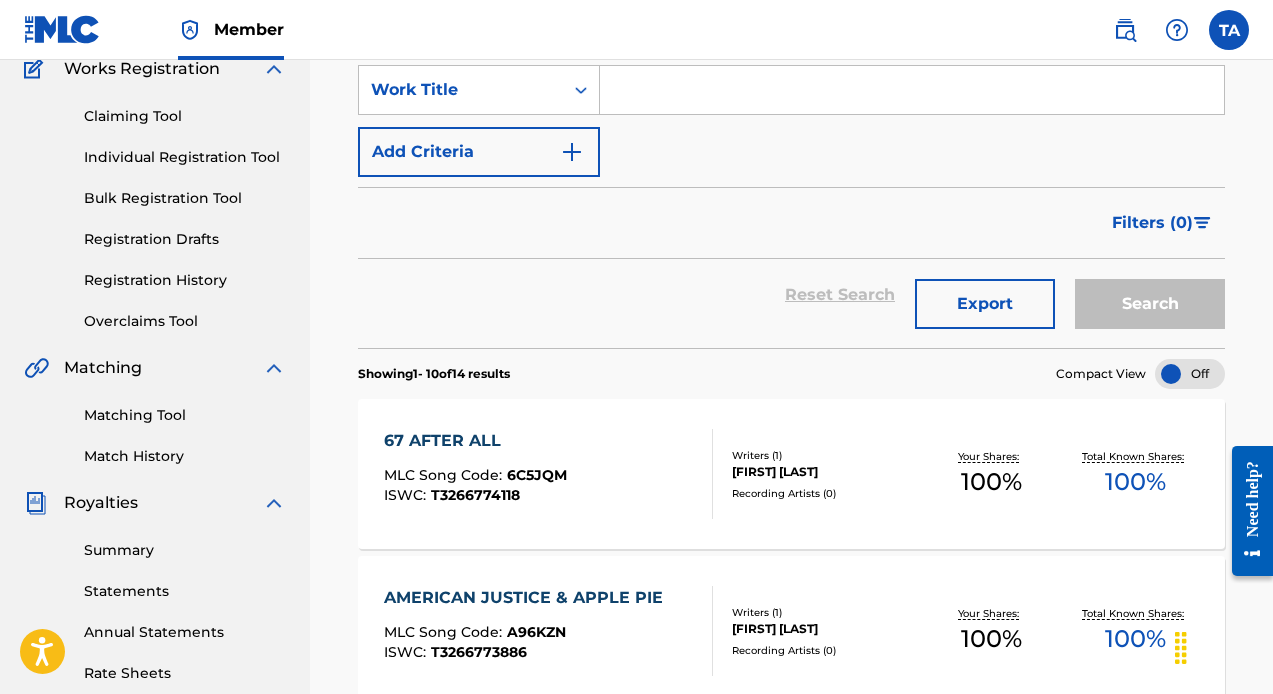scroll, scrollTop: 181, scrollLeft: 0, axis: vertical 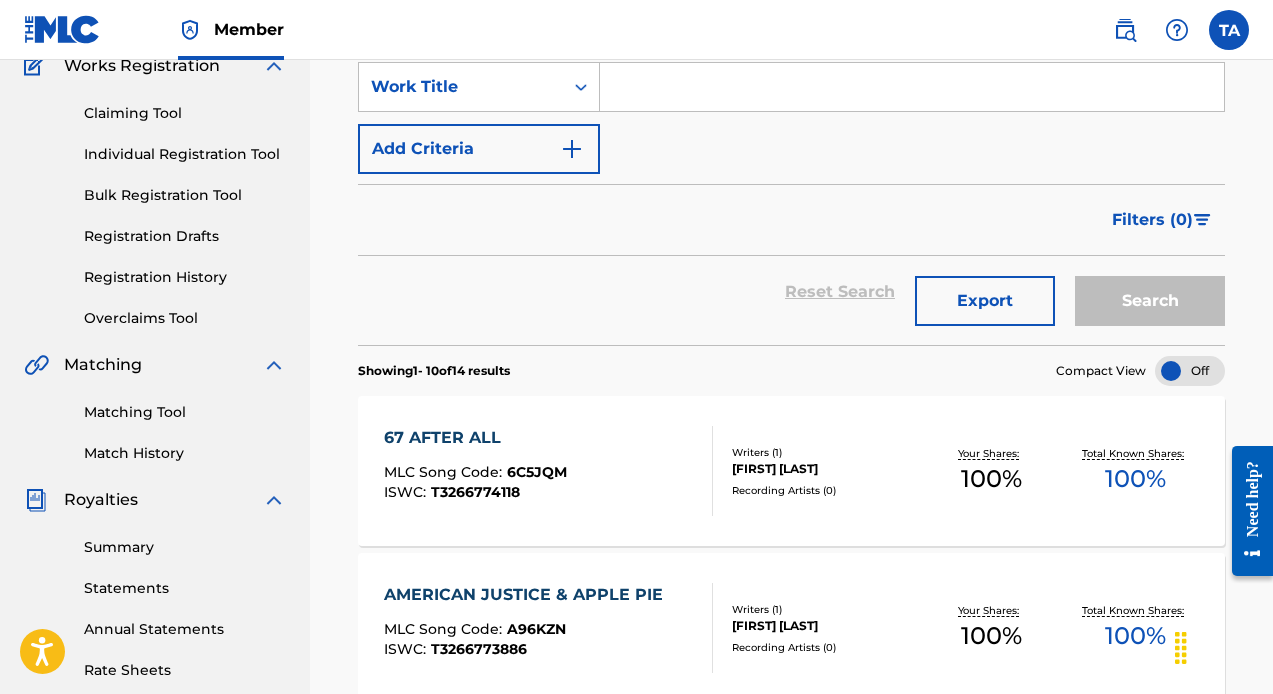 click on "67 AFTER ALL" at bounding box center (475, 438) 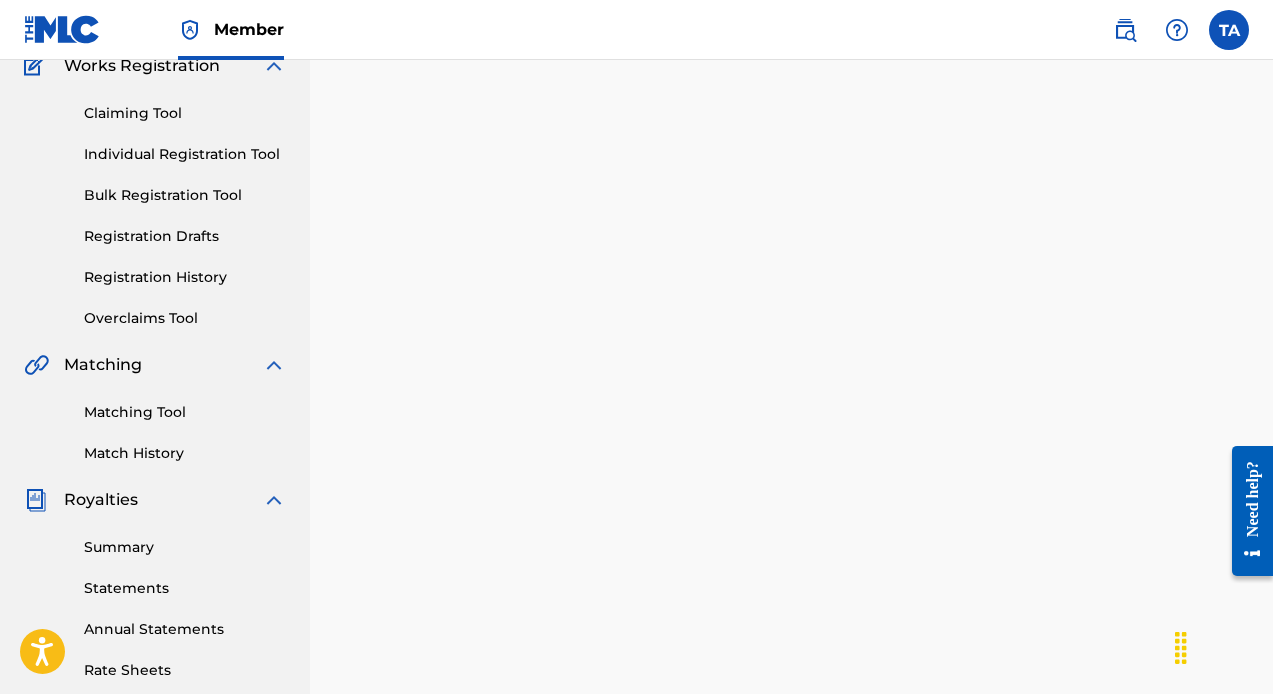 scroll, scrollTop: 0, scrollLeft: 0, axis: both 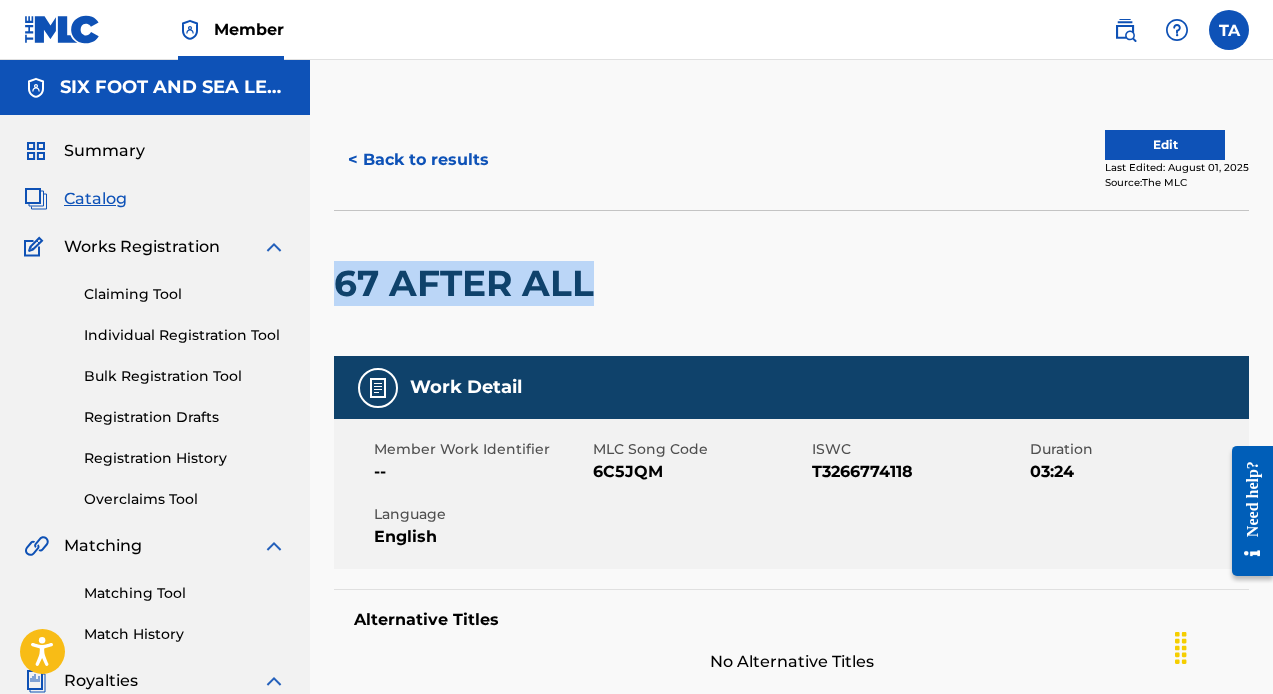drag, startPoint x: 599, startPoint y: 288, endPoint x: 347, endPoint y: 258, distance: 253.77943 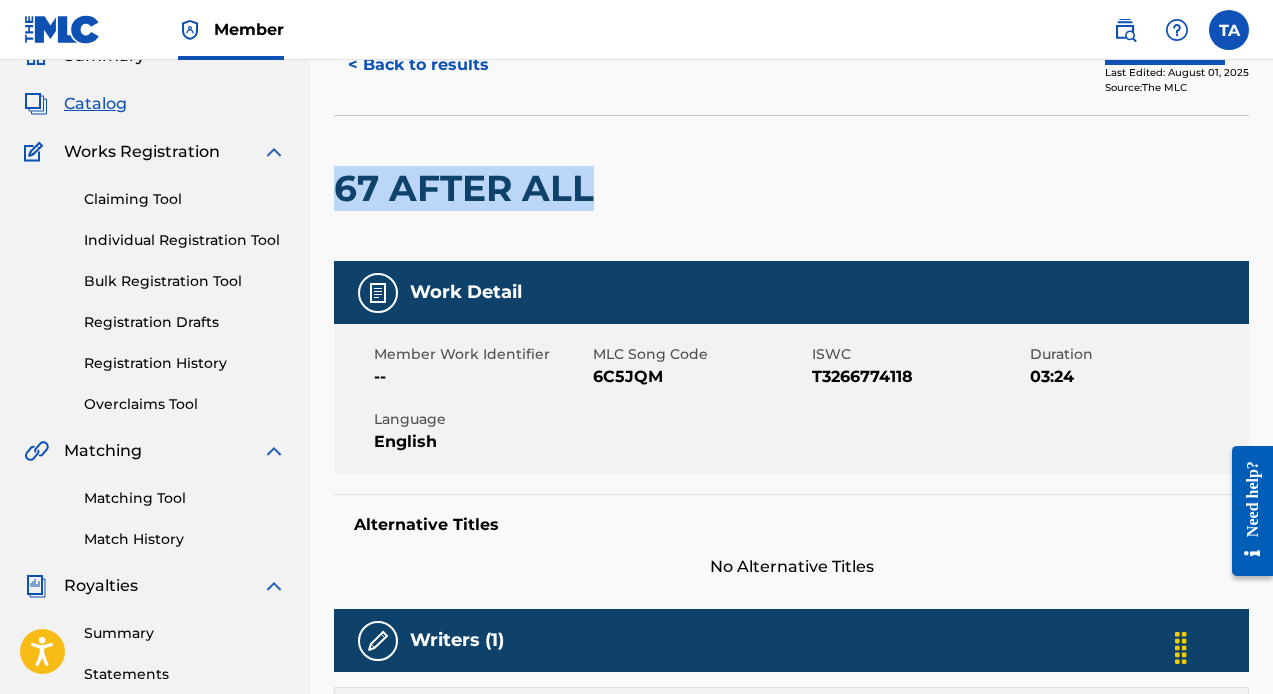 scroll, scrollTop: 88, scrollLeft: 0, axis: vertical 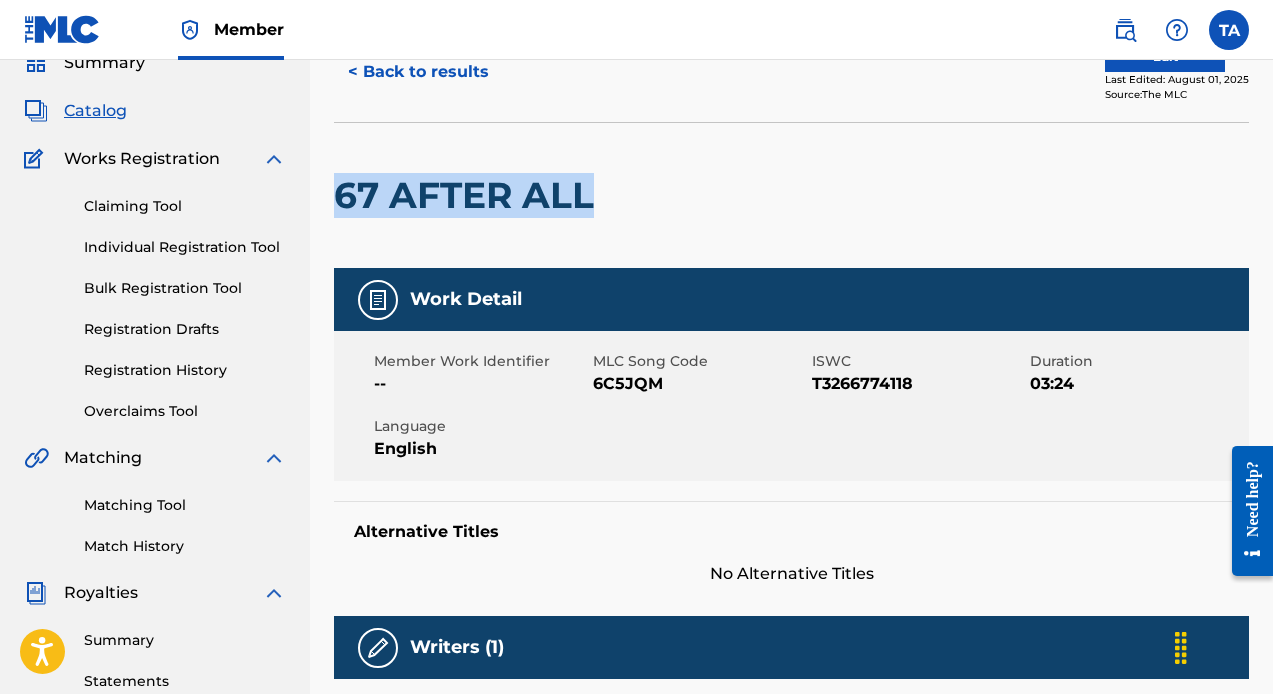 click on "Catalog" at bounding box center (95, 111) 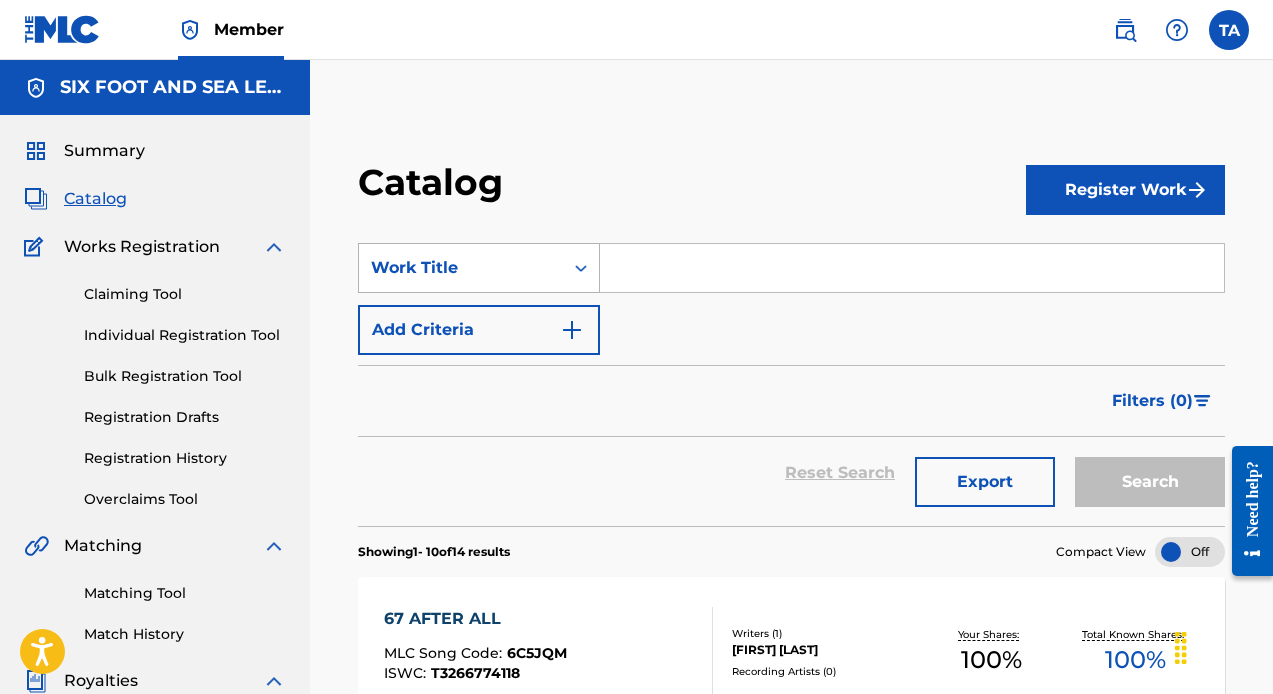 scroll, scrollTop: 318, scrollLeft: 0, axis: vertical 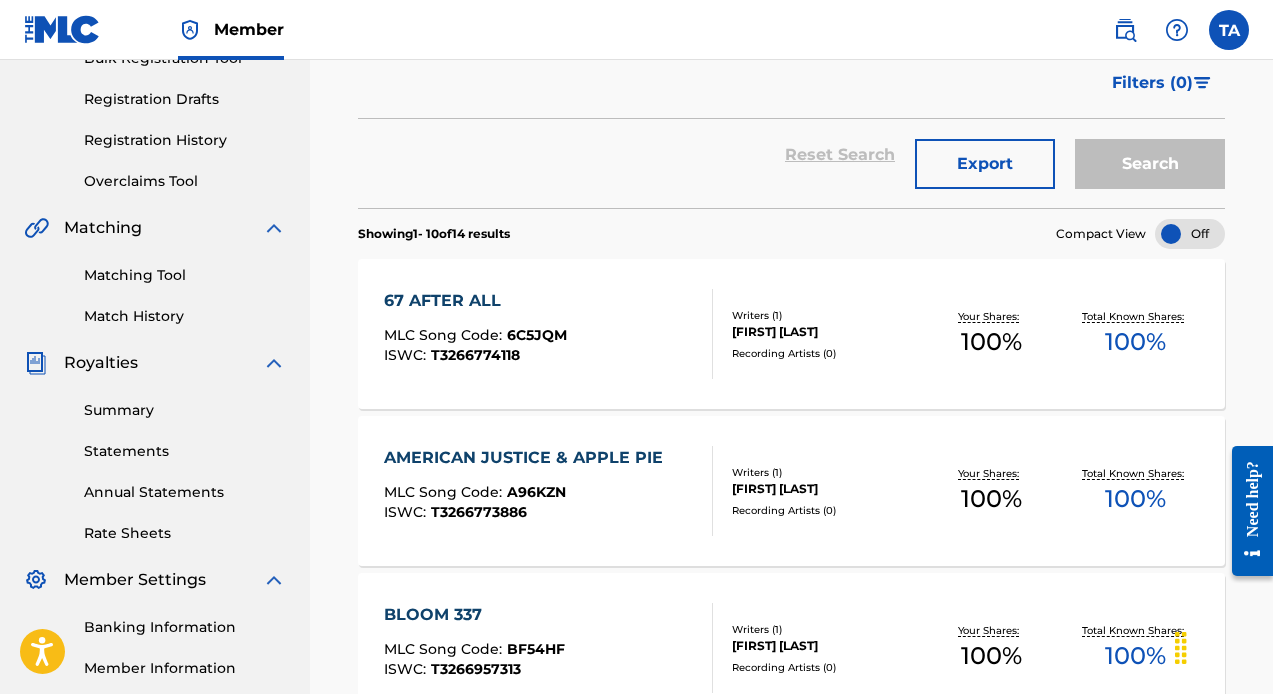 click on "67 AFTER ALL" at bounding box center (475, 301) 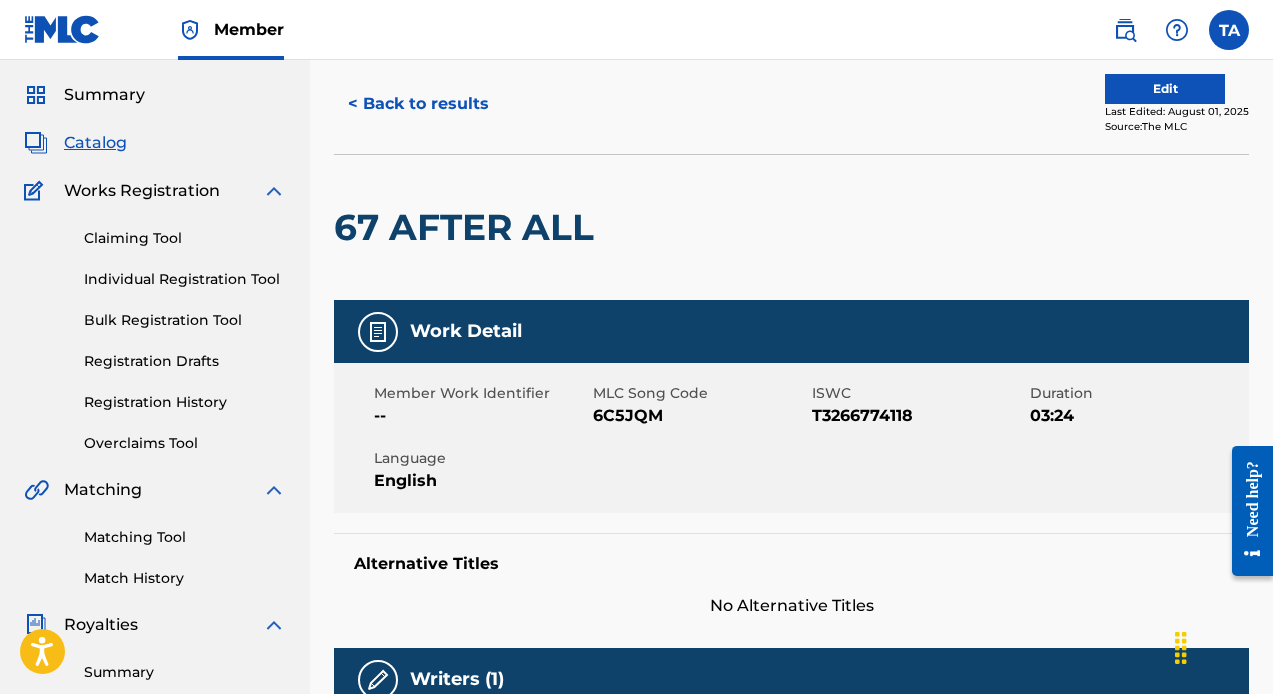 scroll, scrollTop: 0, scrollLeft: 0, axis: both 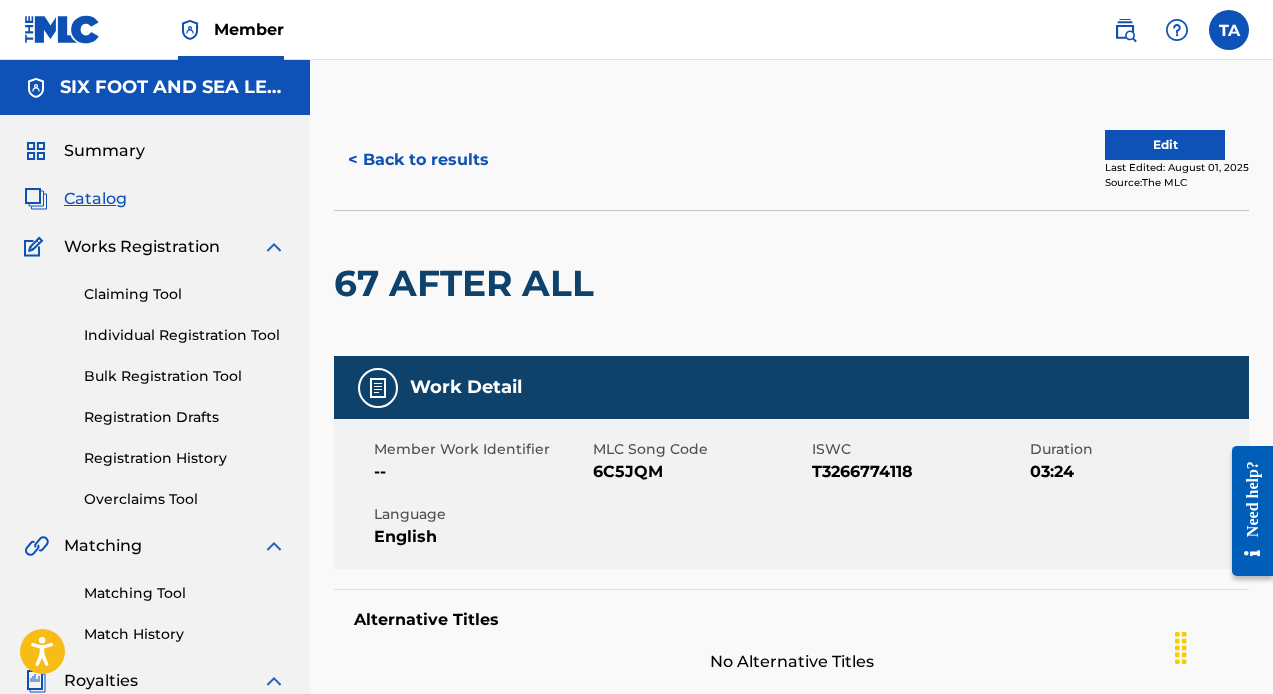 click on "< Back to results" at bounding box center [418, 160] 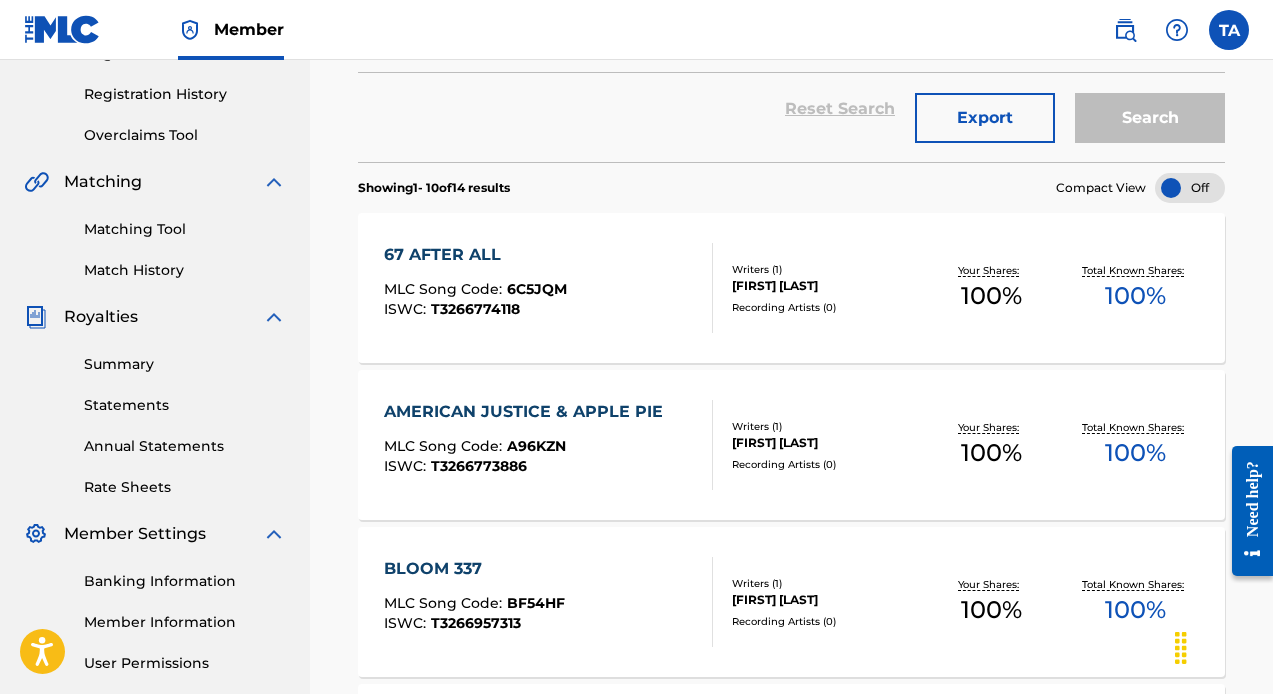 scroll, scrollTop: 394, scrollLeft: 0, axis: vertical 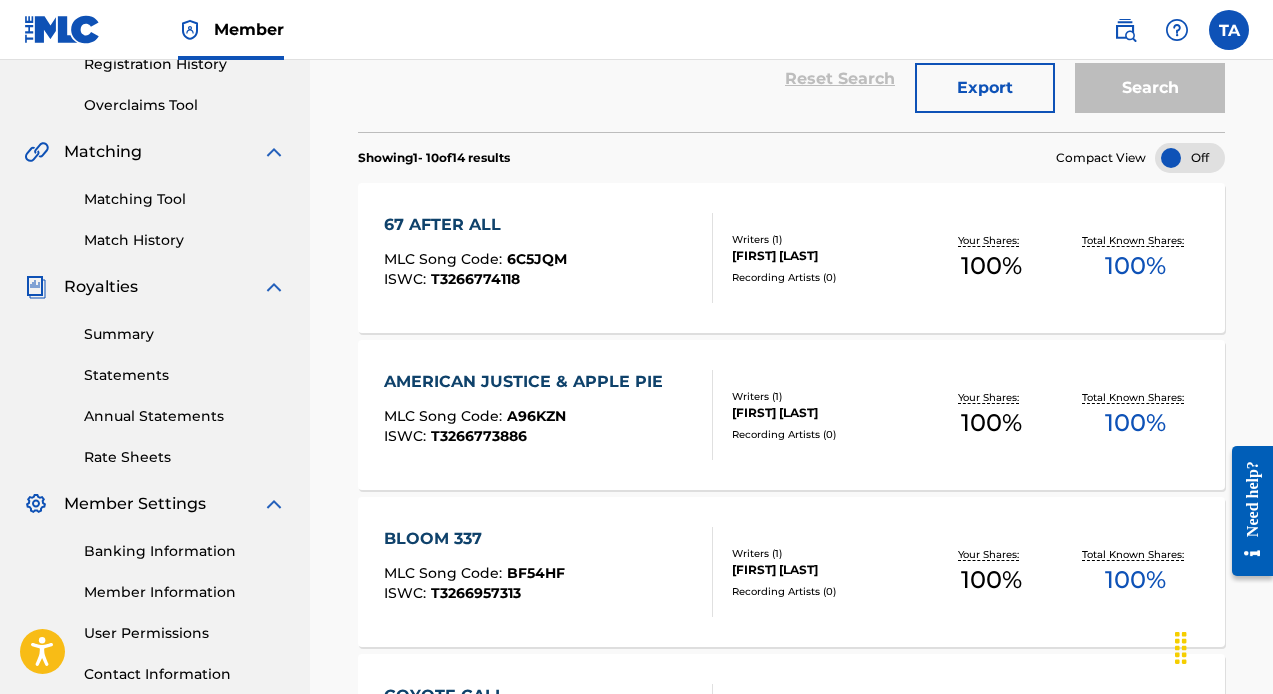 click on "AMERICAN JUSTICE & APPLE PIE" at bounding box center (528, 382) 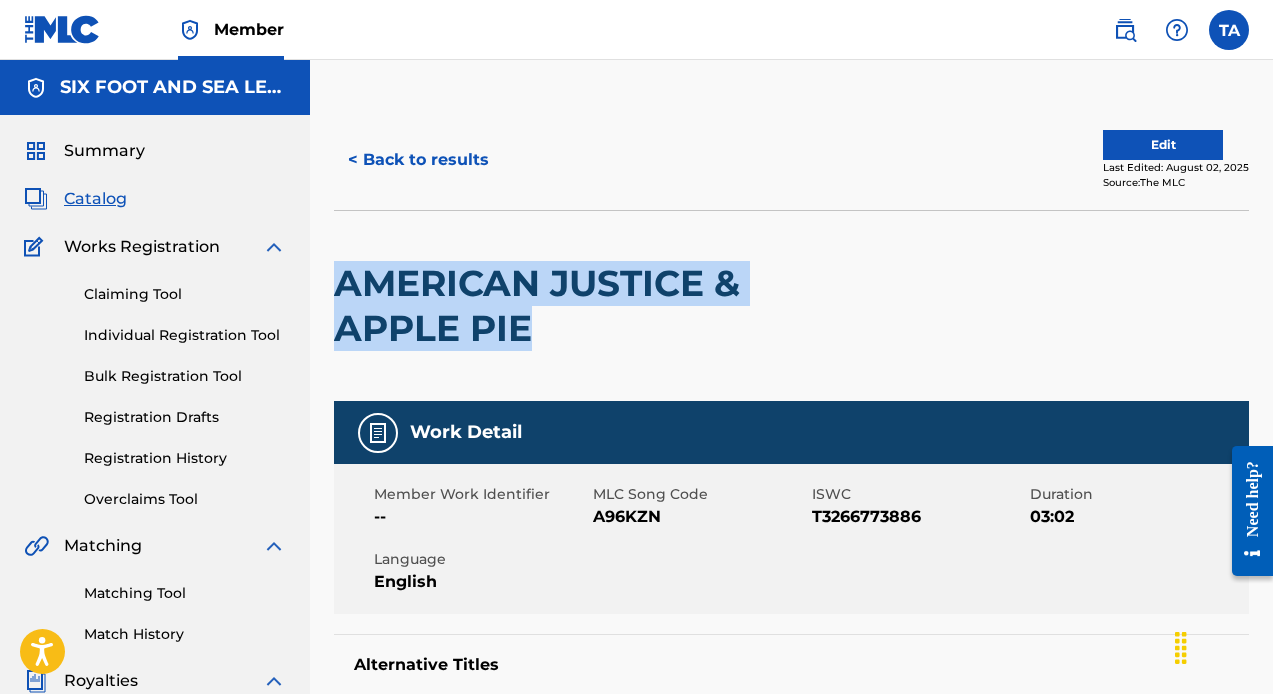 drag, startPoint x: 557, startPoint y: 332, endPoint x: 338, endPoint y: 287, distance: 223.57549 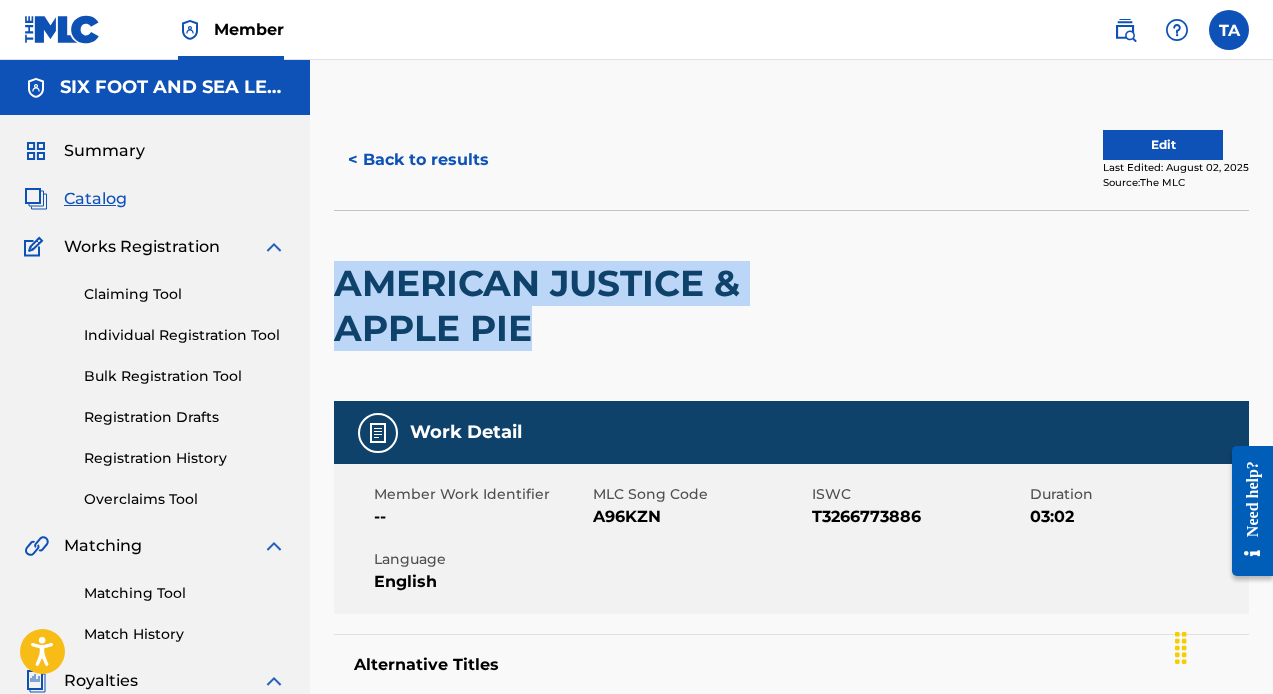 click on "< Back to results" at bounding box center (418, 160) 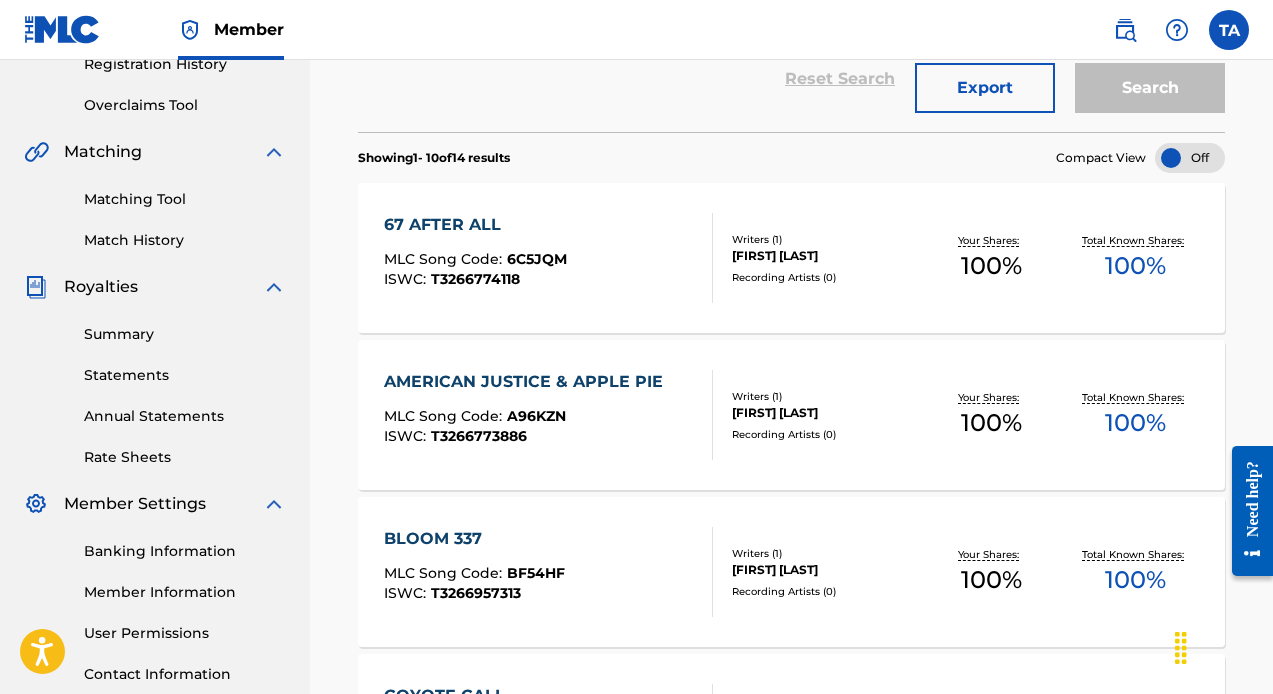 scroll, scrollTop: 554, scrollLeft: 0, axis: vertical 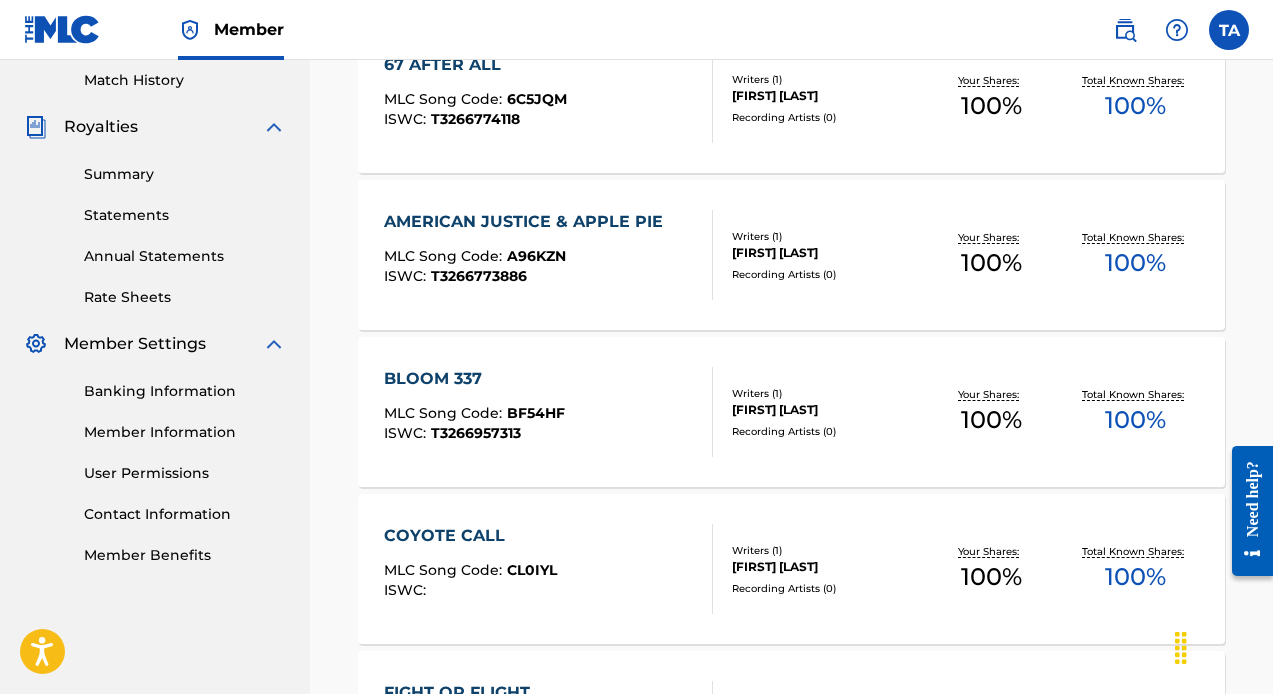 click on "BLOOM 337" at bounding box center [474, 379] 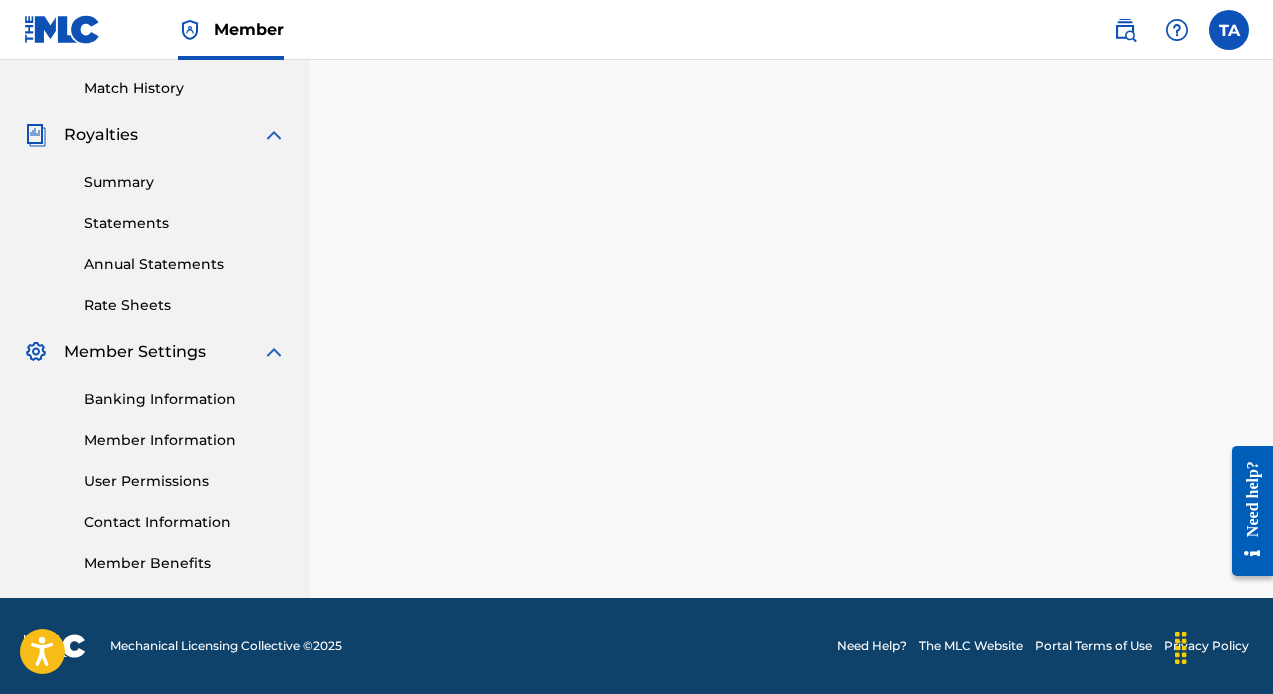 scroll, scrollTop: 0, scrollLeft: 0, axis: both 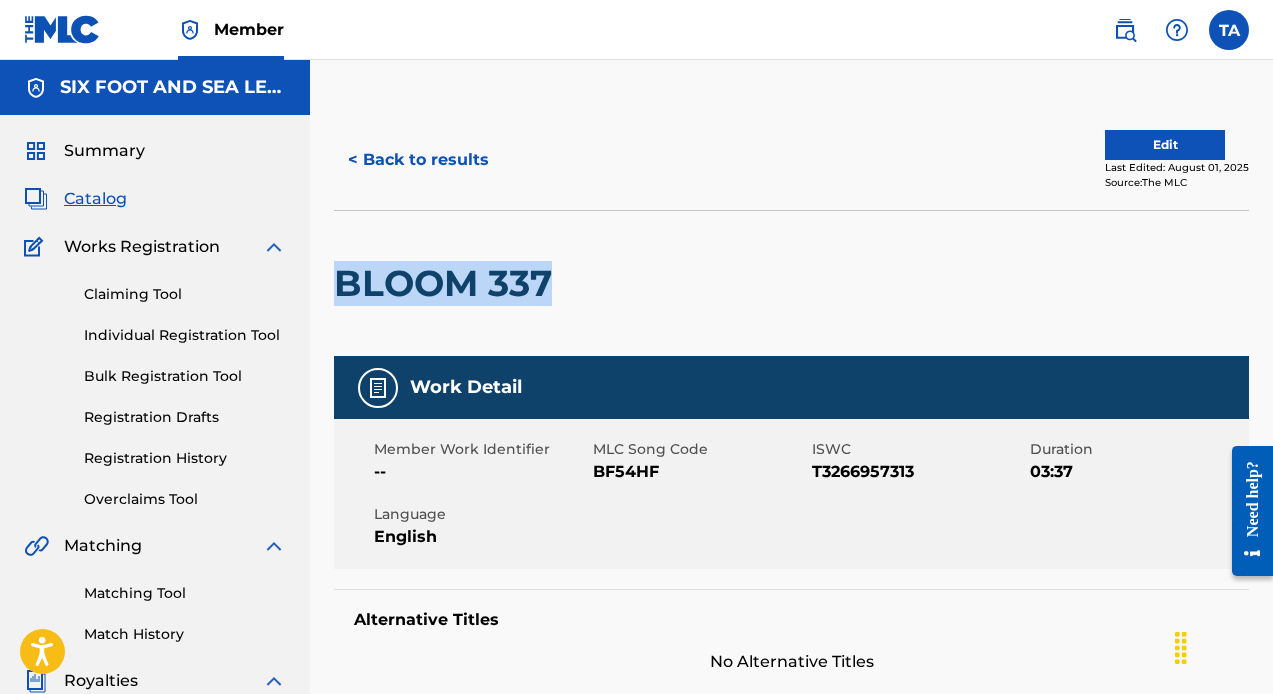 drag, startPoint x: 557, startPoint y: 284, endPoint x: 342, endPoint y: 270, distance: 215.45534 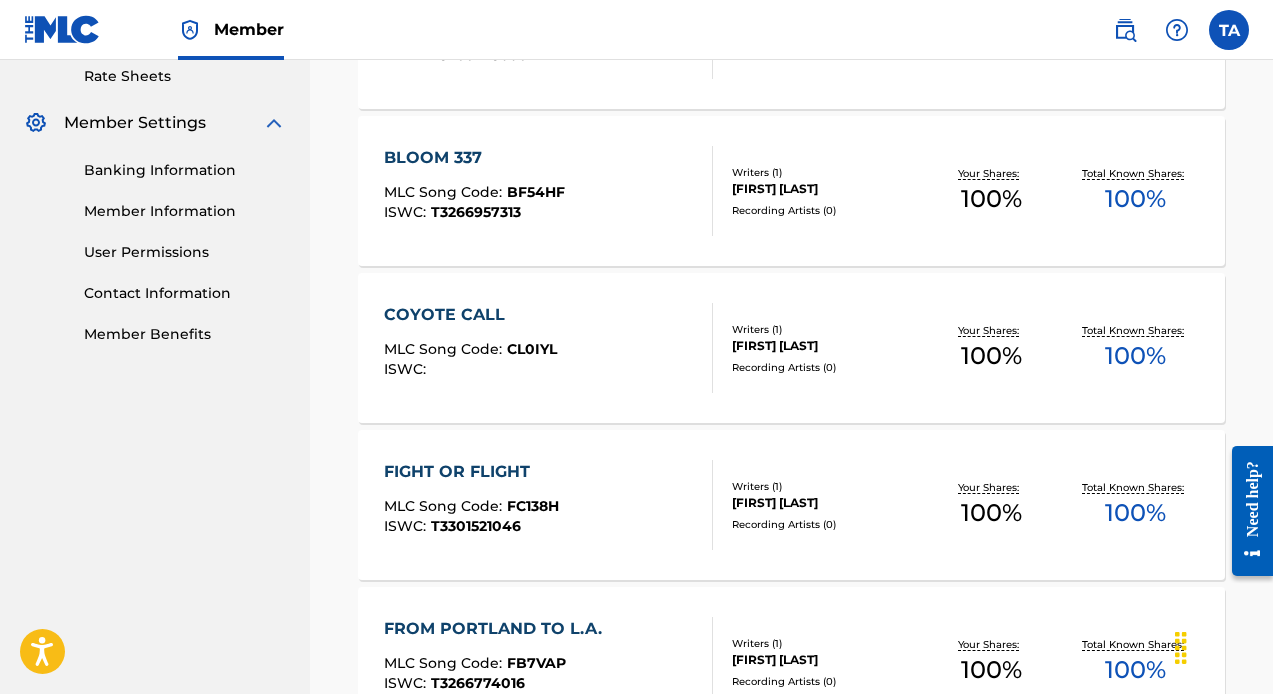 scroll, scrollTop: 774, scrollLeft: 0, axis: vertical 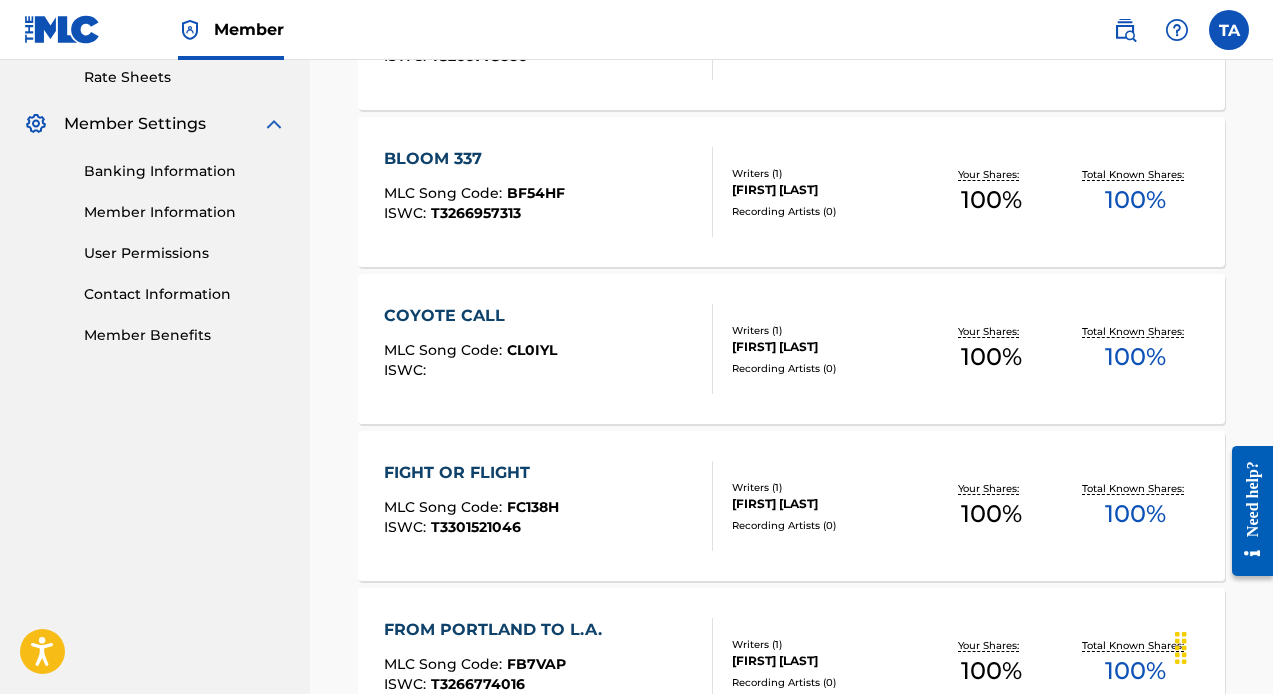 click on "COYOTE CALL" at bounding box center [470, 316] 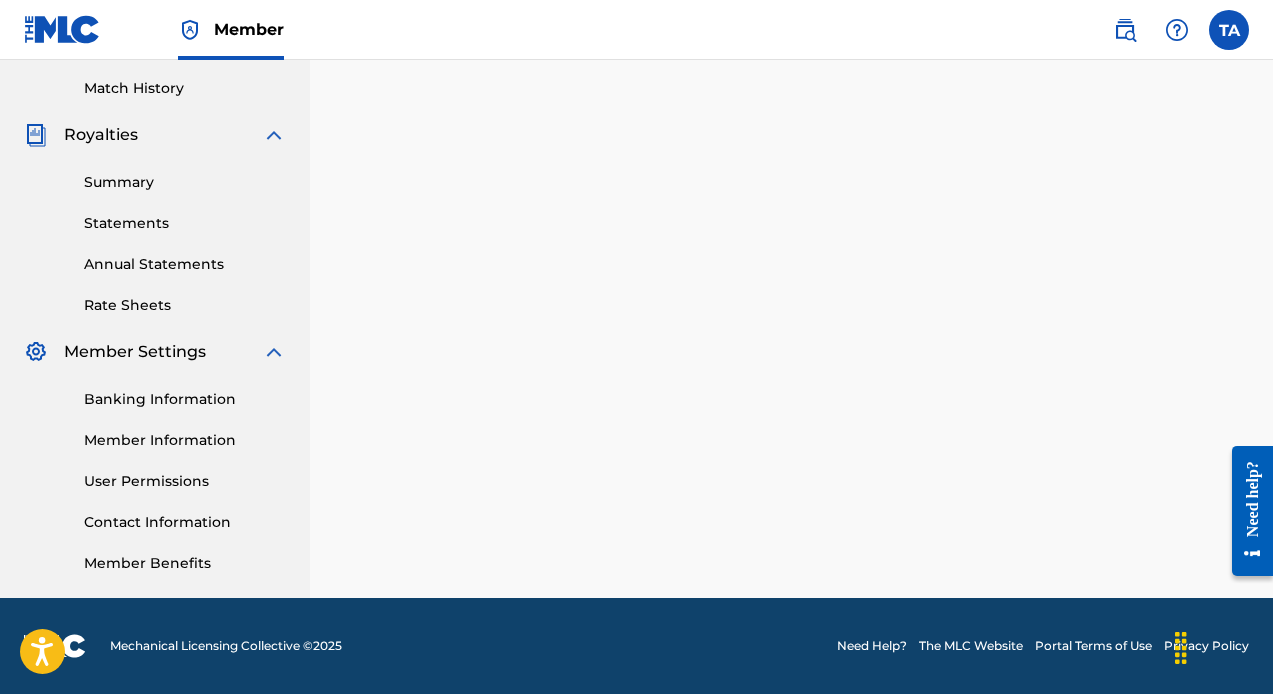 scroll, scrollTop: 0, scrollLeft: 0, axis: both 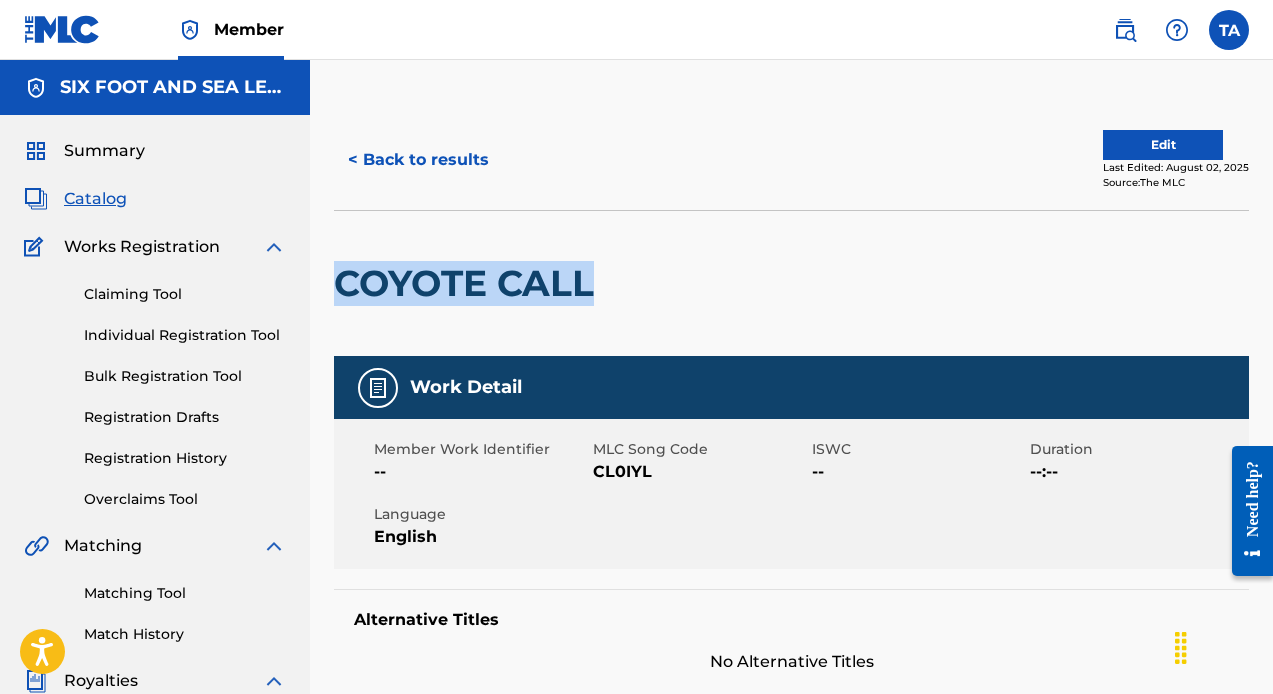 drag, startPoint x: 594, startPoint y: 279, endPoint x: 322, endPoint y: 274, distance: 272.04596 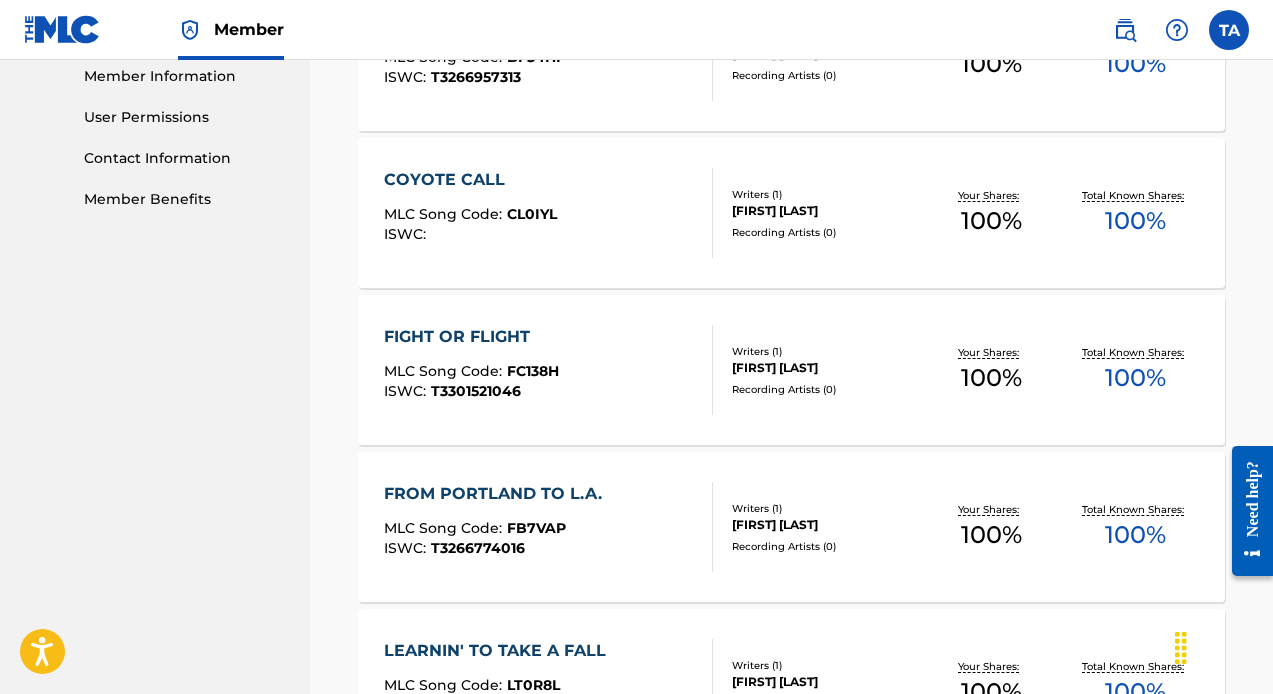 scroll, scrollTop: 909, scrollLeft: 0, axis: vertical 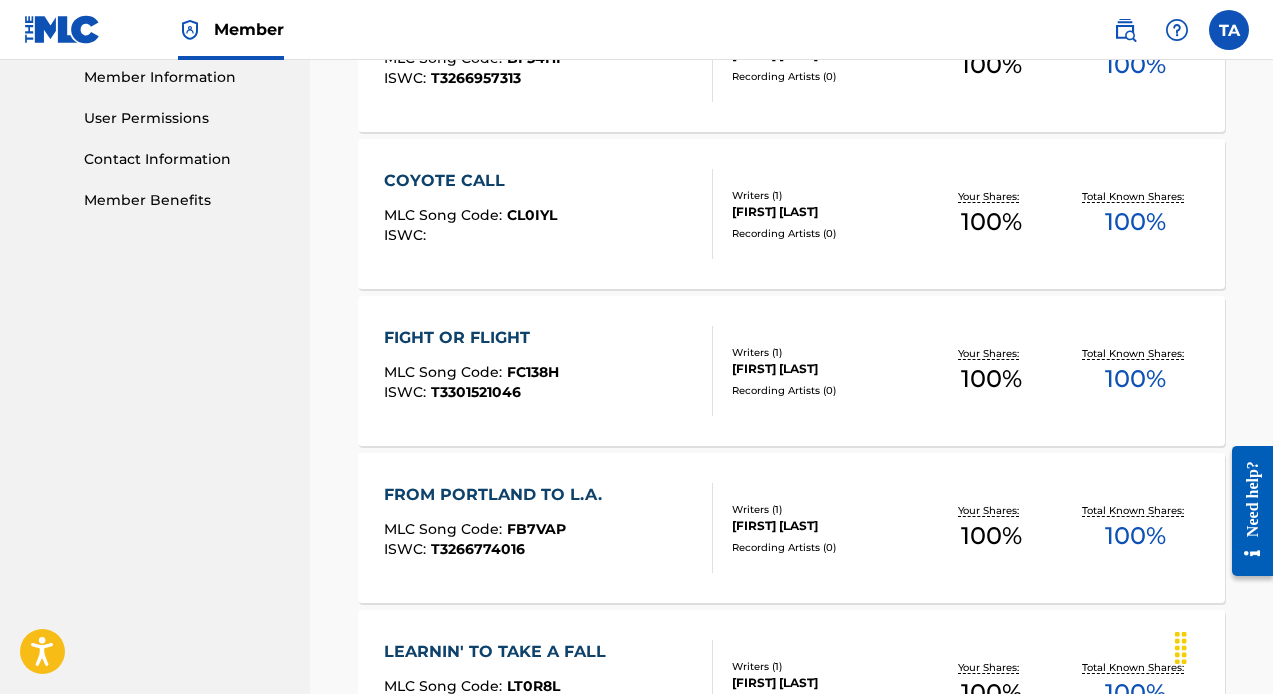 click on "FIGHT OR FLIGHT" at bounding box center [471, 338] 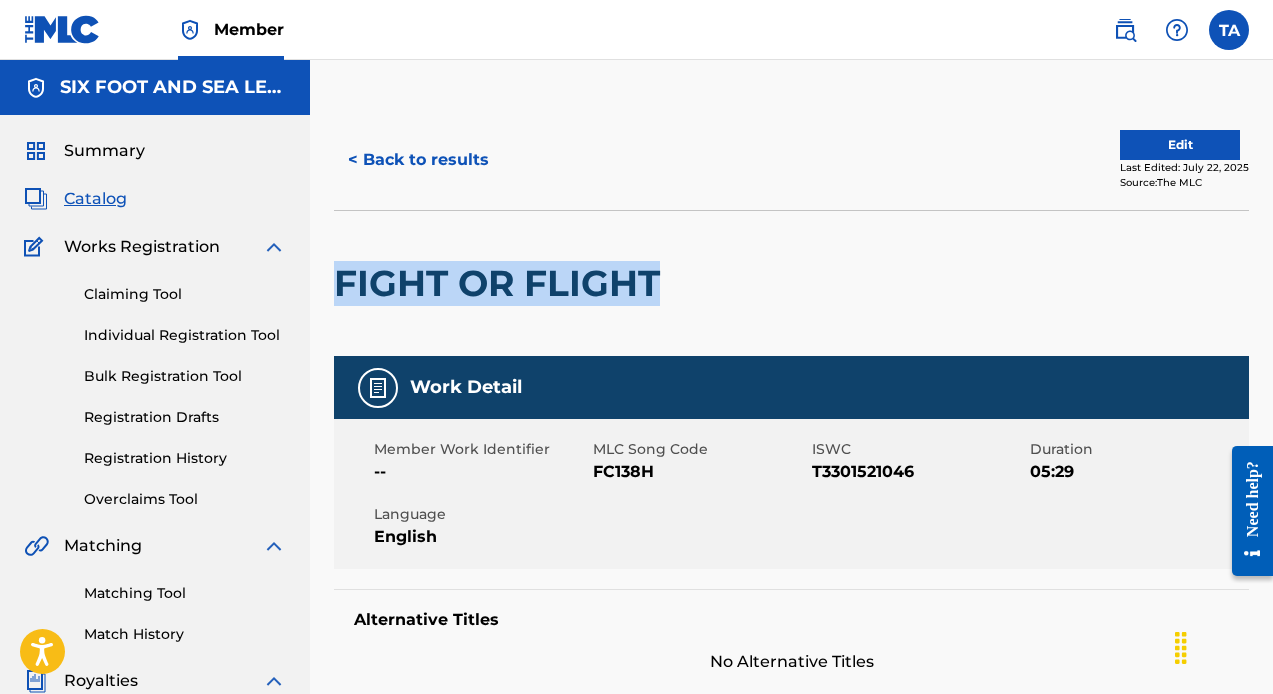drag, startPoint x: 667, startPoint y: 287, endPoint x: 338, endPoint y: 269, distance: 329.49203 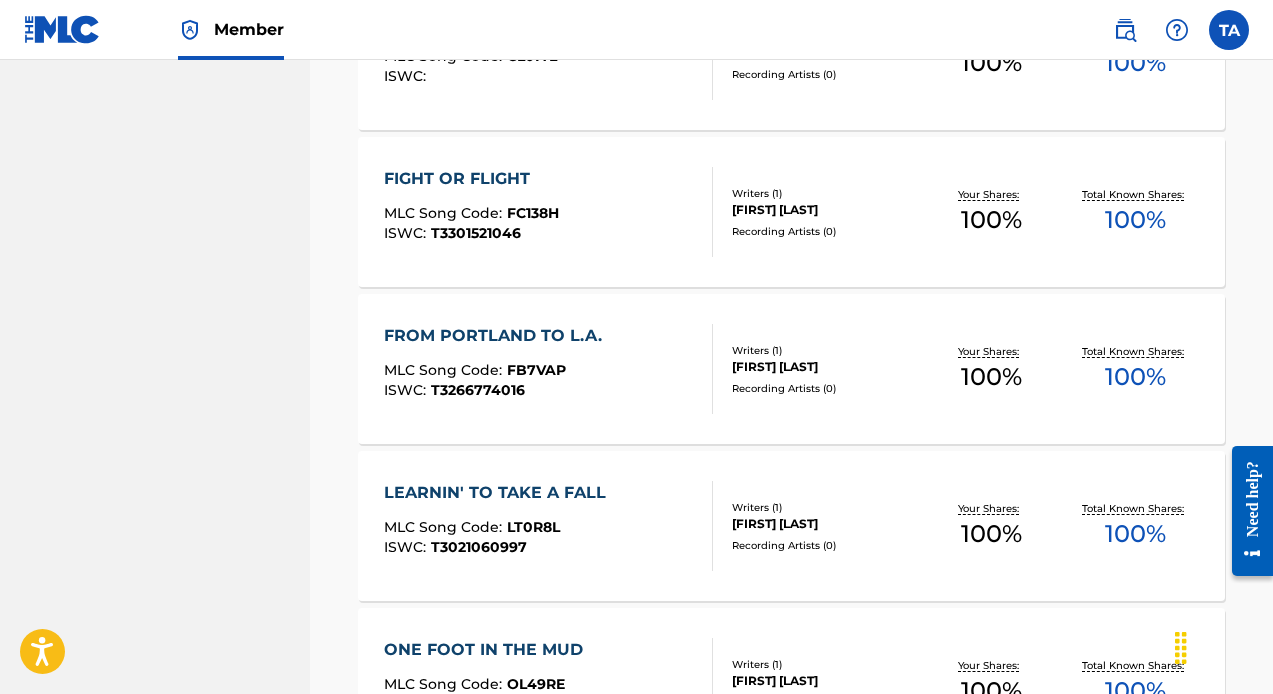 scroll, scrollTop: 1088, scrollLeft: 0, axis: vertical 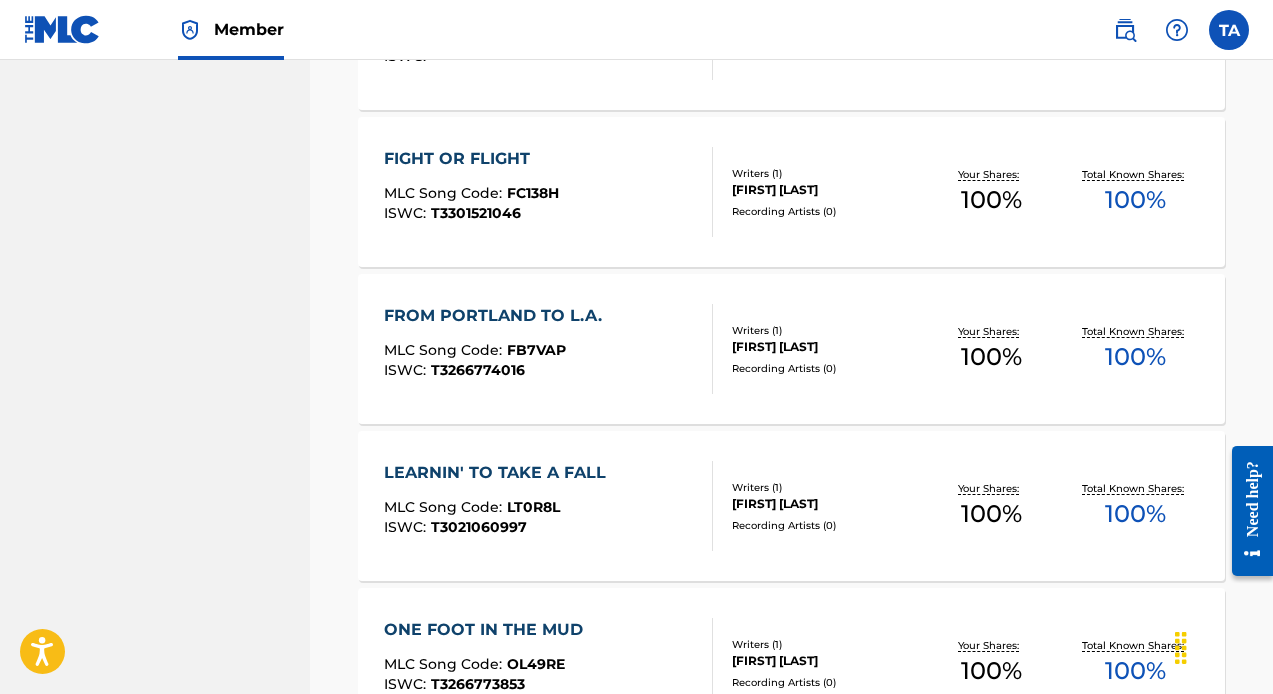 click on "LEARNIN' TO TAKE A FALL" at bounding box center [500, 473] 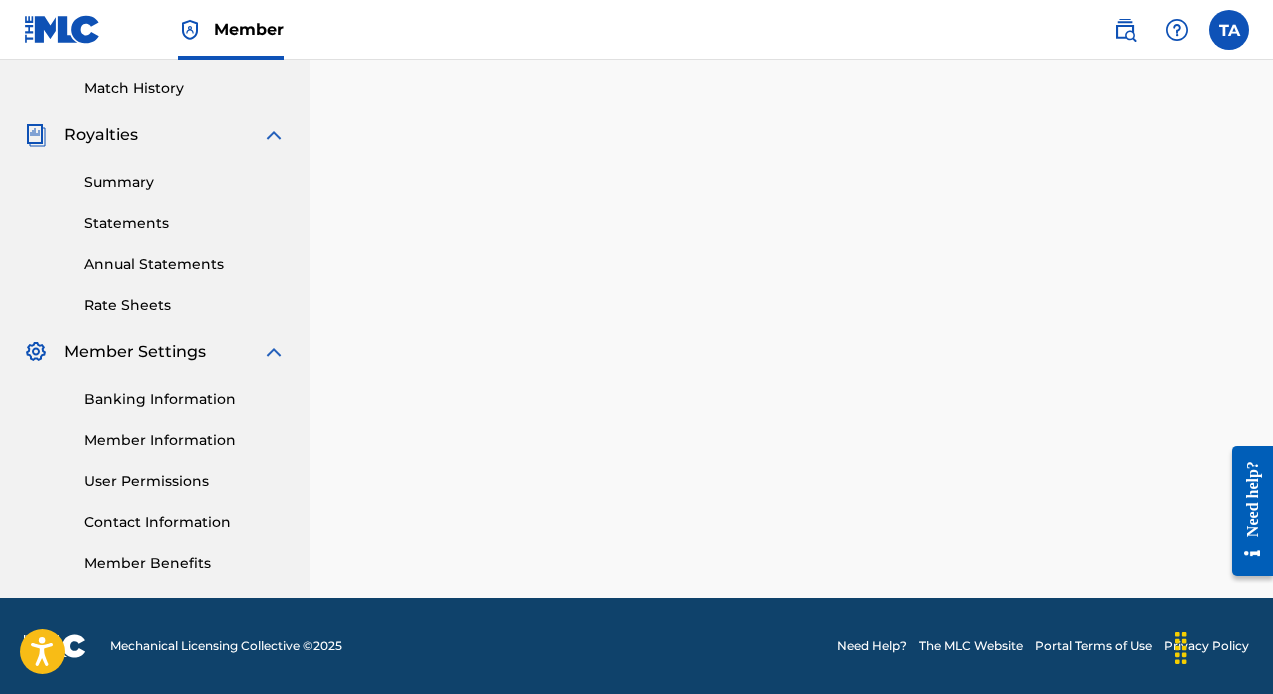 scroll, scrollTop: 0, scrollLeft: 0, axis: both 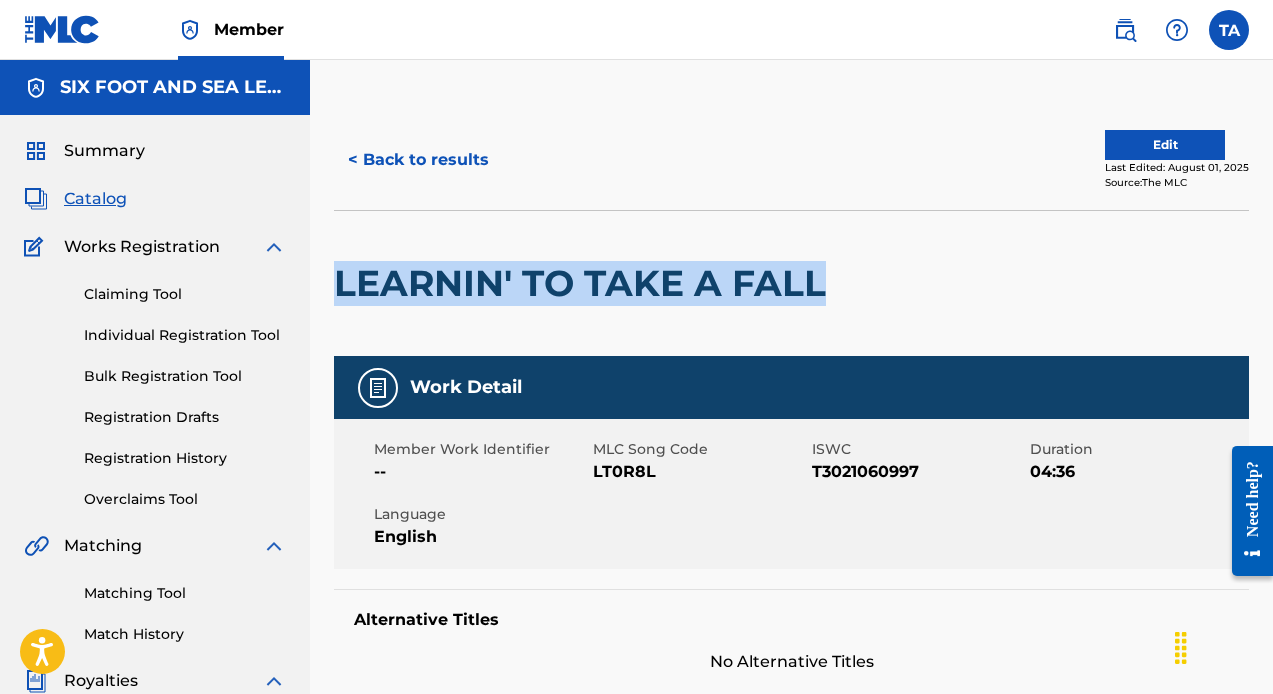 drag, startPoint x: 830, startPoint y: 282, endPoint x: 343, endPoint y: 266, distance: 487.26276 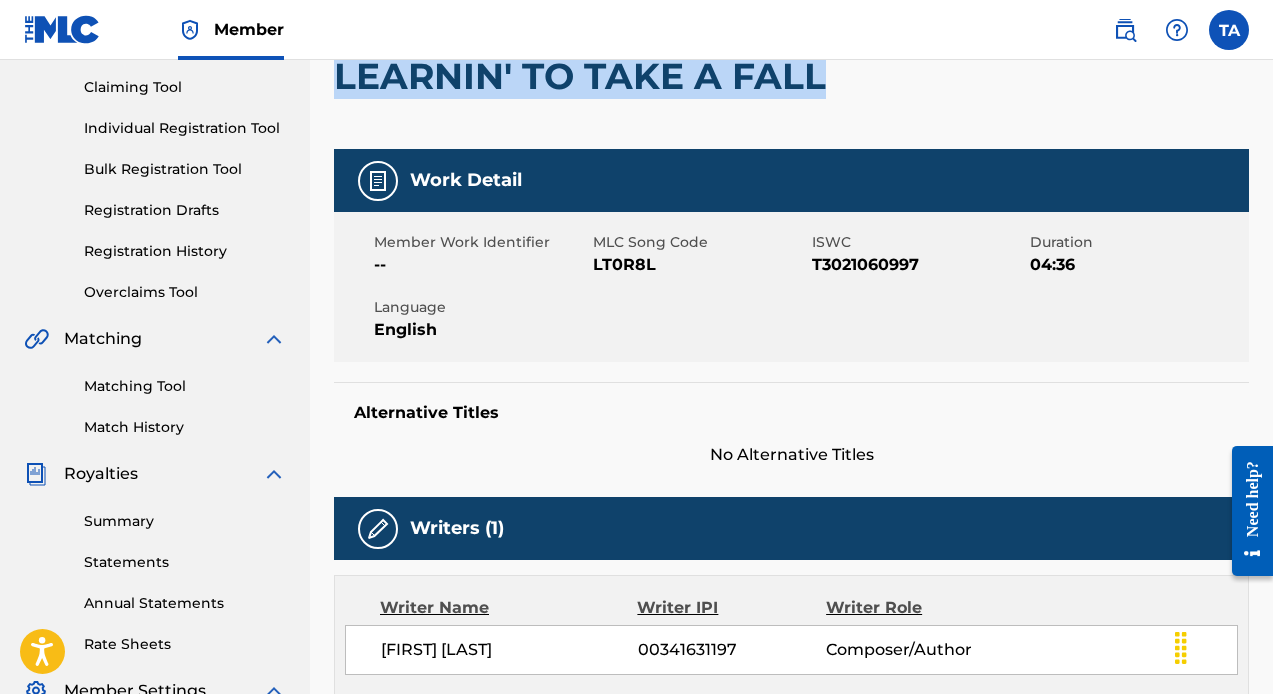 scroll, scrollTop: 170, scrollLeft: 0, axis: vertical 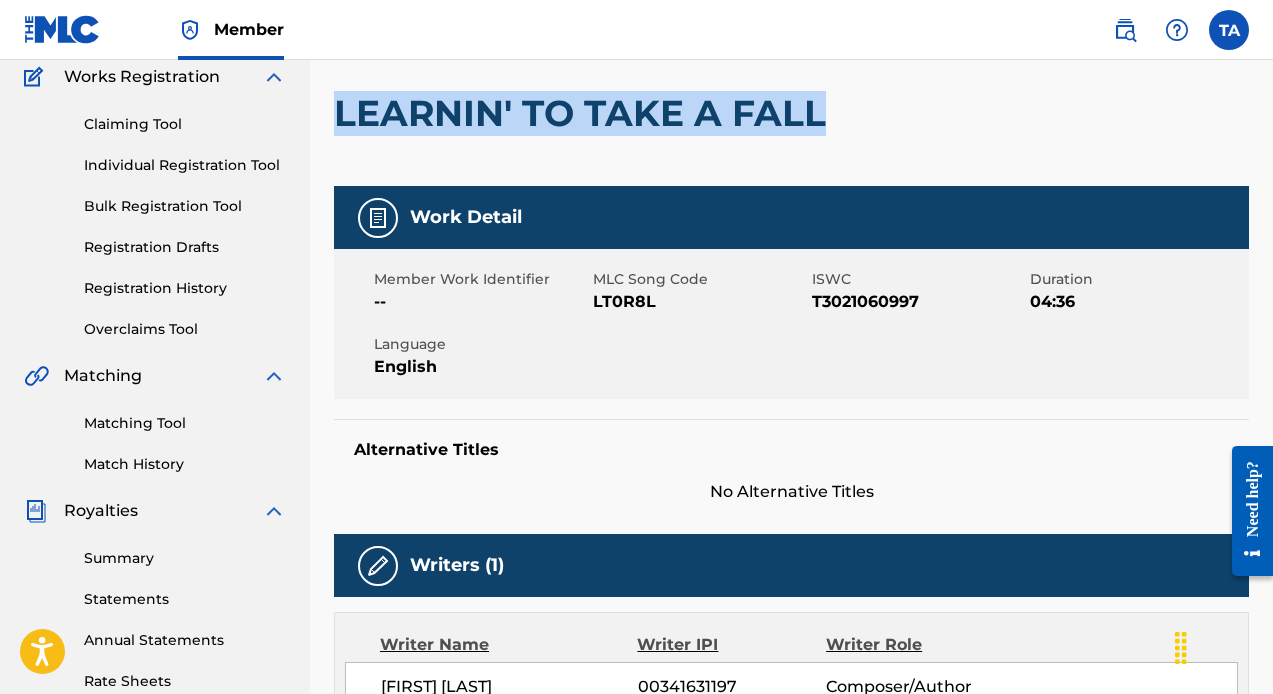 copy on "LEARNIN' TO TAKE A FALL" 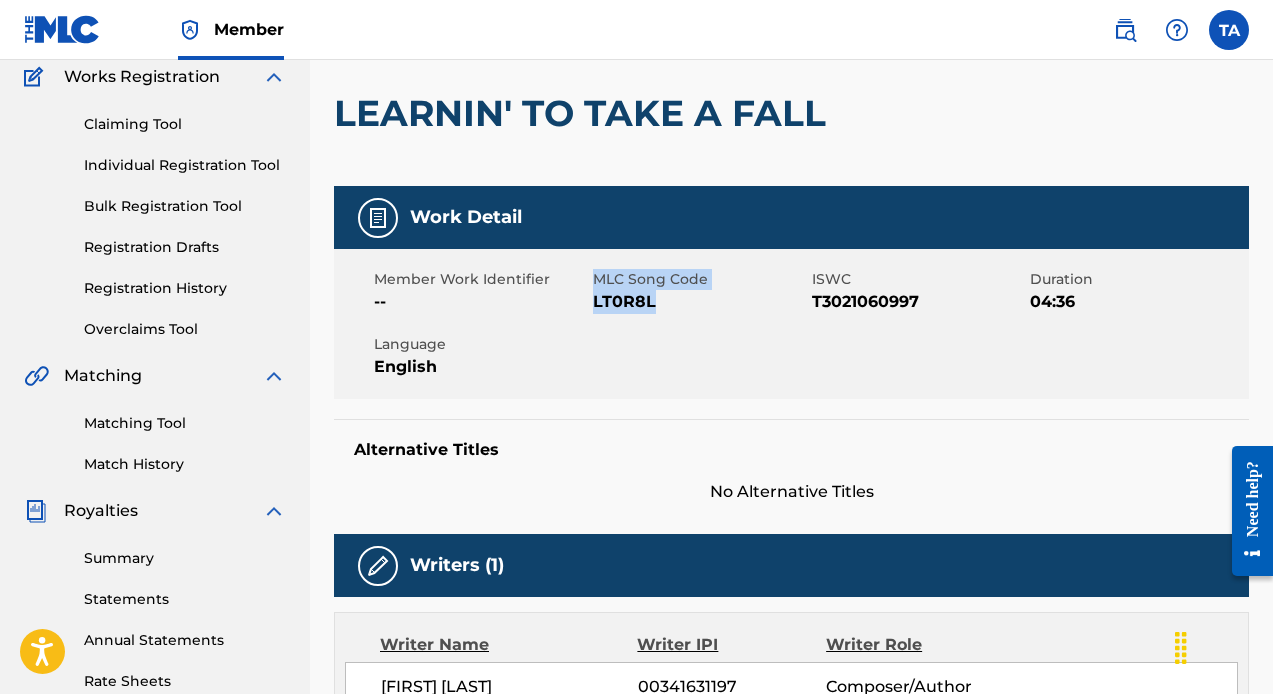 drag, startPoint x: 665, startPoint y: 300, endPoint x: 590, endPoint y: 296, distance: 75.10659 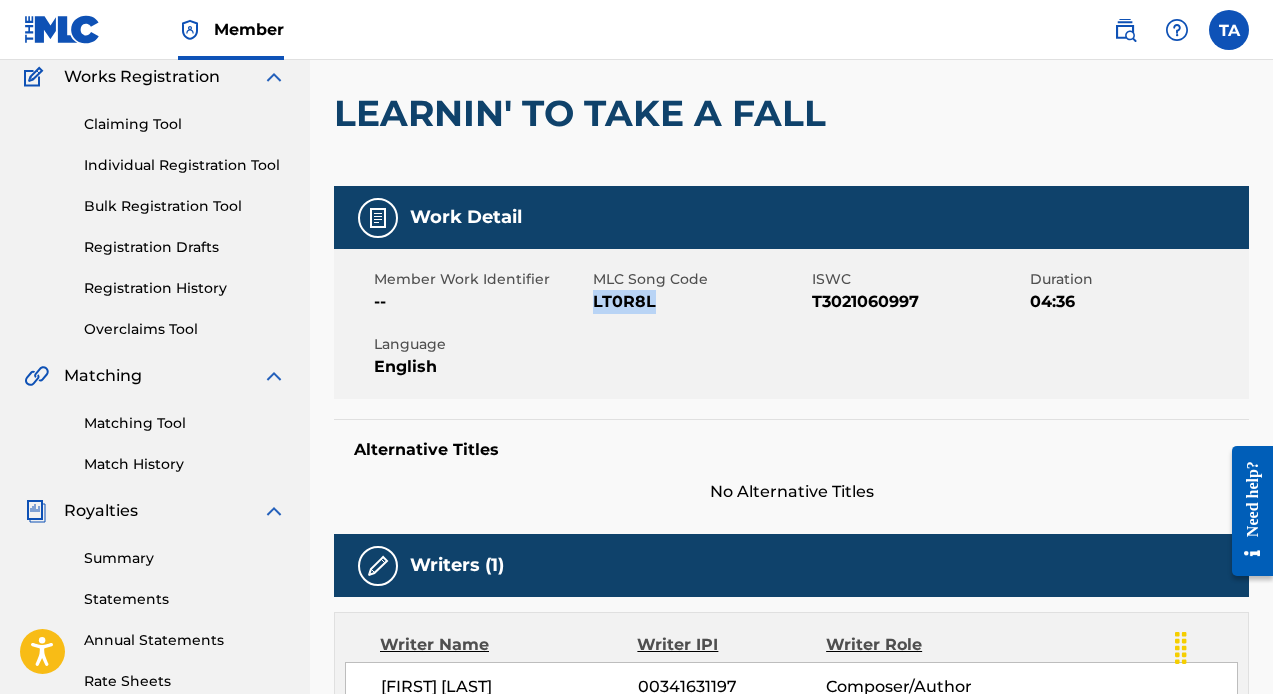 drag, startPoint x: 656, startPoint y: 301, endPoint x: 592, endPoint y: 292, distance: 64.629715 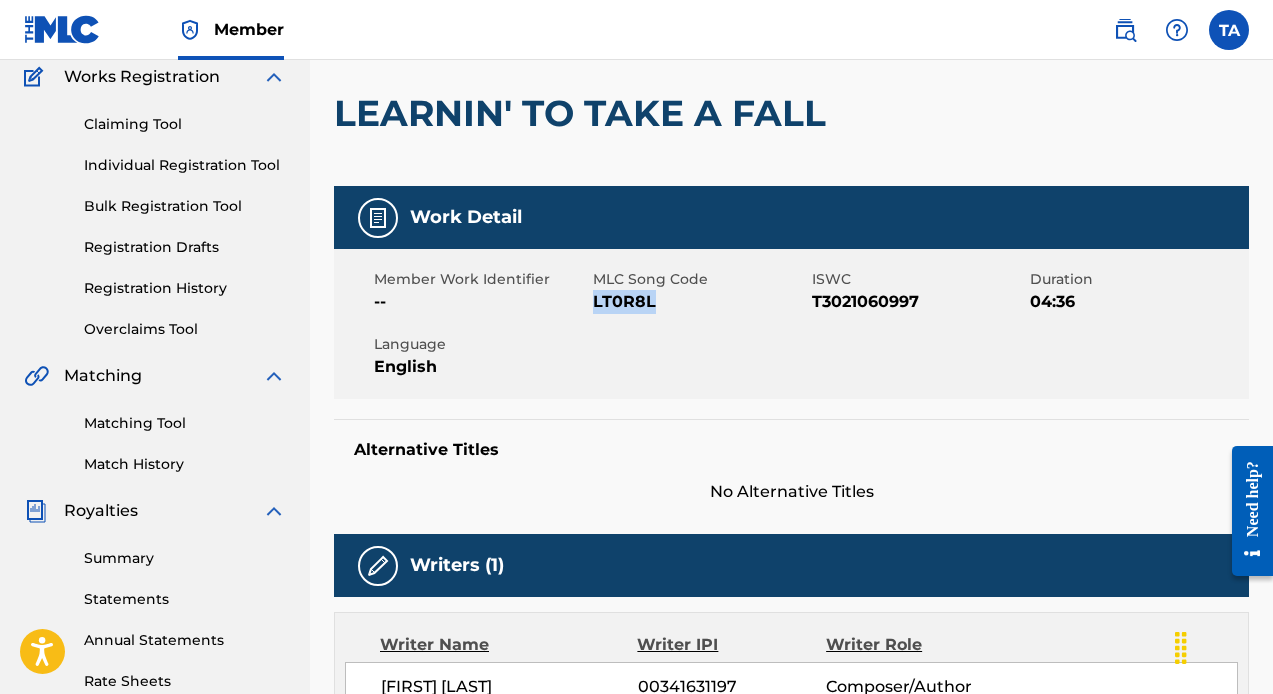 scroll, scrollTop: 0, scrollLeft: 0, axis: both 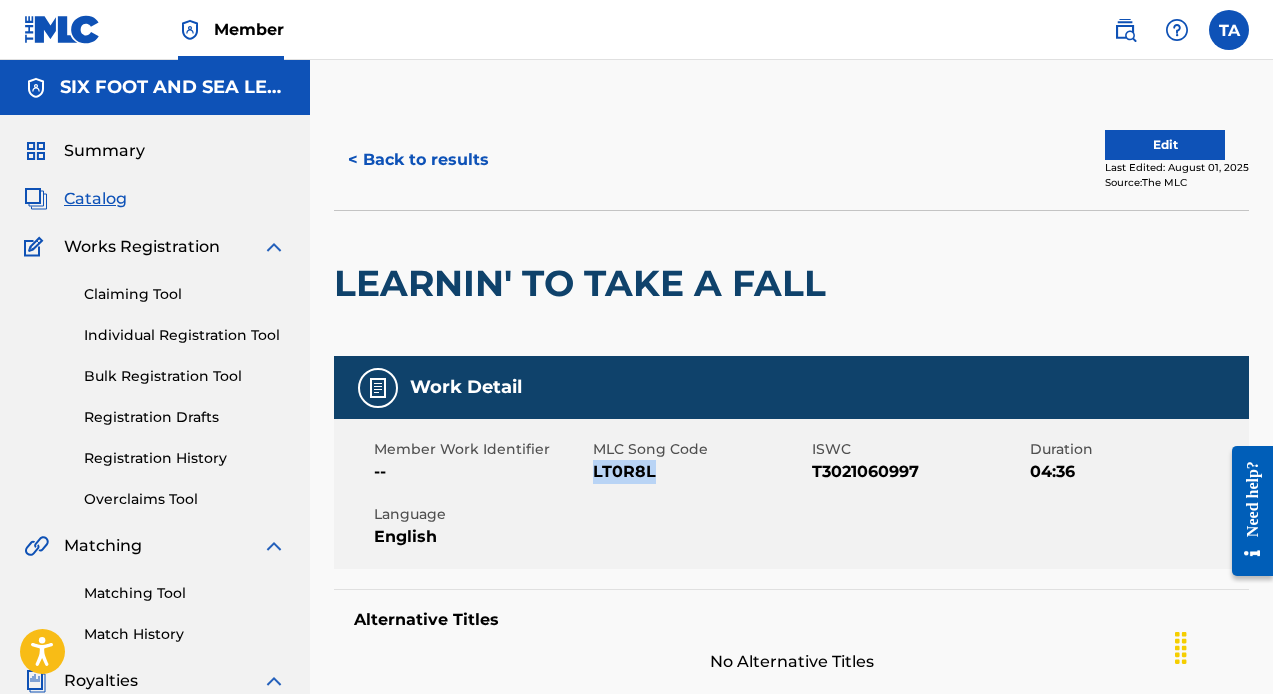click on "< Back to results" at bounding box center (418, 160) 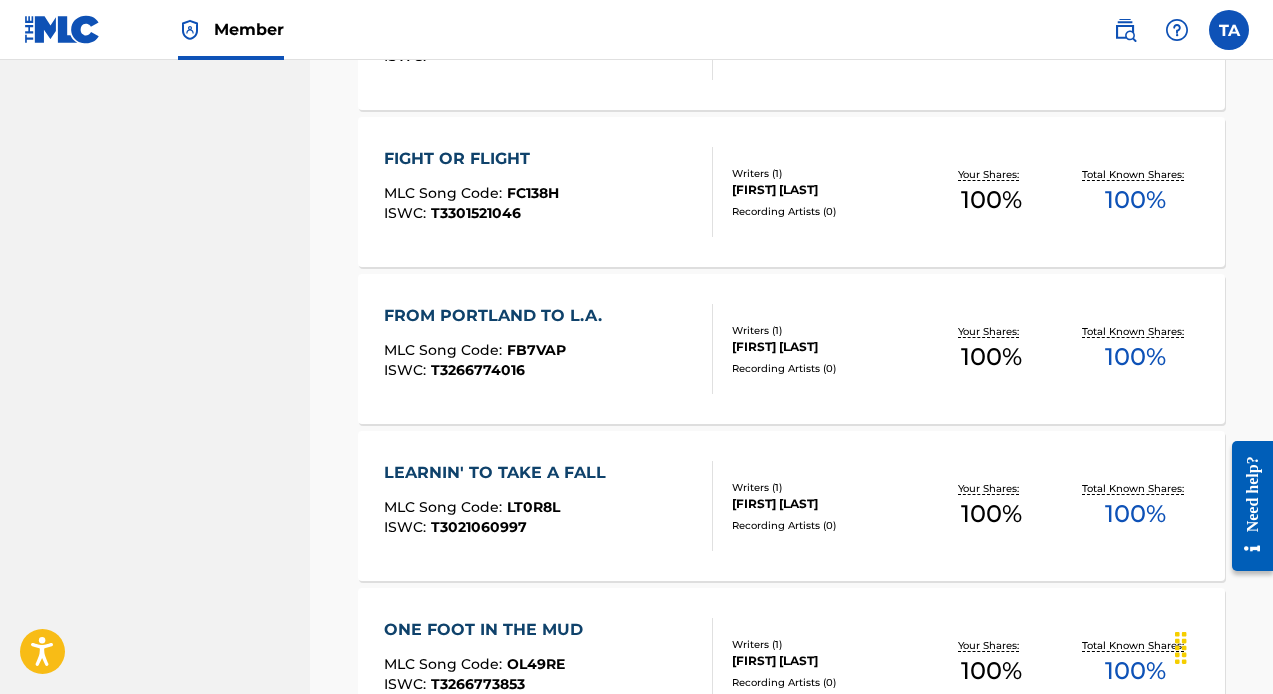 scroll, scrollTop: 1098, scrollLeft: 0, axis: vertical 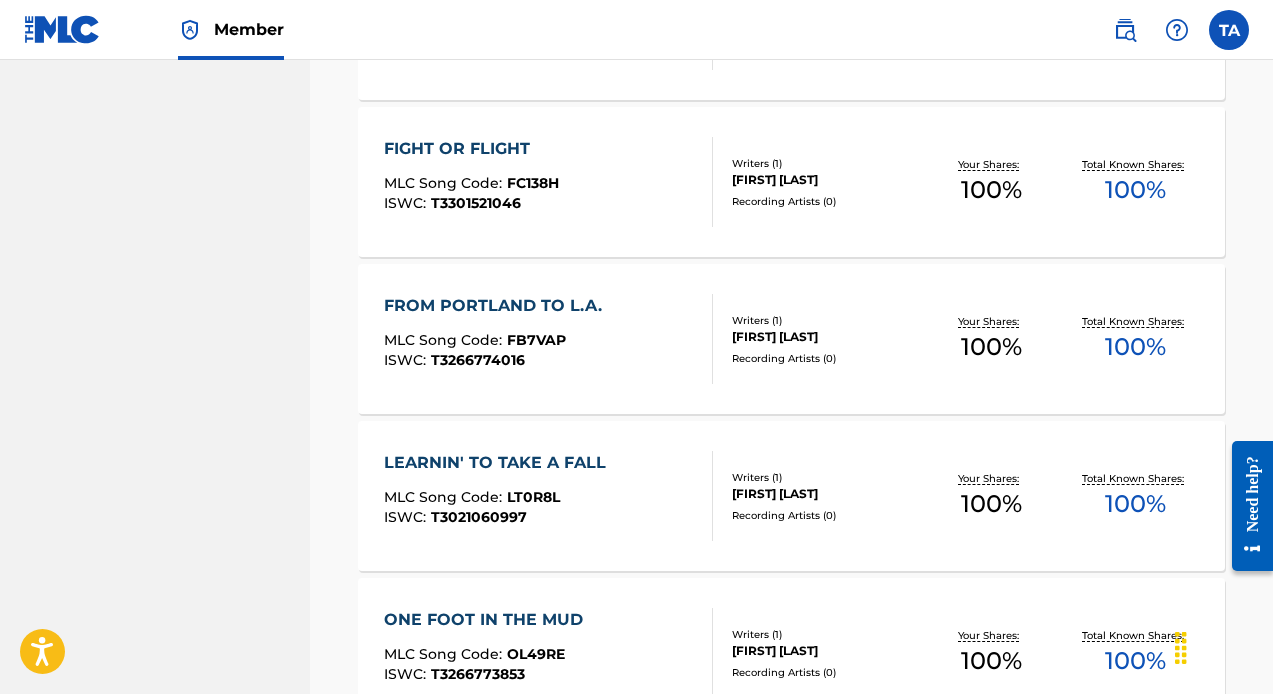 click on "FROM PORTLAND TO L.A." at bounding box center [498, 306] 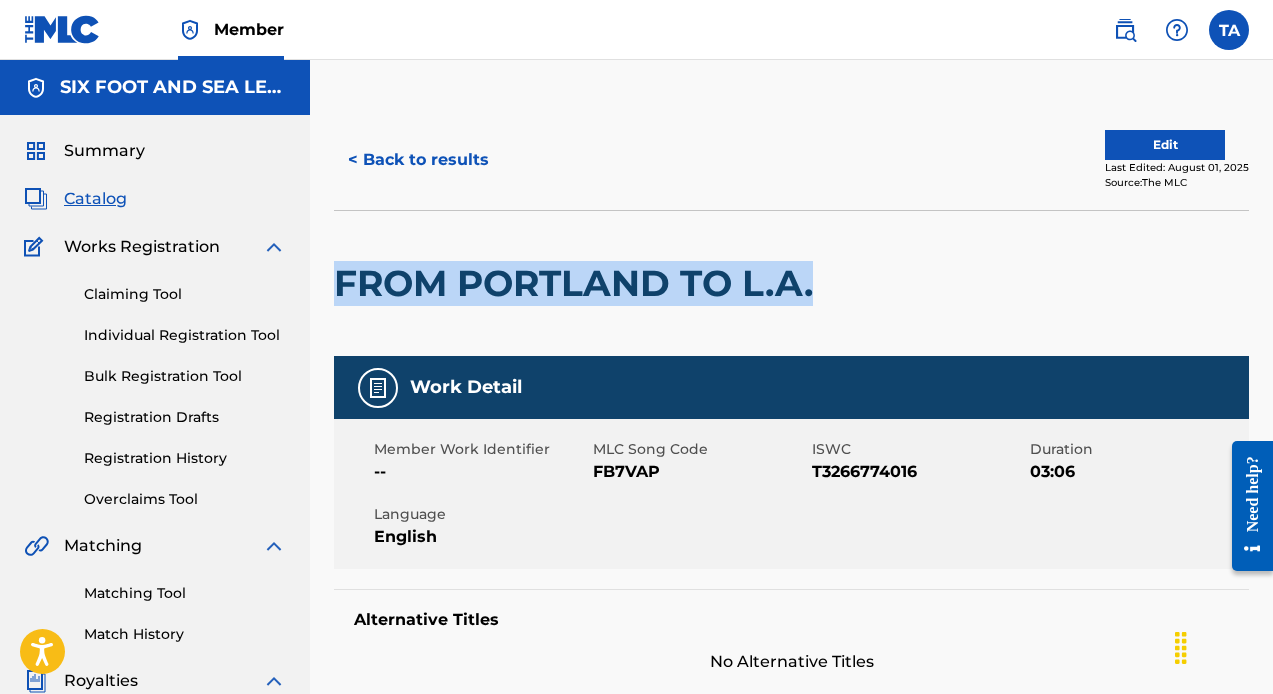drag, startPoint x: 825, startPoint y: 284, endPoint x: 335, endPoint y: 276, distance: 490.0653 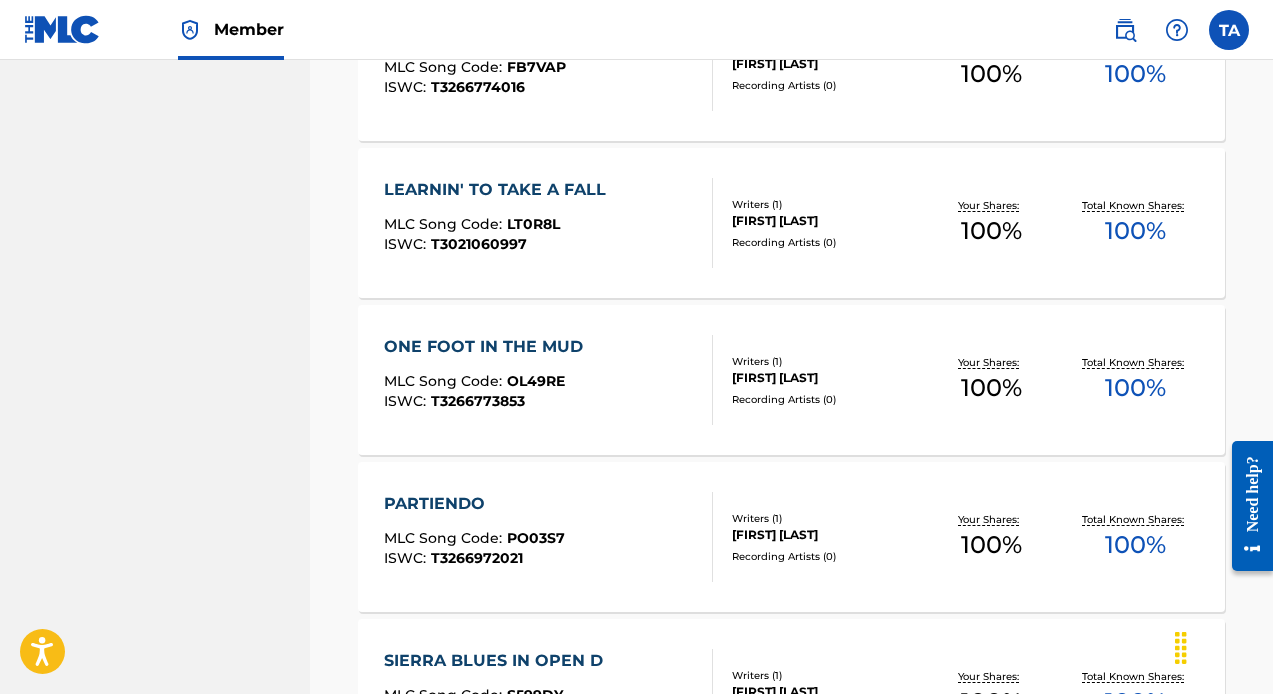 scroll, scrollTop: 1378, scrollLeft: 0, axis: vertical 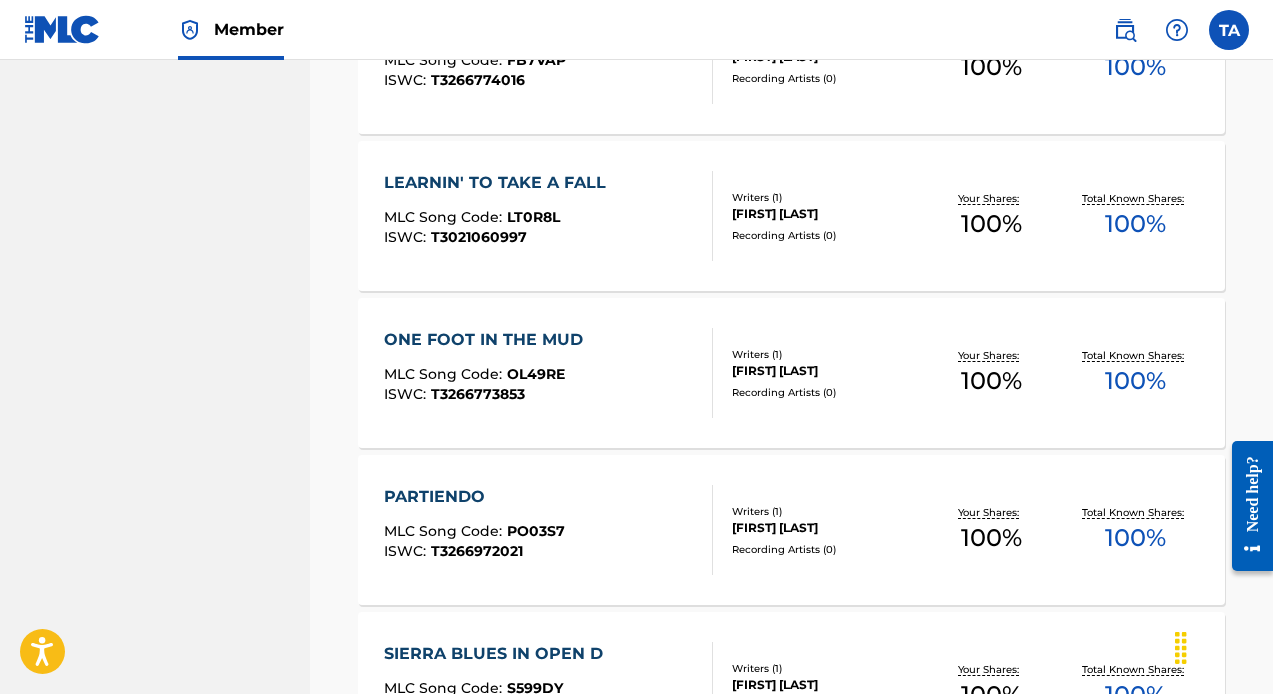 click on "ONE FOOT IN THE MUD" at bounding box center (488, 340) 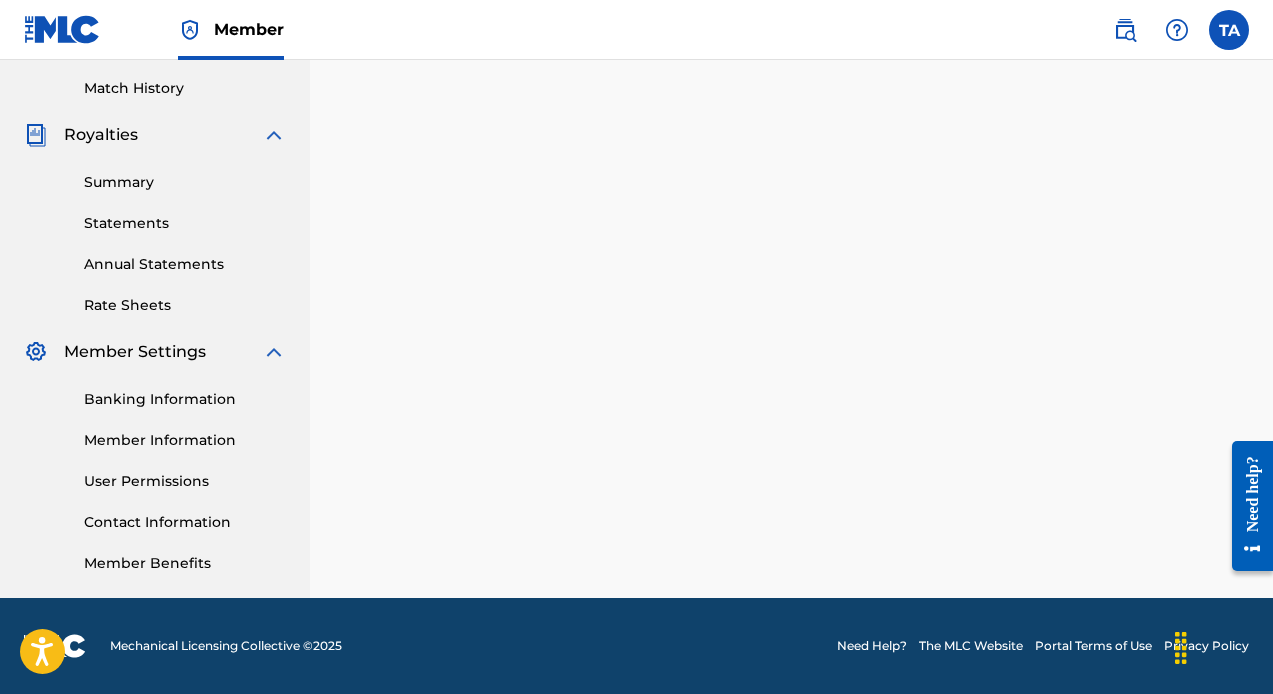 scroll, scrollTop: 0, scrollLeft: 0, axis: both 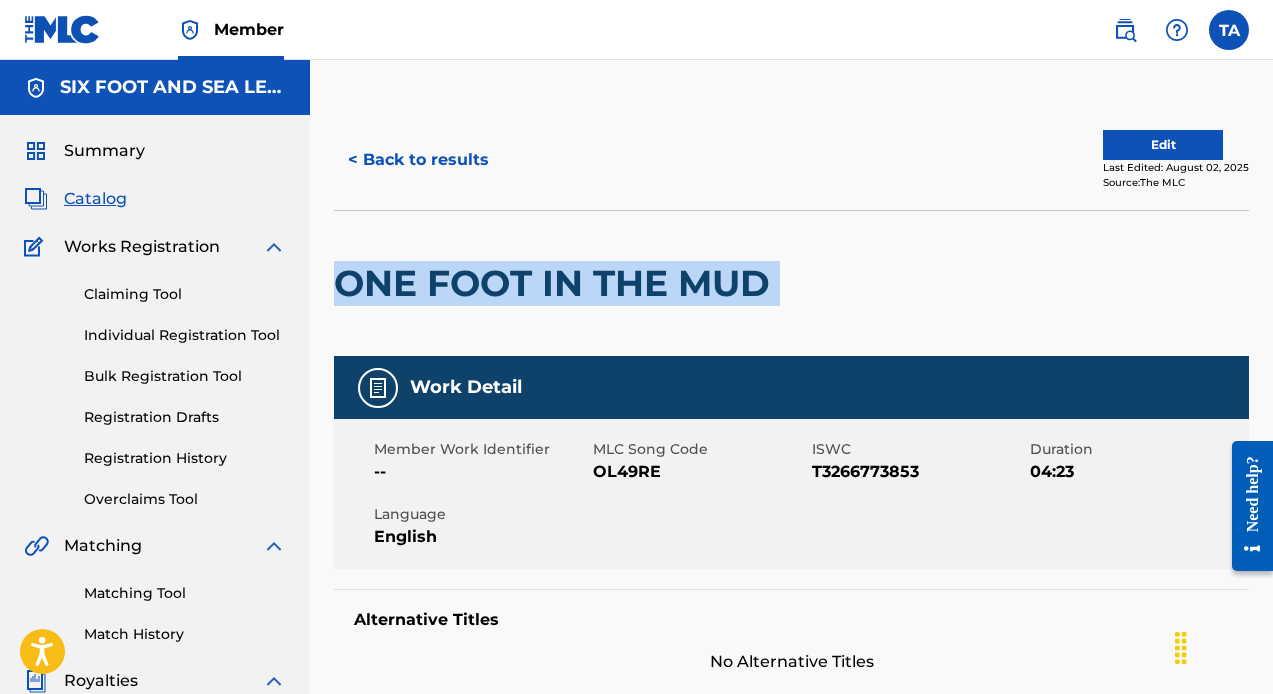 drag, startPoint x: 786, startPoint y: 283, endPoint x: 340, endPoint y: 292, distance: 446.0908 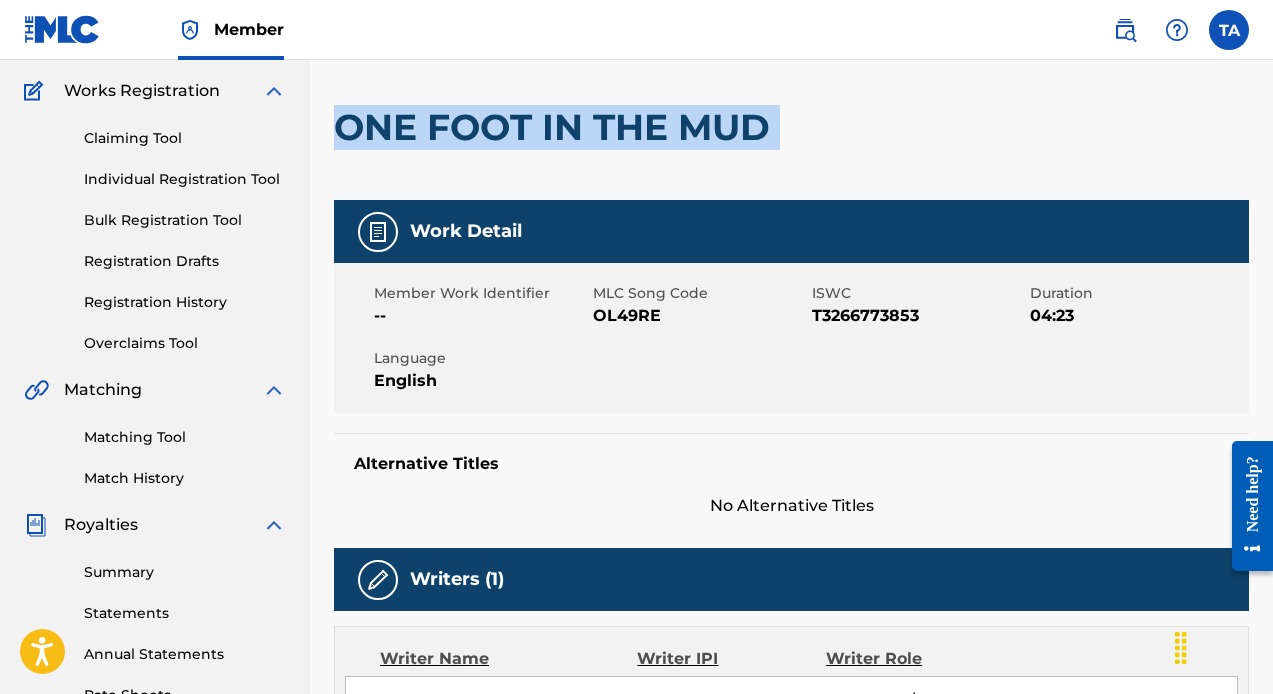 scroll, scrollTop: 0, scrollLeft: 0, axis: both 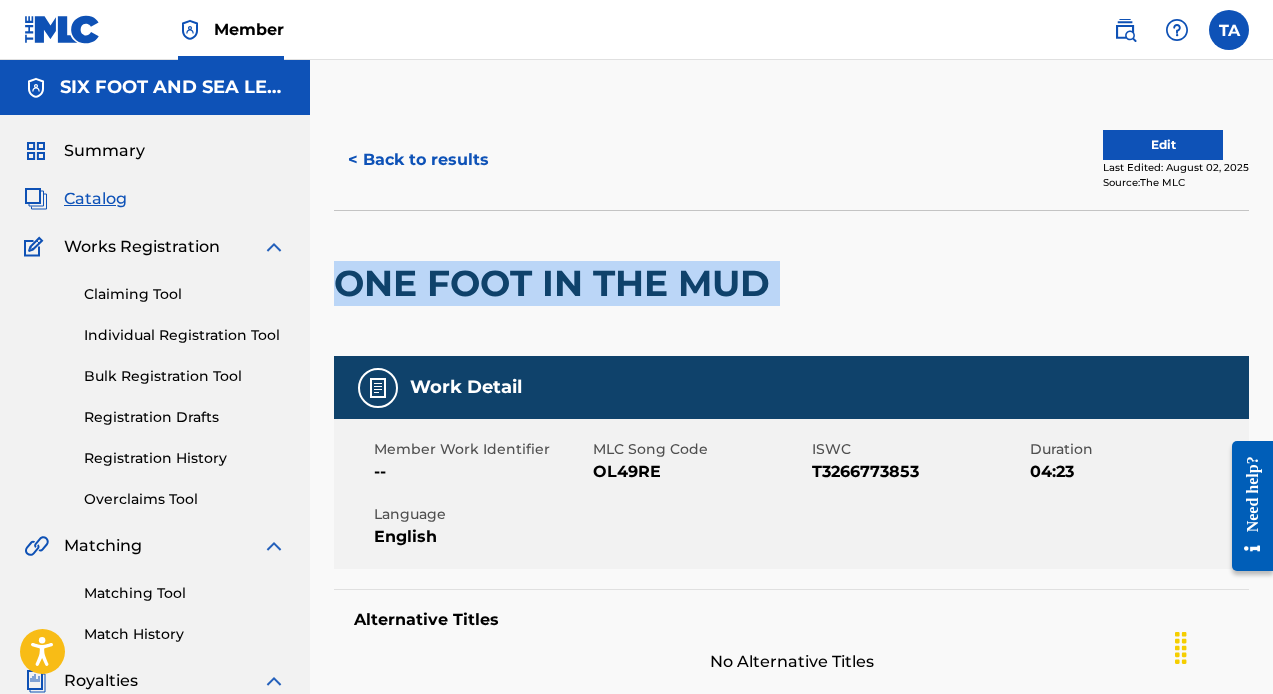 click on "< Back to results" at bounding box center (418, 160) 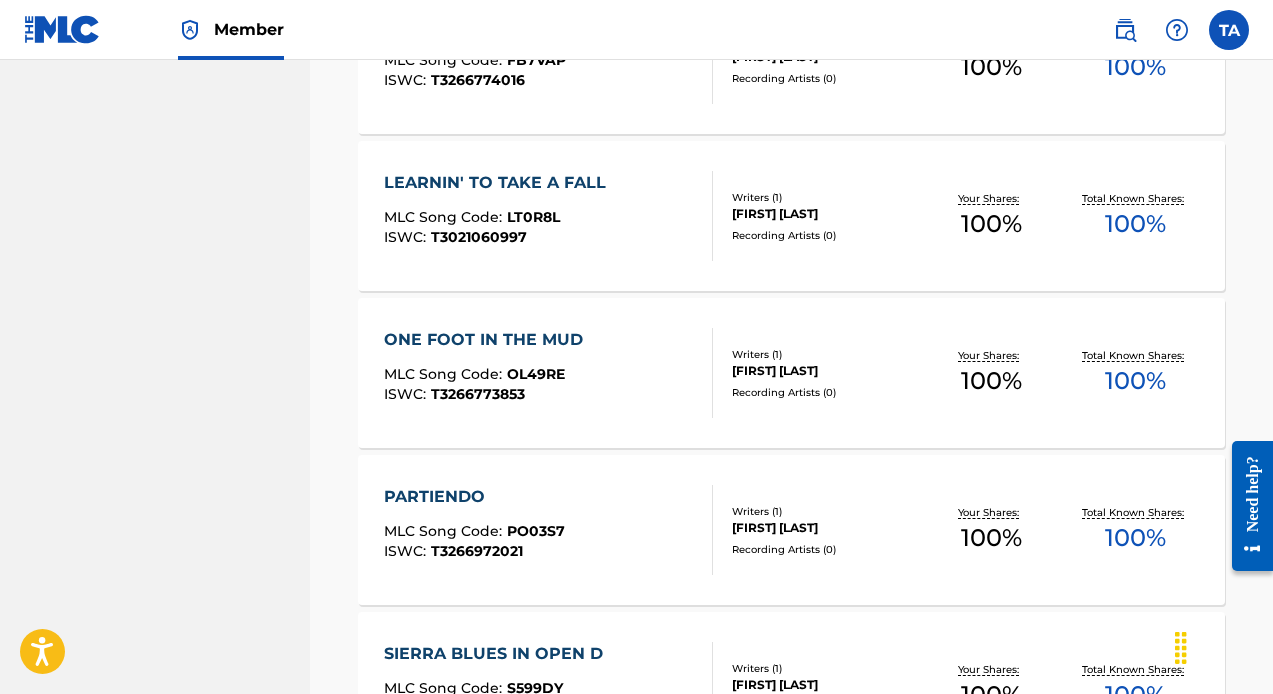 scroll, scrollTop: 1492, scrollLeft: 0, axis: vertical 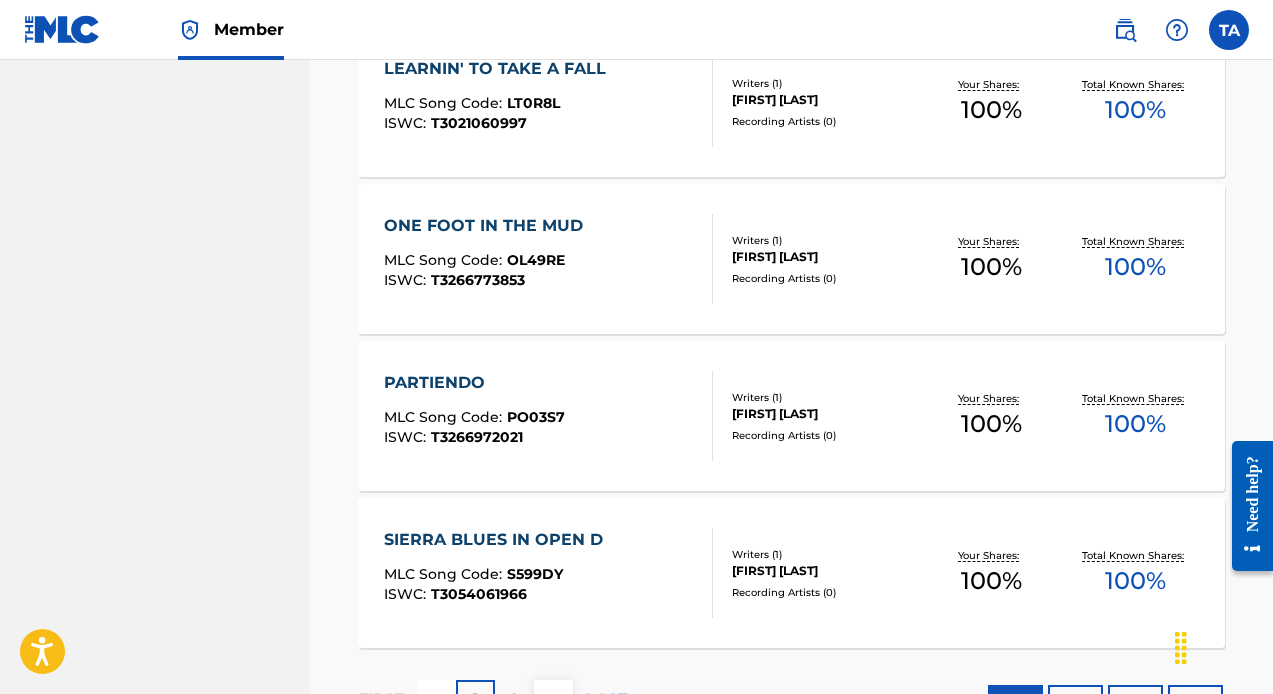 click on "PARTIENDO" at bounding box center (474, 383) 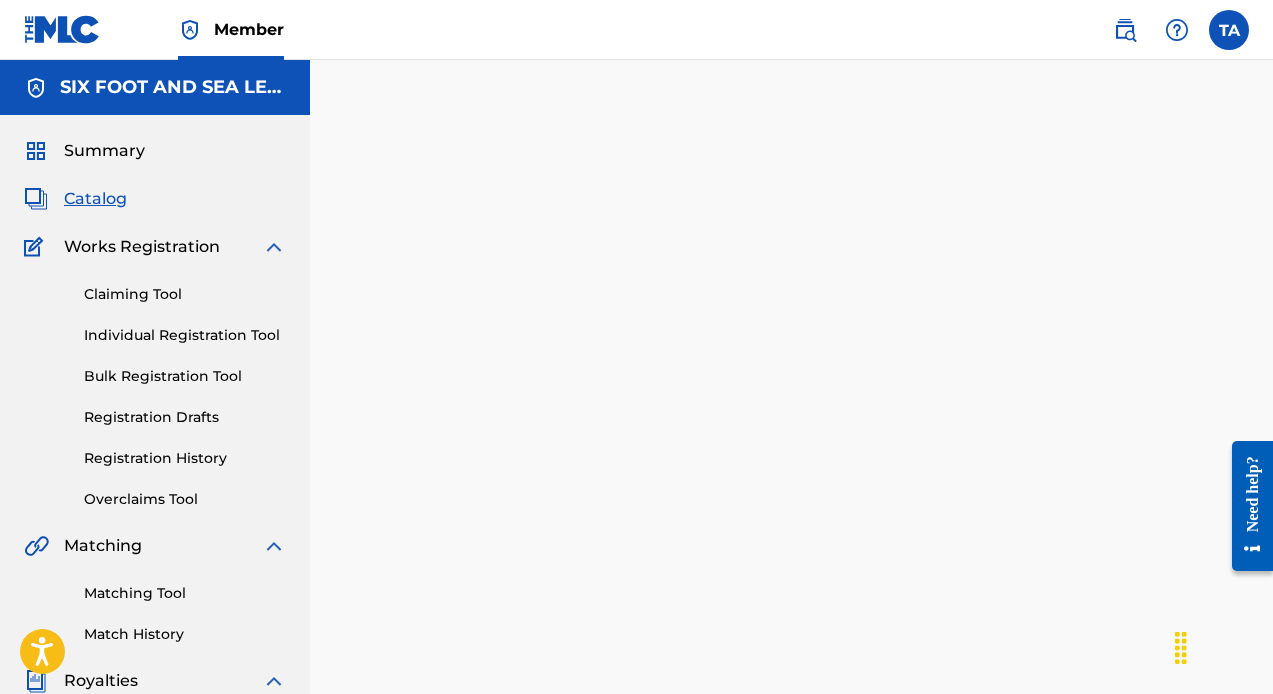 scroll, scrollTop: 6, scrollLeft: 0, axis: vertical 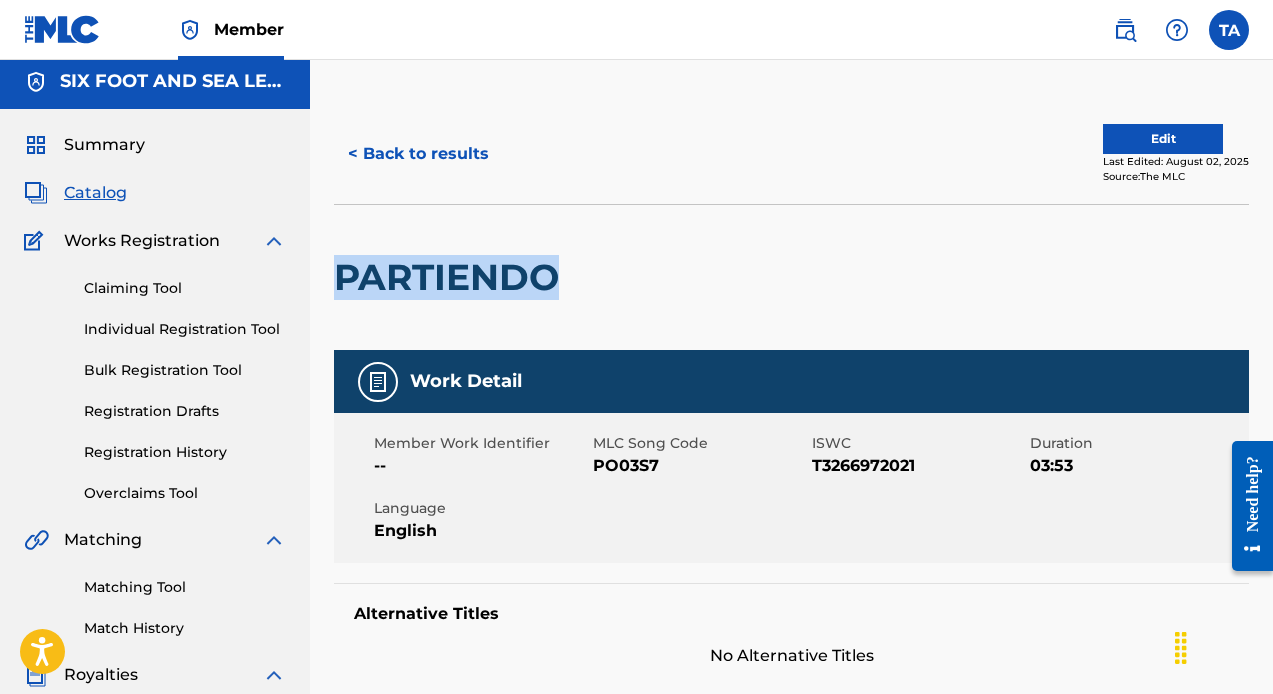 drag, startPoint x: 560, startPoint y: 279, endPoint x: 324, endPoint y: 242, distance: 238.88281 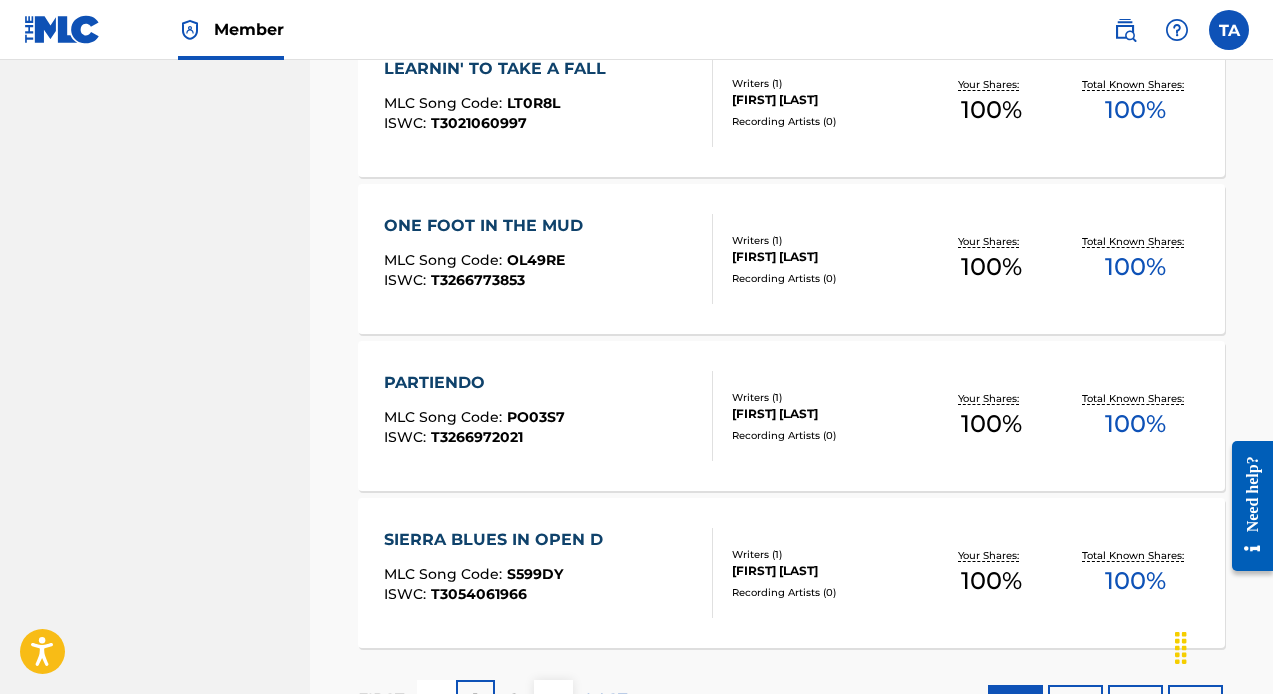 scroll, scrollTop: 1645, scrollLeft: 0, axis: vertical 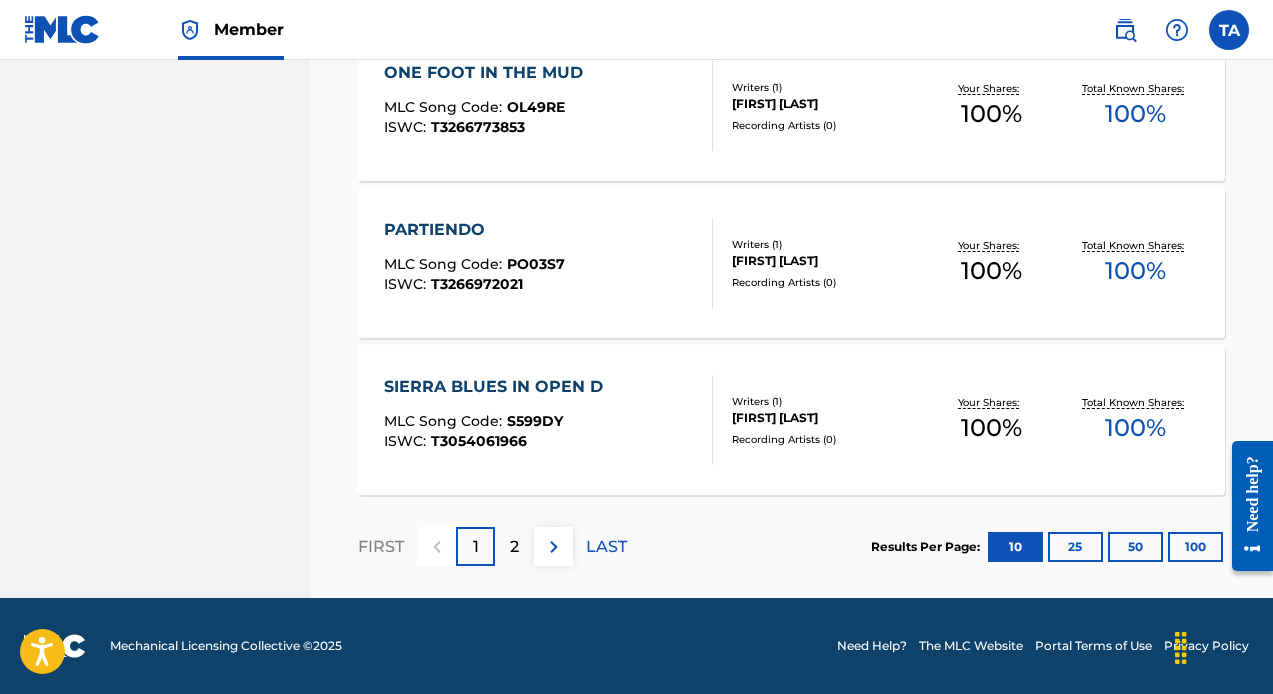 click on "2" at bounding box center (514, 547) 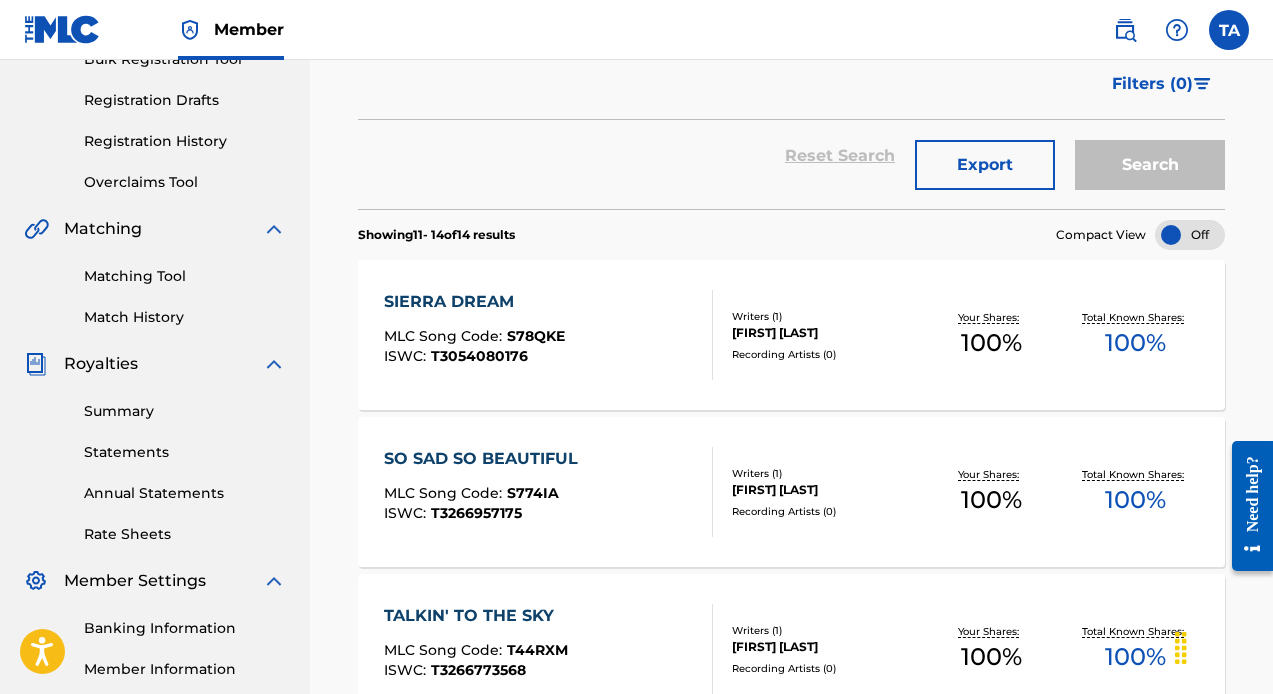 scroll, scrollTop: 402, scrollLeft: 0, axis: vertical 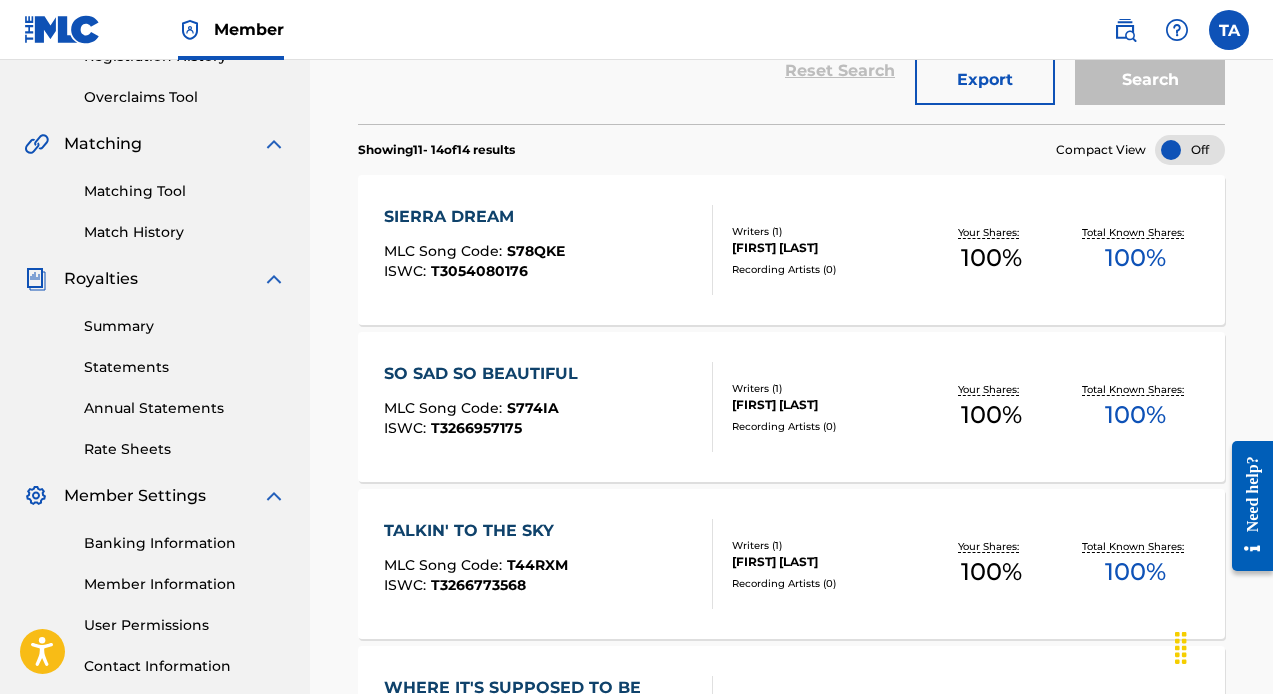 click on "SIERRA DREAM" at bounding box center [474, 217] 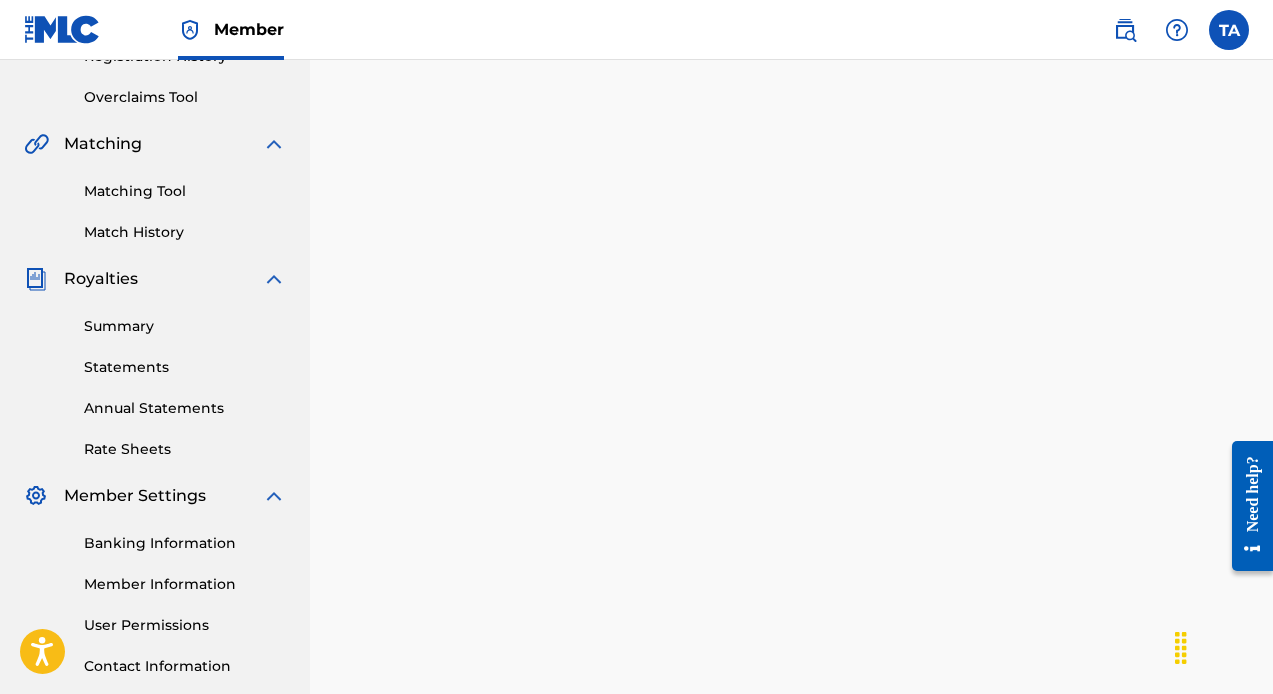 scroll, scrollTop: 0, scrollLeft: 0, axis: both 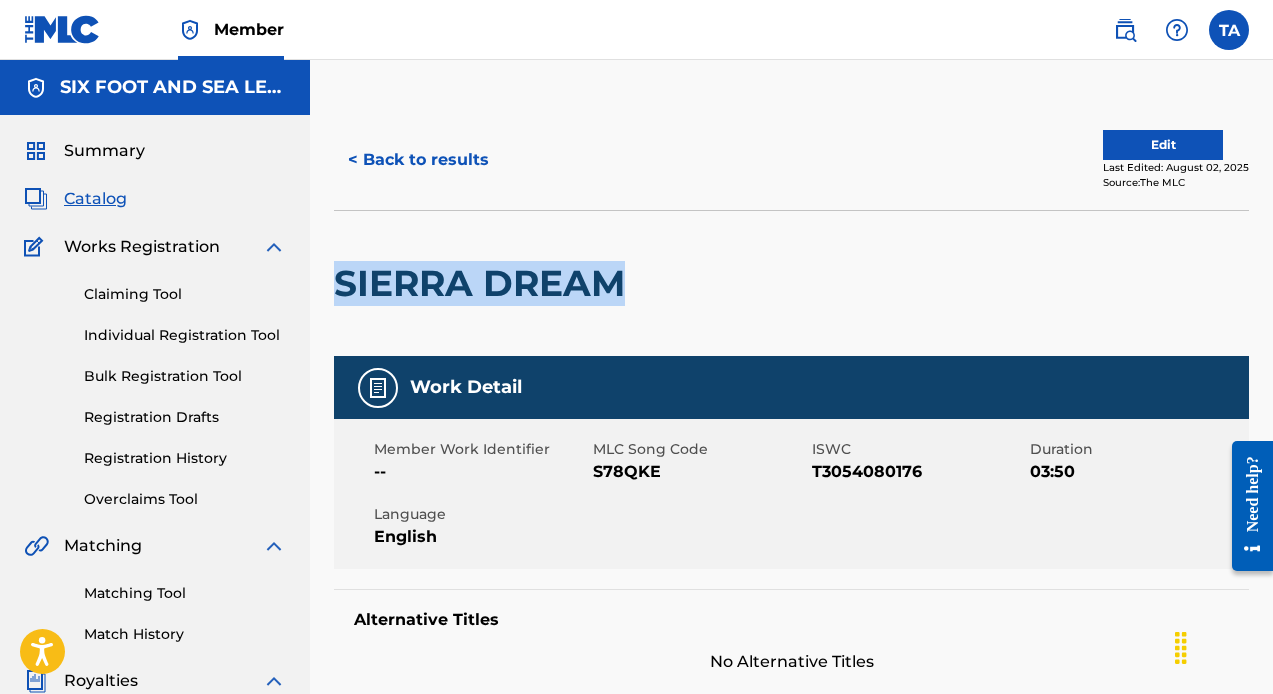 drag, startPoint x: 634, startPoint y: 286, endPoint x: 336, endPoint y: 288, distance: 298.0067 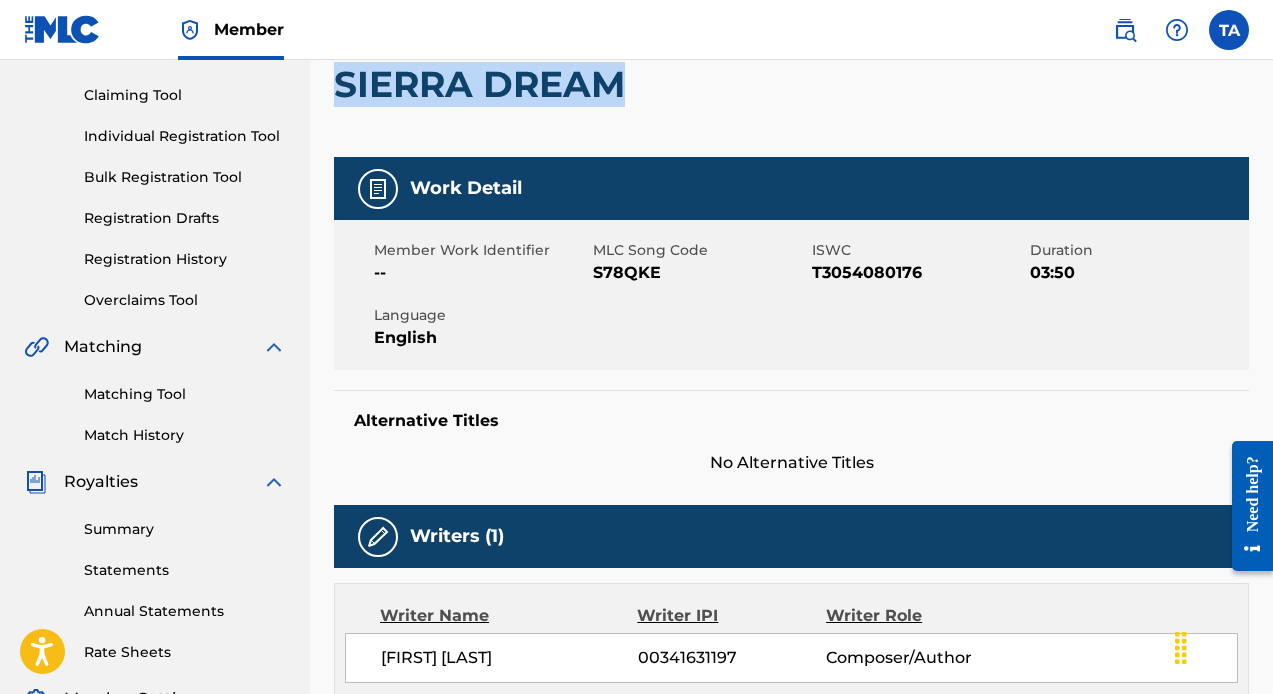 scroll, scrollTop: 0, scrollLeft: 0, axis: both 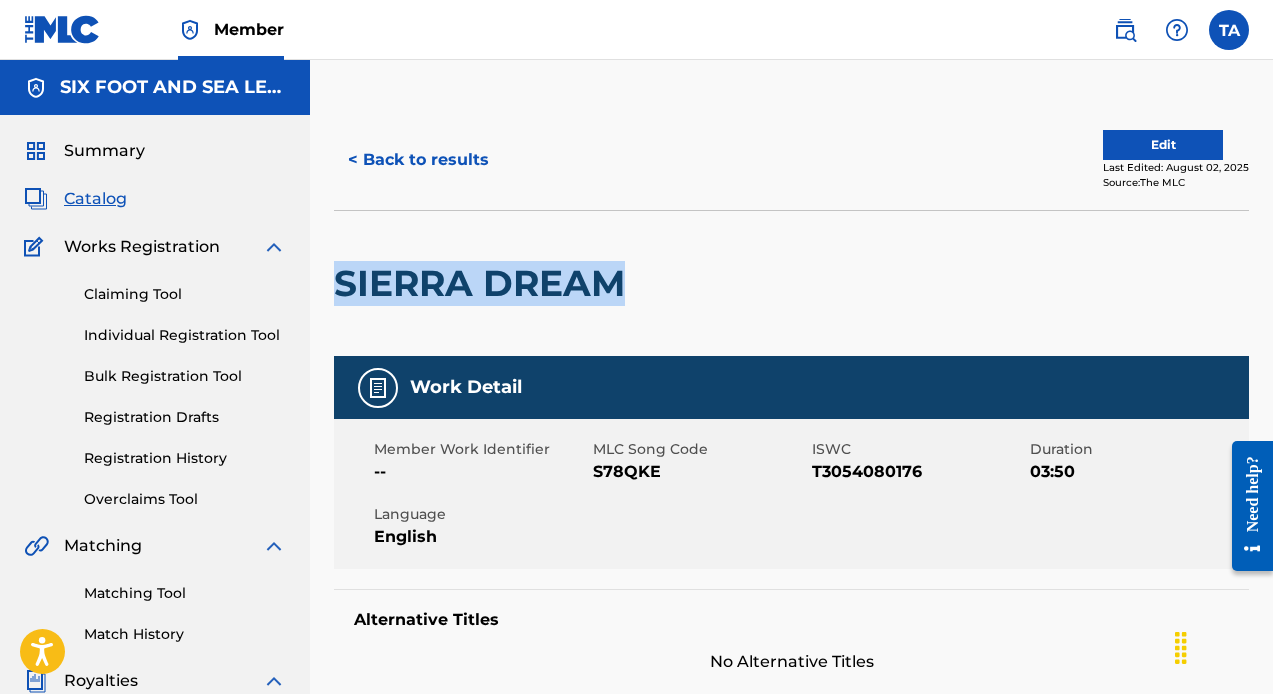 click on "< Back to results" at bounding box center [418, 160] 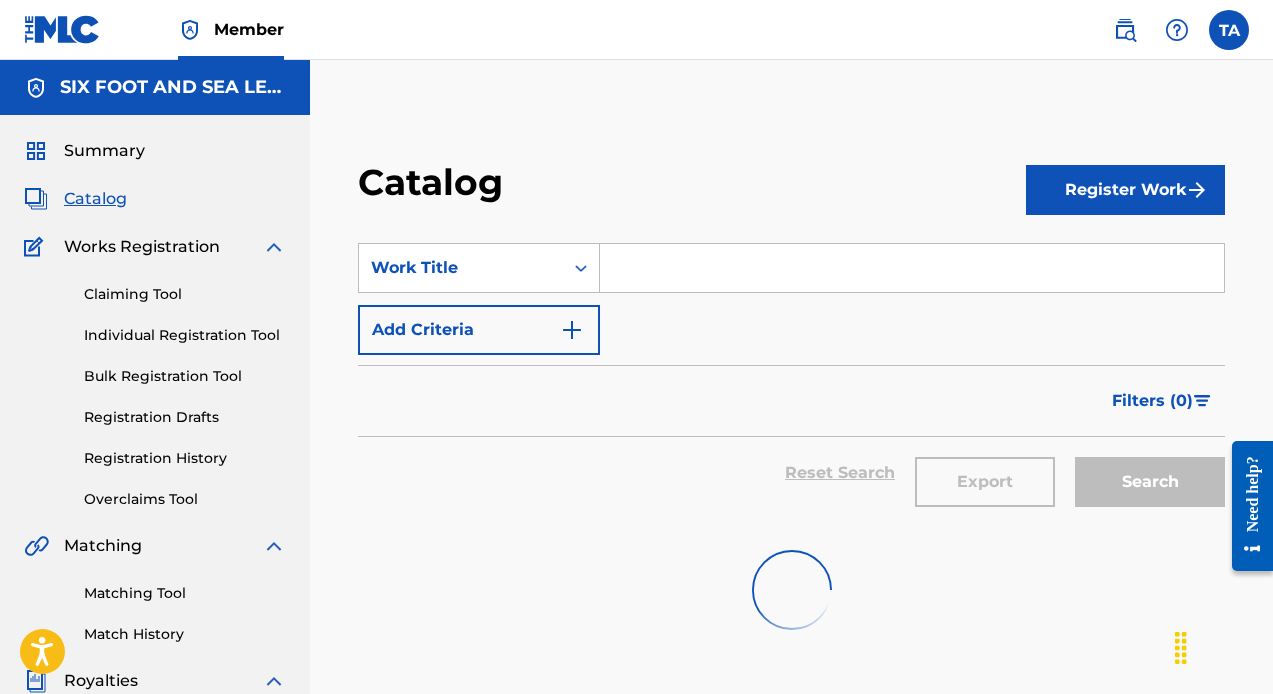 scroll, scrollTop: 402, scrollLeft: 0, axis: vertical 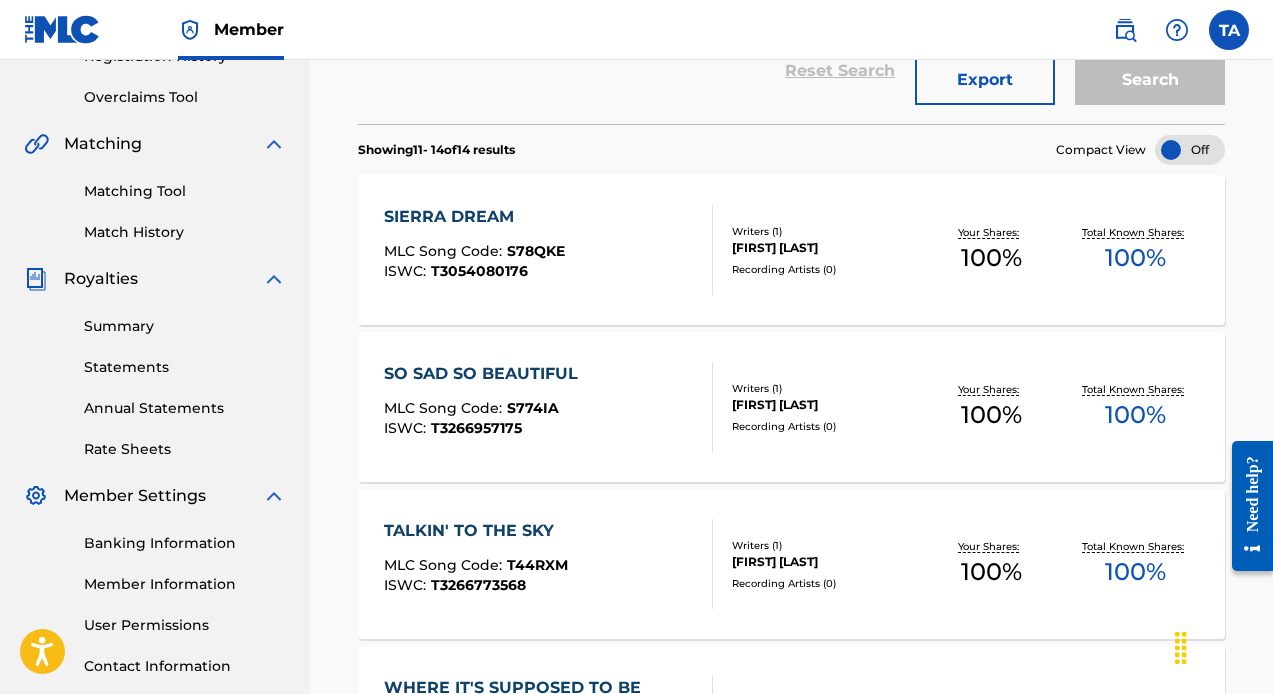 click on "SO SAD SO BEAUTIFUL" at bounding box center (486, 374) 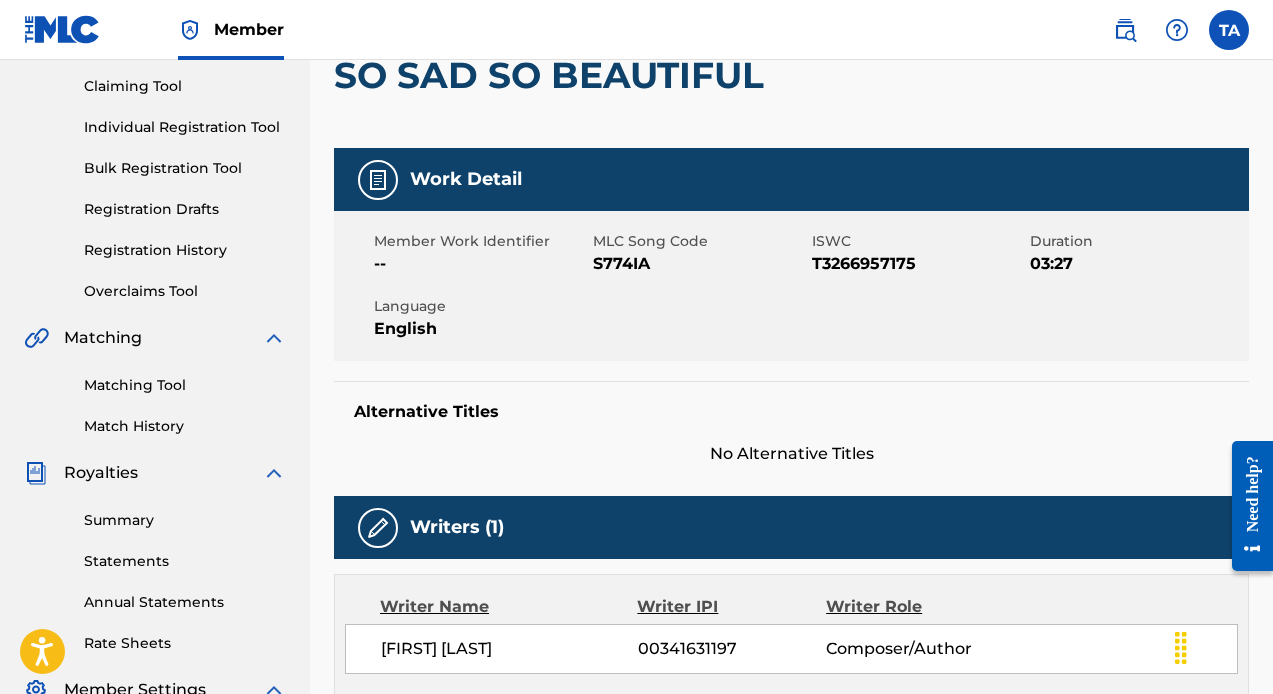 scroll, scrollTop: 0, scrollLeft: 0, axis: both 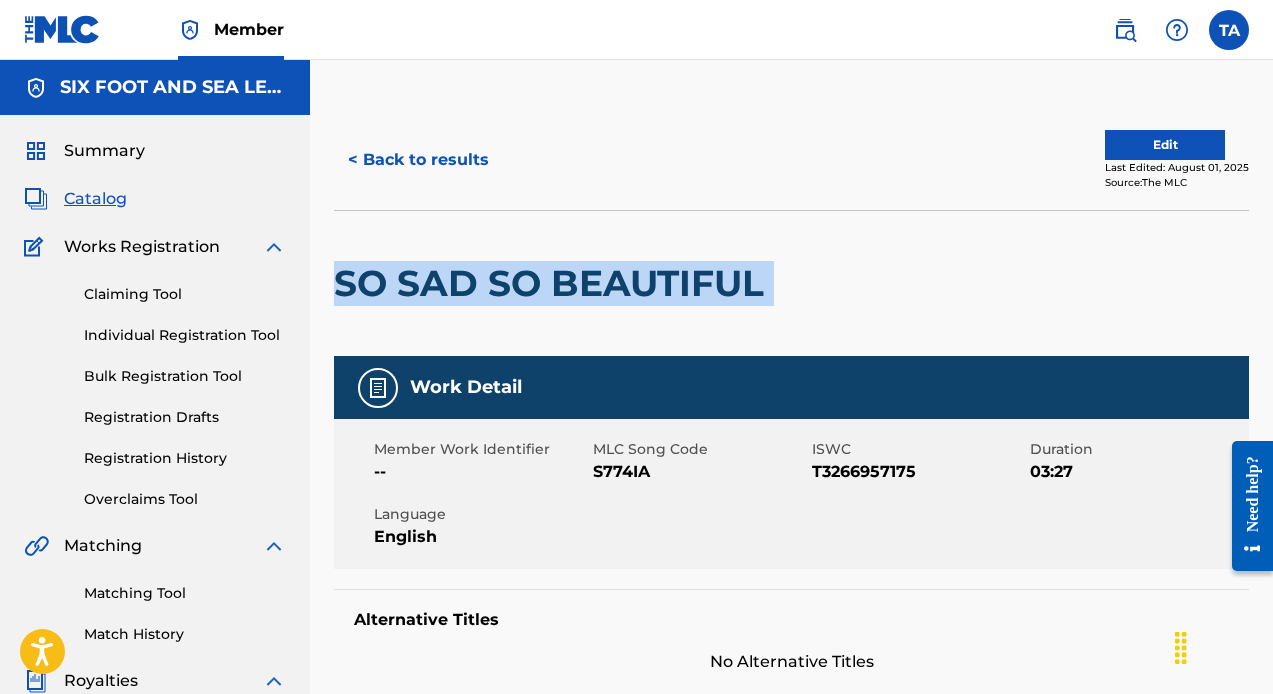drag, startPoint x: 777, startPoint y: 283, endPoint x: 331, endPoint y: 283, distance: 446 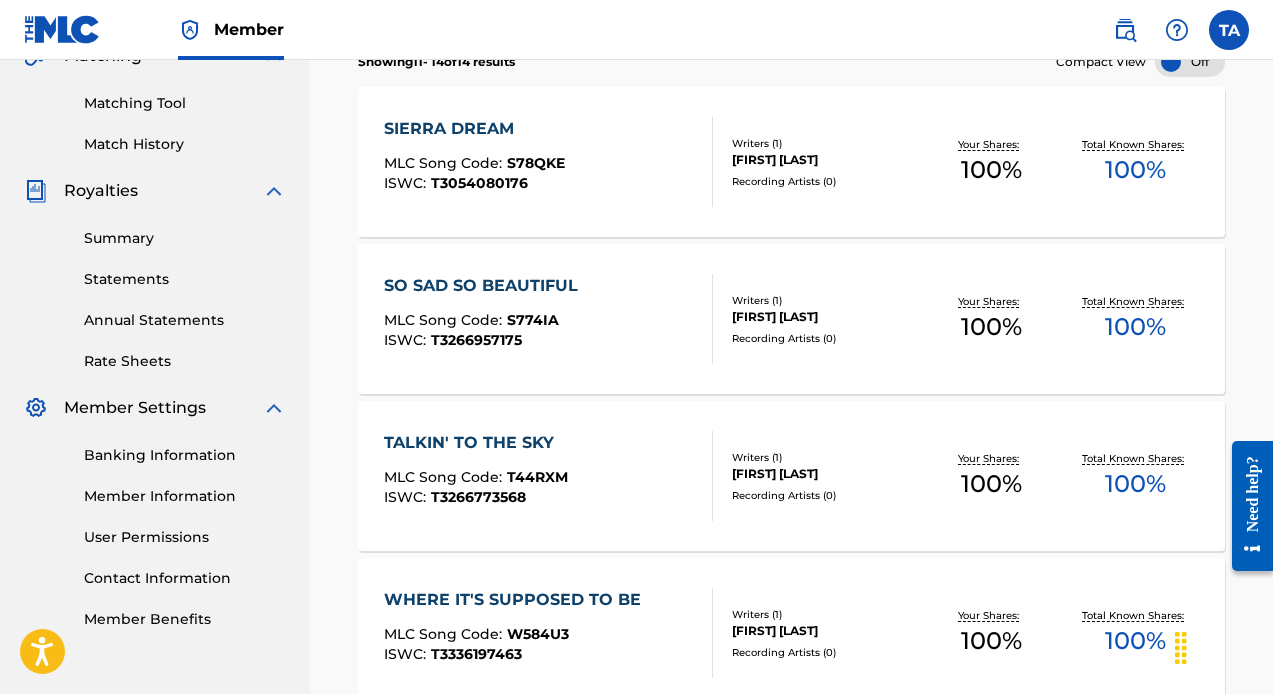 scroll, scrollTop: 540, scrollLeft: 0, axis: vertical 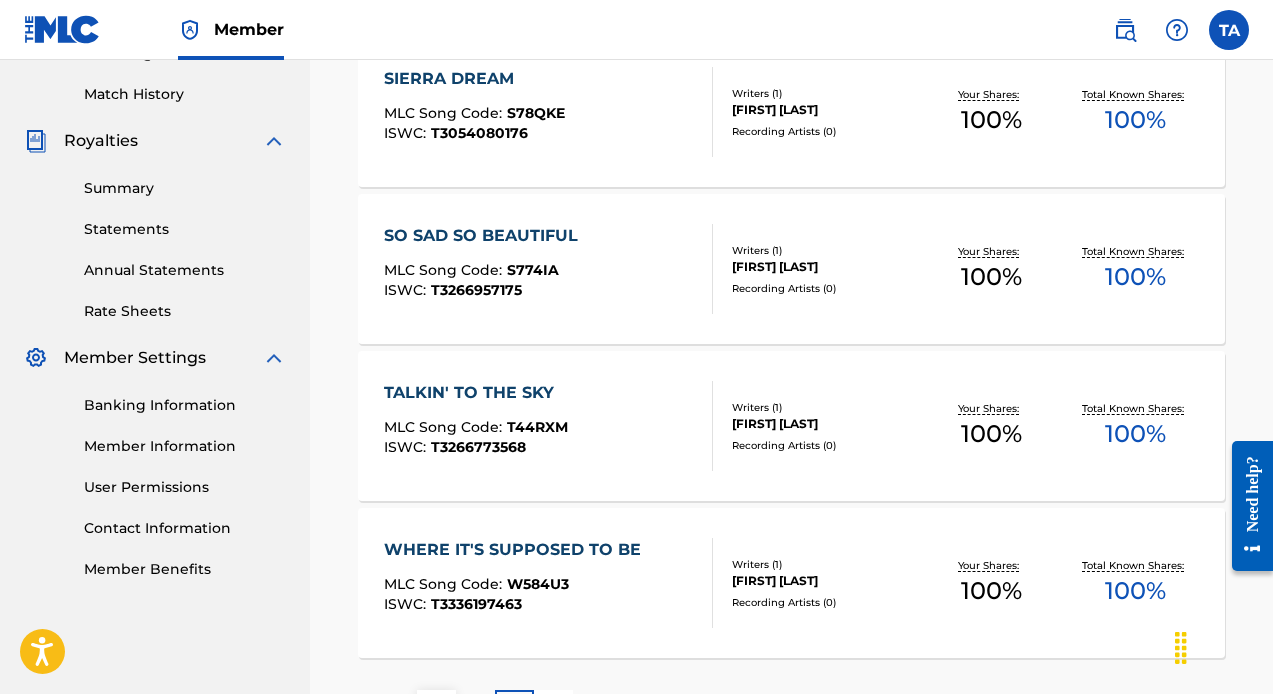 click on "TALKIN' TO THE SKY" at bounding box center (476, 393) 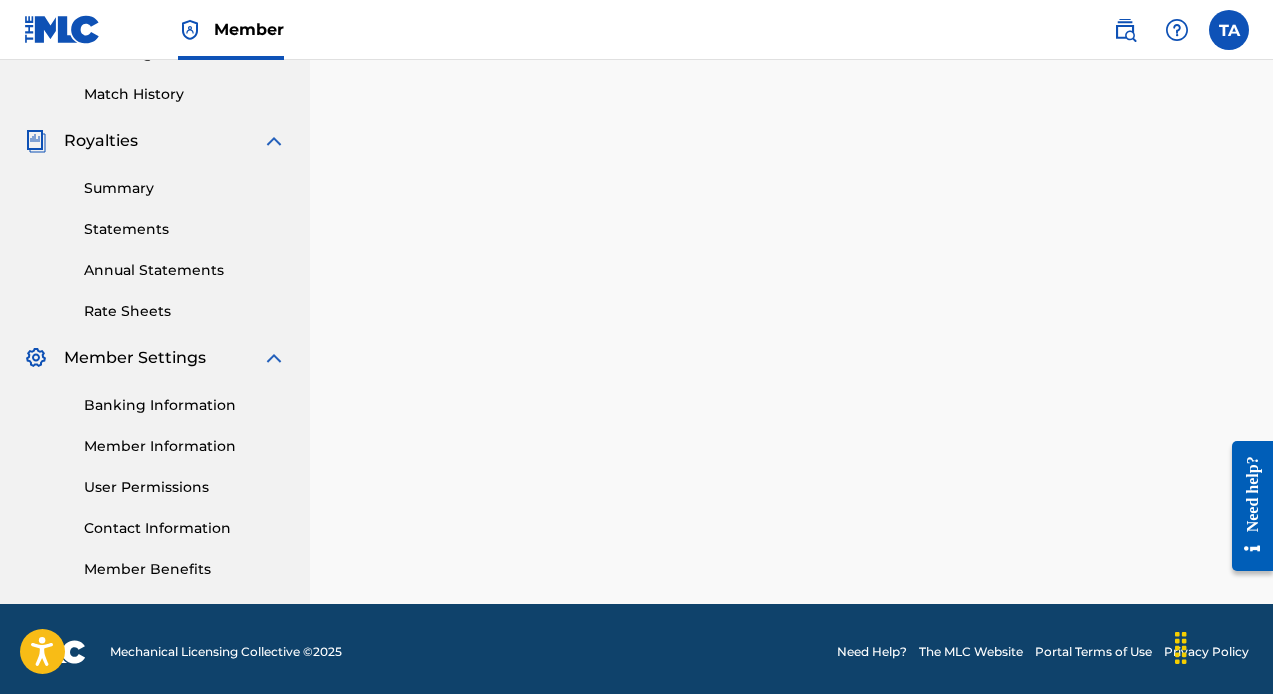 scroll, scrollTop: 0, scrollLeft: 0, axis: both 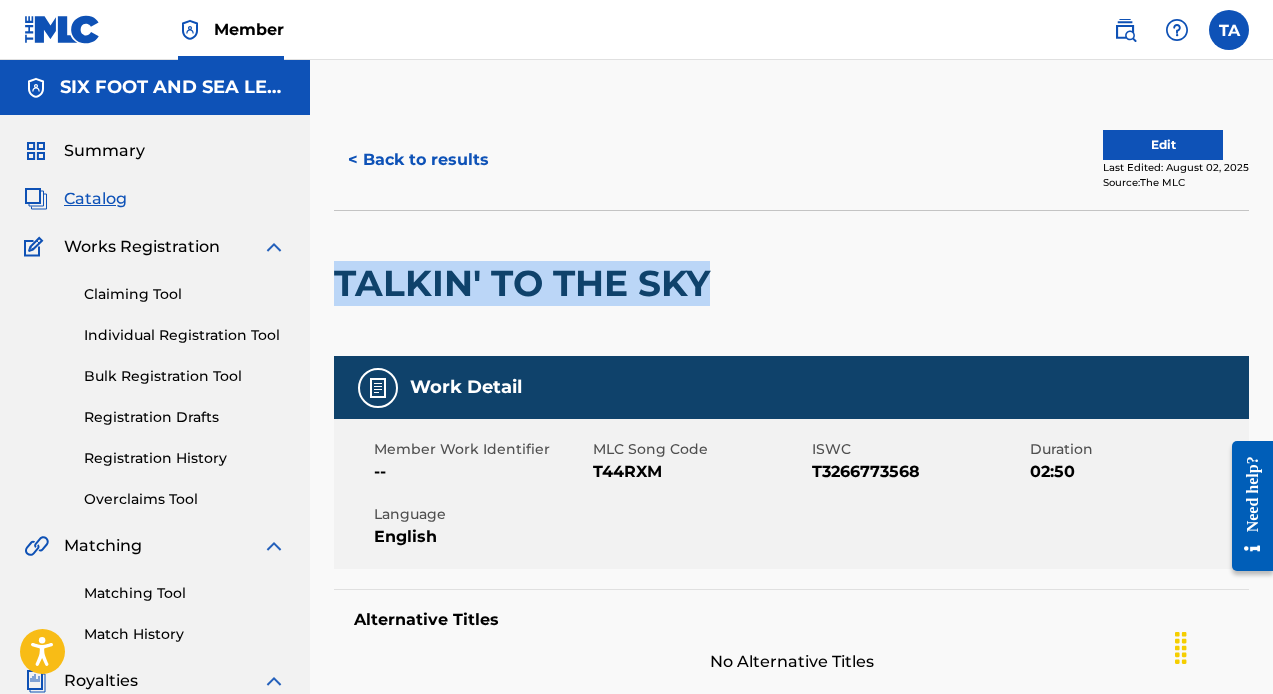 drag, startPoint x: 713, startPoint y: 280, endPoint x: 336, endPoint y: 267, distance: 377.22406 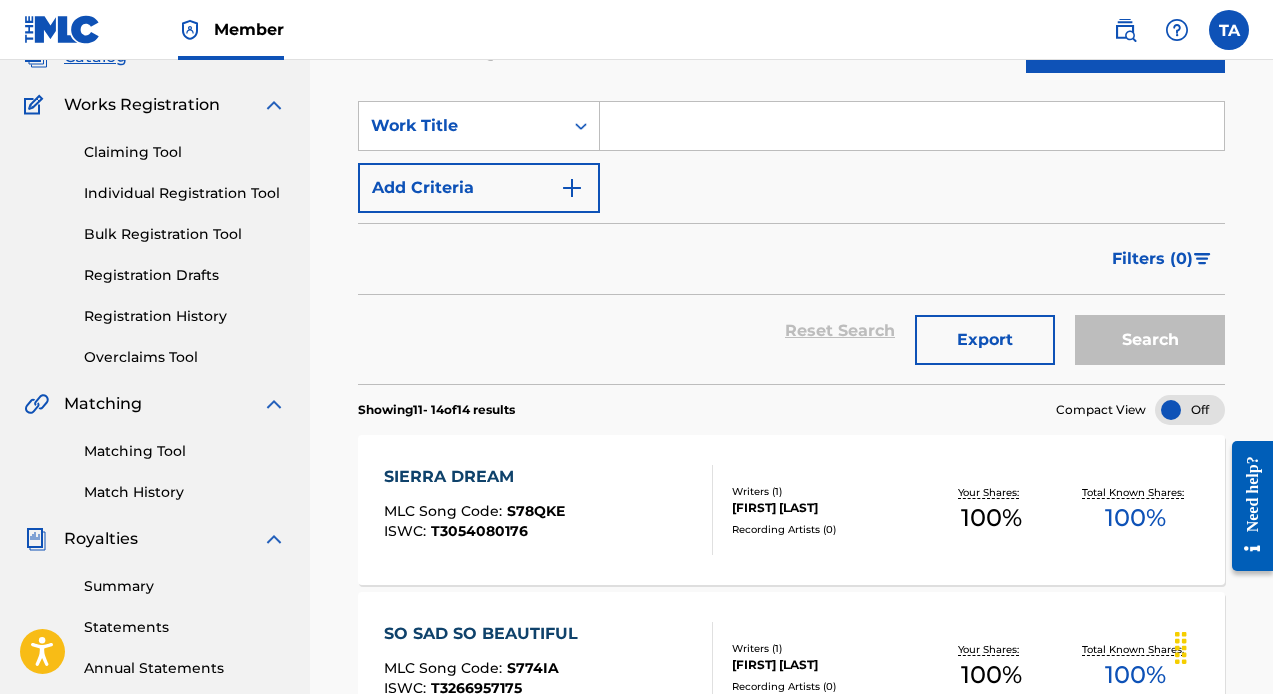 scroll, scrollTop: 0, scrollLeft: 0, axis: both 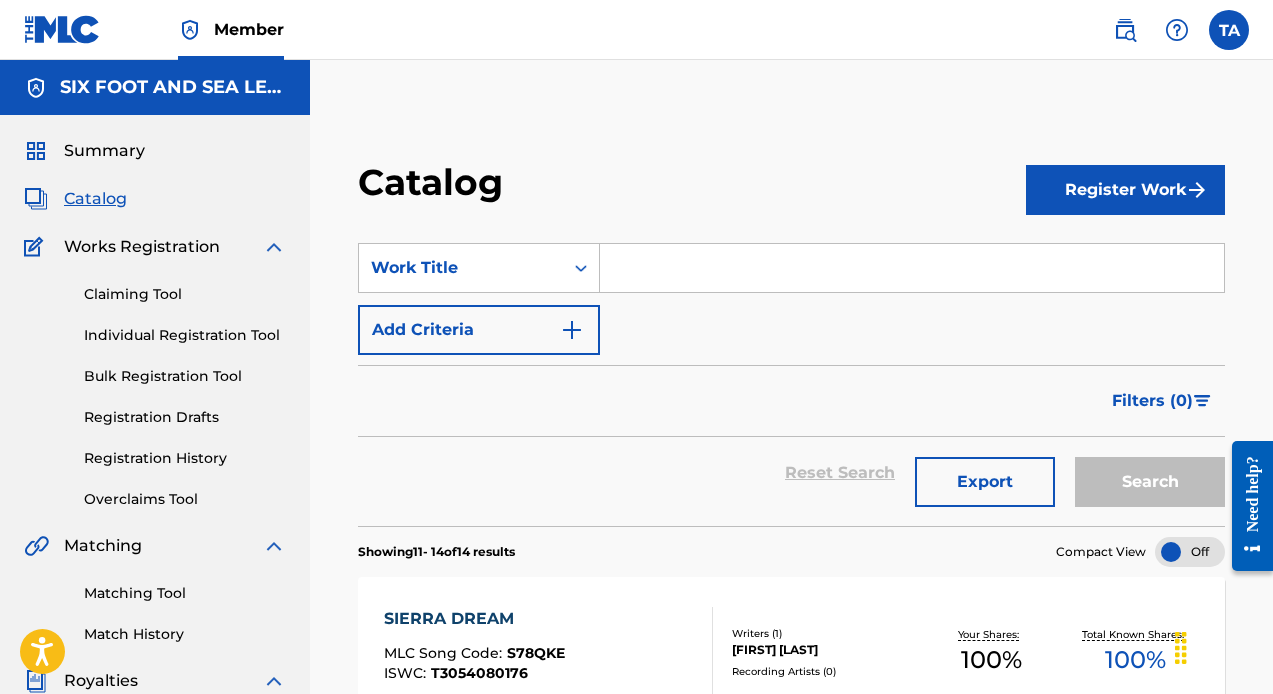 click on "Catalog" at bounding box center (95, 199) 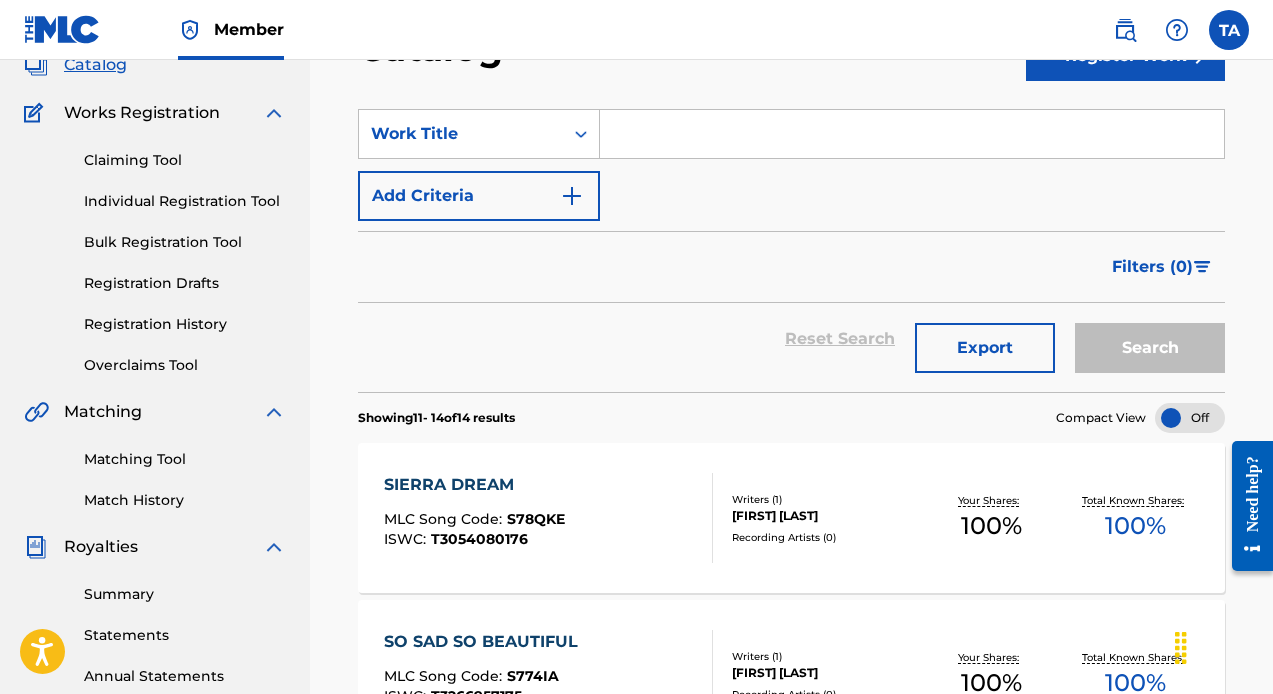 scroll, scrollTop: 138, scrollLeft: 0, axis: vertical 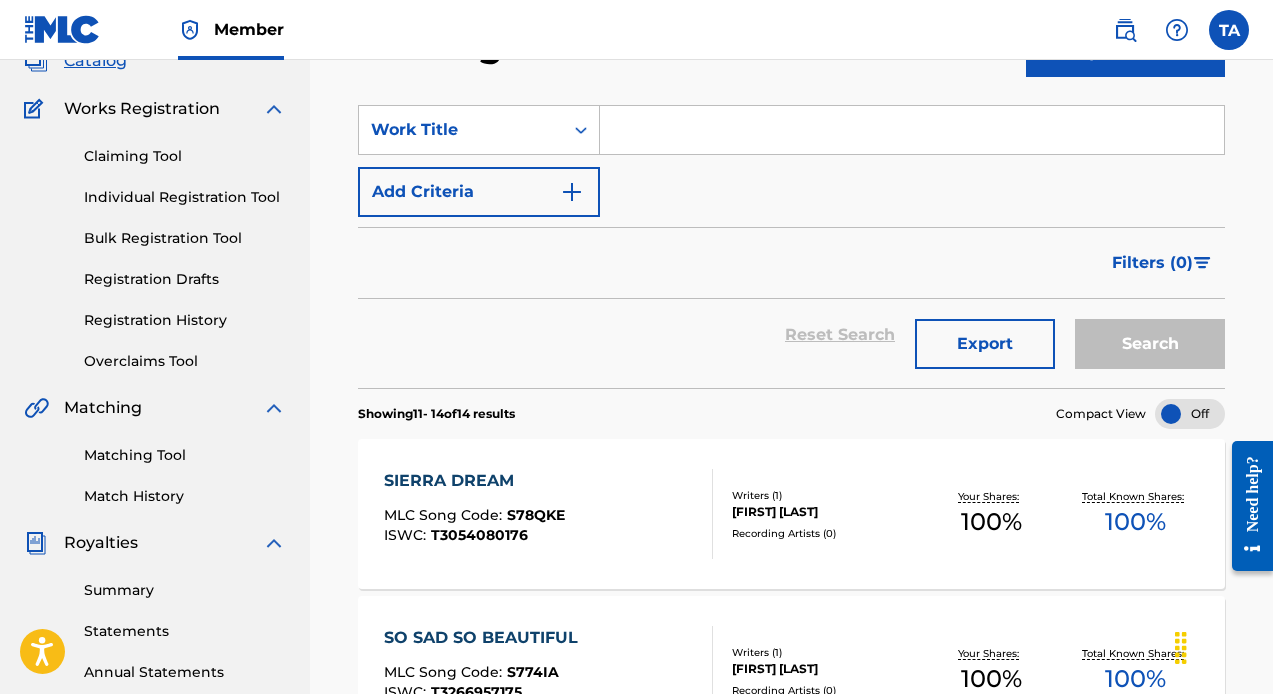 click on "Registration Drafts" at bounding box center (185, 279) 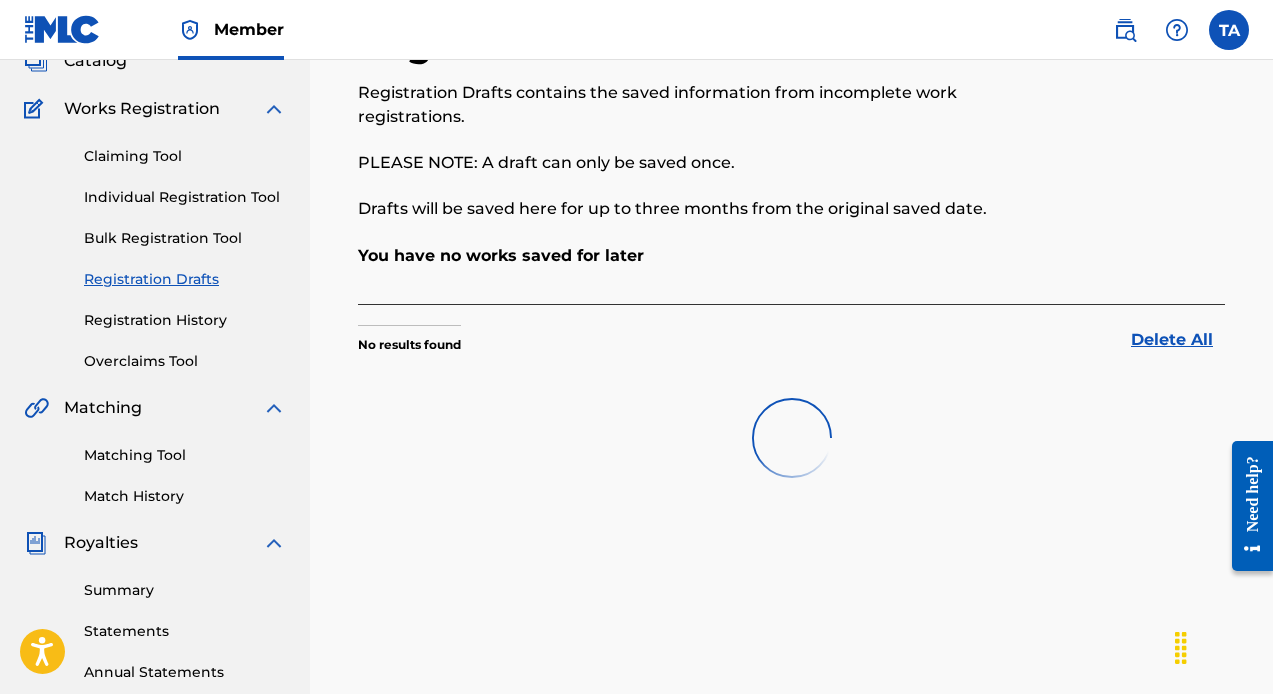 scroll, scrollTop: 0, scrollLeft: 0, axis: both 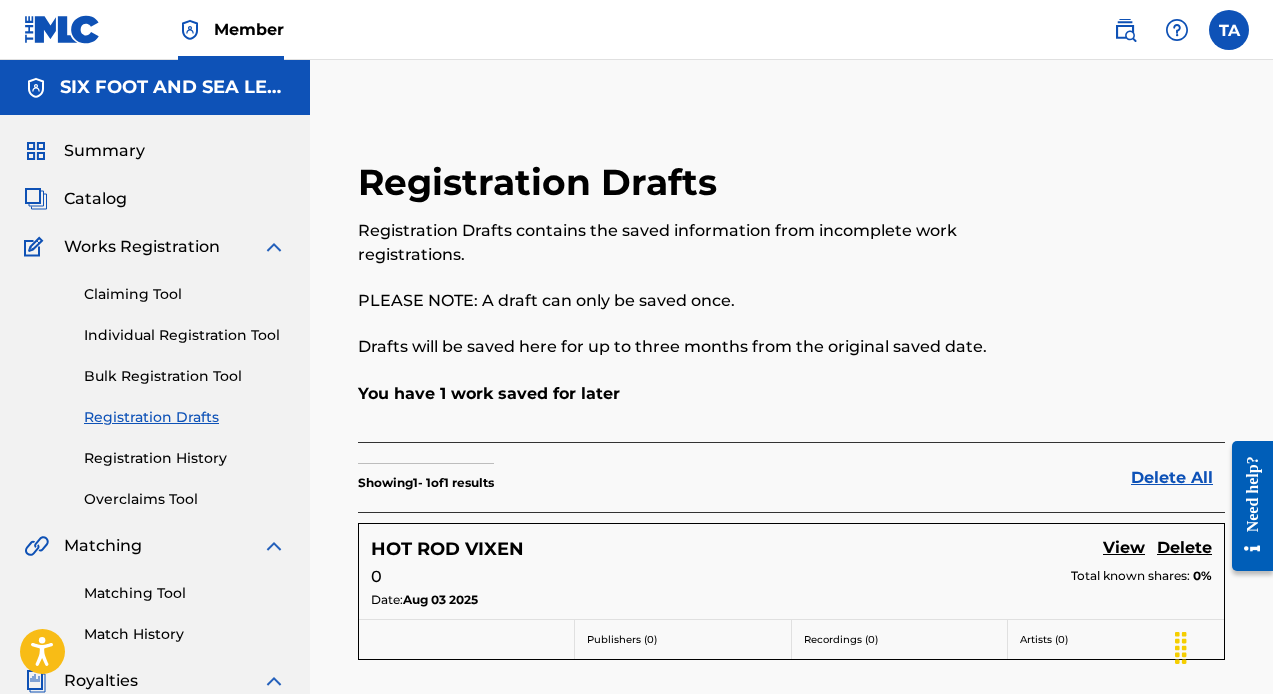 click on "View" at bounding box center [1124, 549] 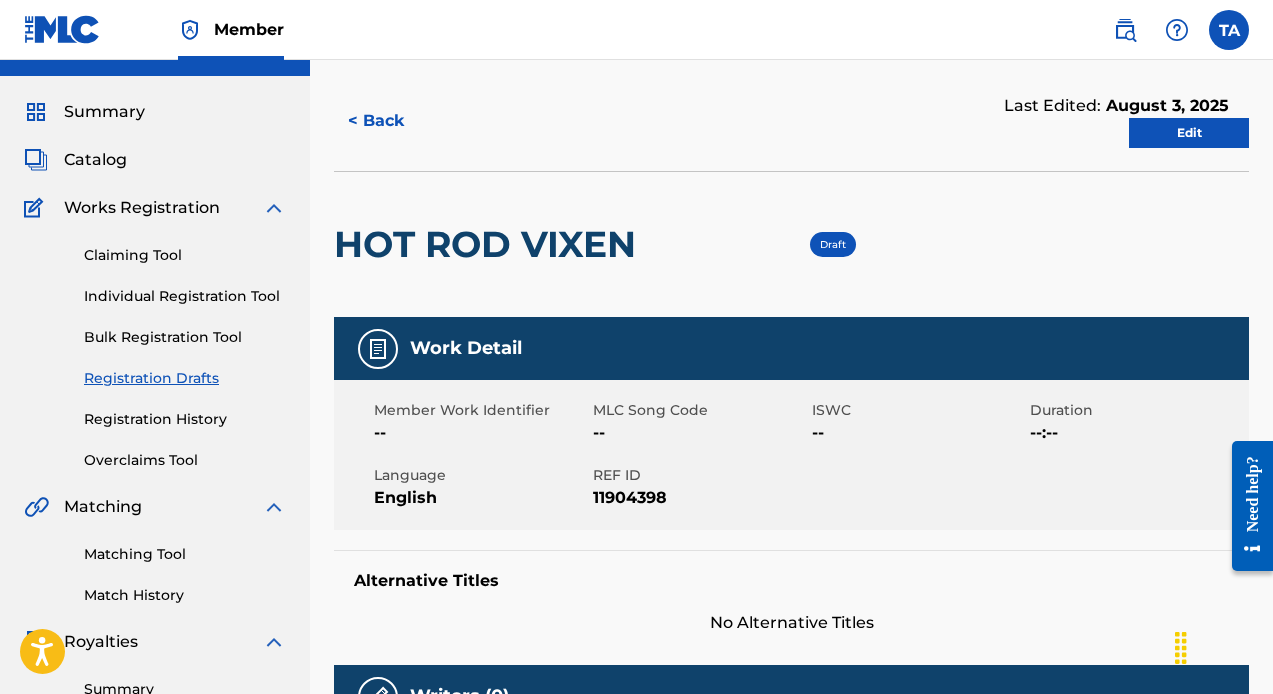 scroll, scrollTop: 86, scrollLeft: 0, axis: vertical 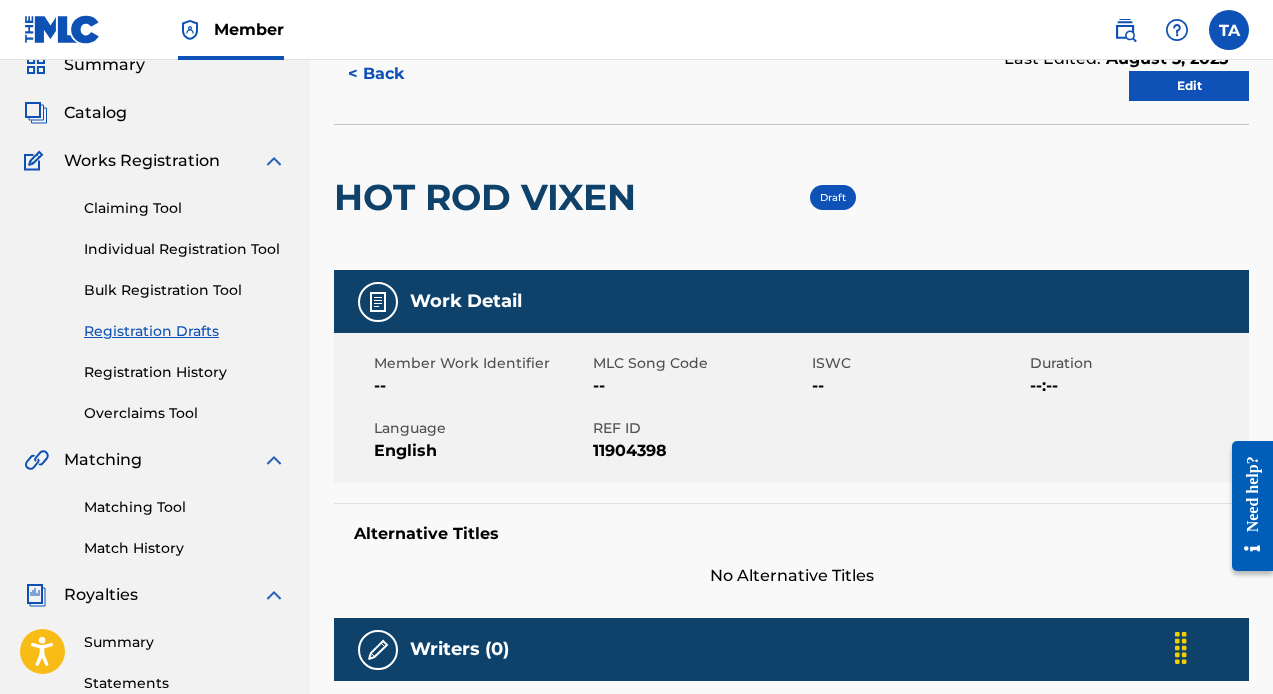 click on "Edit" at bounding box center (1189, 86) 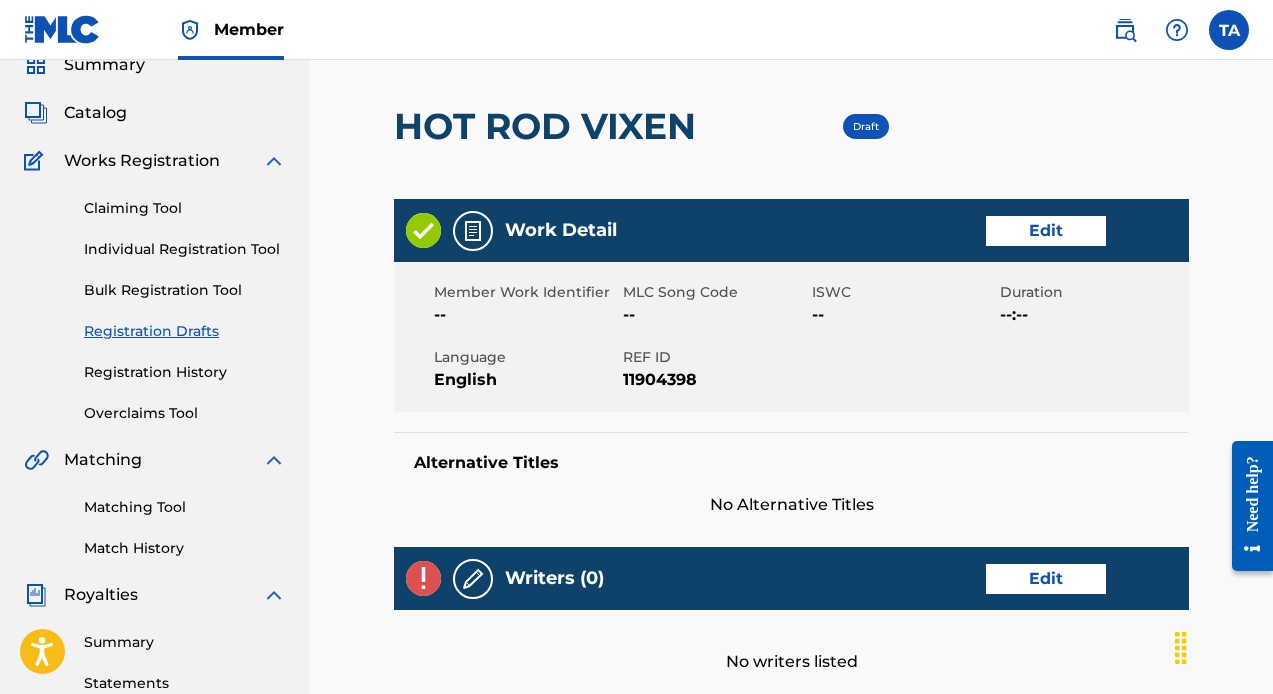 scroll, scrollTop: 0, scrollLeft: 0, axis: both 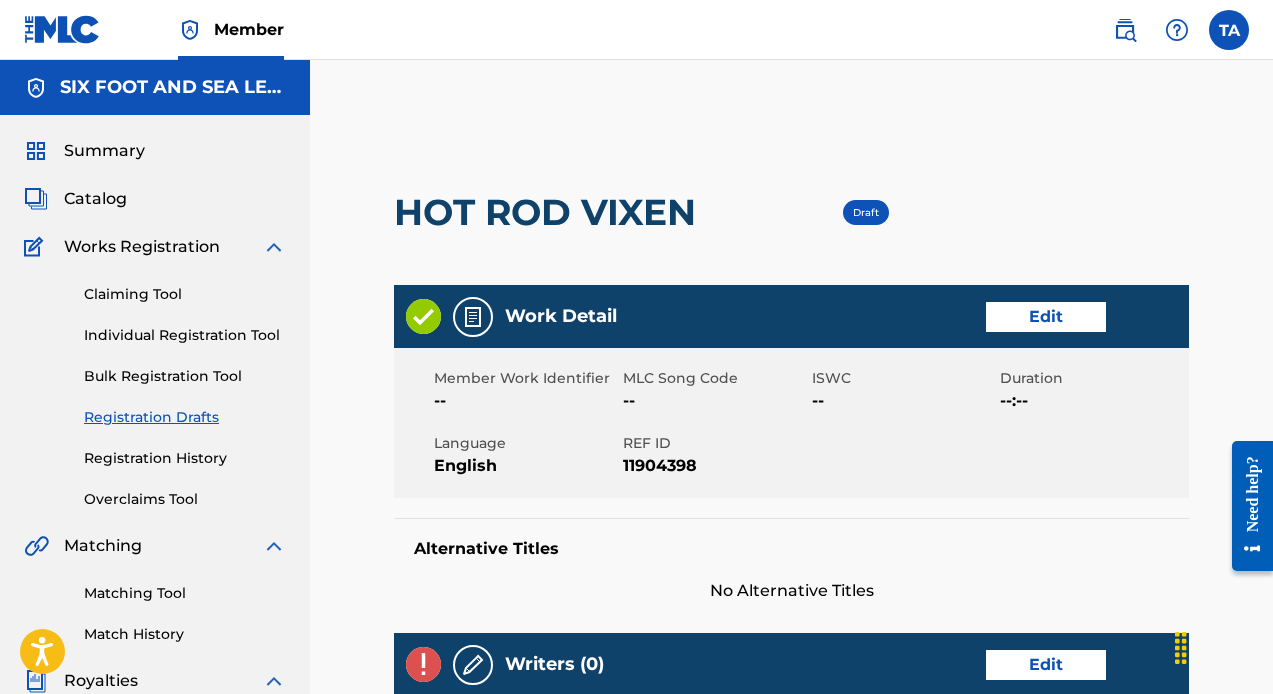 click on "Edit" at bounding box center (1046, 317) 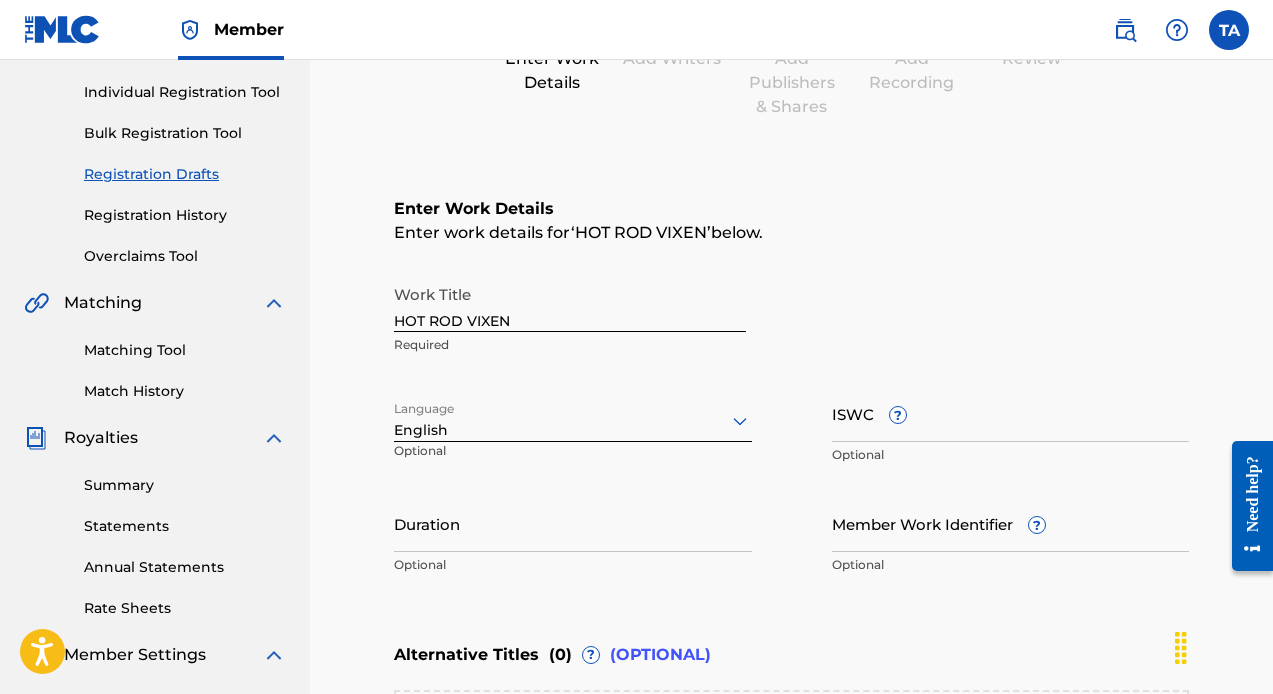 scroll, scrollTop: 247, scrollLeft: 0, axis: vertical 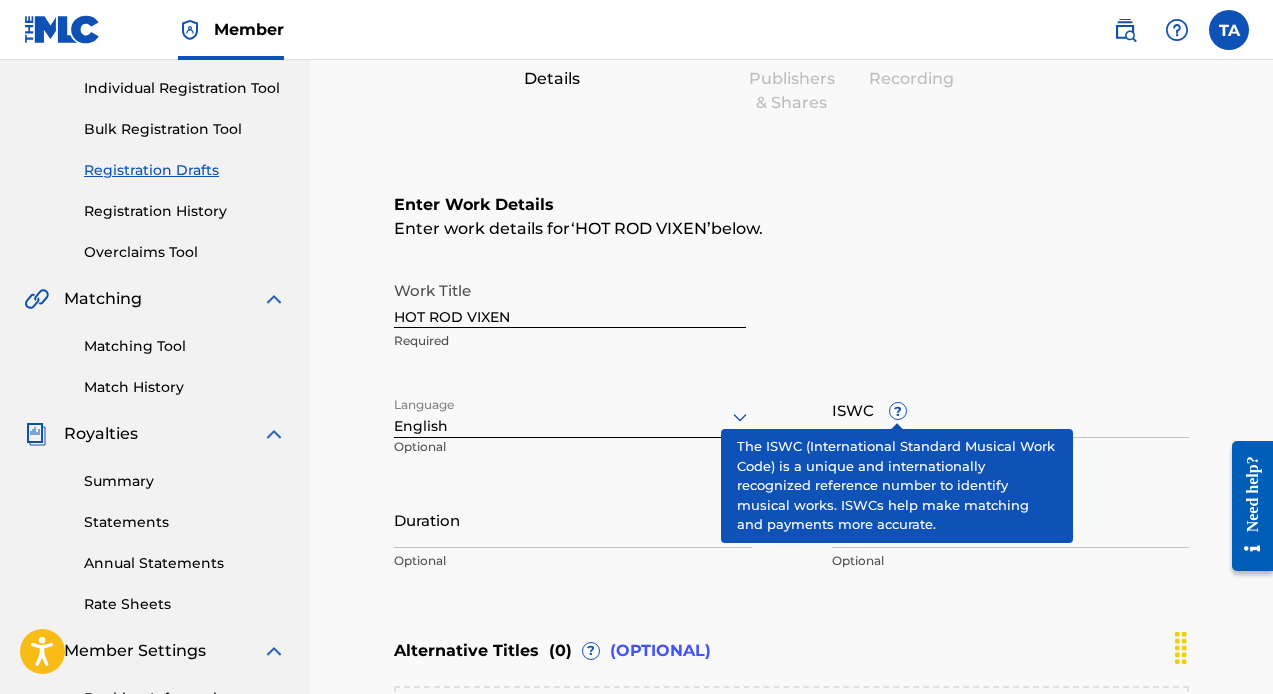 click on "ISWC   ?" at bounding box center (1011, 409) 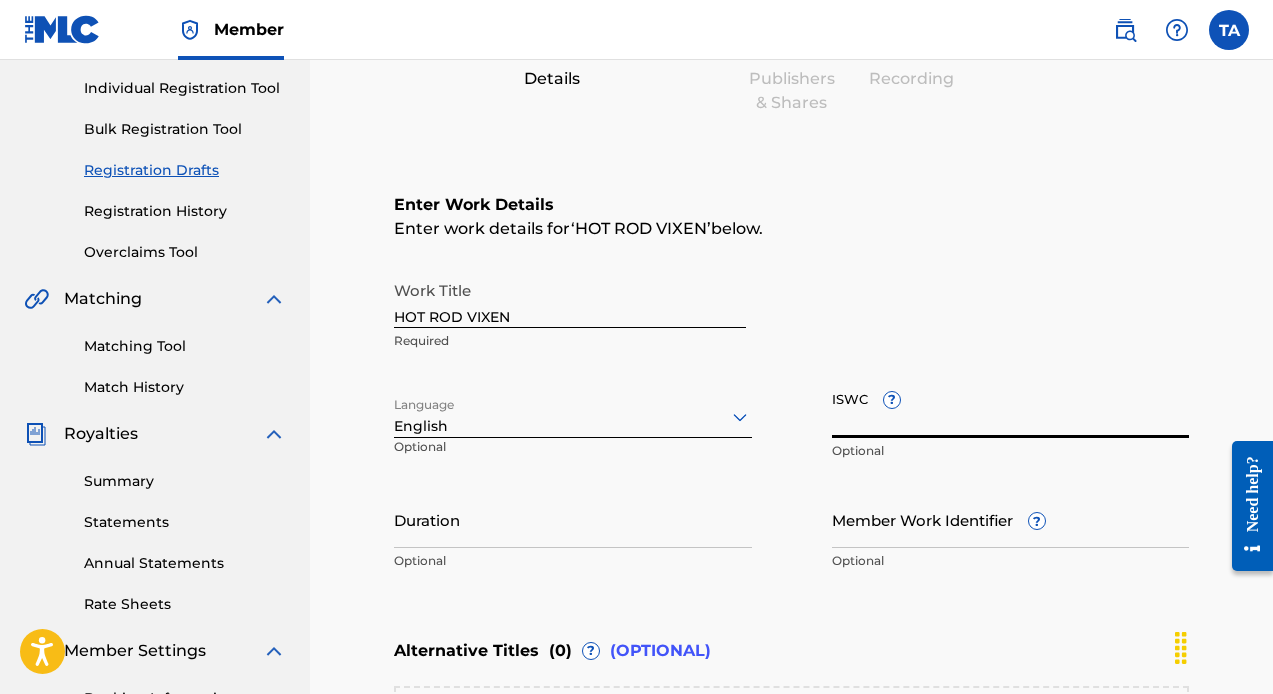 paste on "T3021061069" 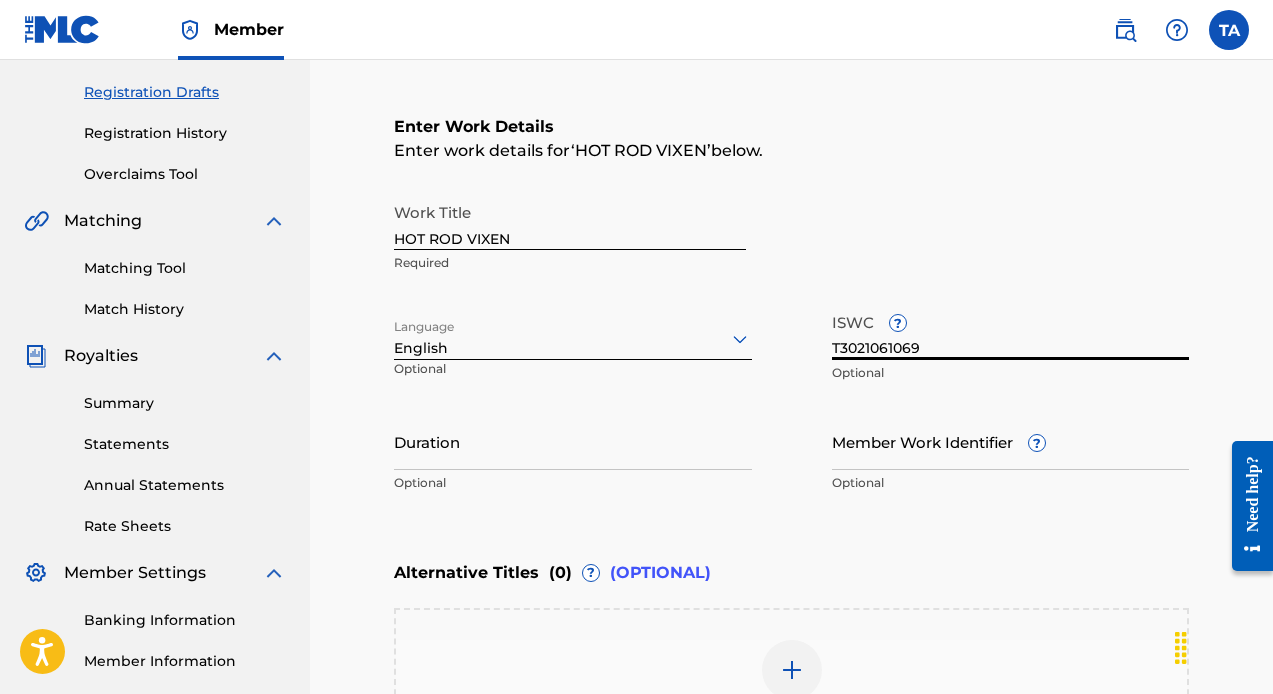 scroll, scrollTop: 335, scrollLeft: 0, axis: vertical 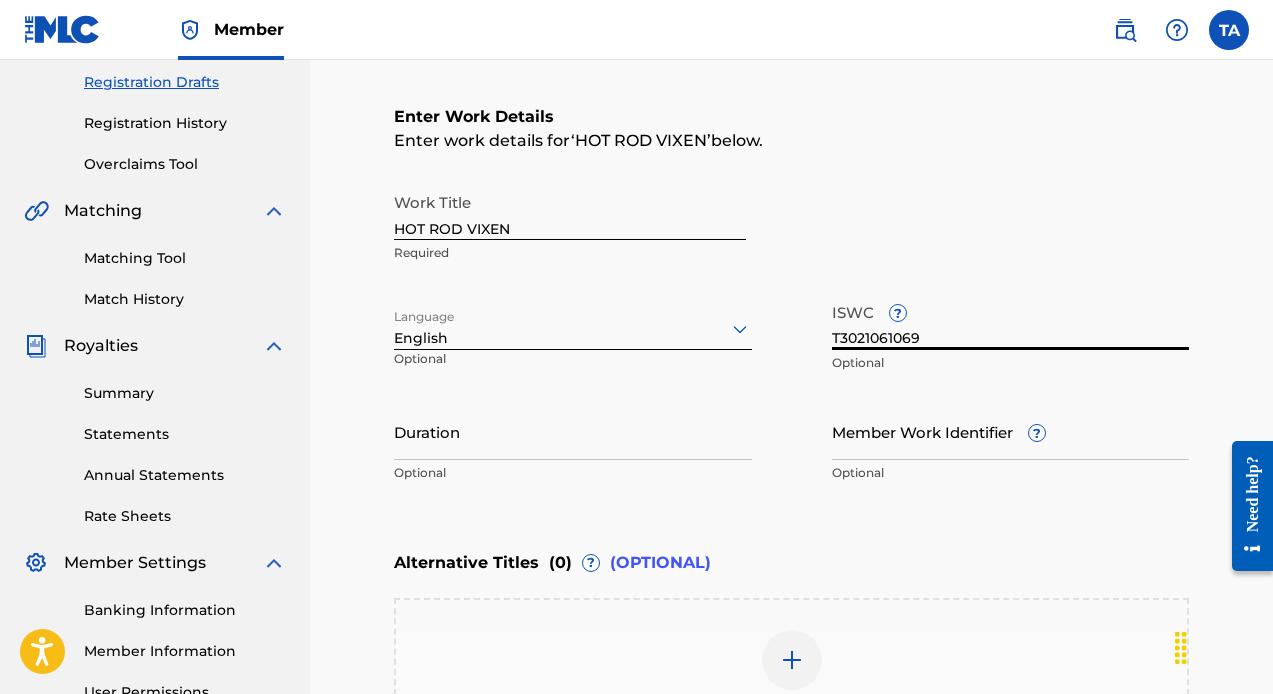 type on "T3021061069" 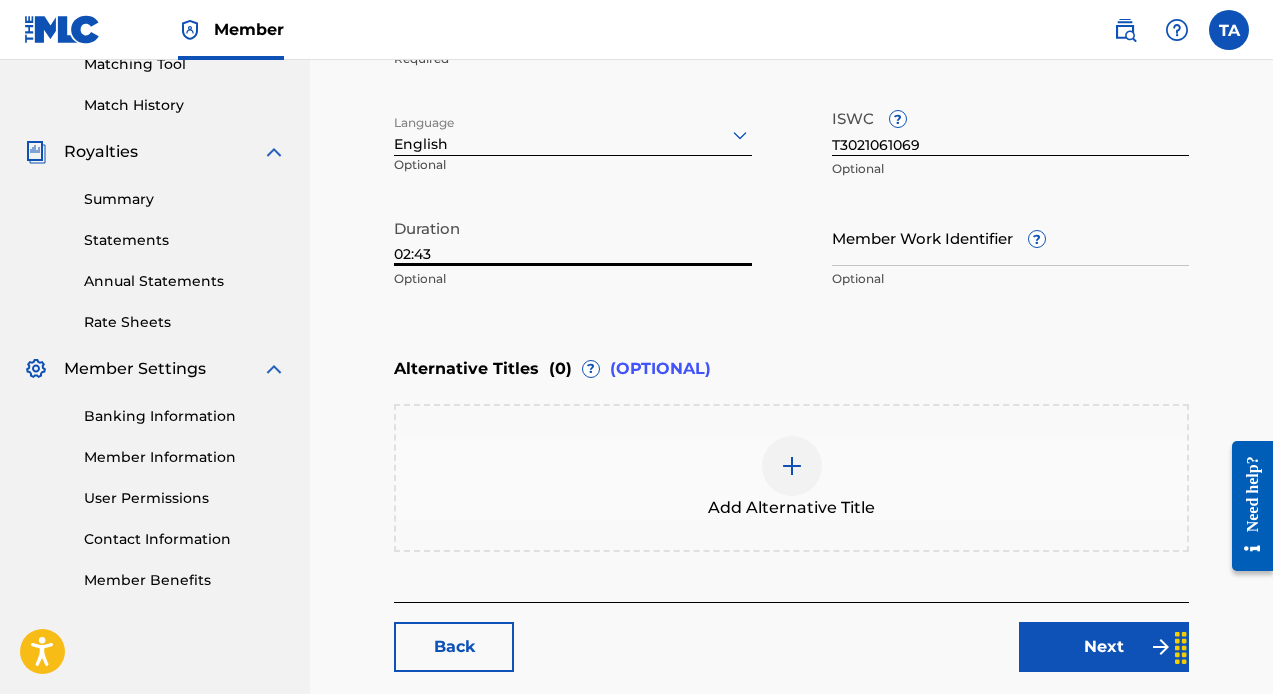 scroll, scrollTop: 534, scrollLeft: 0, axis: vertical 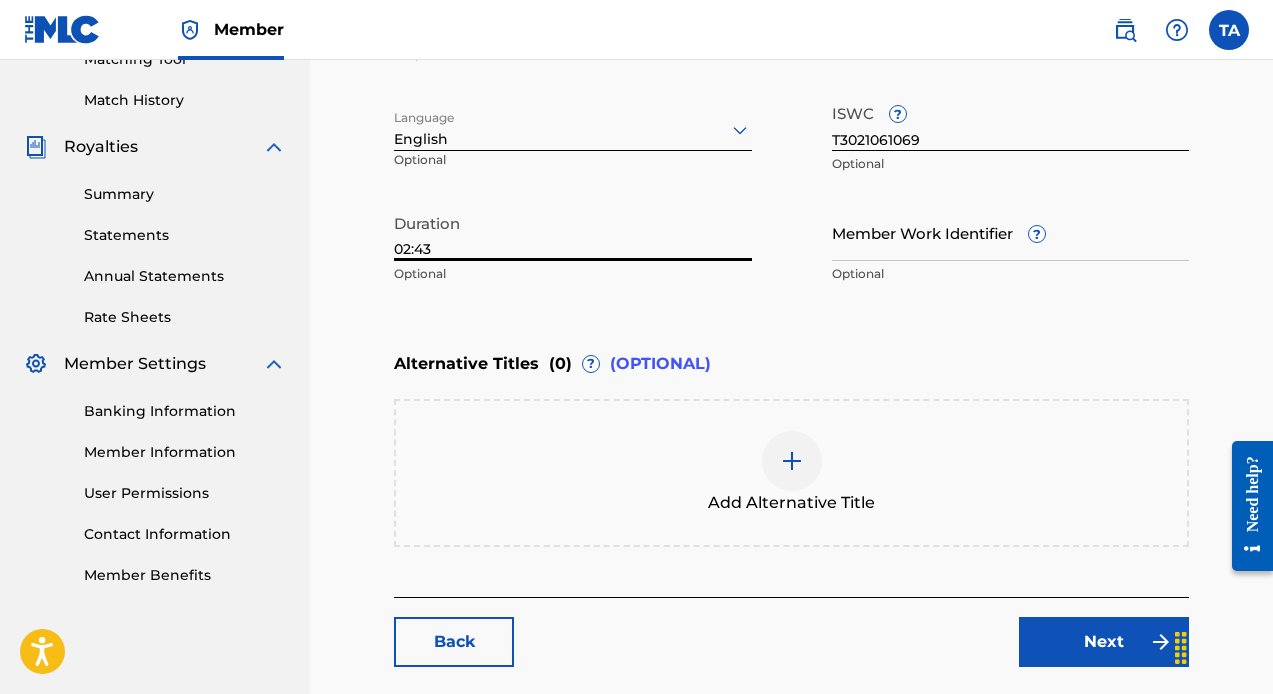 type on "02:43" 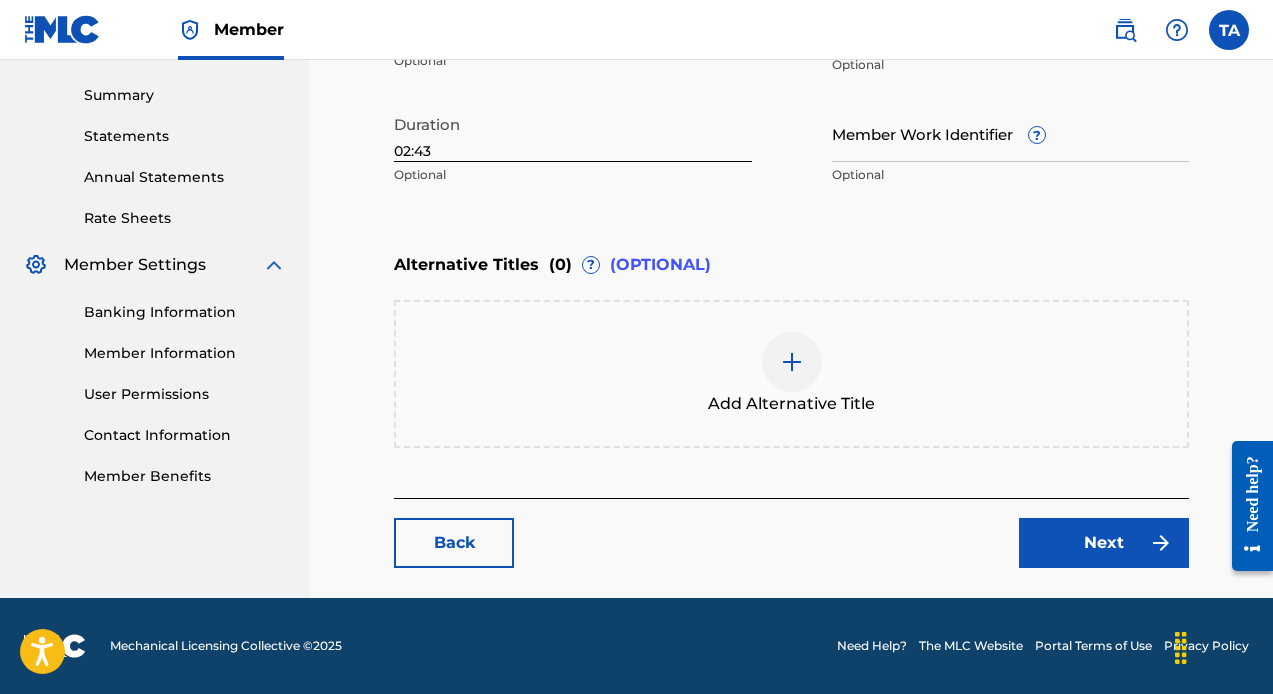 click at bounding box center [792, 362] 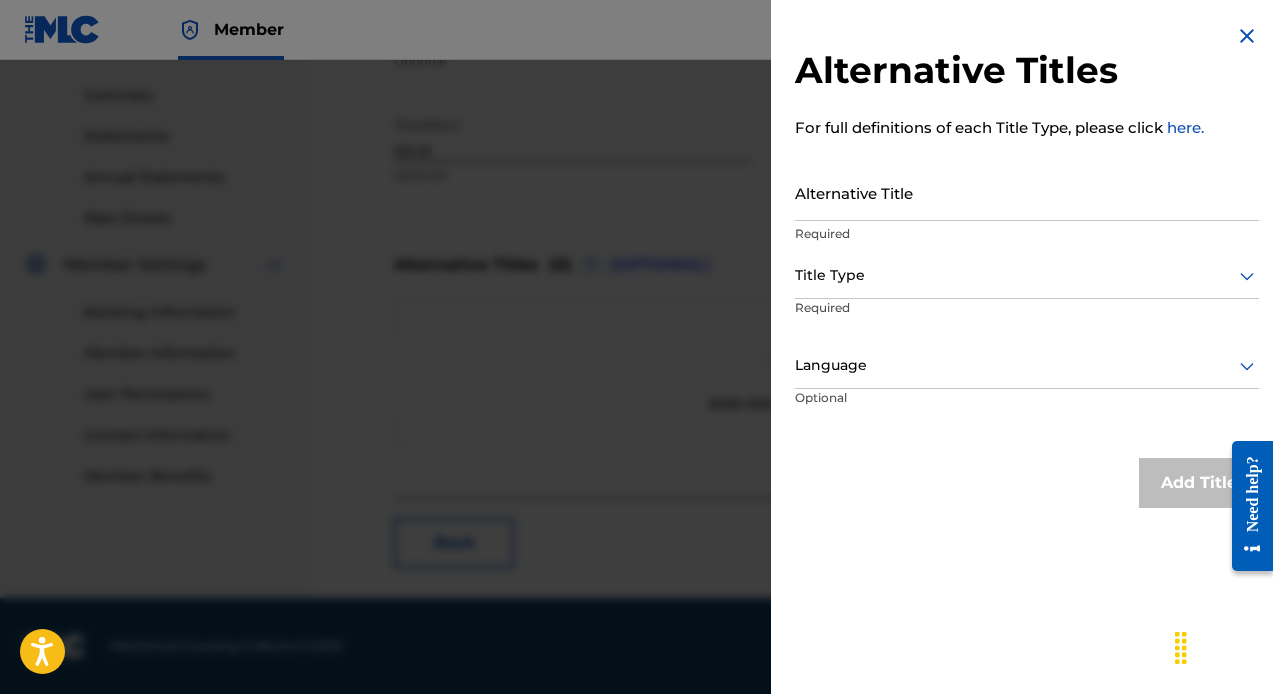 click on "Alternative Title" at bounding box center (1027, 192) 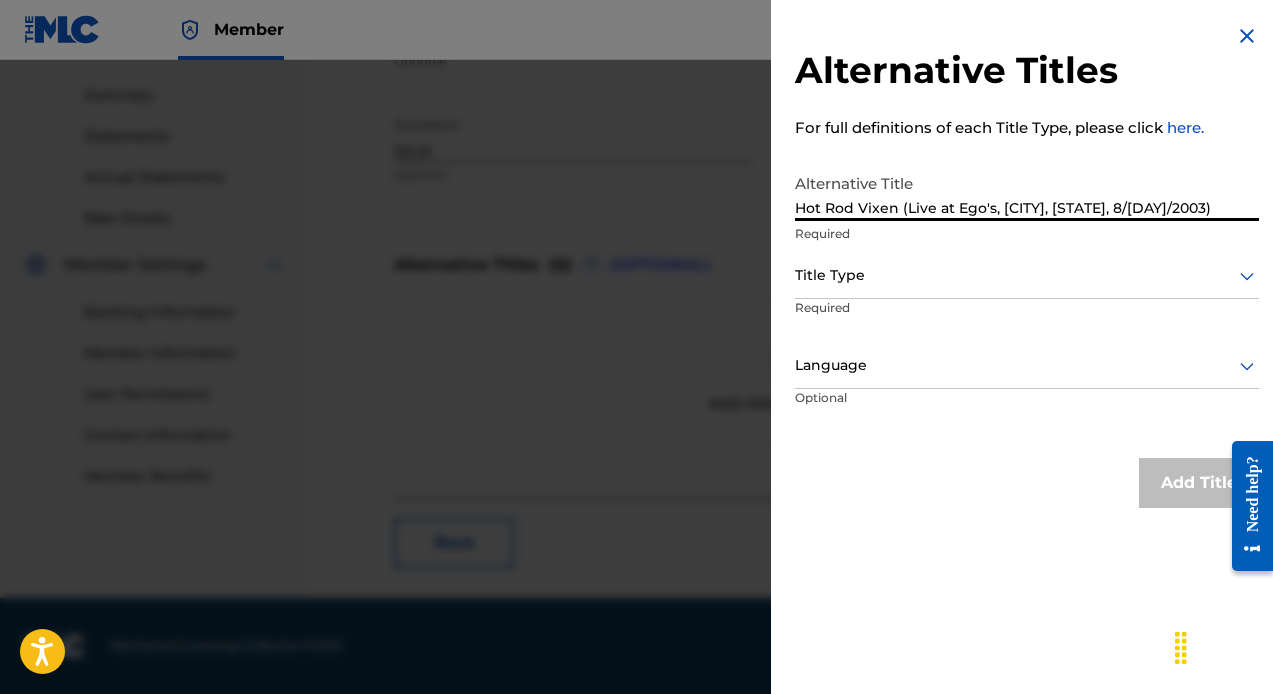 type on "Hot Rod Vixen (Live at Ego's, Austin, TX, 8/28/2003)" 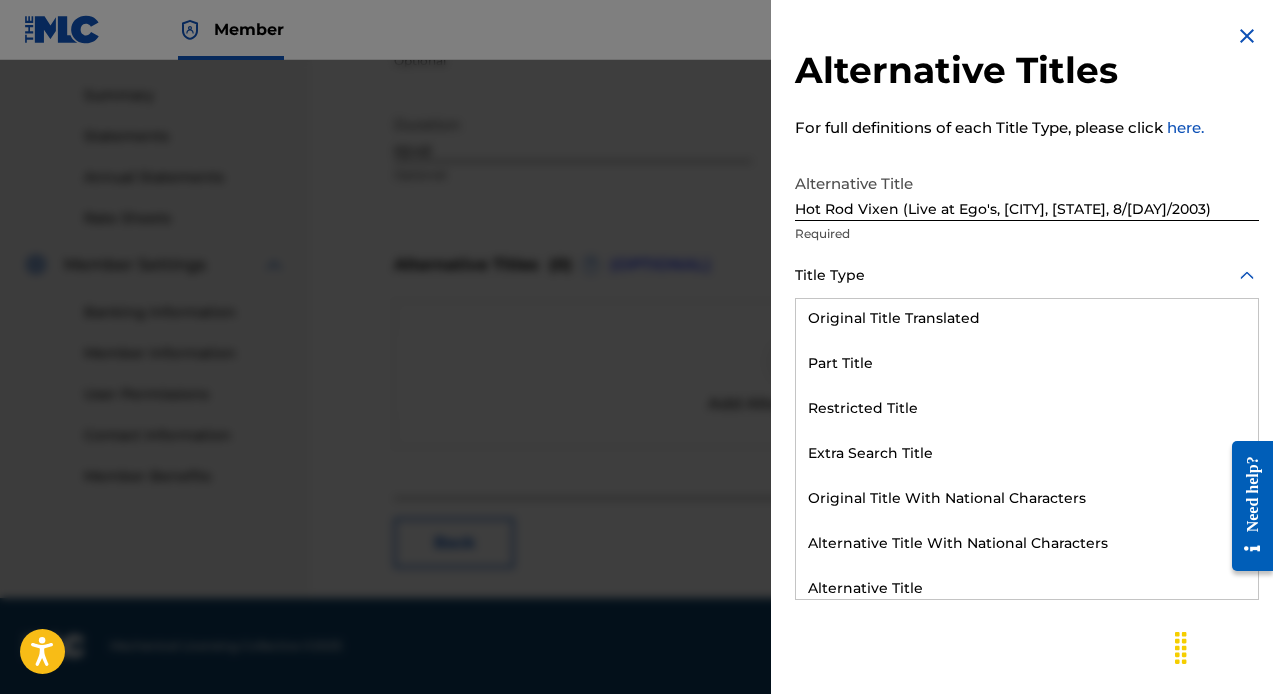 scroll, scrollTop: 195, scrollLeft: 0, axis: vertical 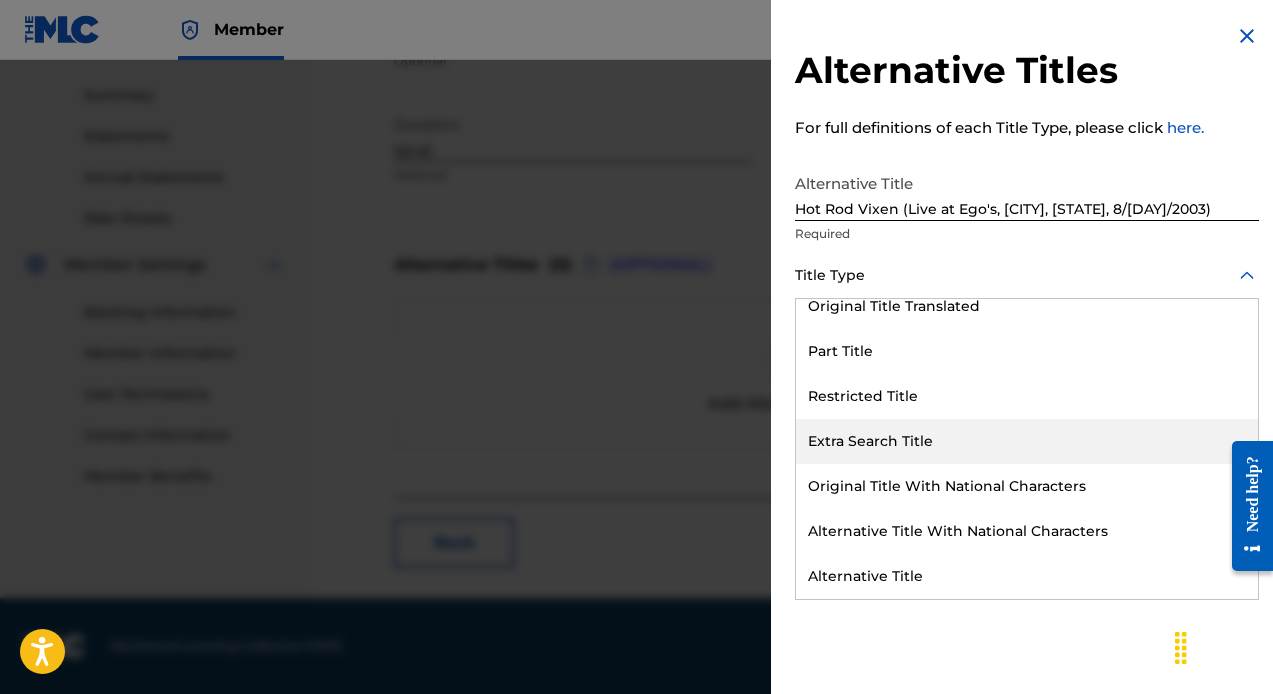 click on "Extra Search Title" at bounding box center [1027, 441] 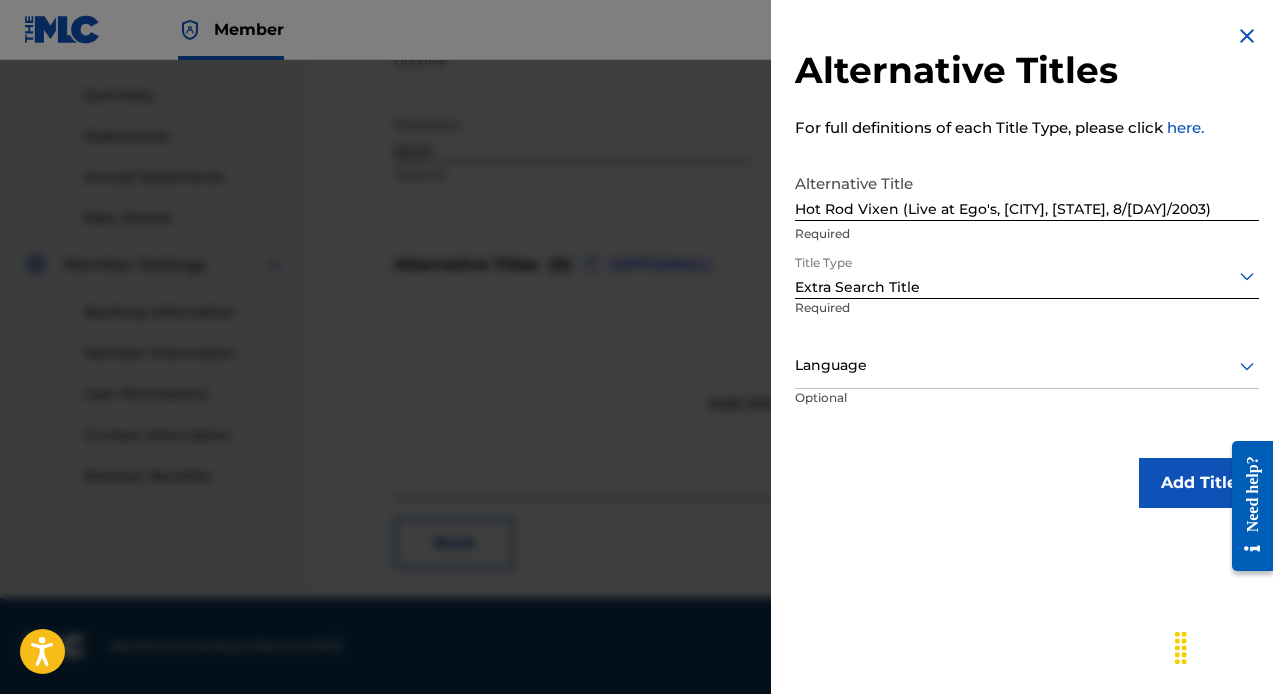 click 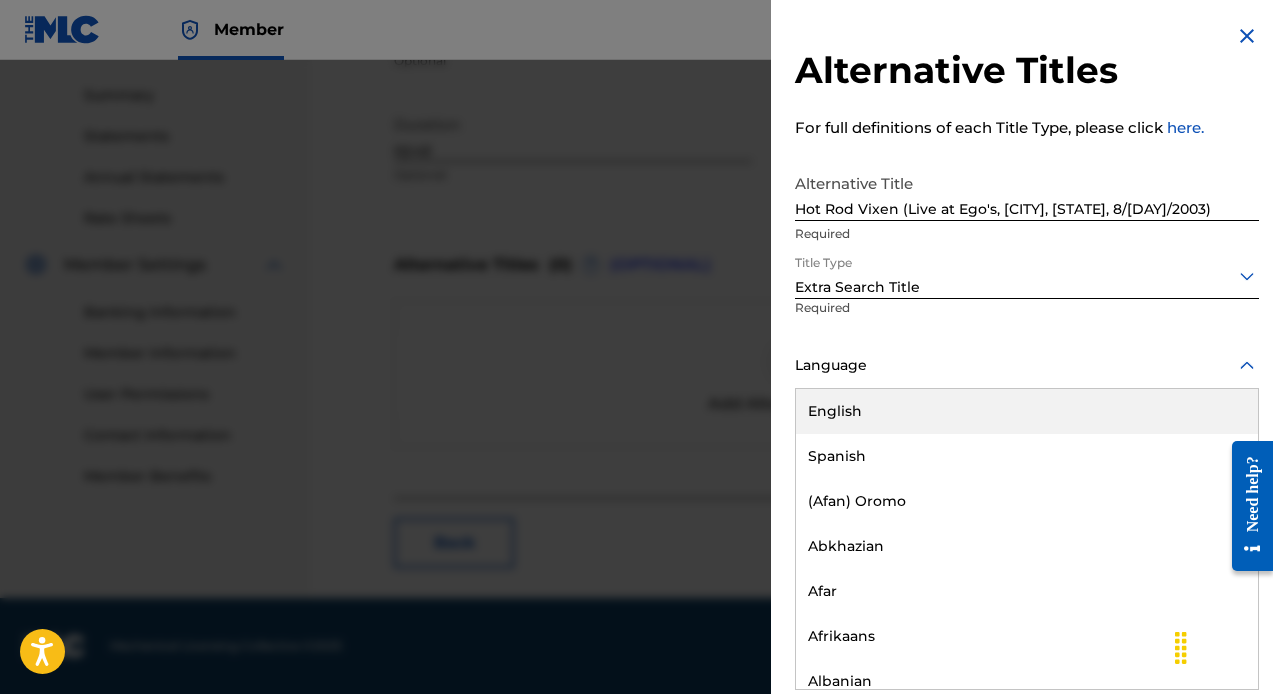 click on "English" at bounding box center (1027, 411) 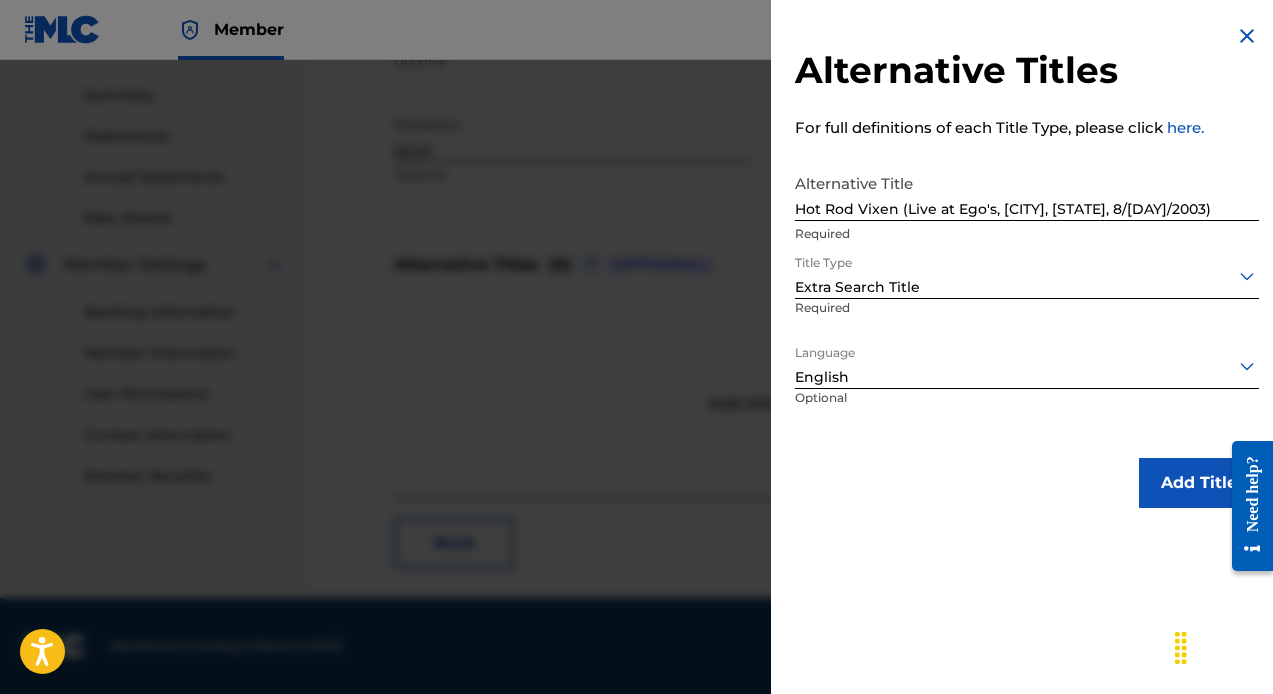 click on "Add Title" at bounding box center (1199, 483) 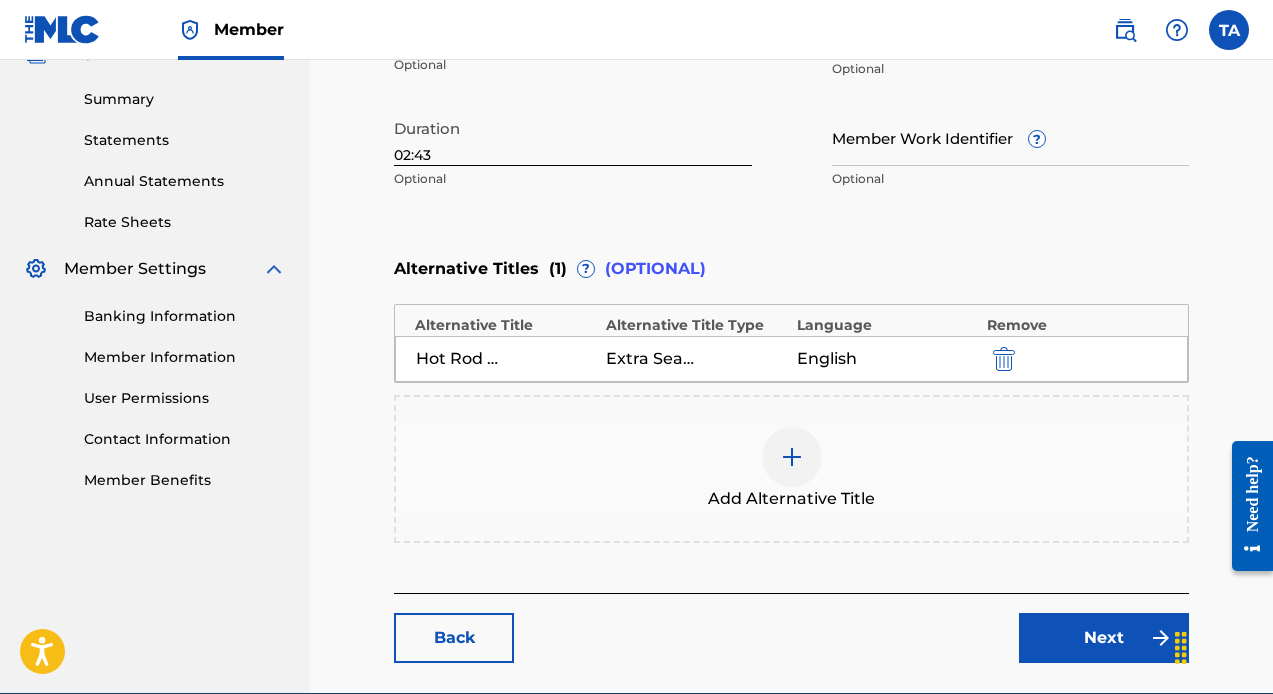 scroll, scrollTop: 670, scrollLeft: 0, axis: vertical 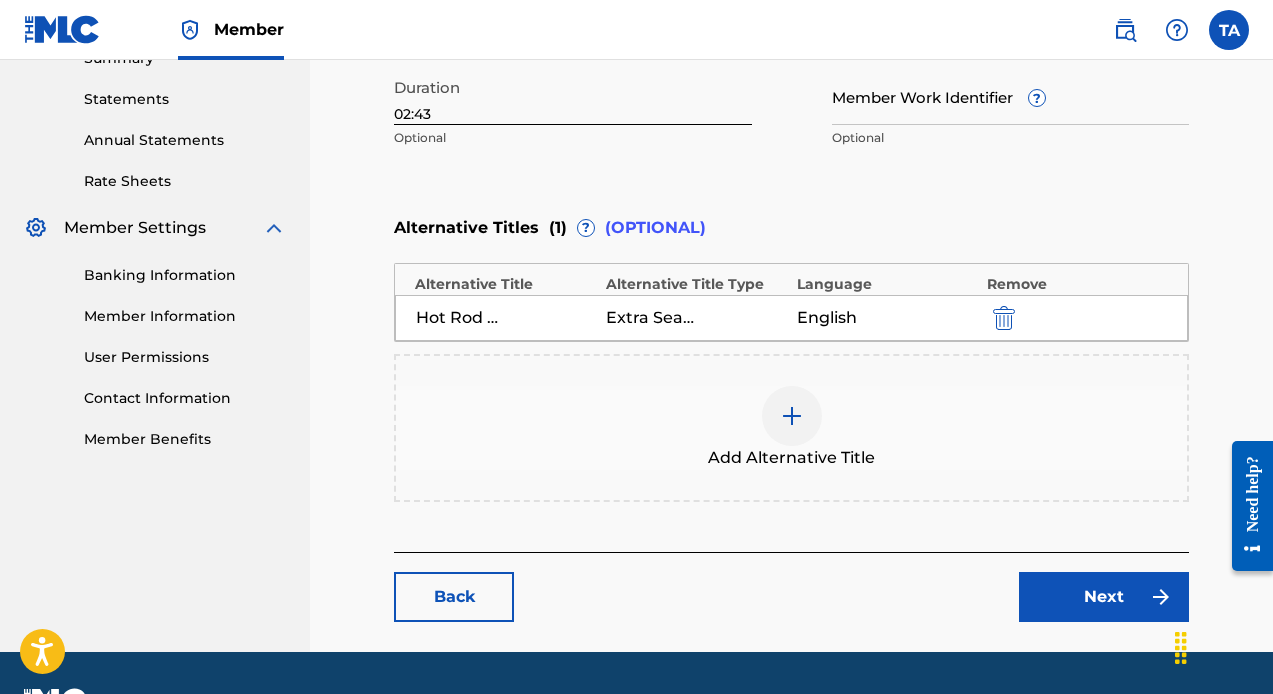 click on "Next" at bounding box center (1104, 597) 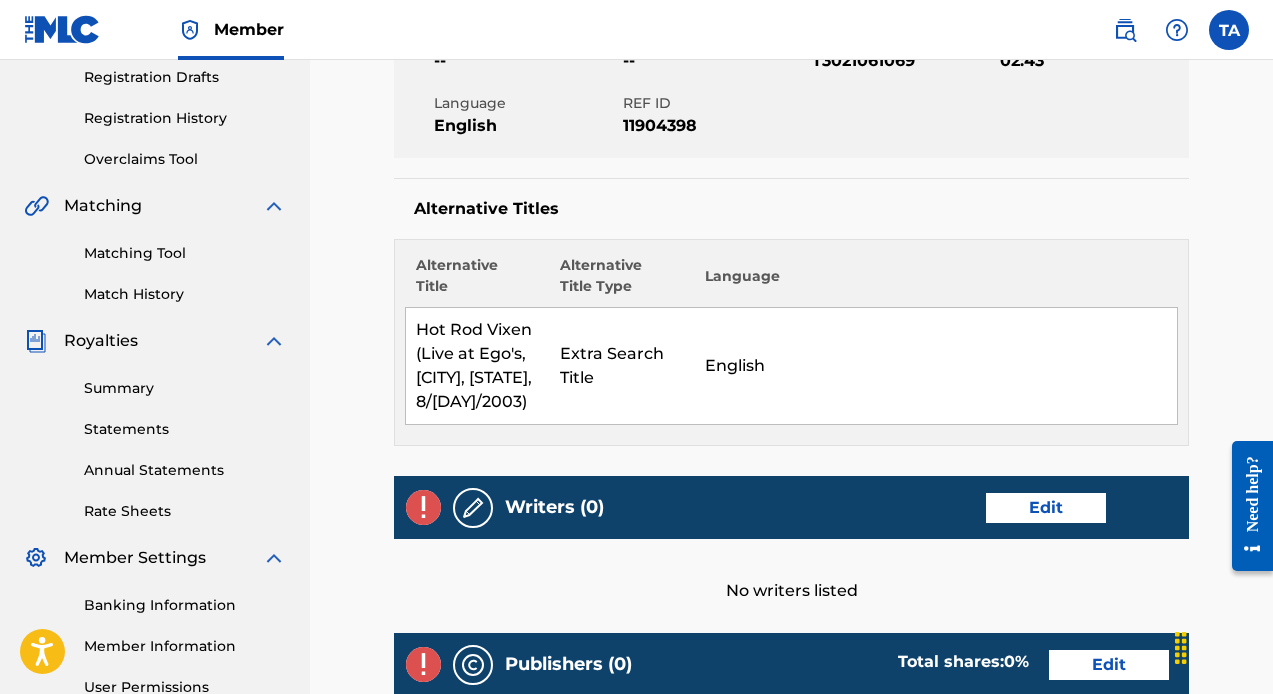 scroll, scrollTop: 466, scrollLeft: 0, axis: vertical 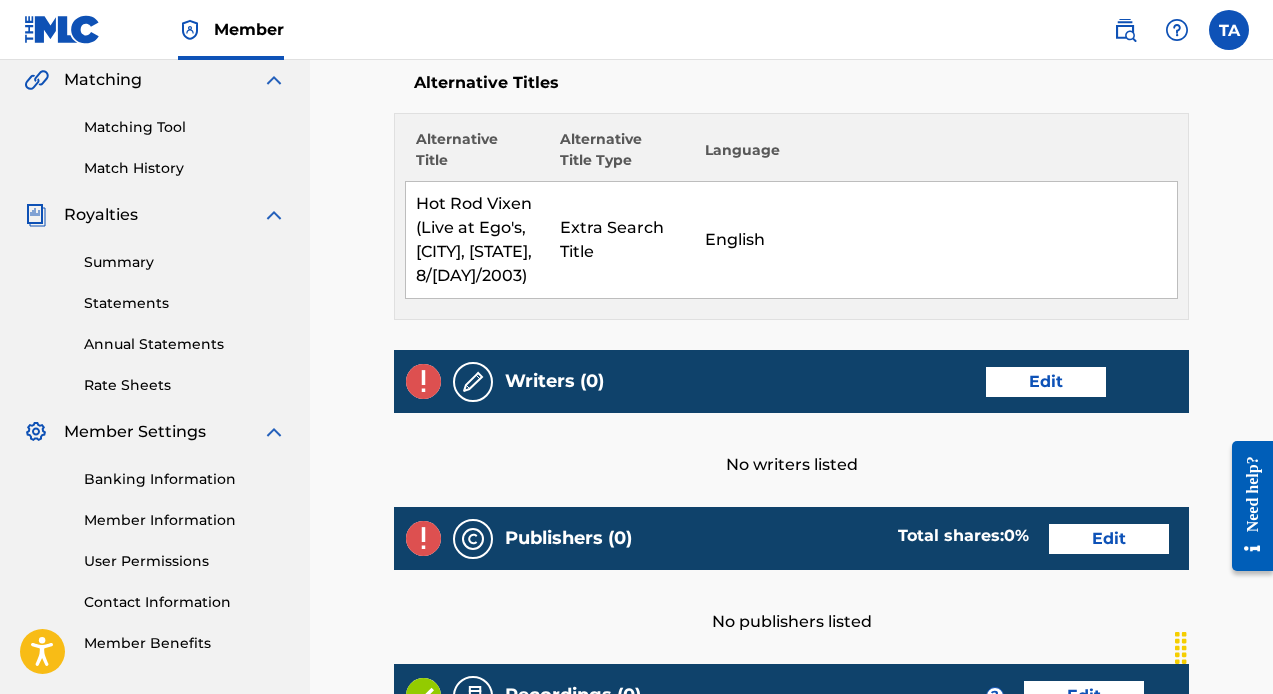 click on "Edit" at bounding box center (1046, 382) 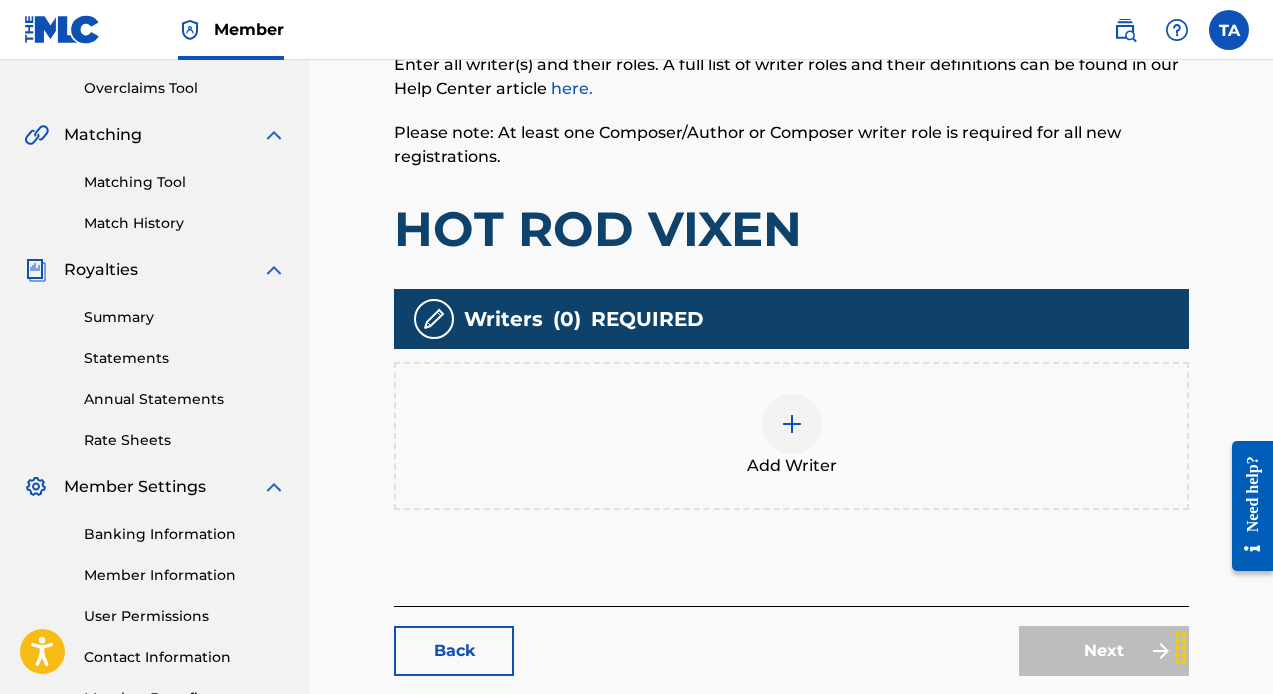 scroll, scrollTop: 421, scrollLeft: 0, axis: vertical 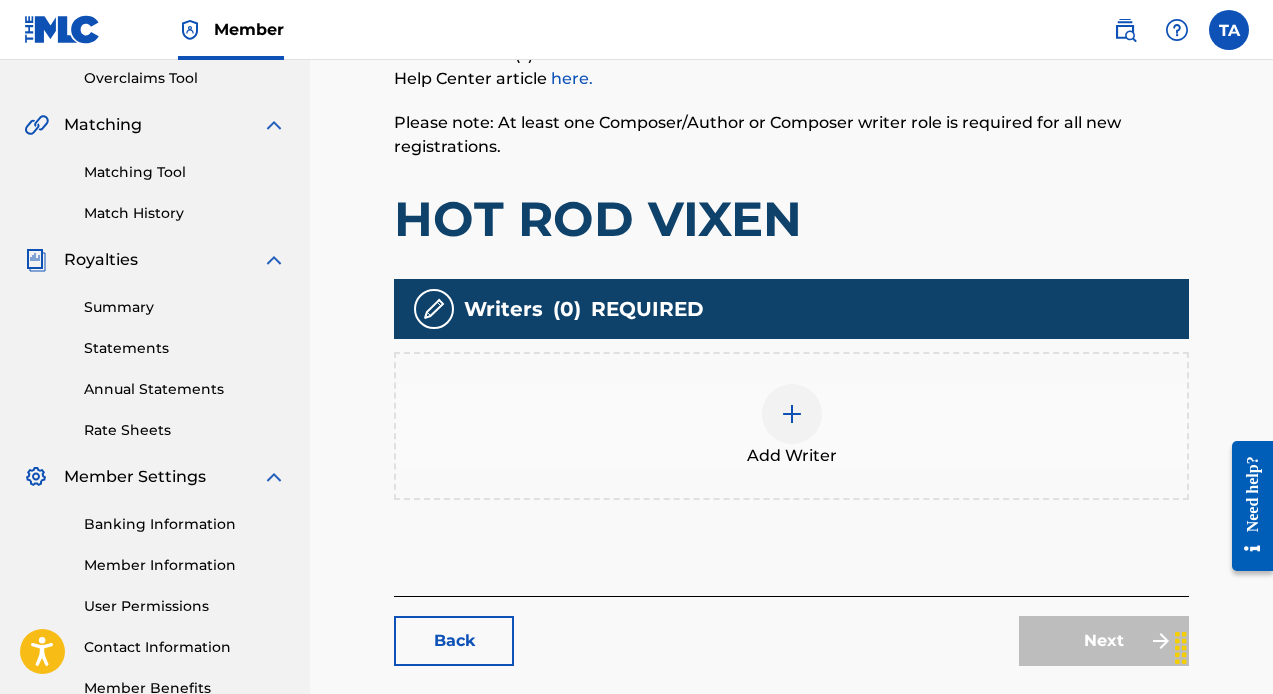 click at bounding box center (792, 414) 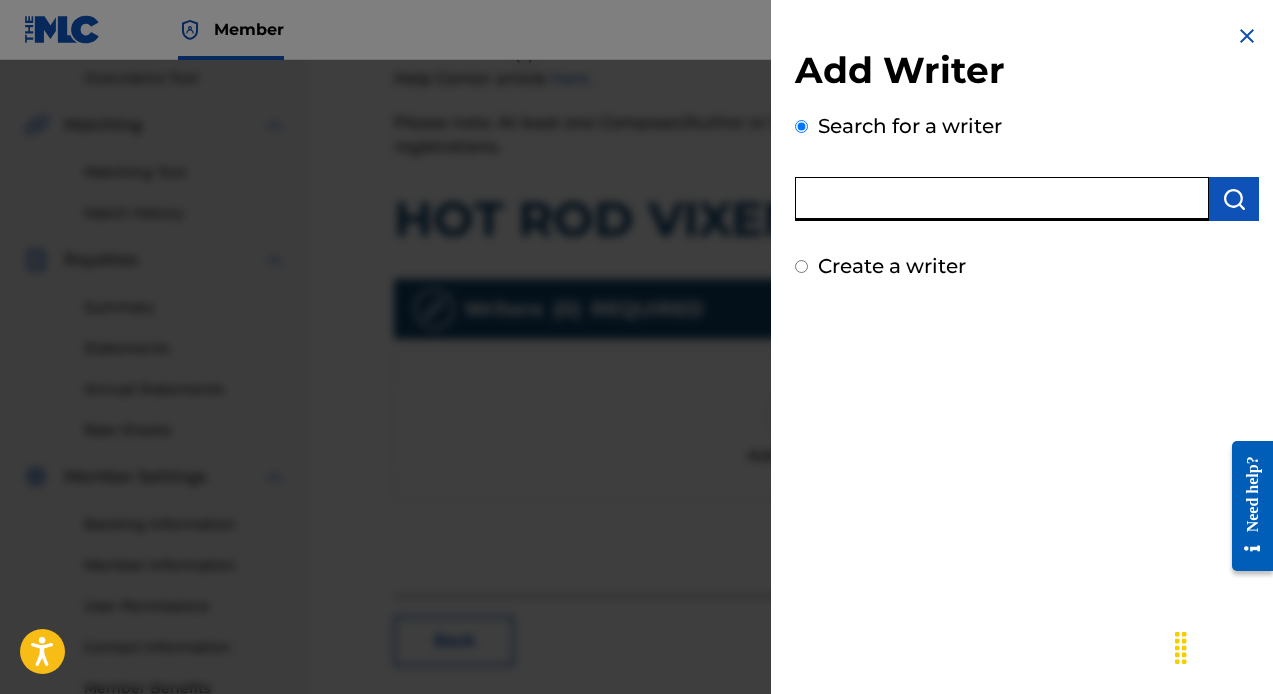 click at bounding box center (1002, 199) 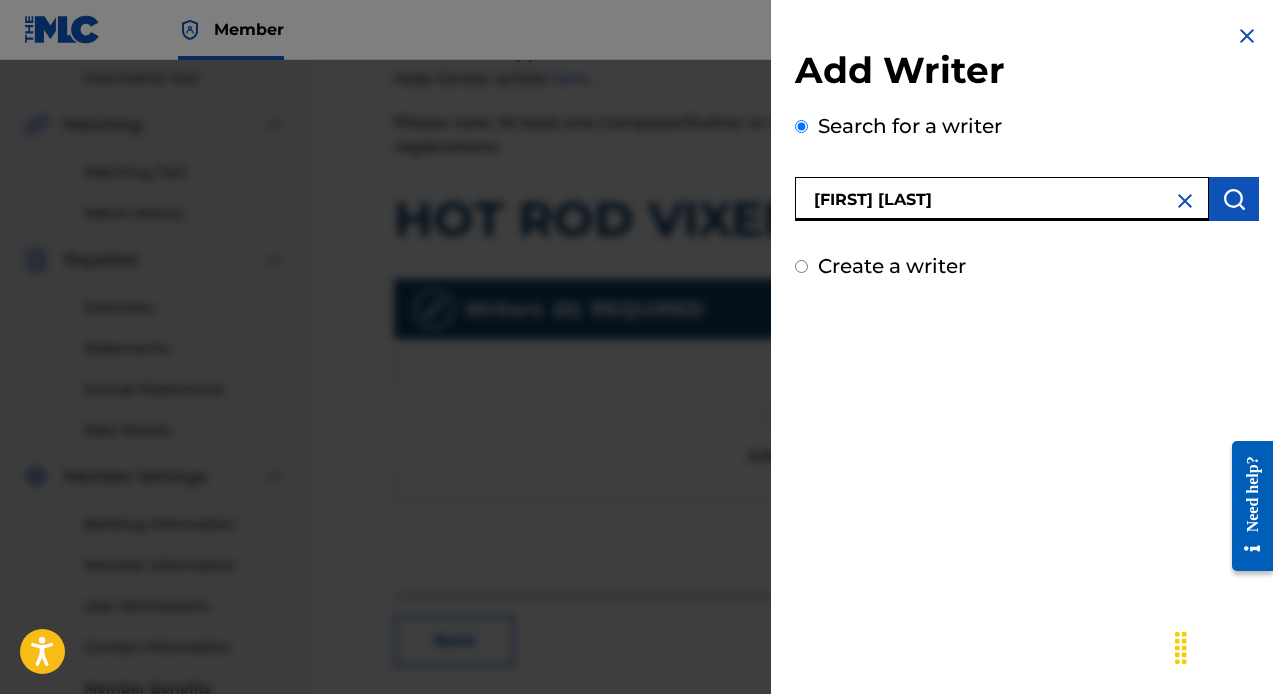 type on "tony d anderson" 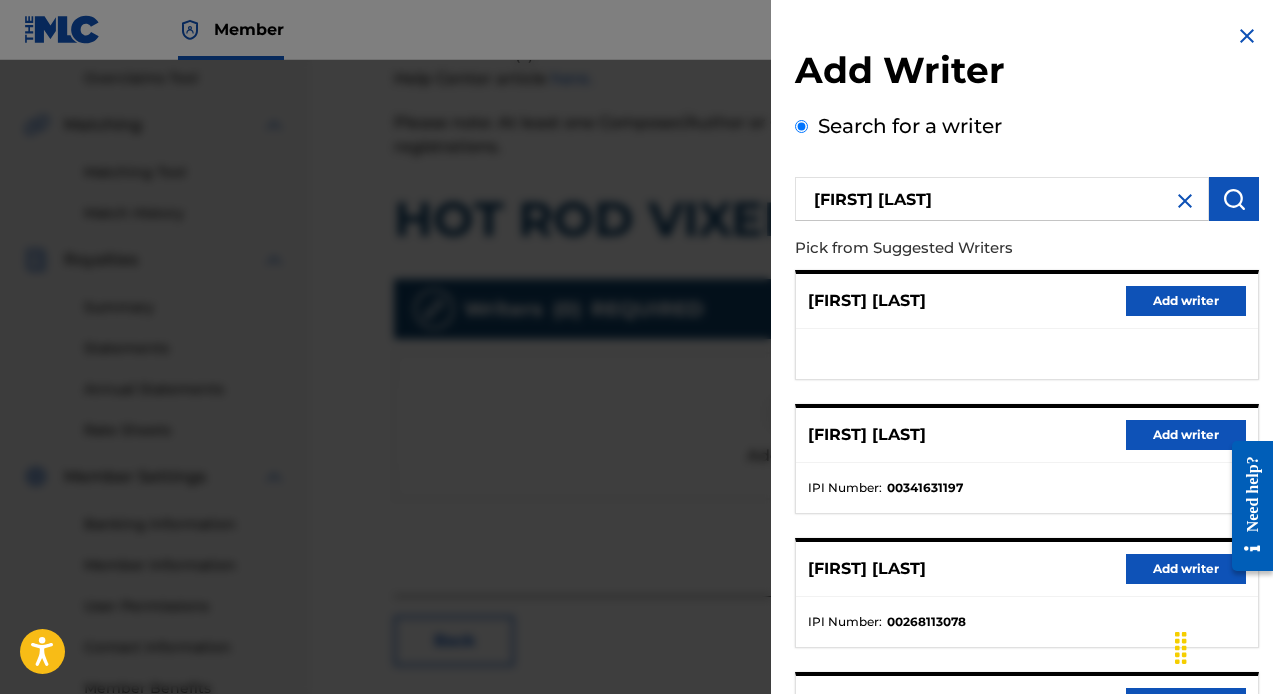 click on "Add writer" at bounding box center [1186, 435] 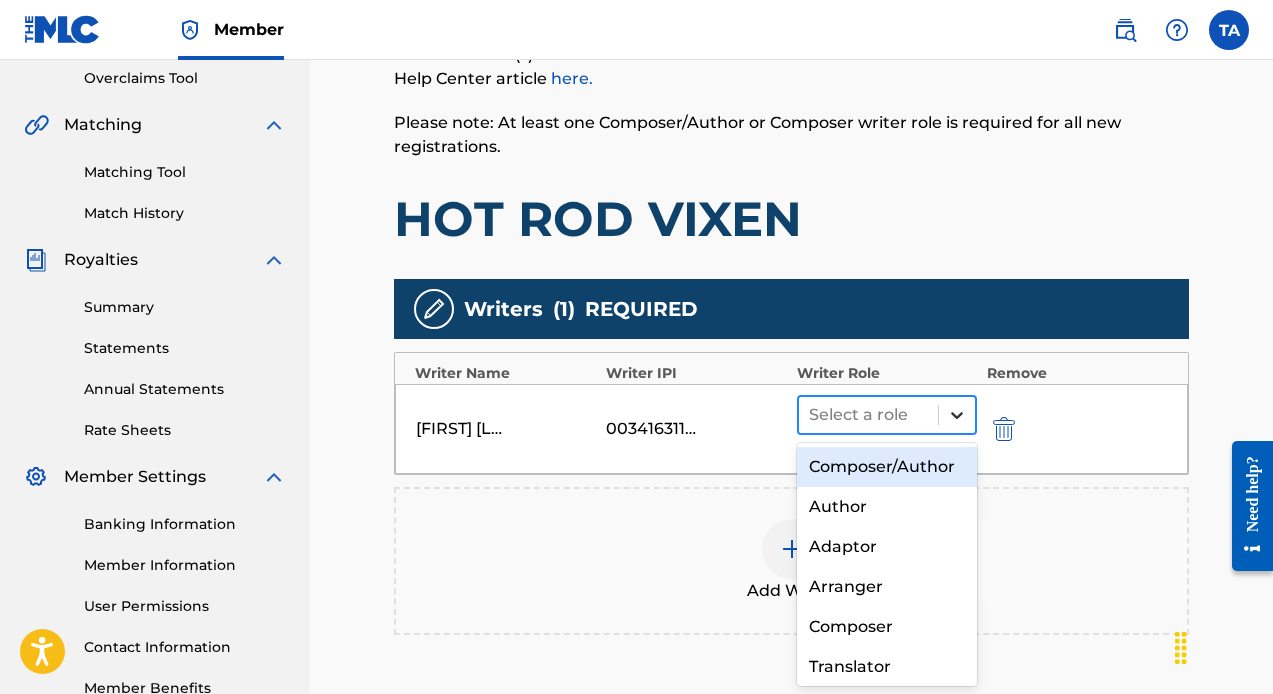 click 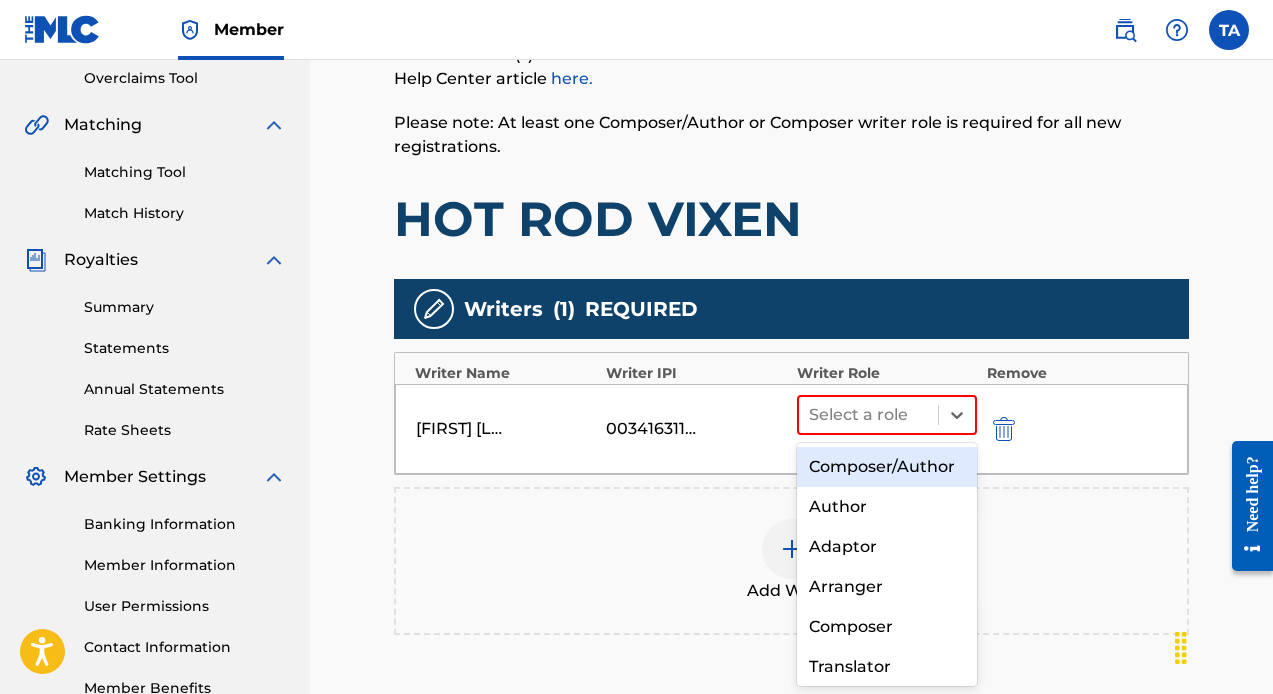 click on "Composer/Author" at bounding box center (887, 467) 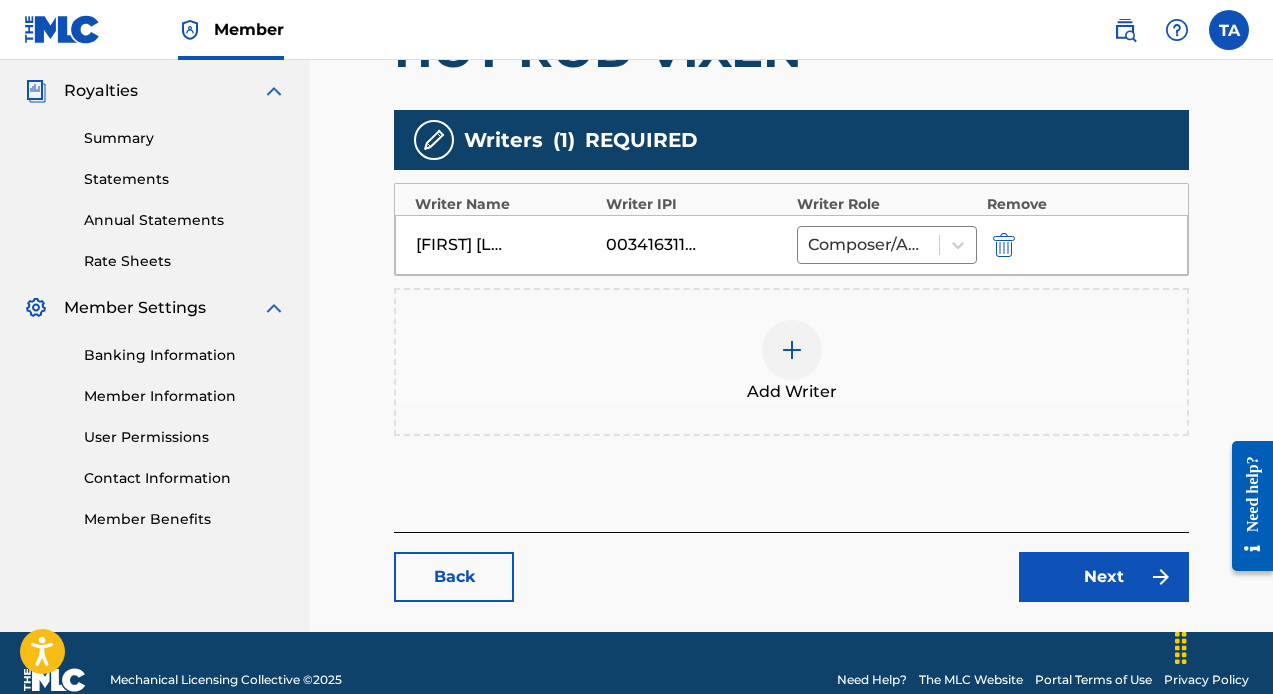 scroll, scrollTop: 600, scrollLeft: 0, axis: vertical 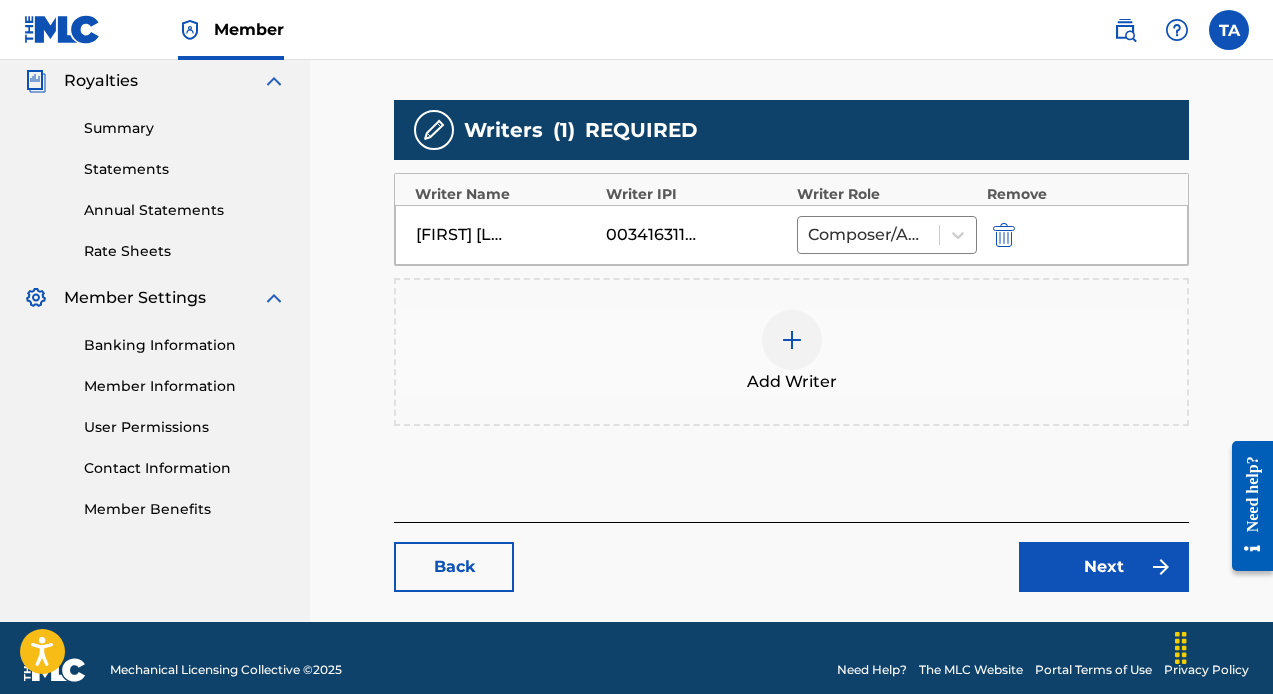 click on "Next" at bounding box center (1104, 567) 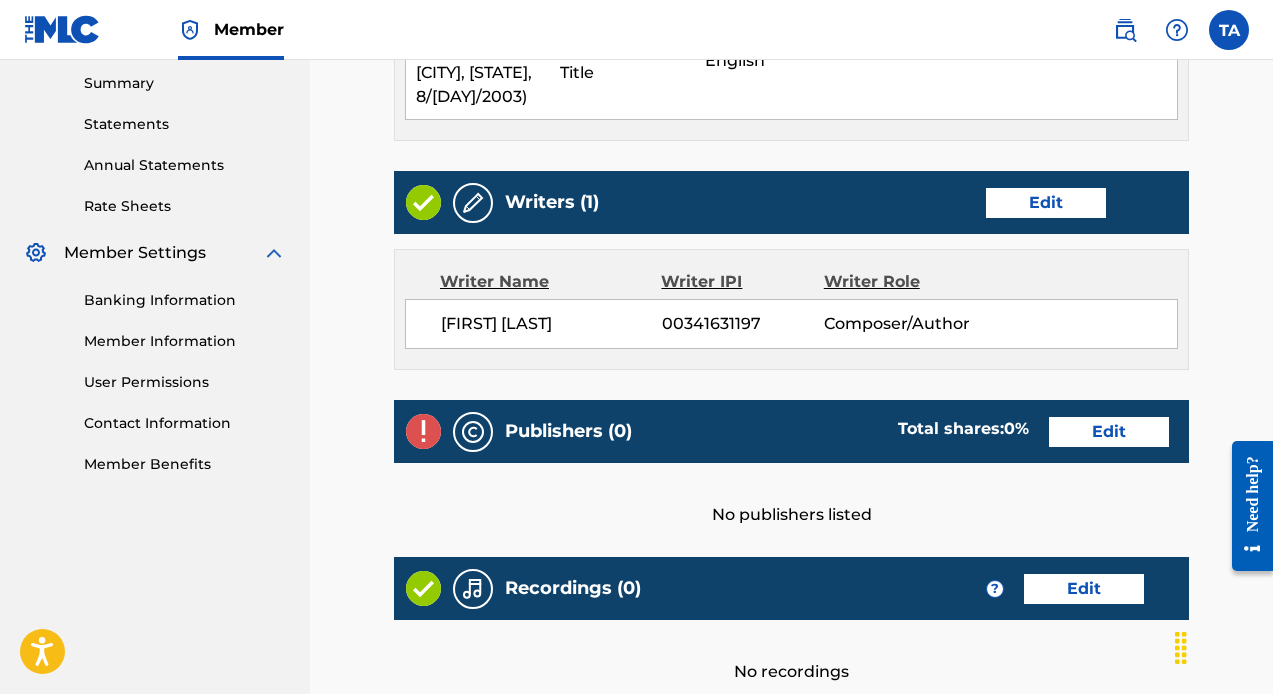 scroll, scrollTop: 648, scrollLeft: 0, axis: vertical 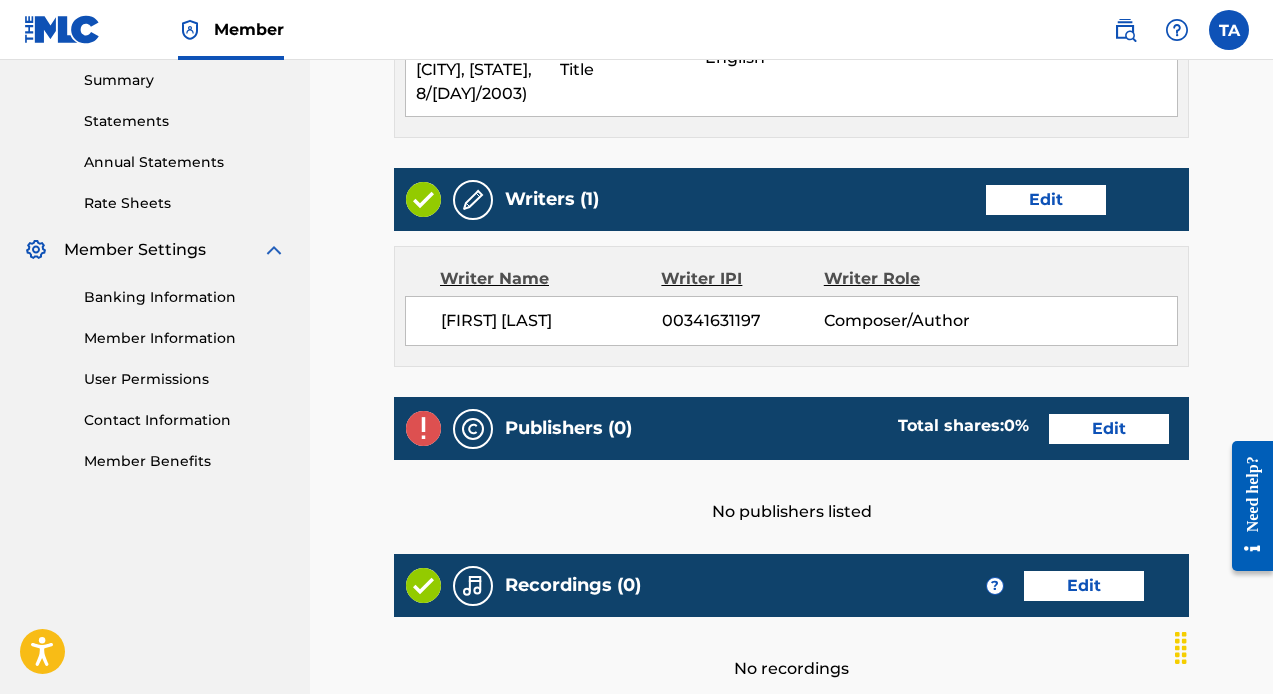 click on "Edit" at bounding box center [1109, 429] 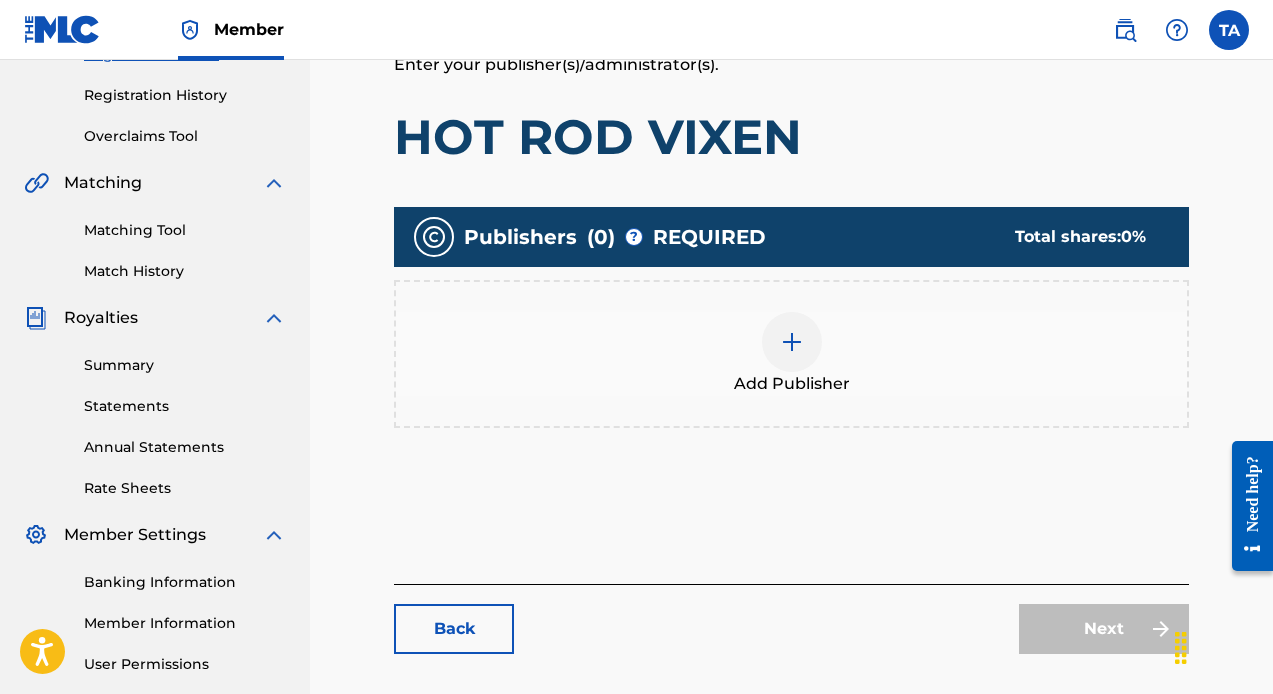 scroll, scrollTop: 377, scrollLeft: 0, axis: vertical 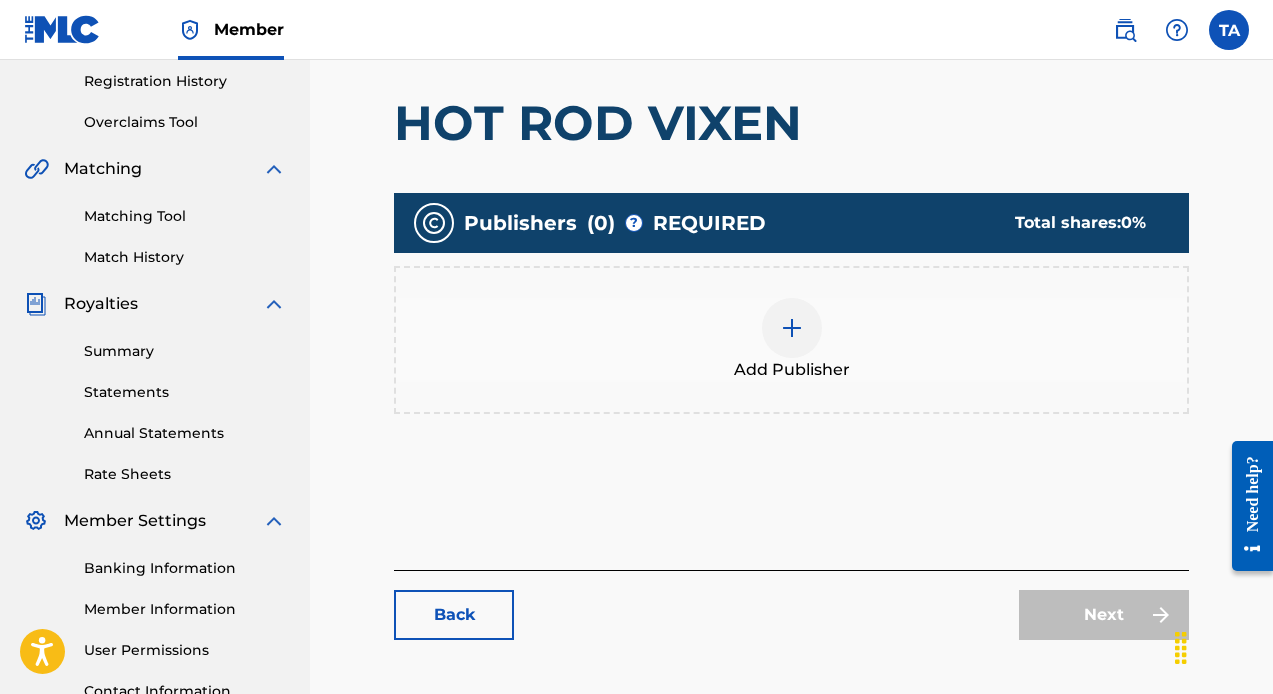 click at bounding box center [792, 328] 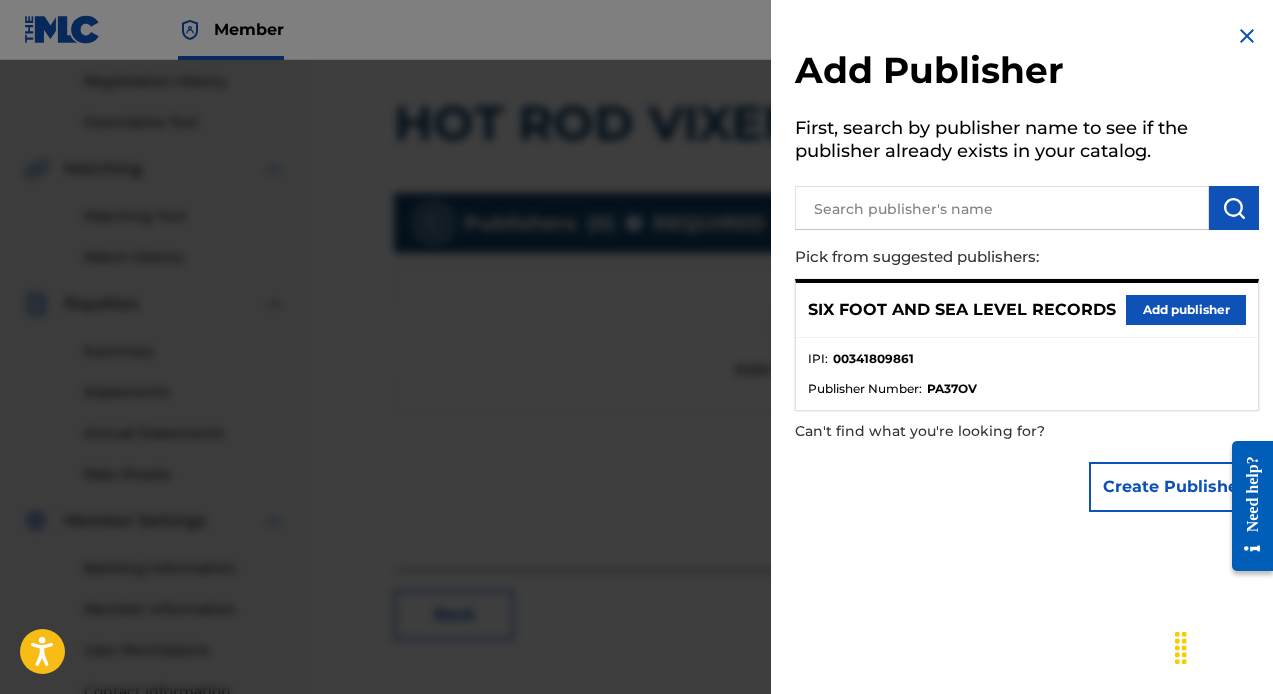 click on "Add publisher" at bounding box center [1186, 310] 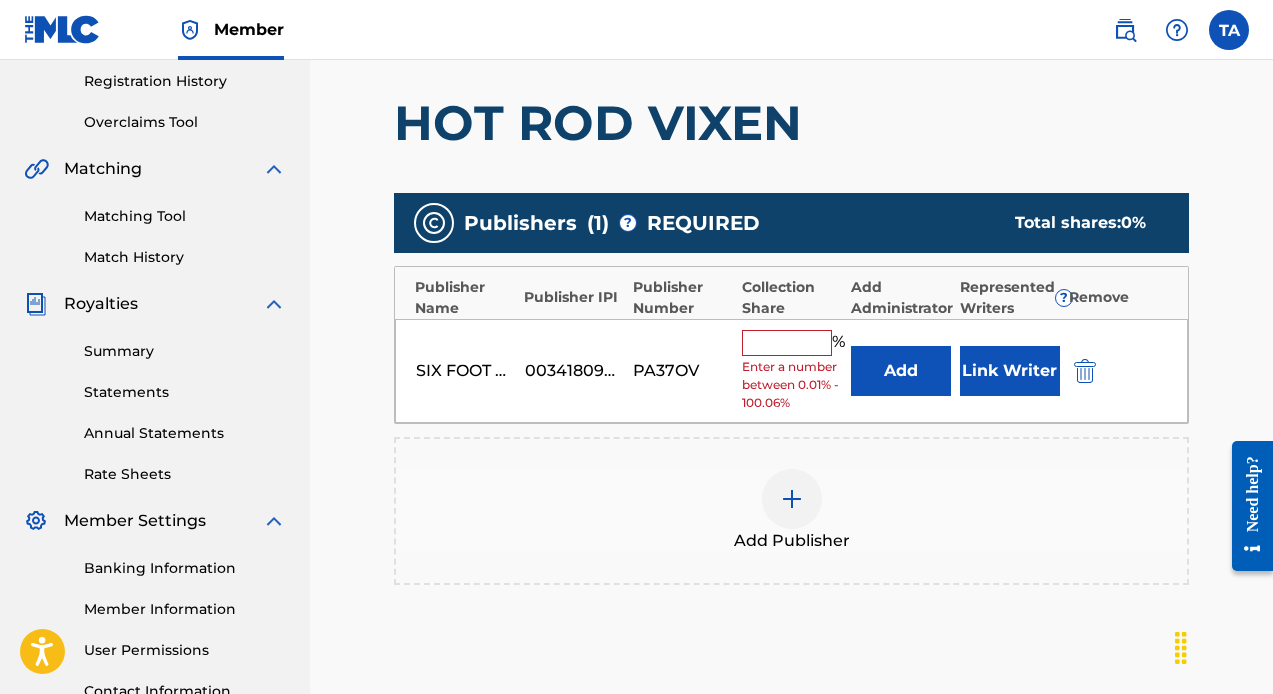 click at bounding box center (787, 343) 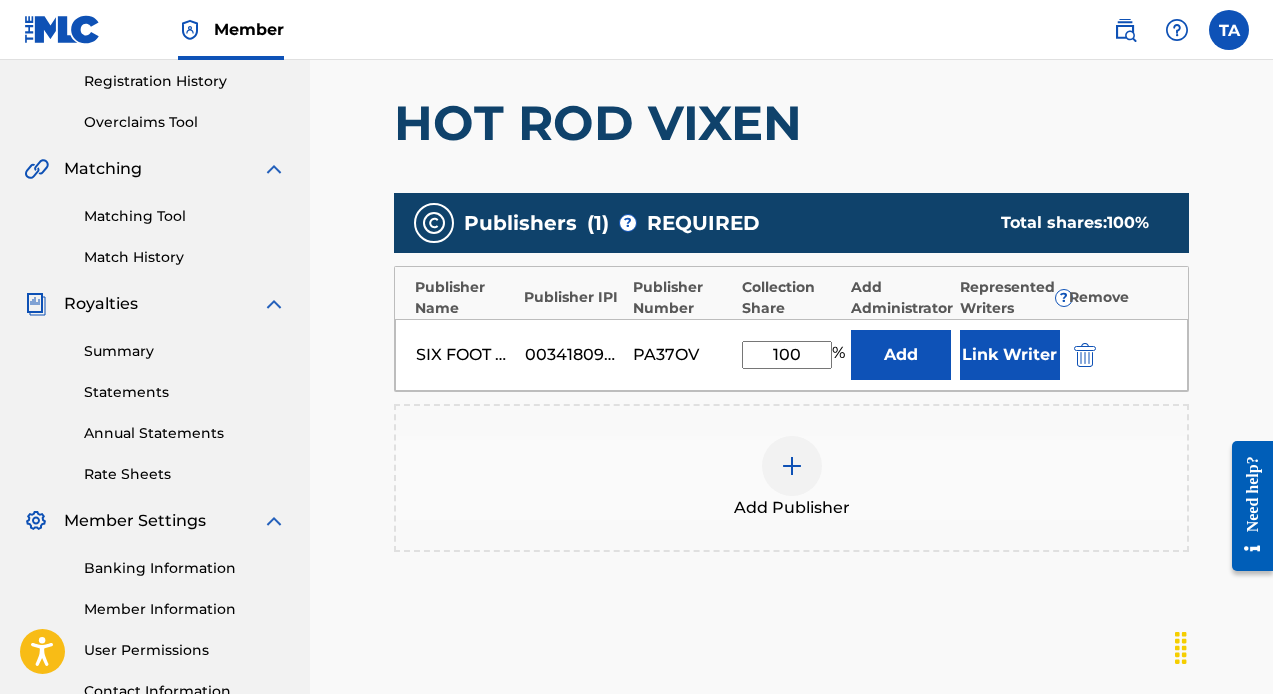 click on "Link Writer" at bounding box center [1010, 355] 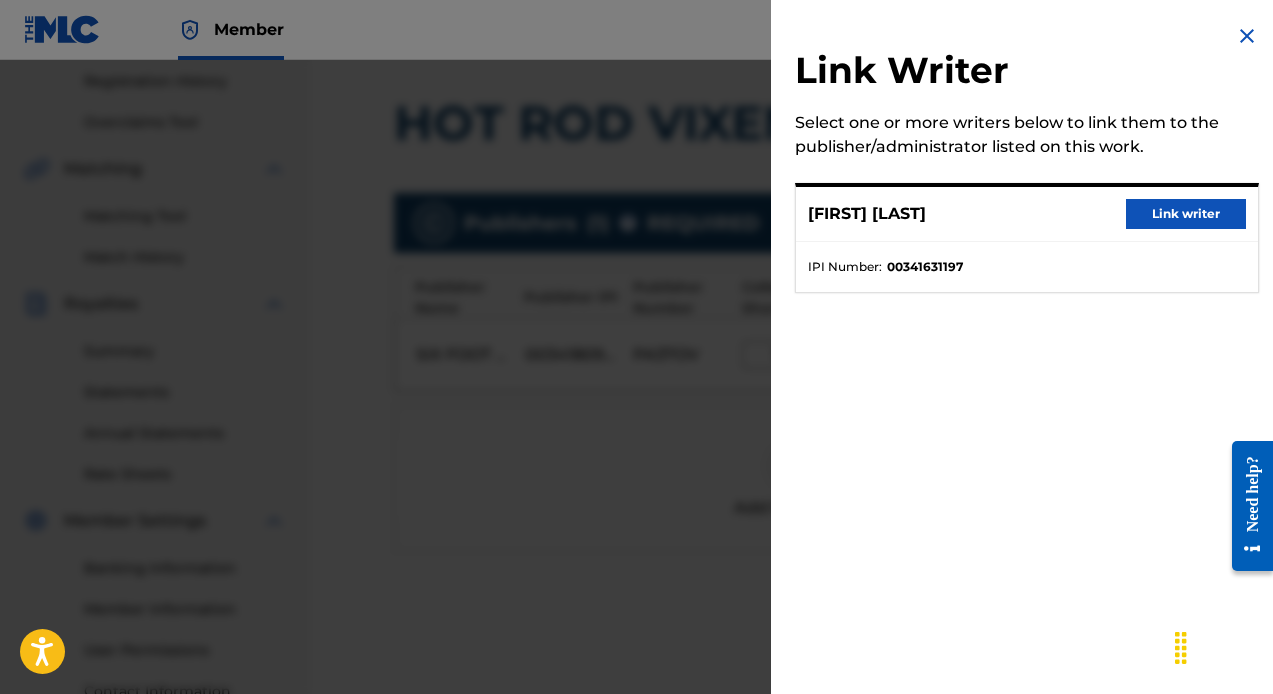 click on "Link writer" at bounding box center [1186, 214] 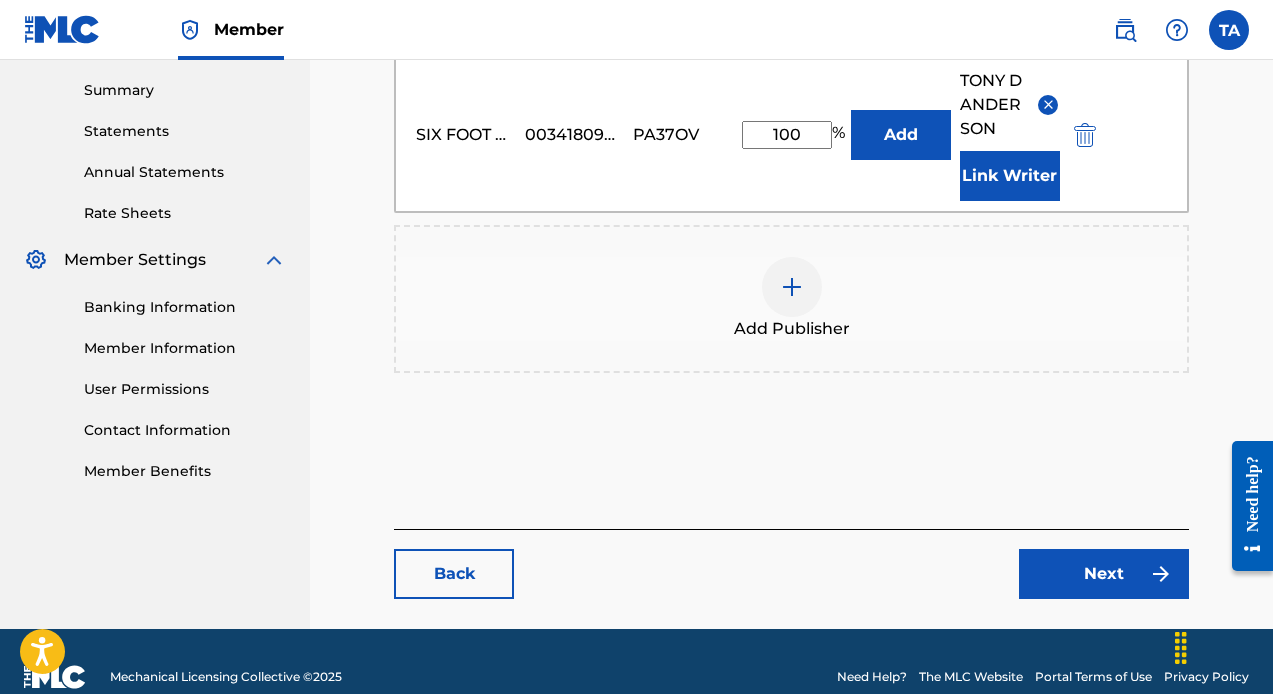 scroll, scrollTop: 641, scrollLeft: 0, axis: vertical 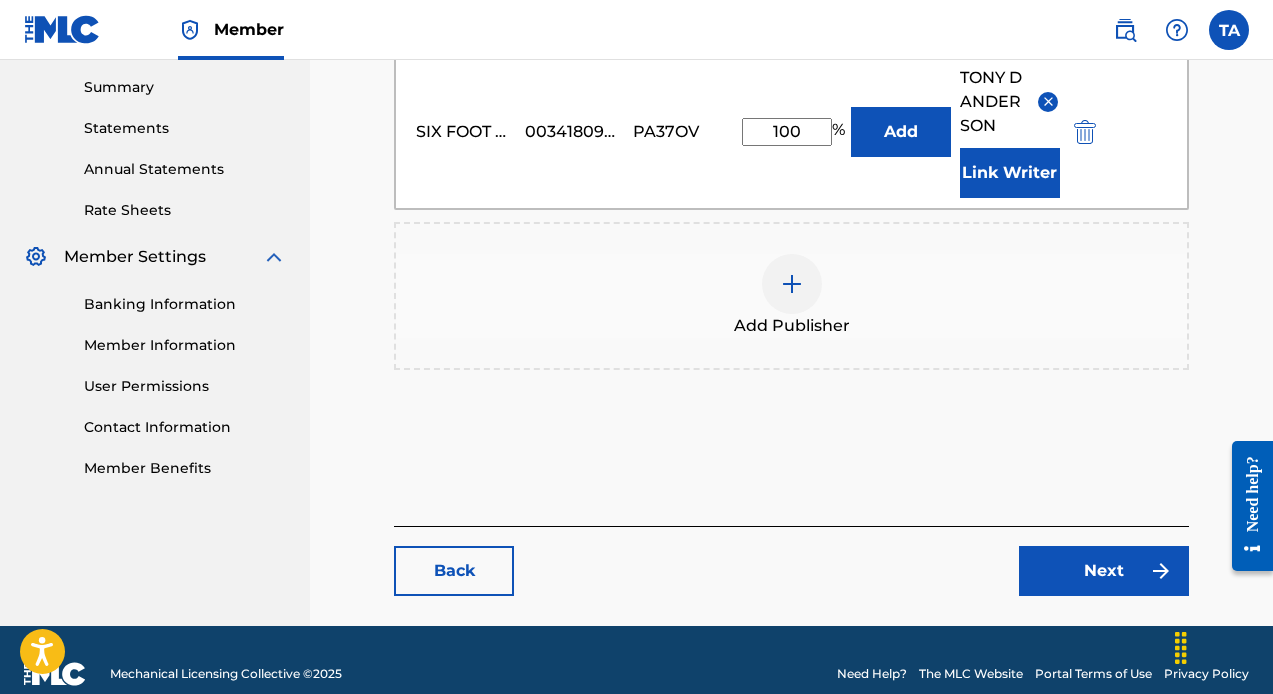 click on "Next" at bounding box center [1104, 571] 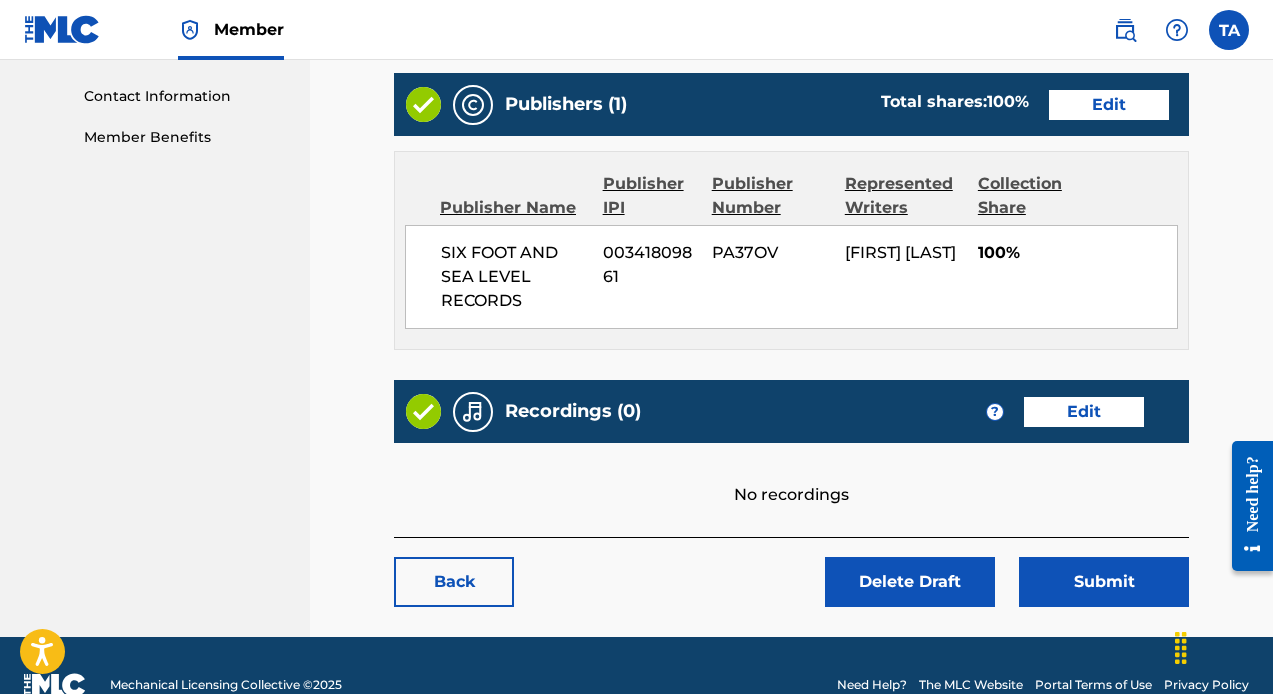 scroll, scrollTop: 1011, scrollLeft: 0, axis: vertical 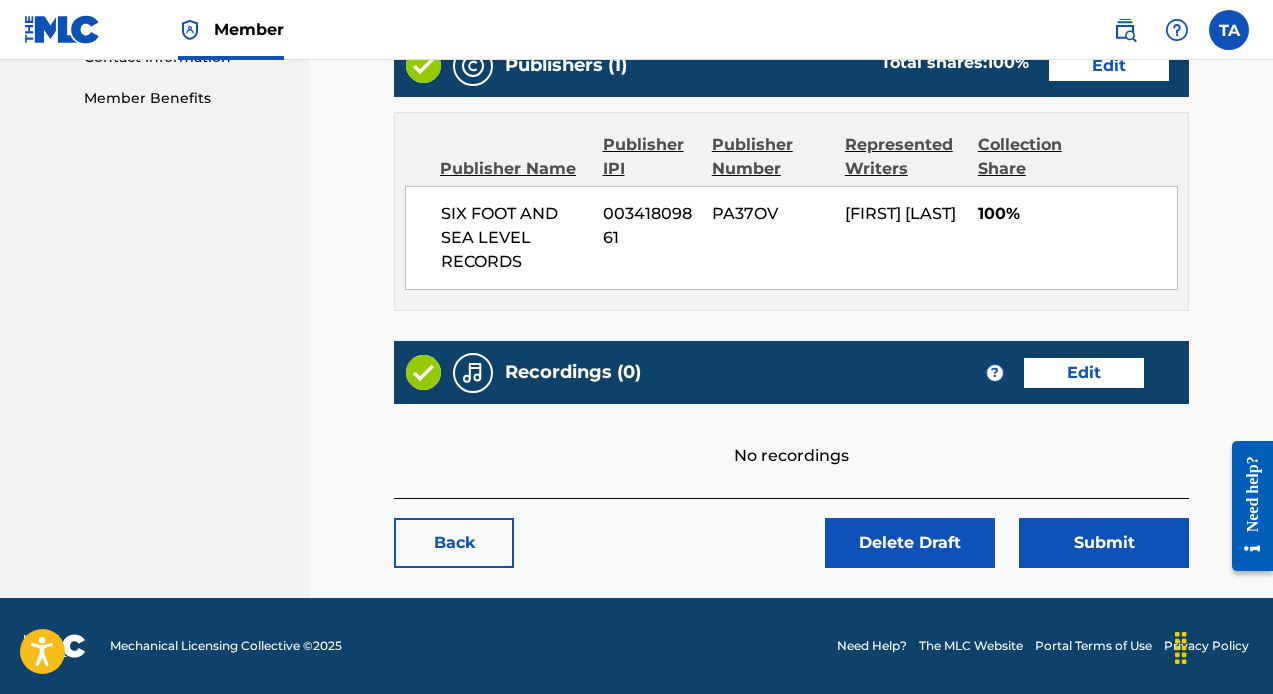 click on "Edit" at bounding box center (1084, 373) 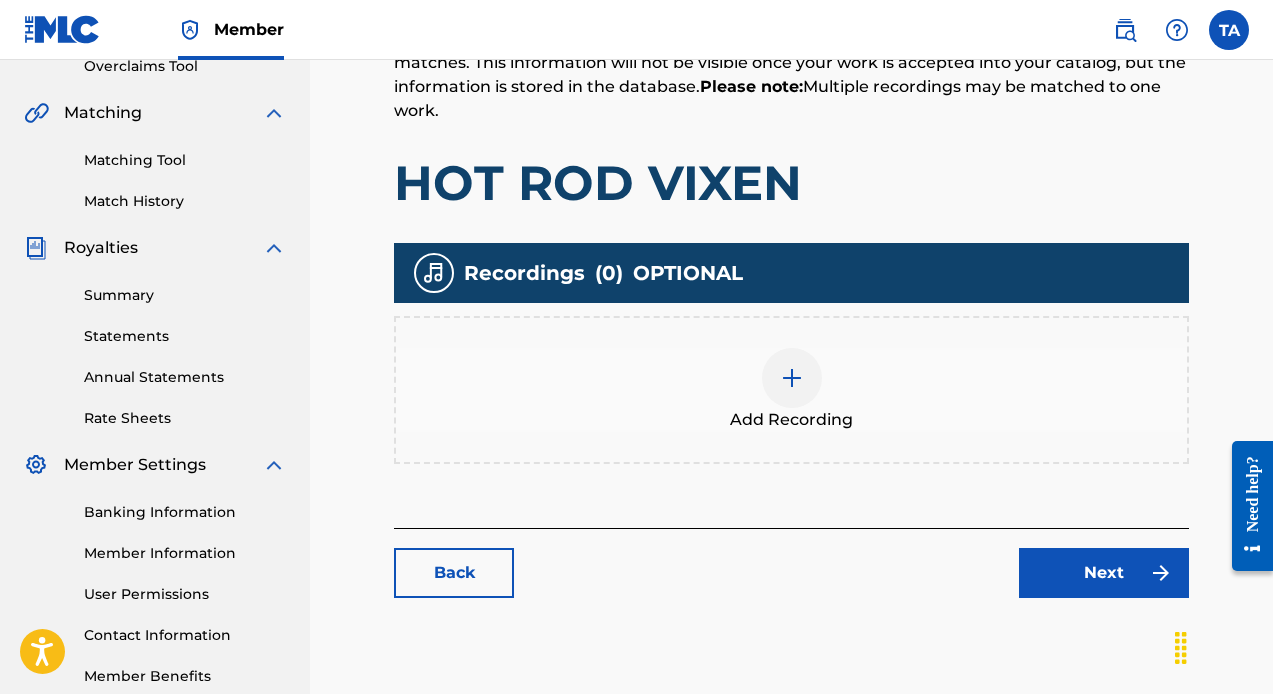 scroll, scrollTop: 439, scrollLeft: 0, axis: vertical 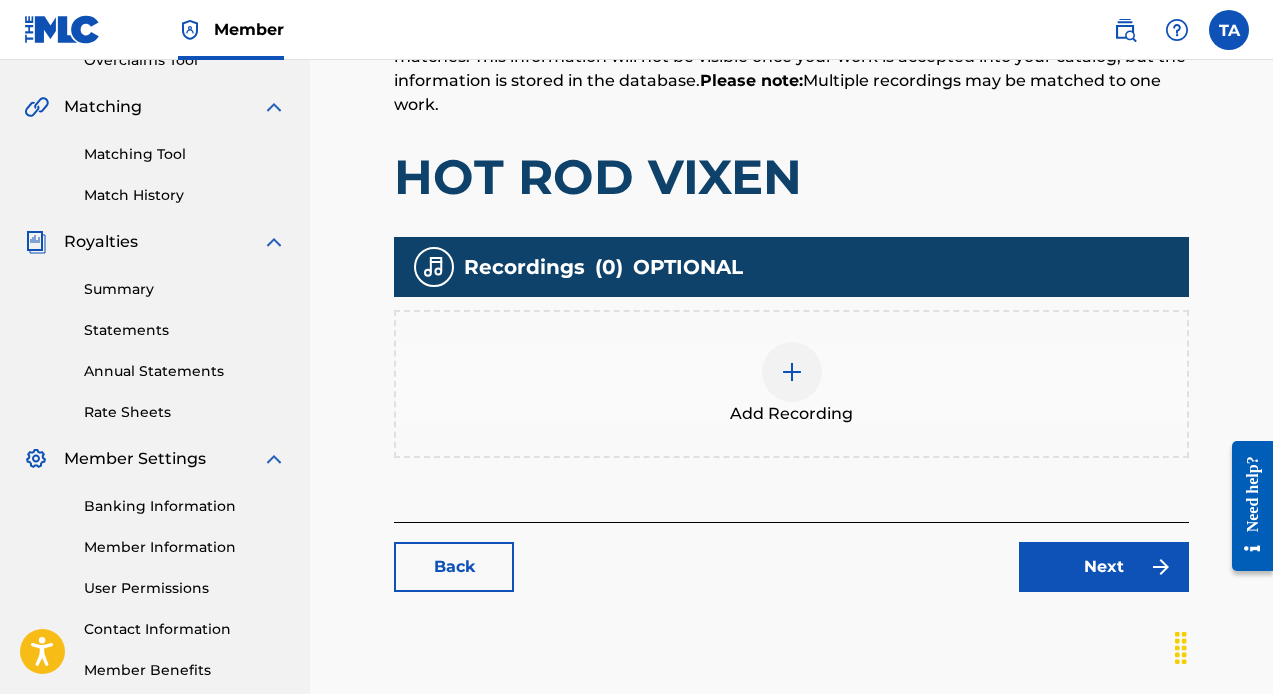 click at bounding box center (792, 372) 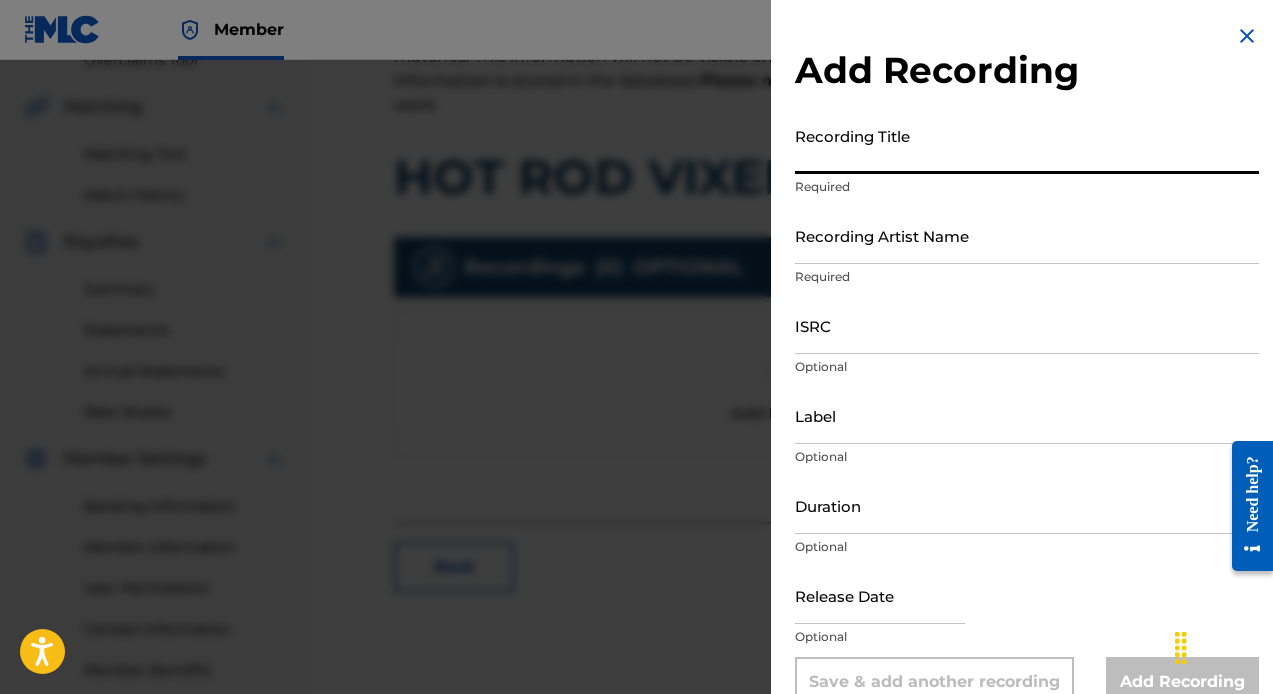 click on "Recording Title" at bounding box center (1027, 145) 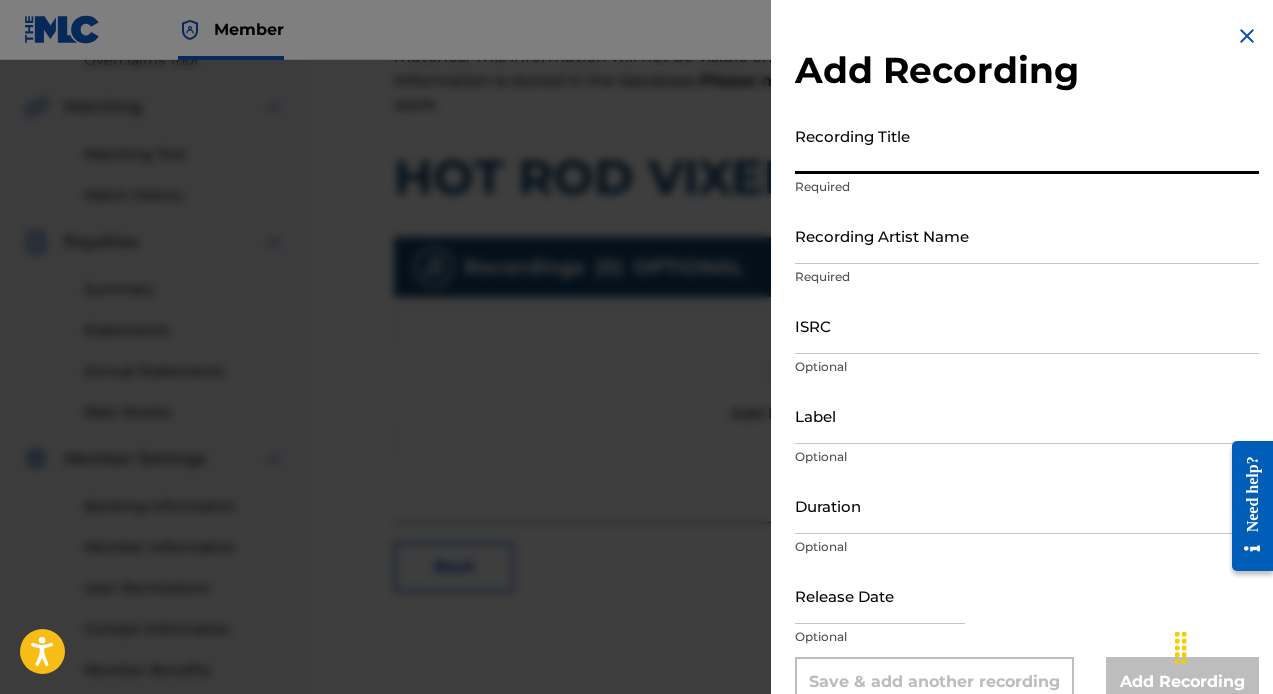 click on "Recording Title" at bounding box center (1027, 145) 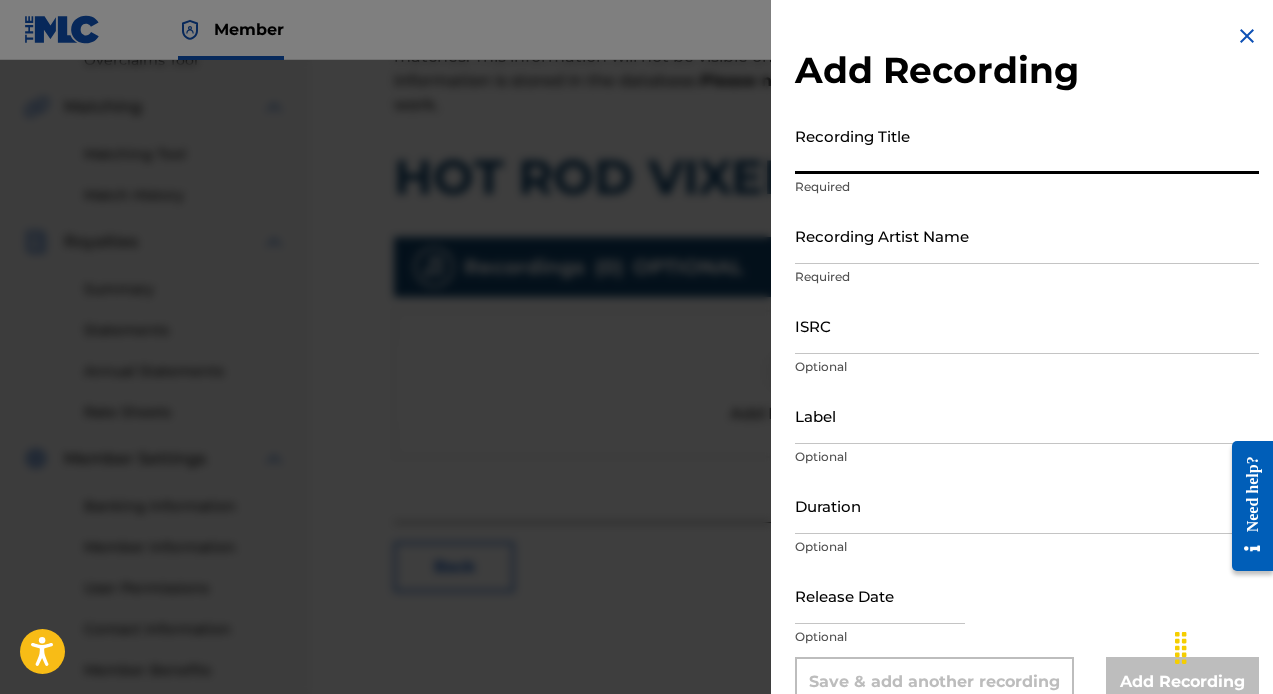 paste on "Hot Rod Vixen" 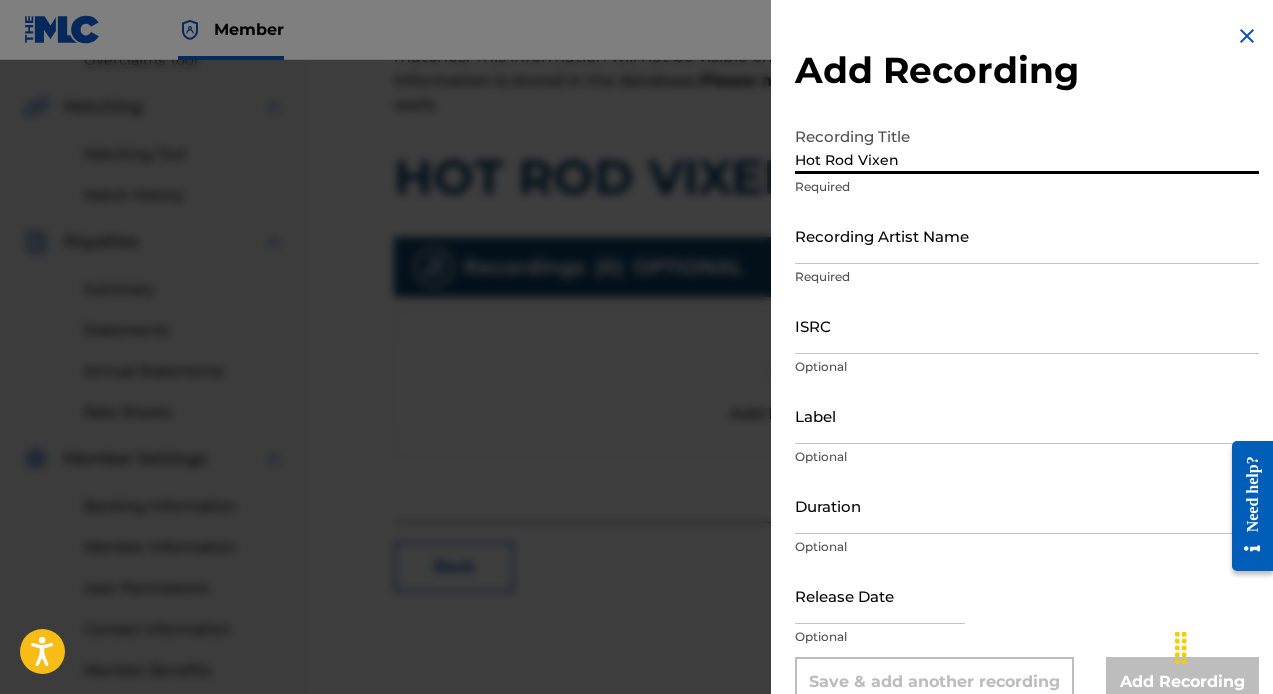 type on "Hot Rod Vixen" 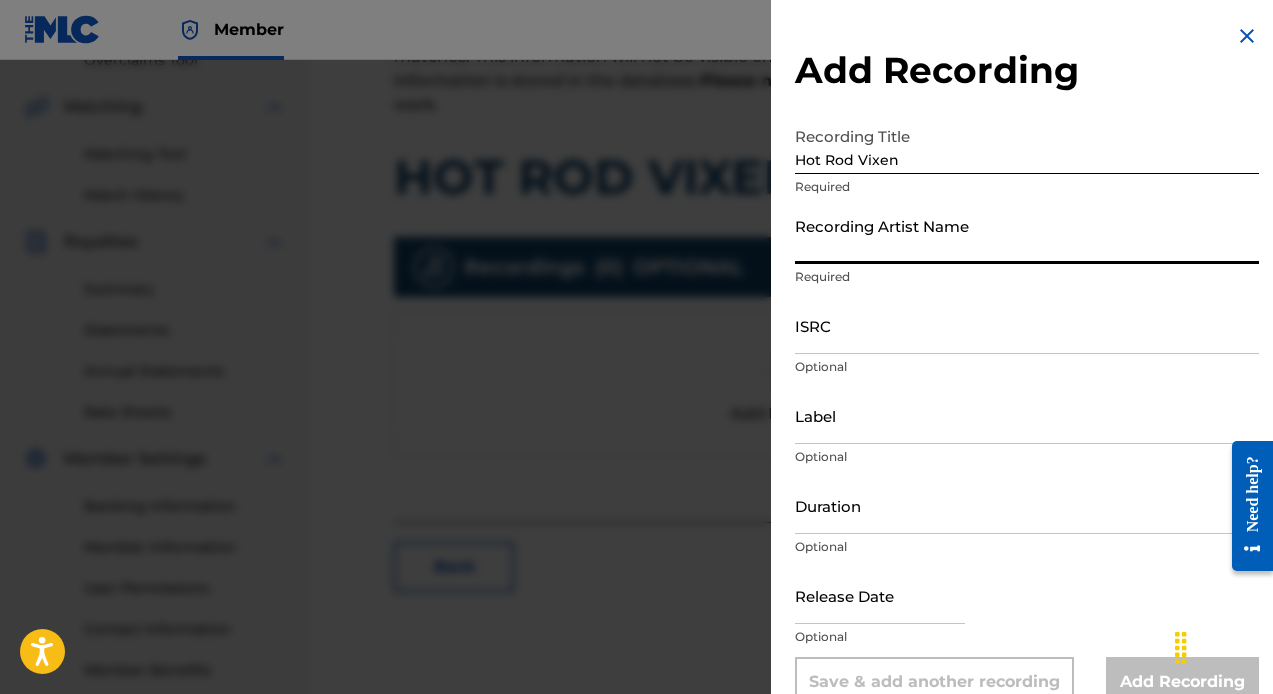 click on "Recording Artist Name" at bounding box center [1027, 235] 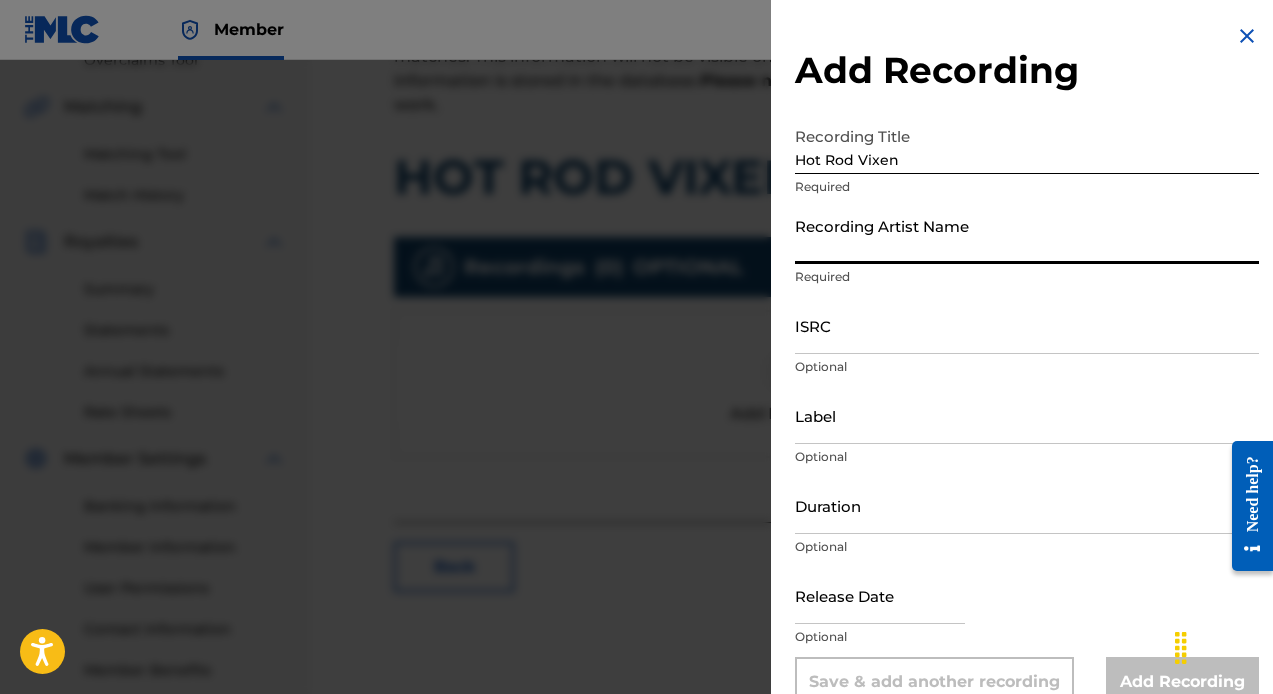type on "Tony Anderson" 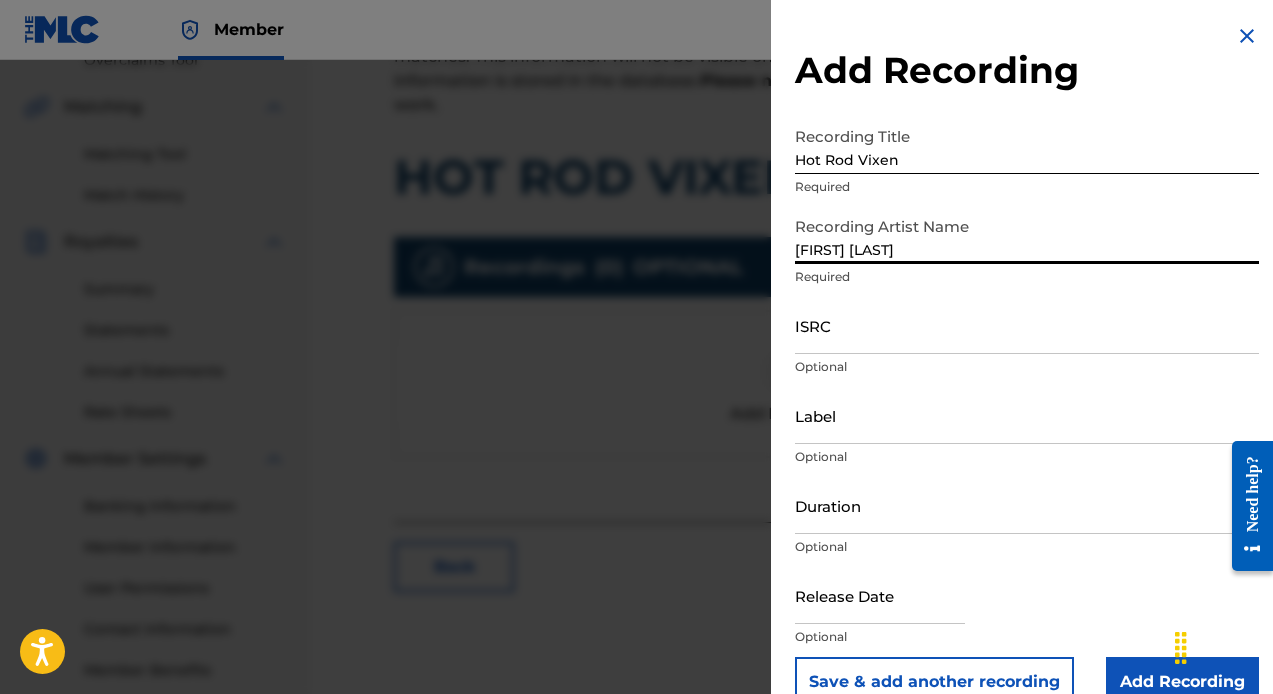 click on "ISRC" at bounding box center [1027, 325] 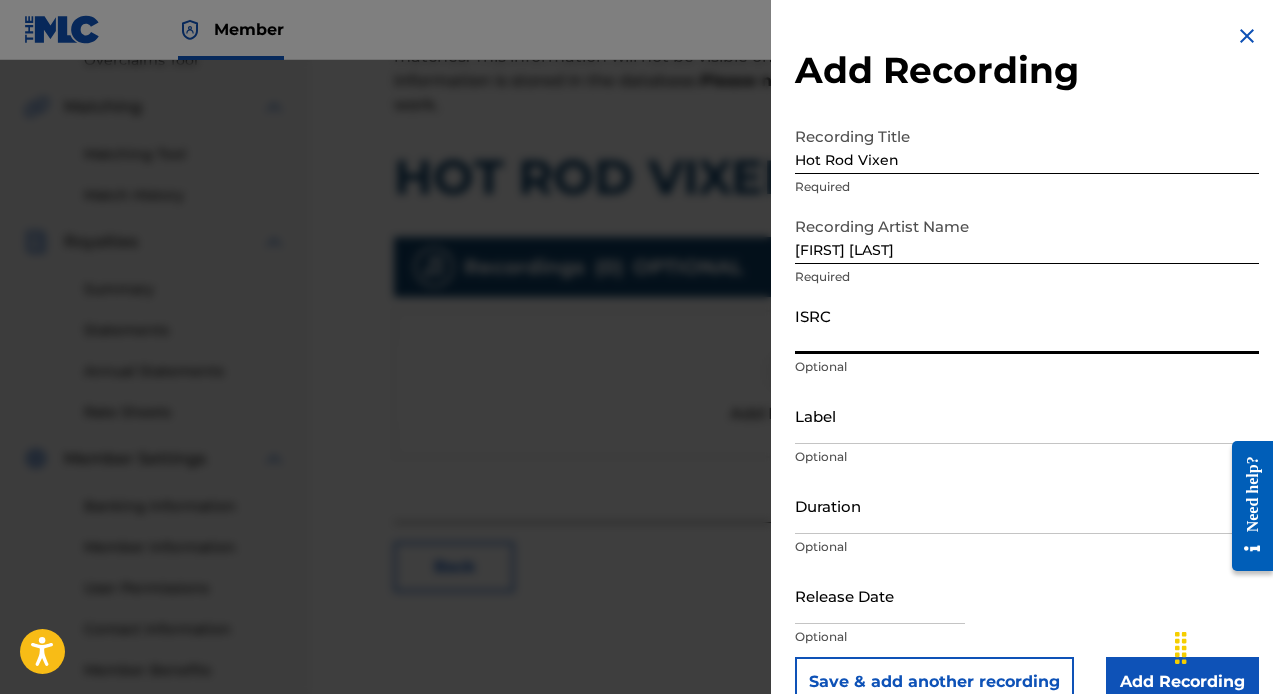 paste on "USDY41871110" 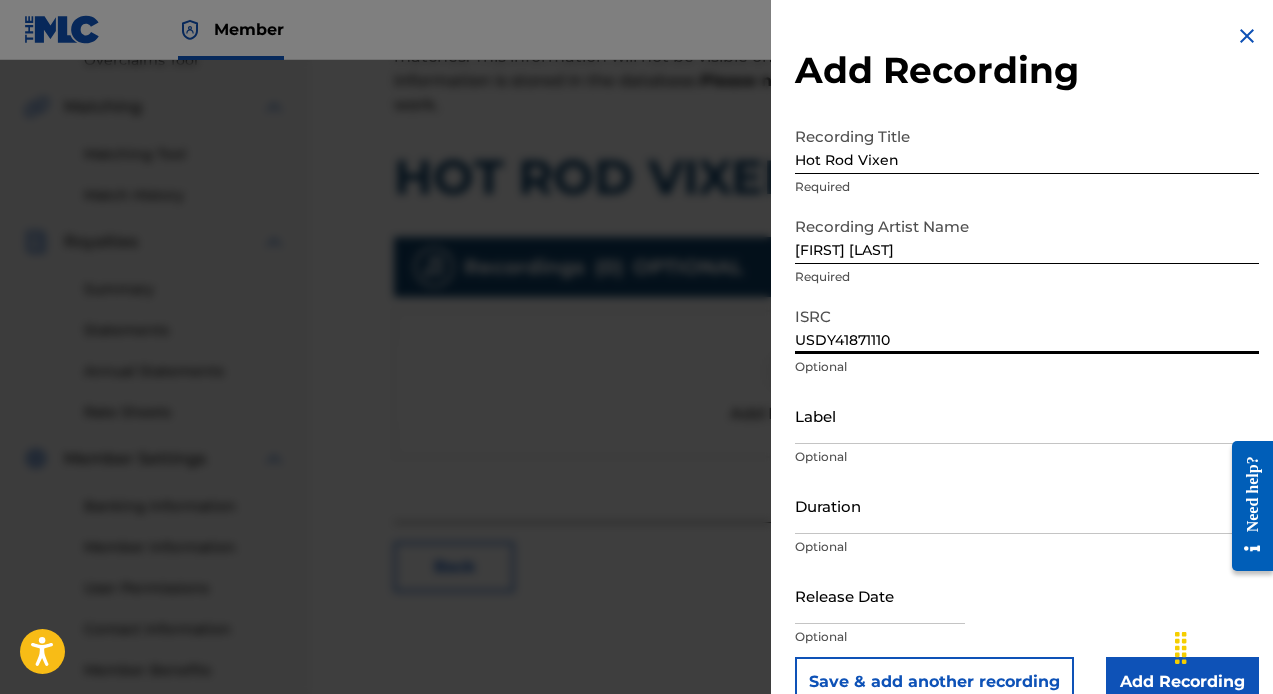 scroll, scrollTop: 37, scrollLeft: 0, axis: vertical 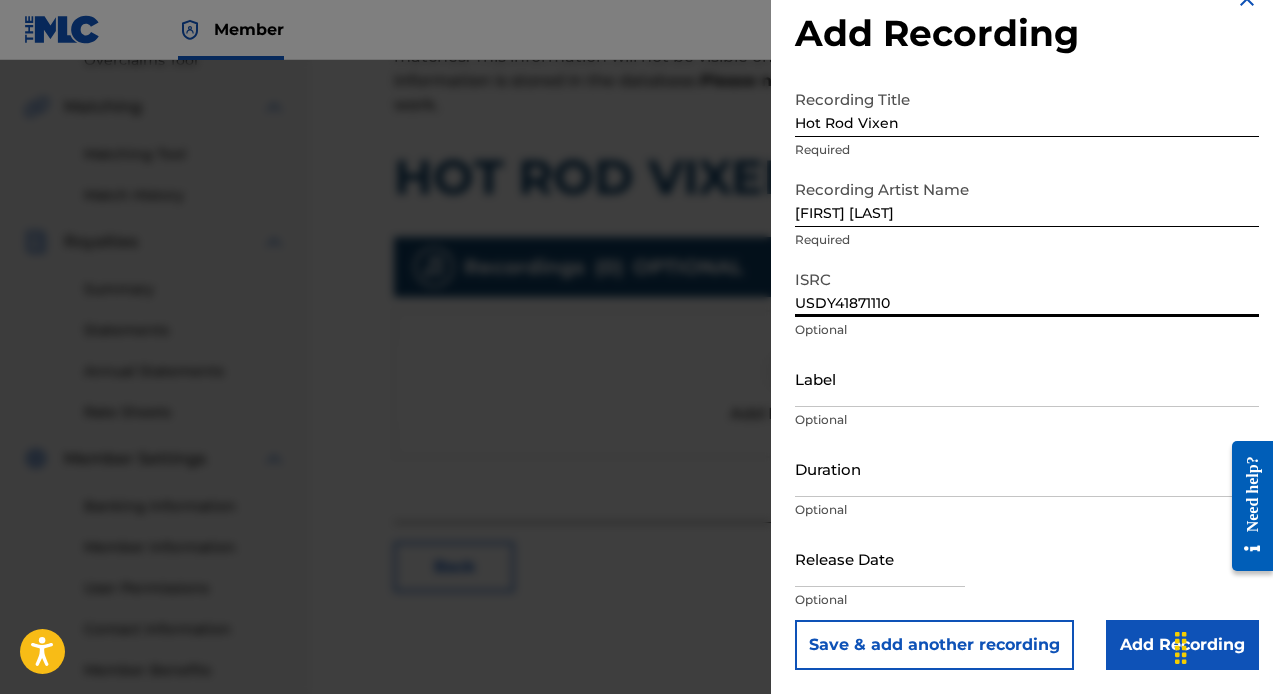 type on "USDY41871110" 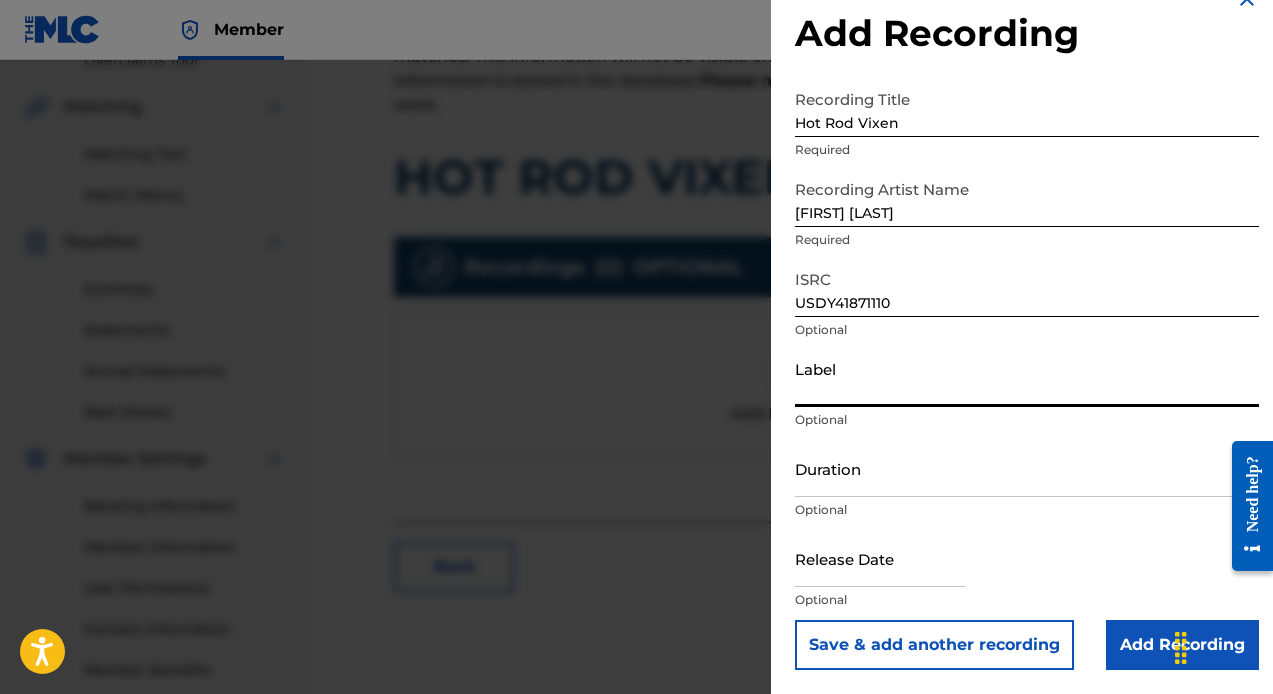 type on "SIX FOOT AND SEA LEVEL RECORDS" 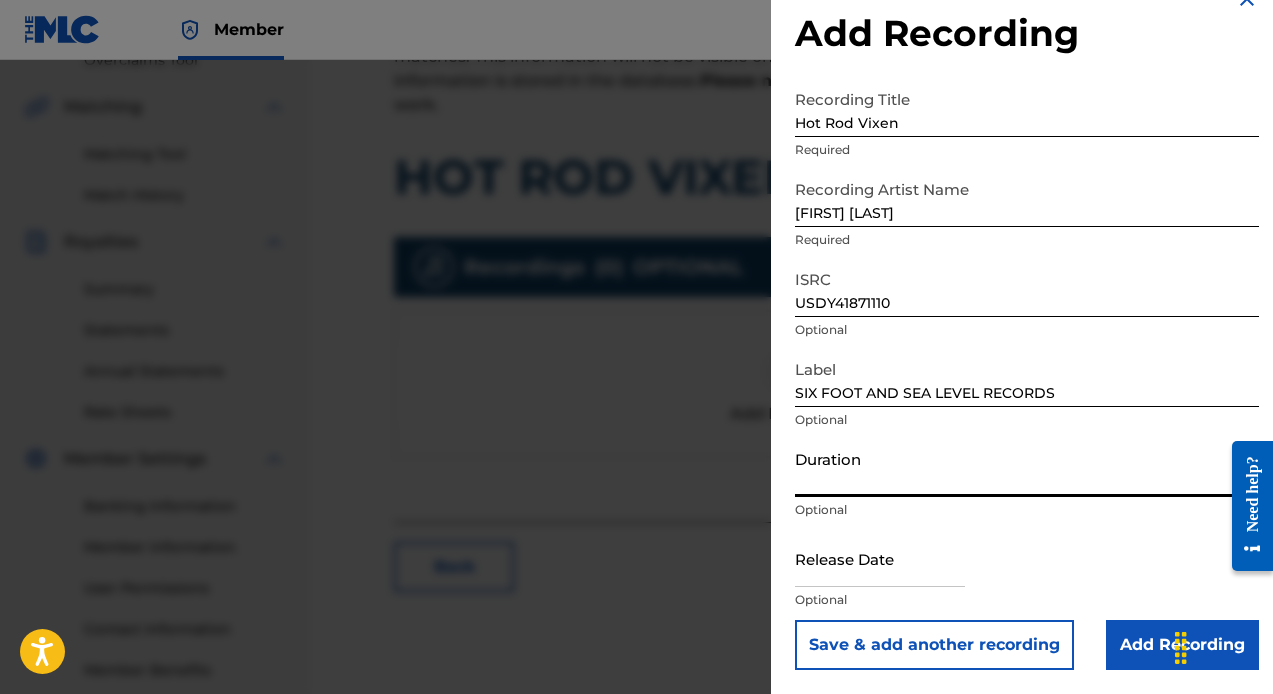 click on "Duration" at bounding box center (1027, 468) 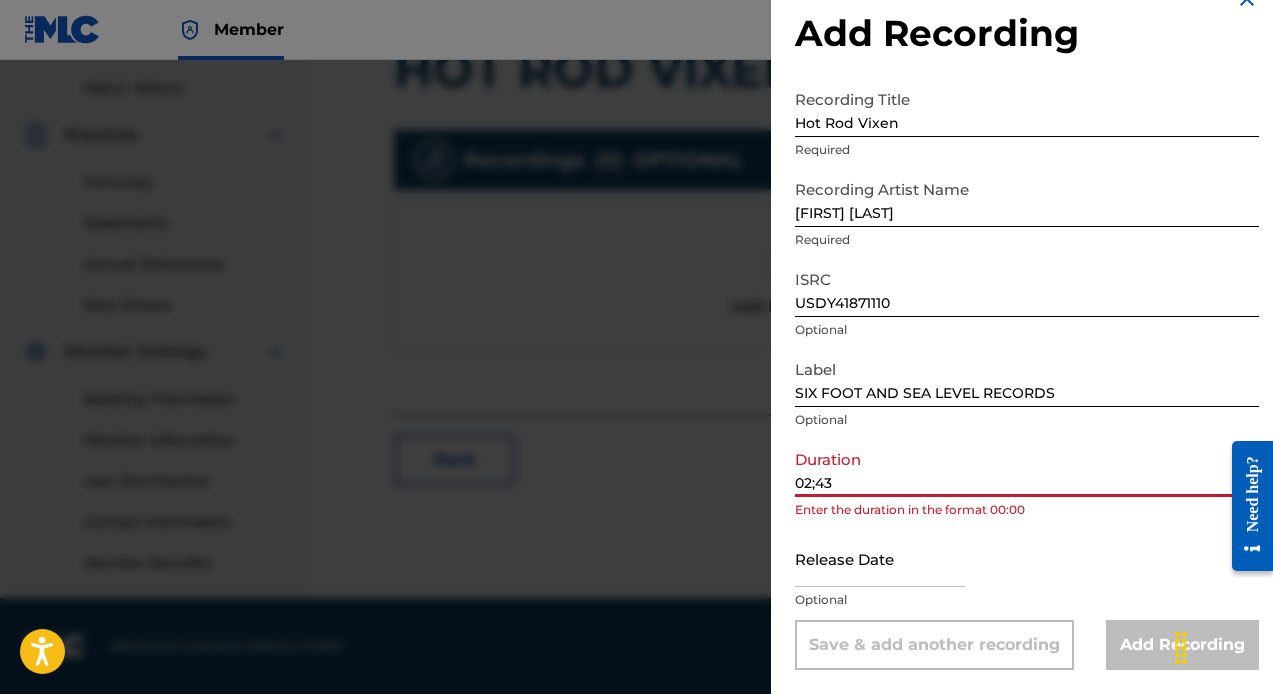 scroll, scrollTop: 536, scrollLeft: 0, axis: vertical 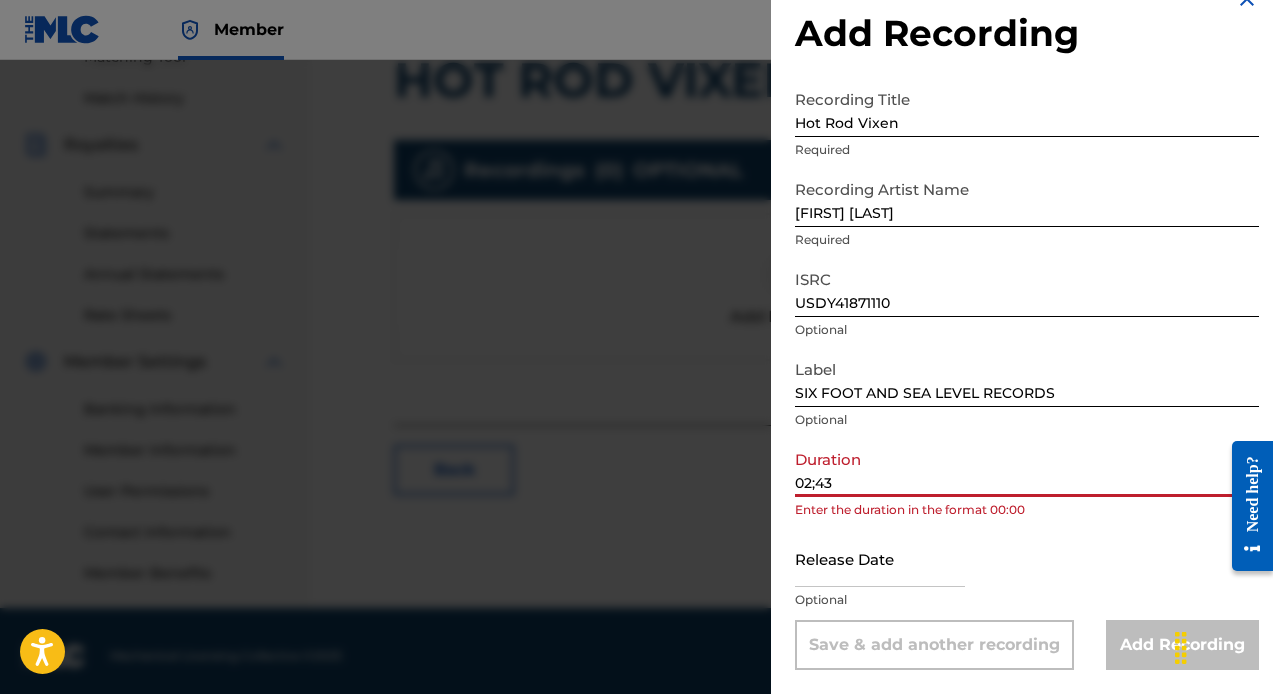 type on "02;43" 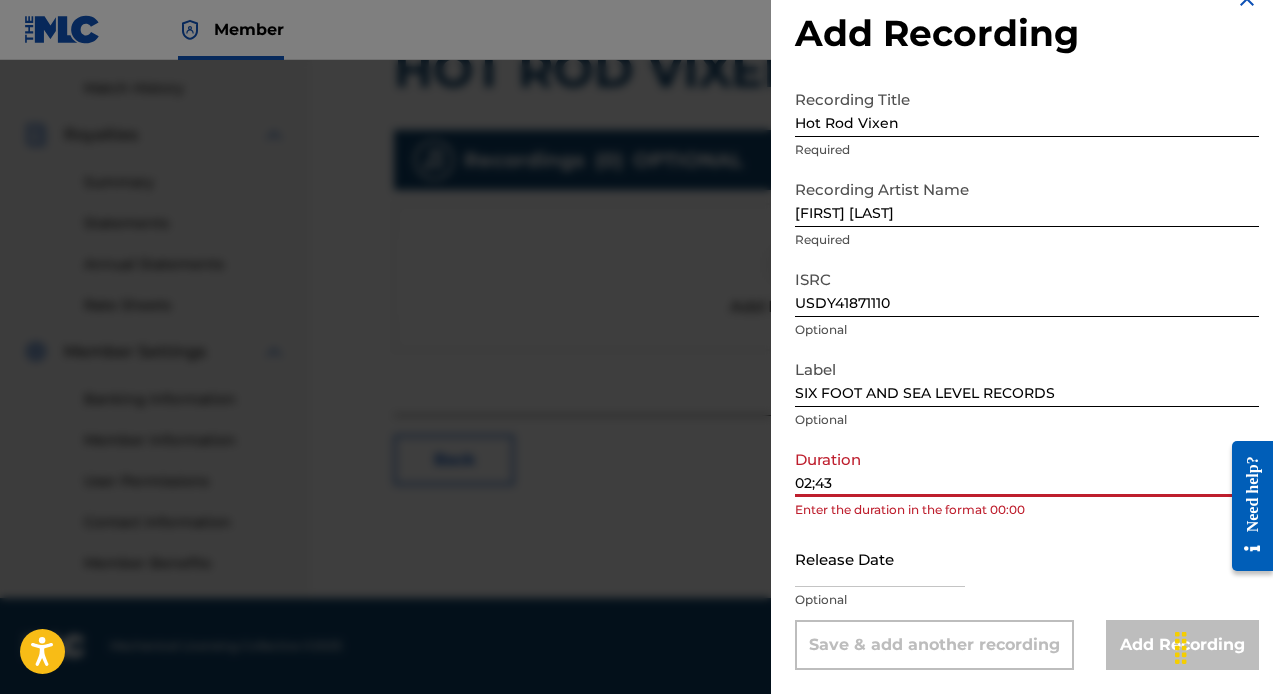 click at bounding box center (880, 558) 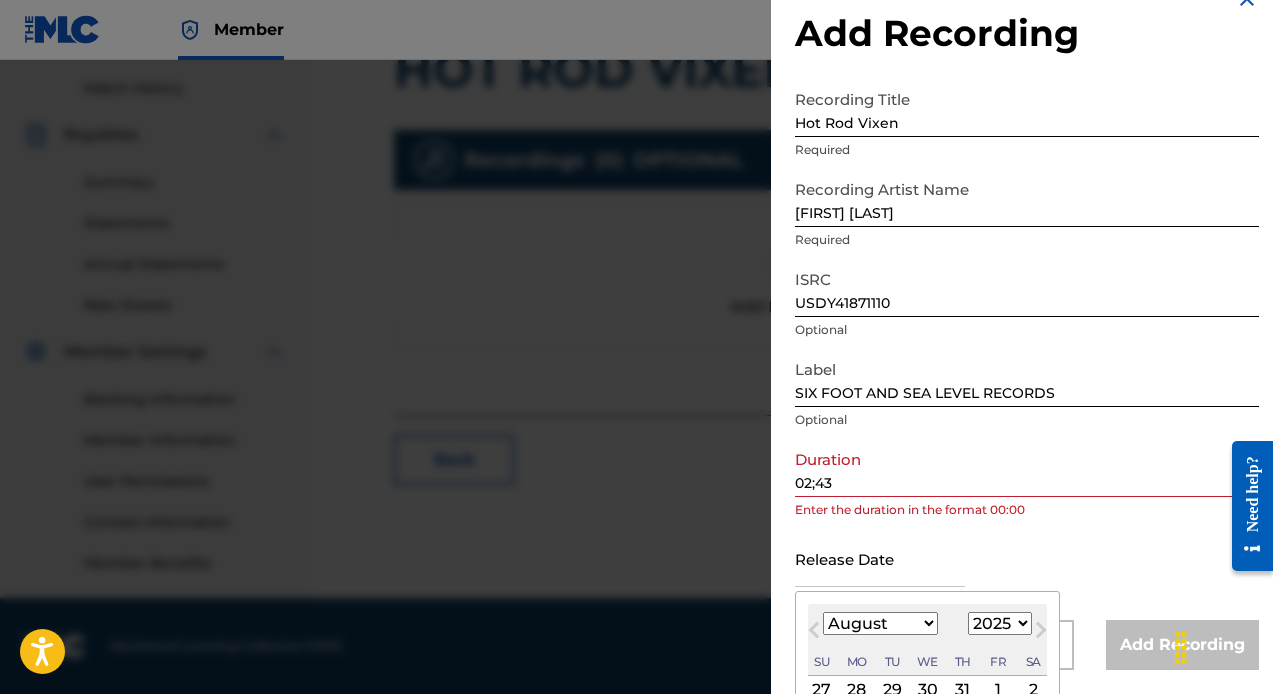 click on "Next Month" at bounding box center [1041, 634] 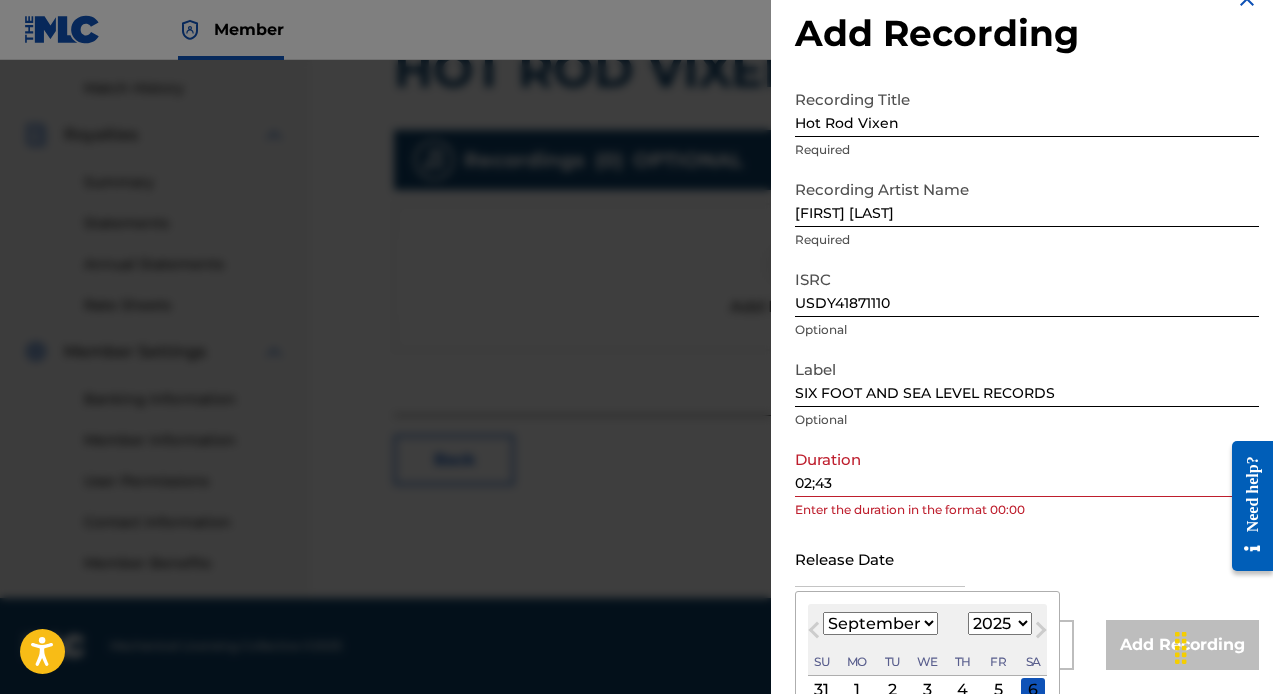 click on "Next Month" at bounding box center (1041, 634) 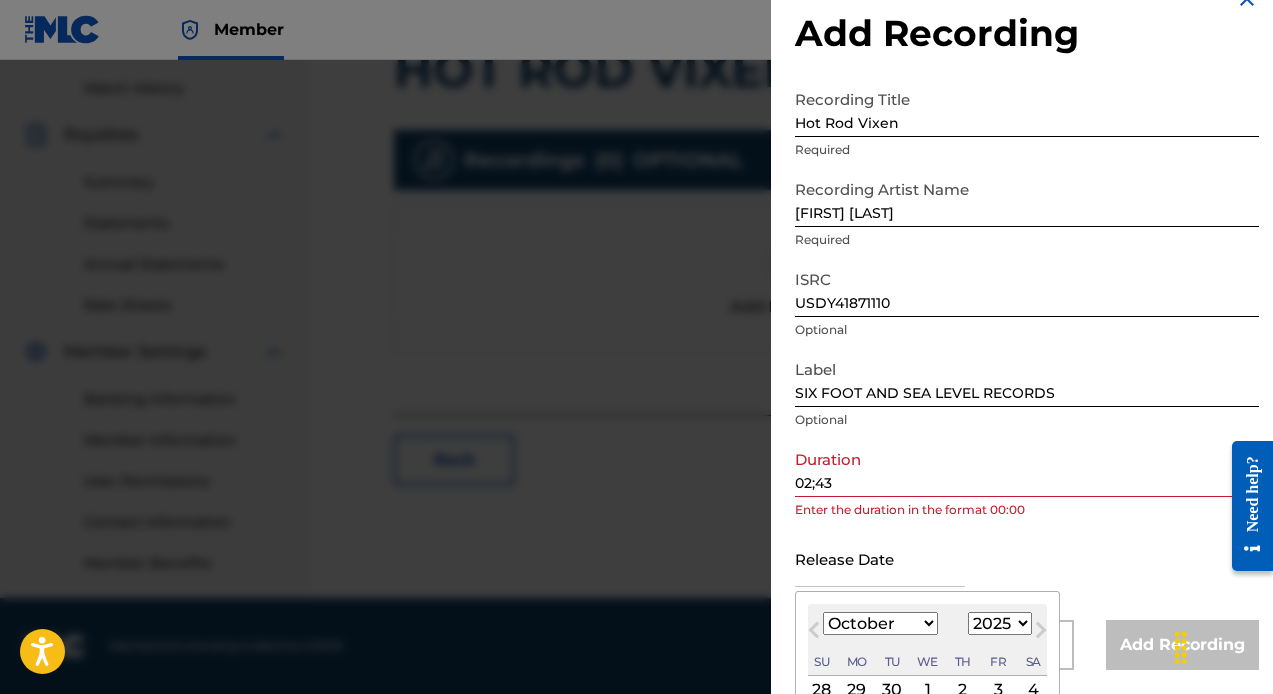 click on "January February March April May June July August September October November December" at bounding box center [880, 623] 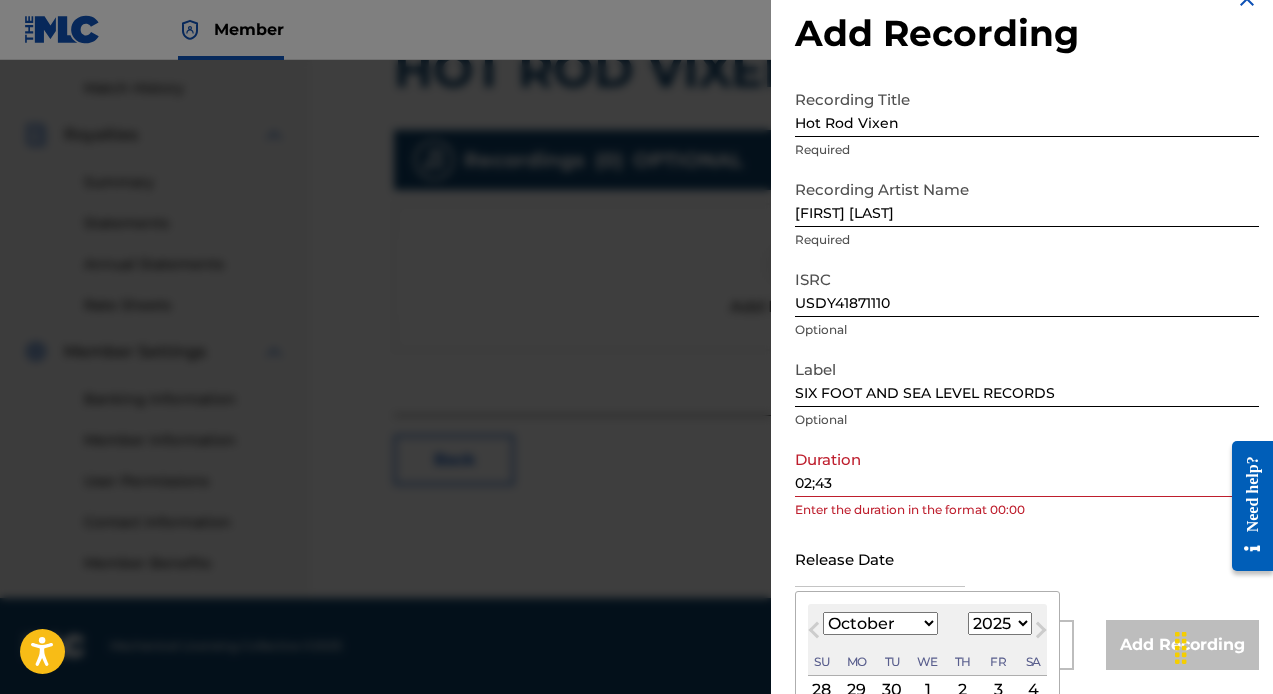 select on "4" 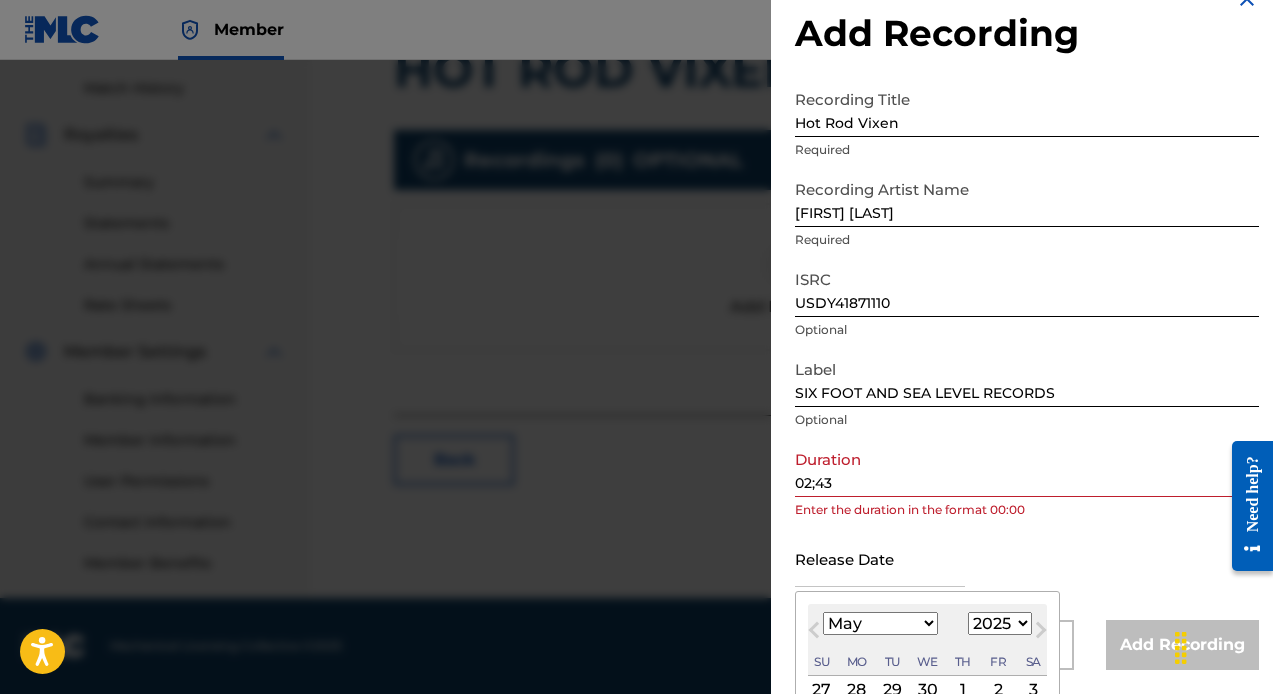 scroll, scrollTop: 196, scrollLeft: 0, axis: vertical 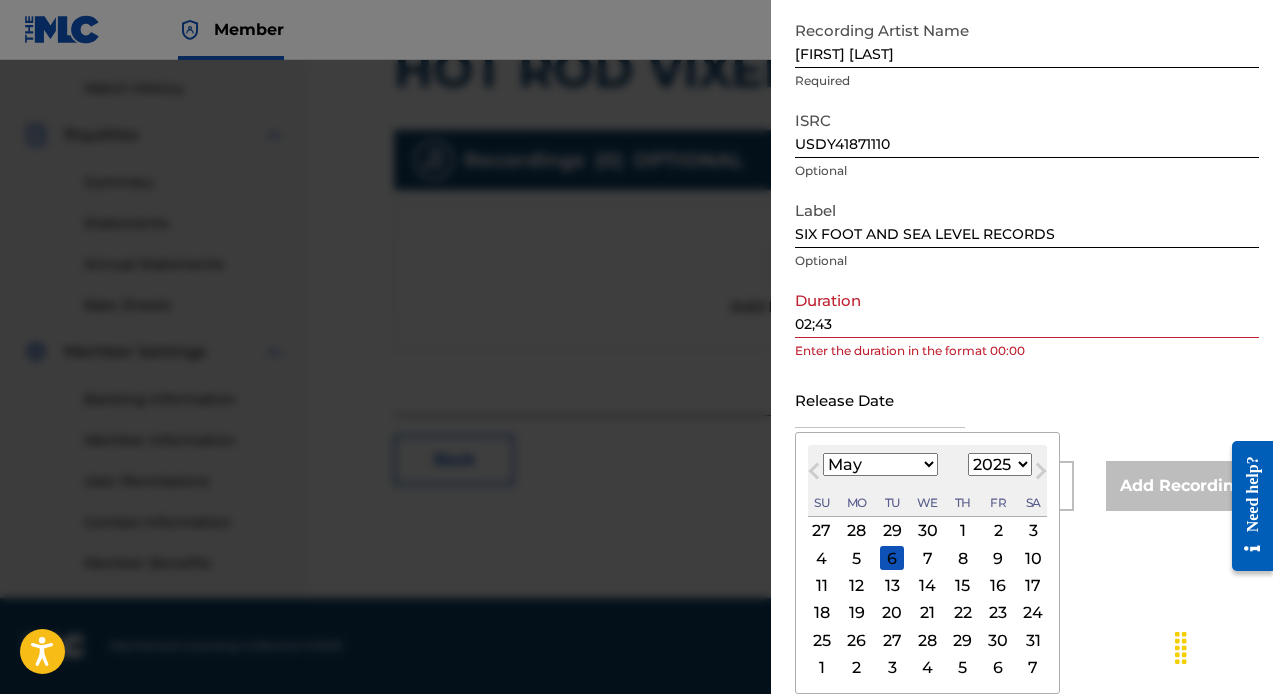 click on "11" at bounding box center [822, 586] 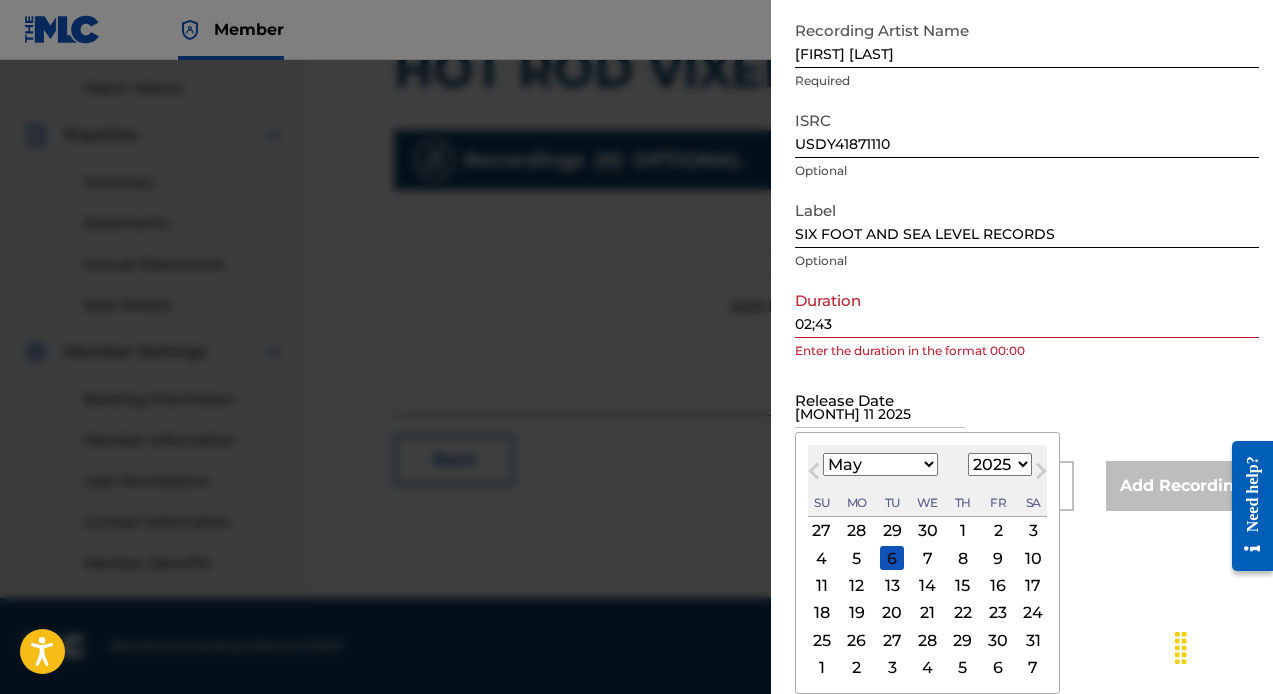 scroll, scrollTop: 37, scrollLeft: 0, axis: vertical 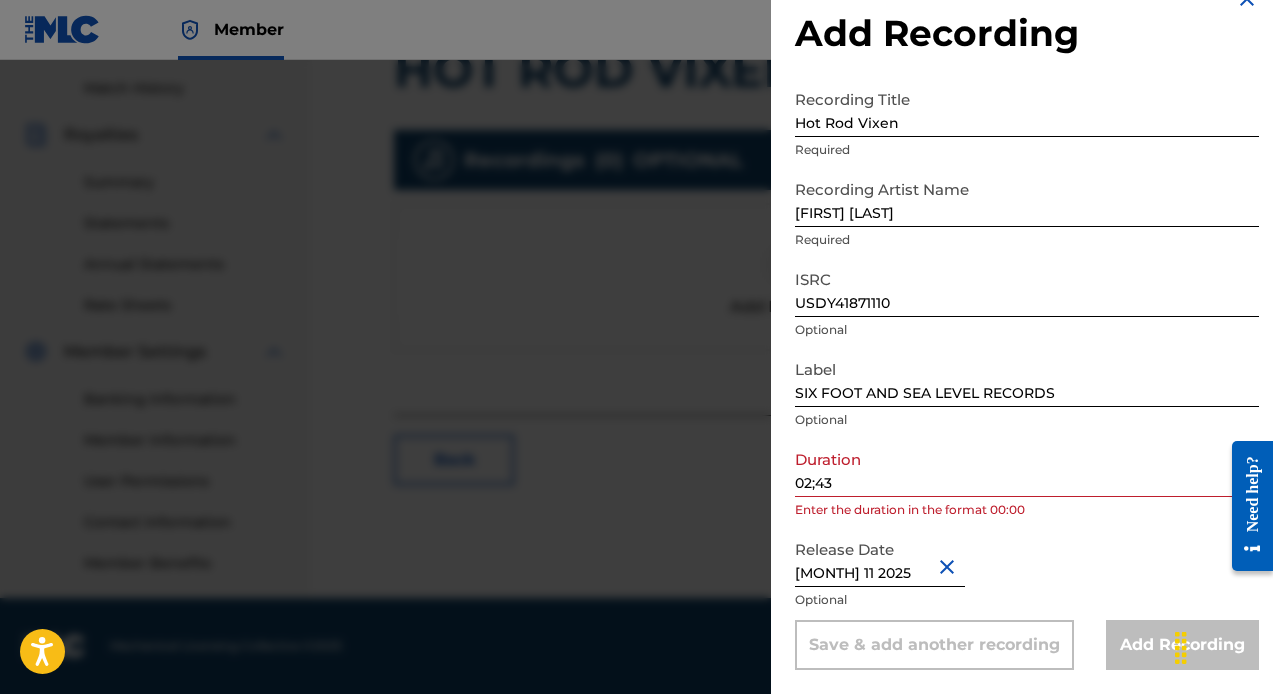 click on "May 11 2025" at bounding box center [880, 558] 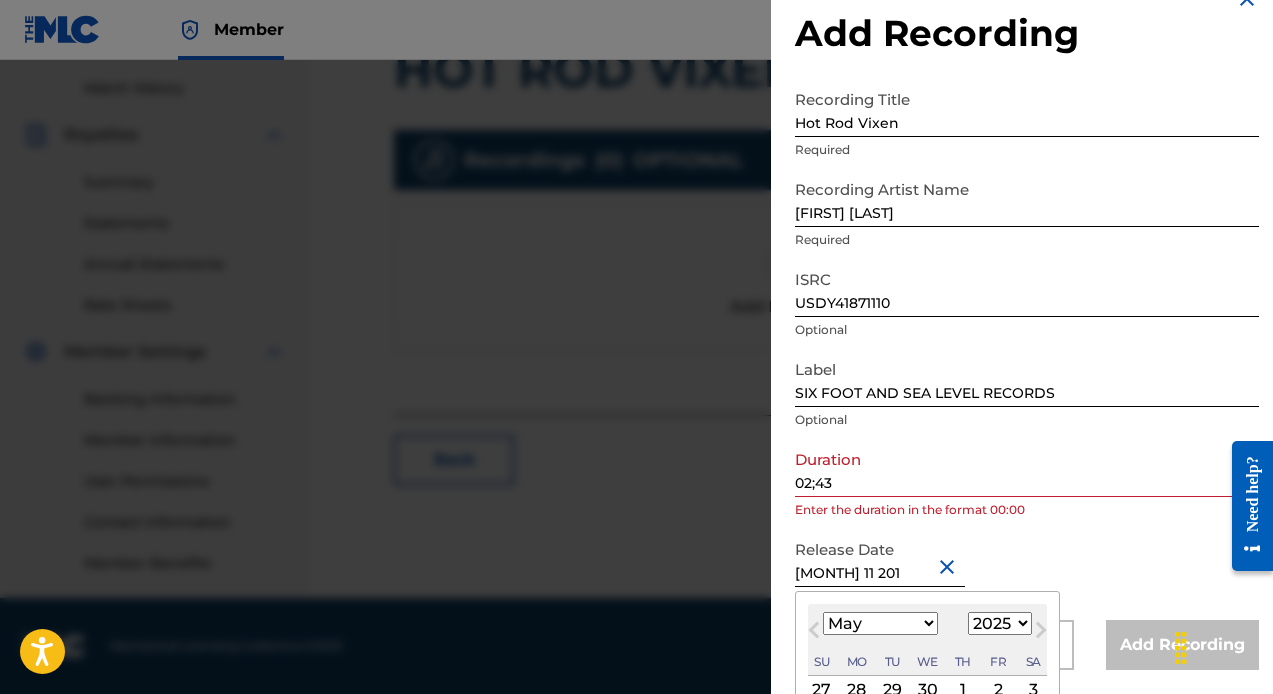 type on "May 11 2018" 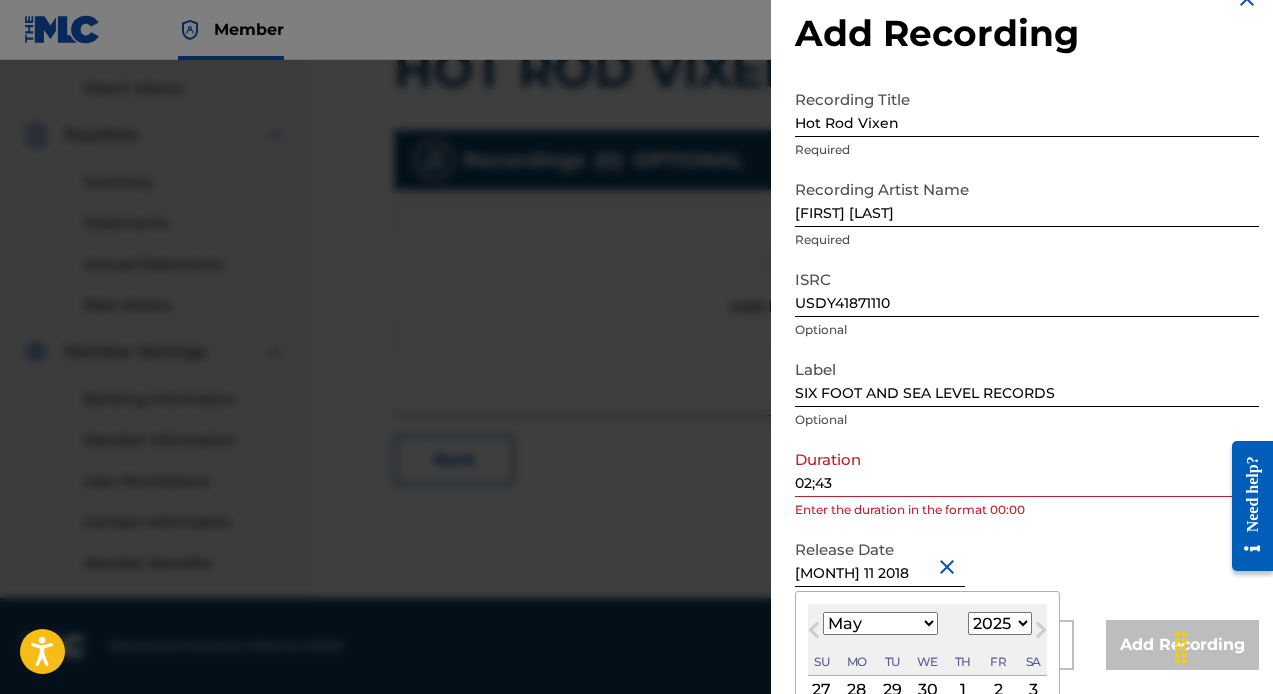 select on "2018" 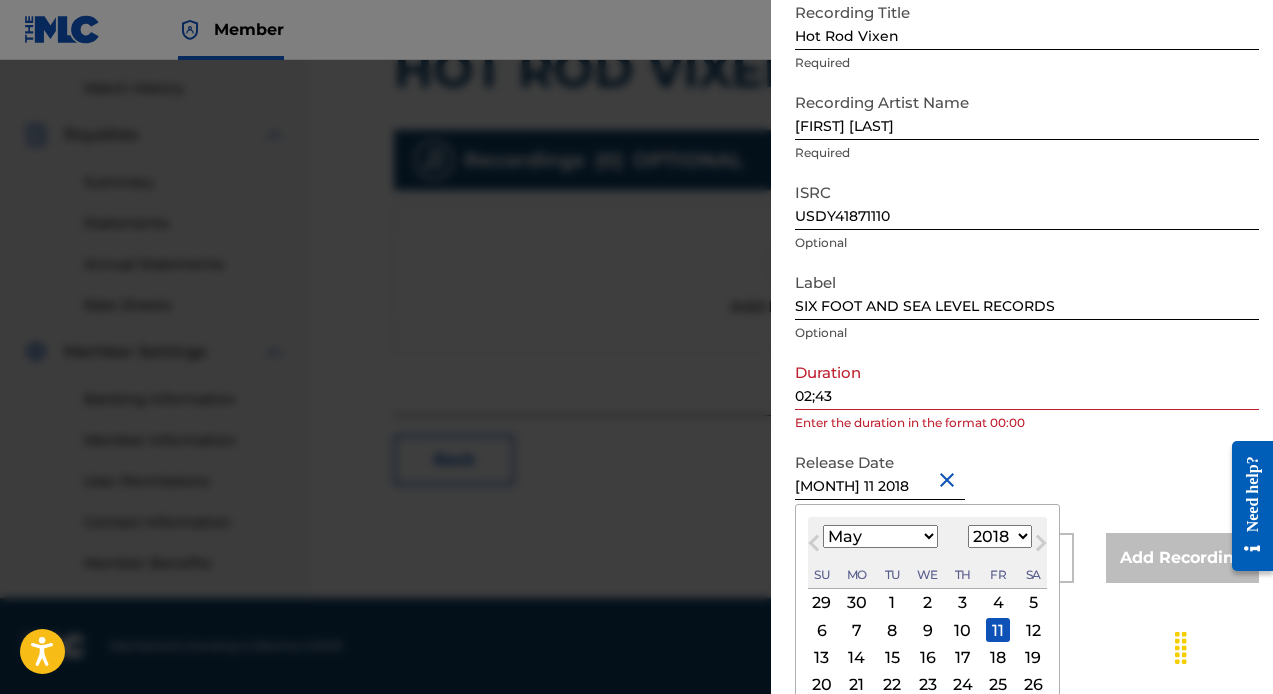 scroll, scrollTop: 166, scrollLeft: 0, axis: vertical 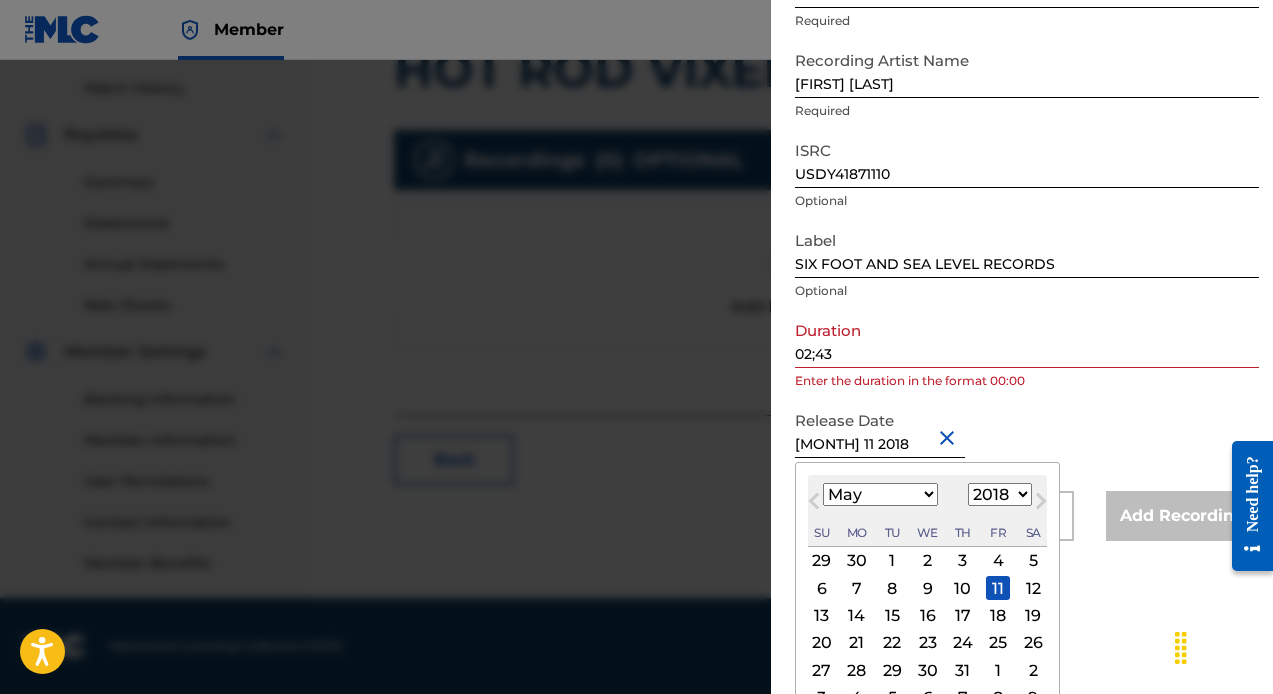 type on "May 11 2018" 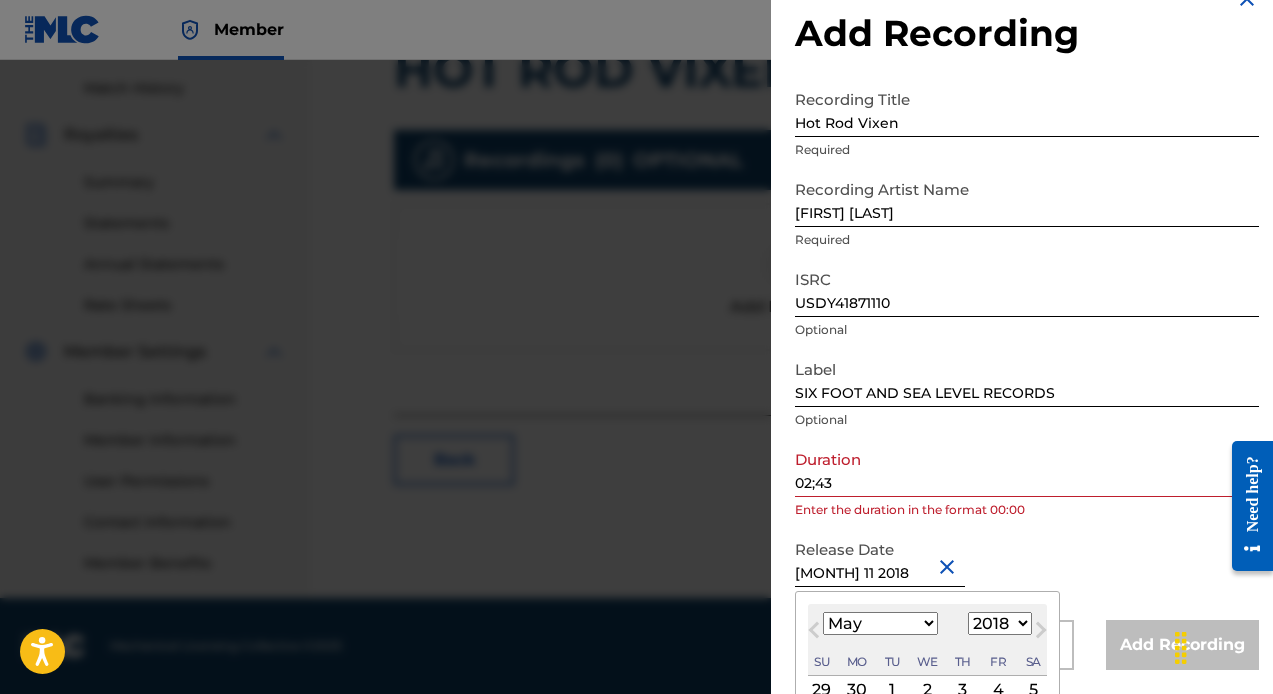 click on "Recording Title Hot Rod Vixen Required Recording Artist Name Tony Anderson Required ISRC USDY41871110 Optional Label SIX FOOT AND SEA LEVEL RECORDS Optional Duration 02;43 Enter the duration in the format 00:00 Release Date May 11 2018 May 2018 Previous Month Next Month May 2018 January February March April May June July August September October November December 1899 1900 1901 1902 1903 1904 1905 1906 1907 1908 1909 1910 1911 1912 1913 1914 1915 1916 1917 1918 1919 1920 1921 1922 1923 1924 1925 1926 1927 1928 1929 1930 1931 1932 1933 1934 1935 1936 1937 1938 1939 1940 1941 1942 1943 1944 1945 1946 1947 1948 1949 1950 1951 1952 1953 1954 1955 1956 1957 1958 1959 1960 1961 1962 1963 1964 1965 1966 1967 1968 1969 1970 1971 1972 1973 1974 1975 1976 1977 1978 1979 1980 1981 1982 1983 1984 1985 1986 1987 1988 1989 1990 1991 1992 1993 1994 1995 1996 1997 1998 1999 2000 2001 2002 2003 2004 2005 2006 2007 2008 2009 2010 2011 2012 2013 2014 2015 2016 2017 2018 2019 2020 2021 2022 2023 2024 2025 2026 2027 2028 2029 Su" at bounding box center (1027, 375) 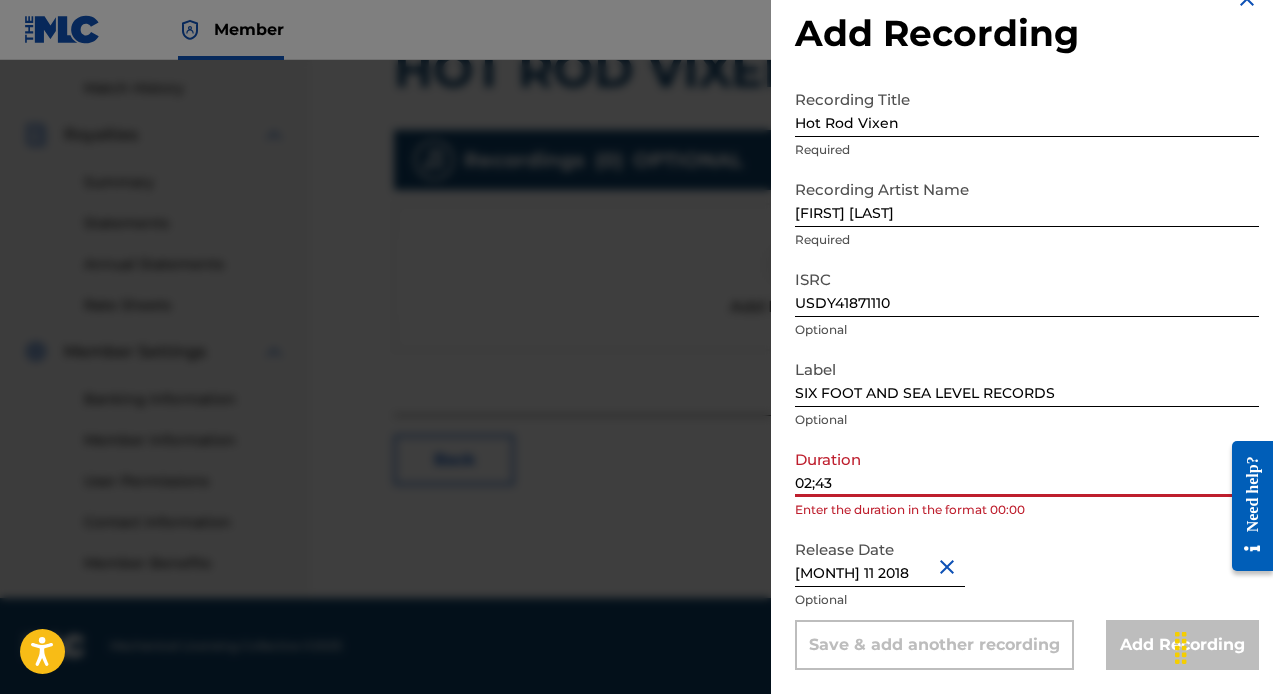 click on "02;43" at bounding box center (1027, 468) 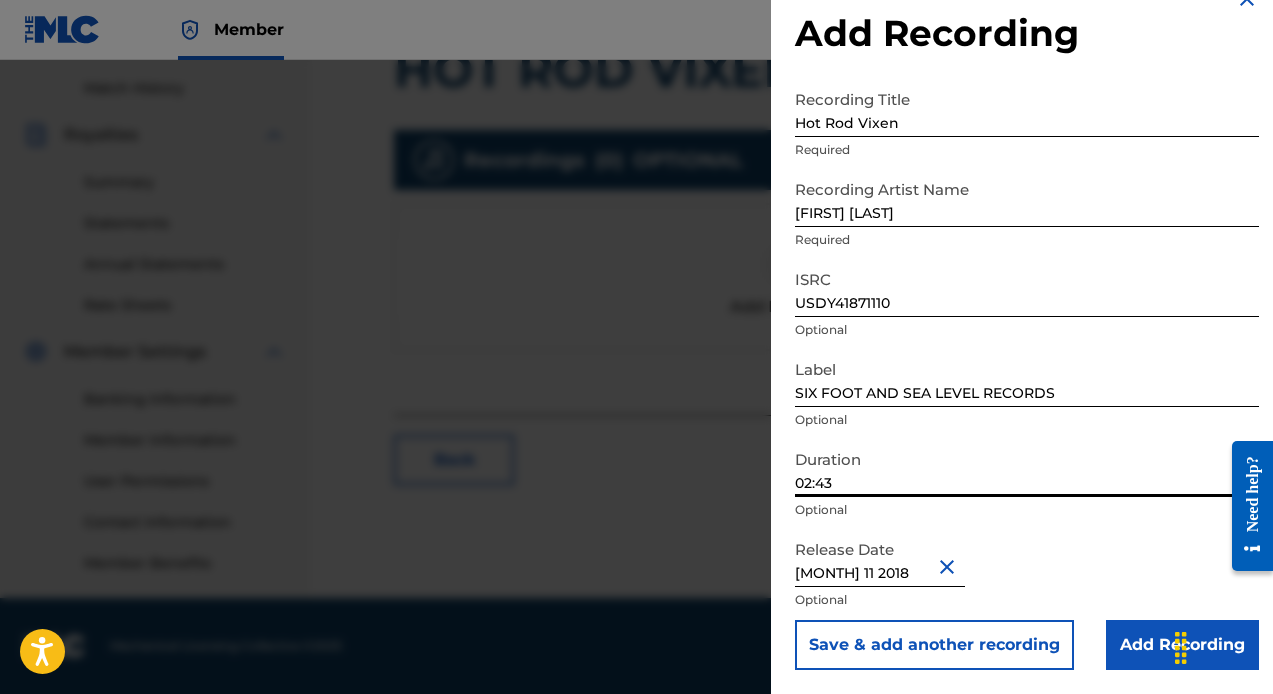 type on "02:43" 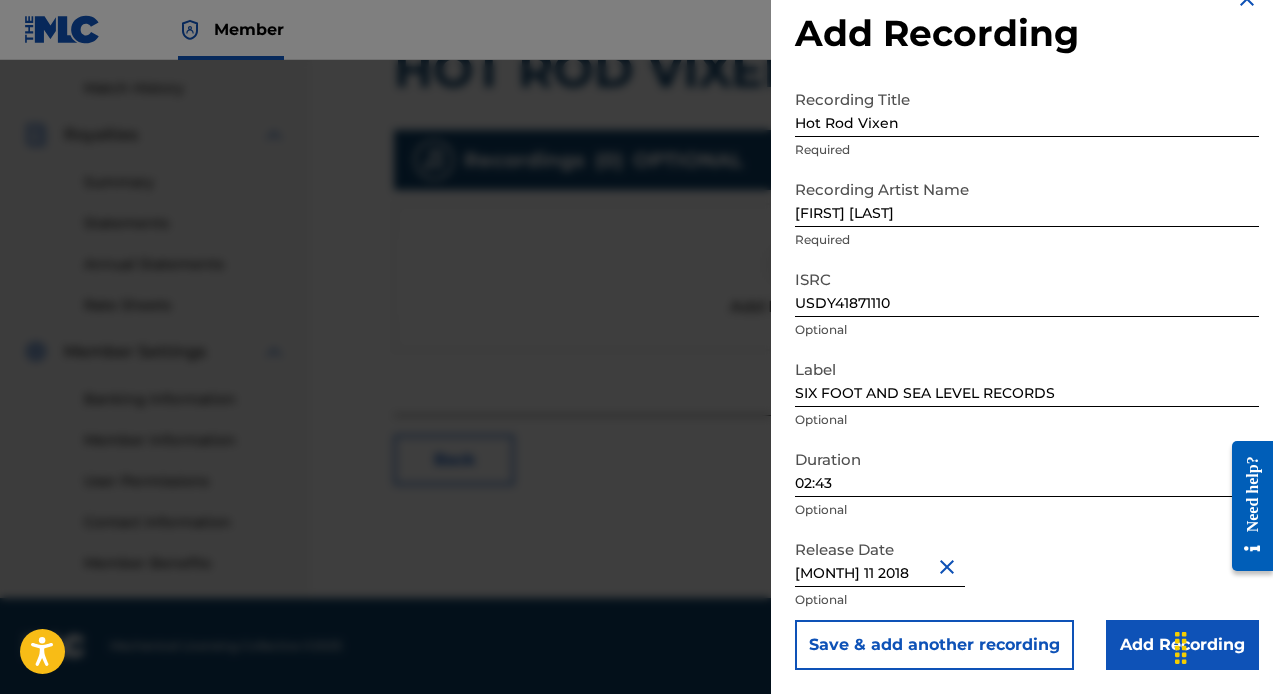 click on "Add Recording" at bounding box center (1182, 645) 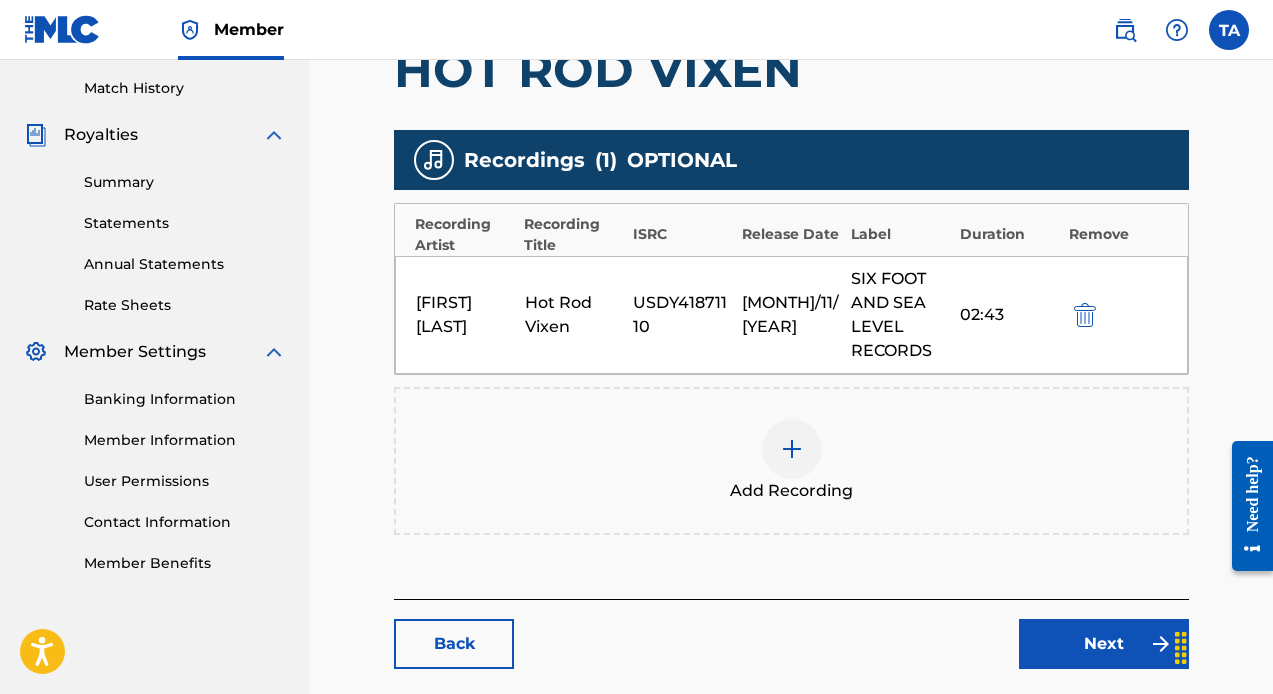 click at bounding box center (792, 449) 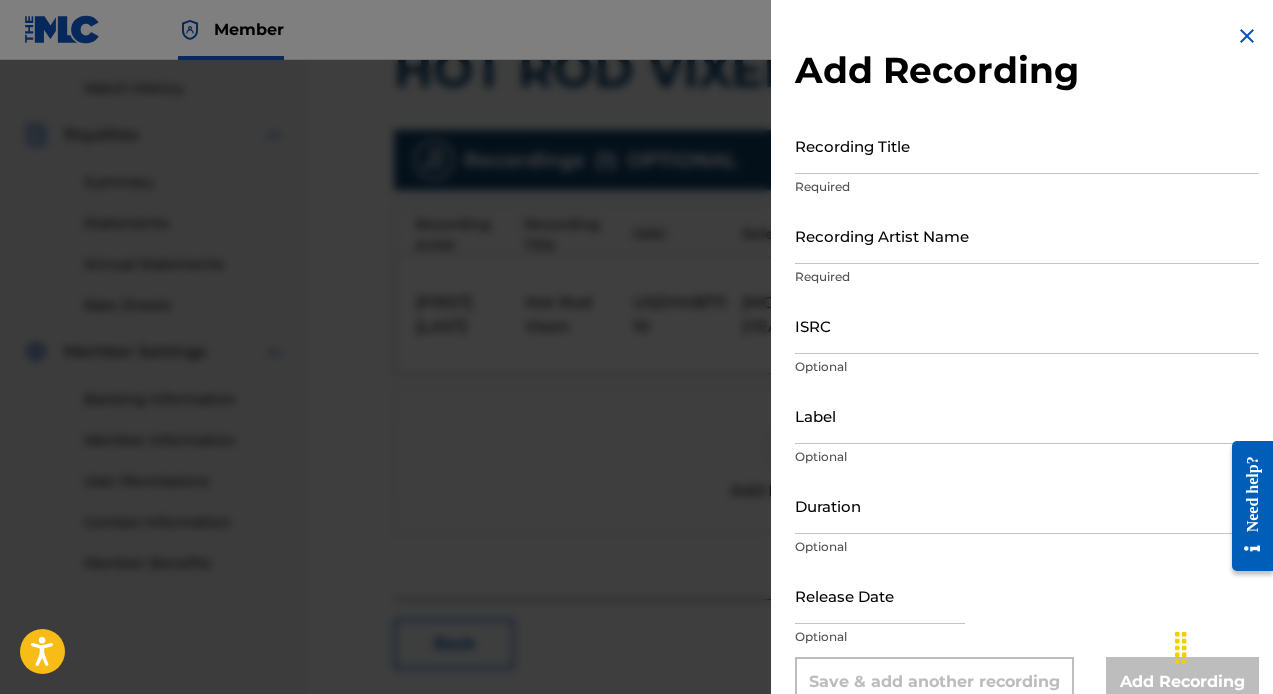 click on "Recording Title" at bounding box center (1027, 145) 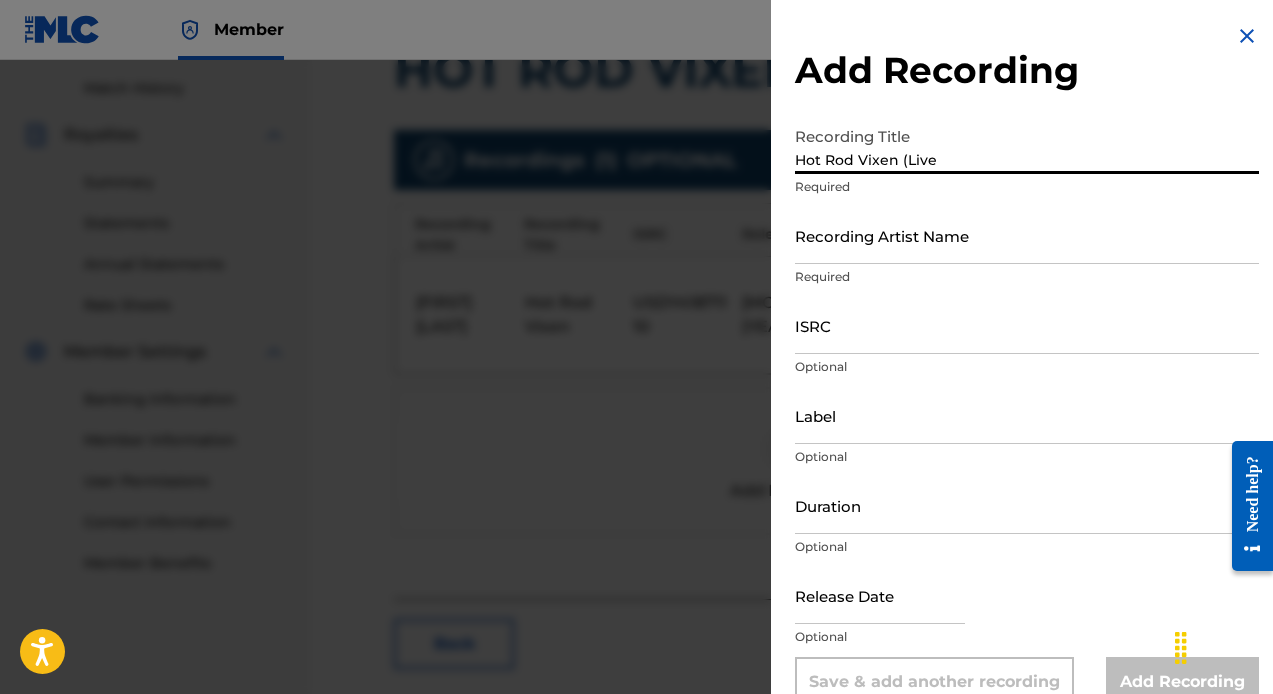 drag, startPoint x: 979, startPoint y: 157, endPoint x: 777, endPoint y: 144, distance: 202.41788 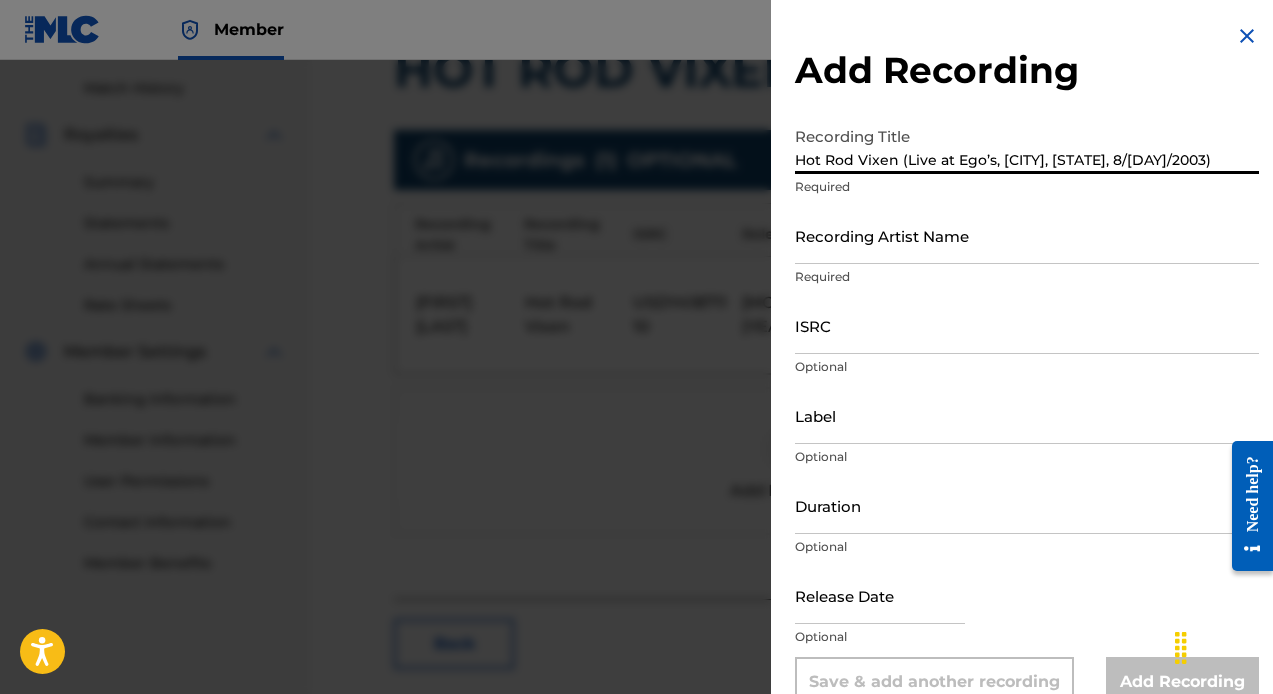type on "Hot Rod Vixen (Live at Ego’s, Austin, TX, 8/28/2003)" 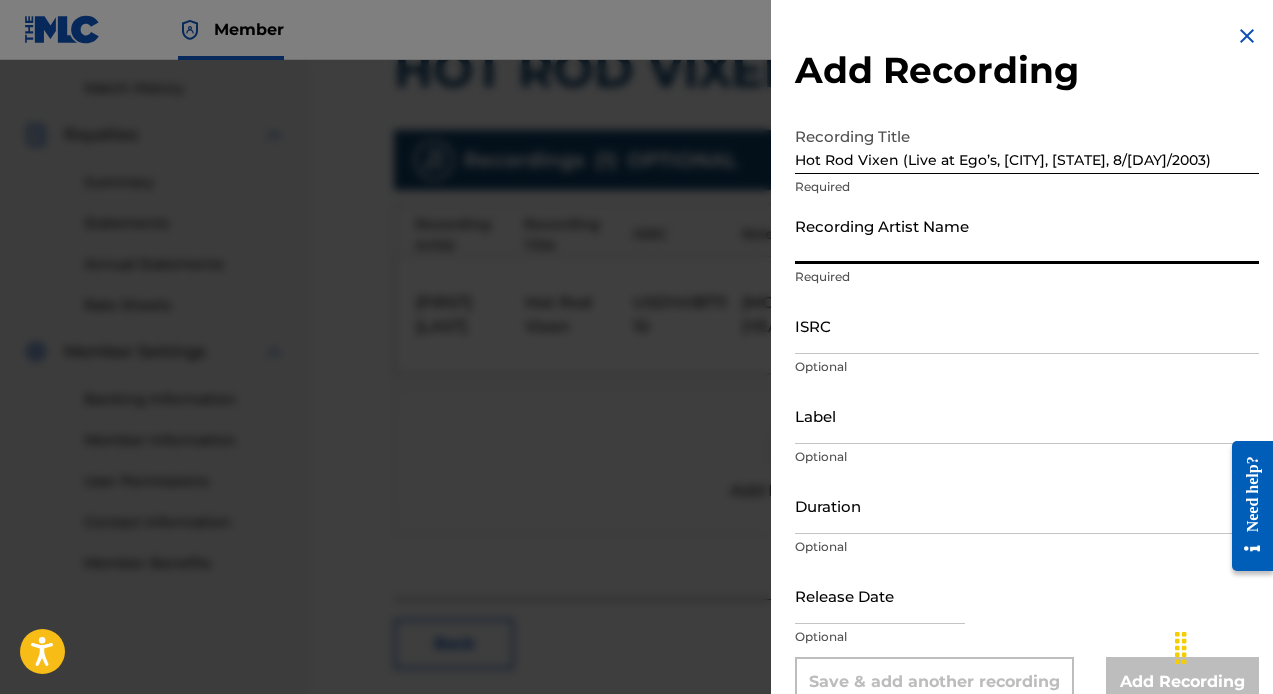 click on "Recording Artist Name" at bounding box center (1027, 235) 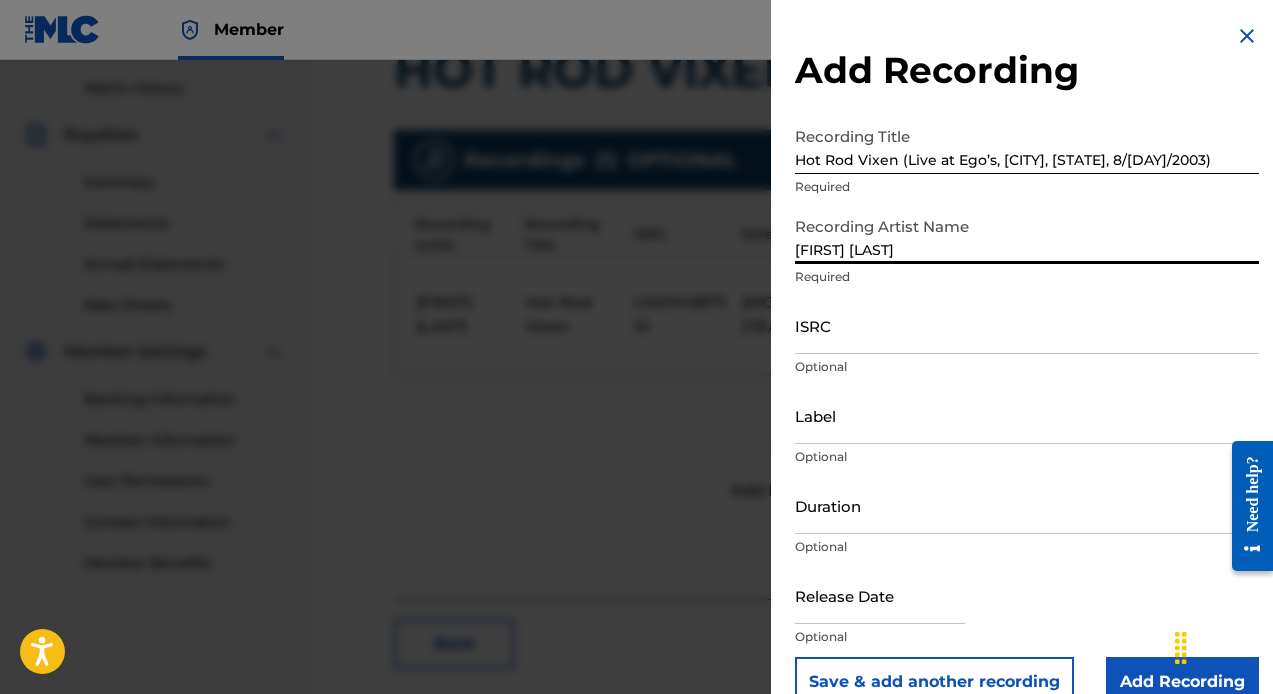 click on "ISRC" at bounding box center [1027, 325] 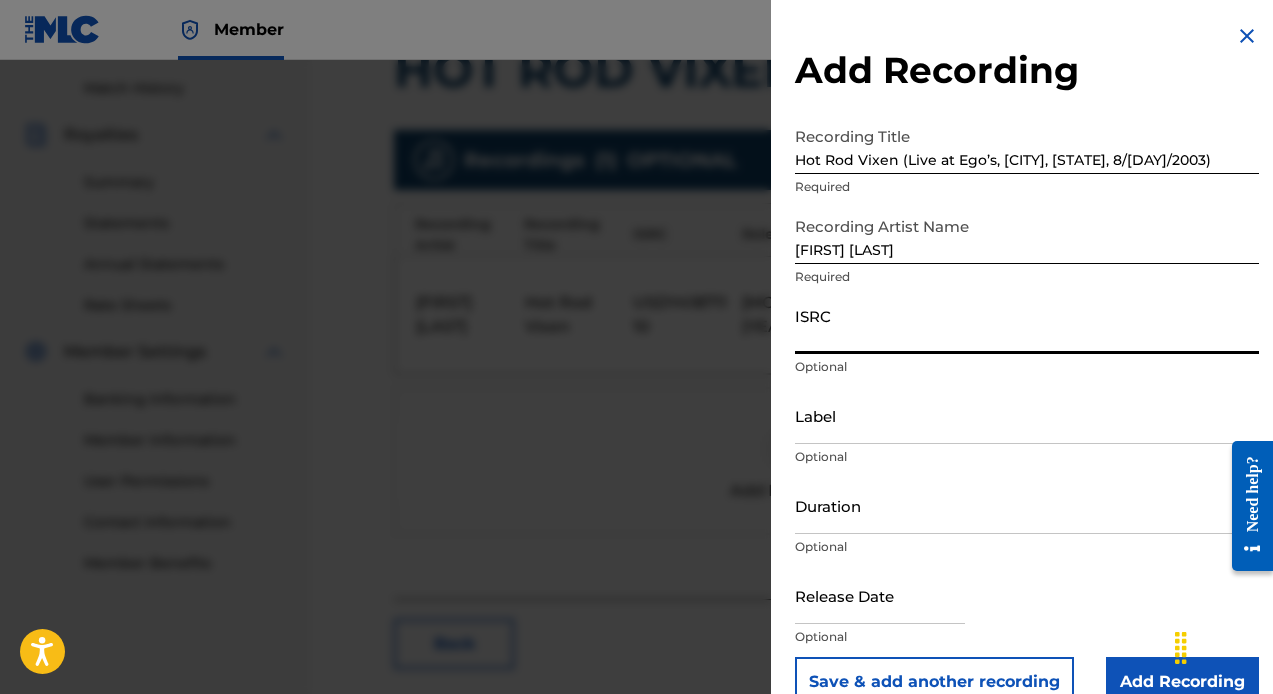 paste on "ushm22594586" 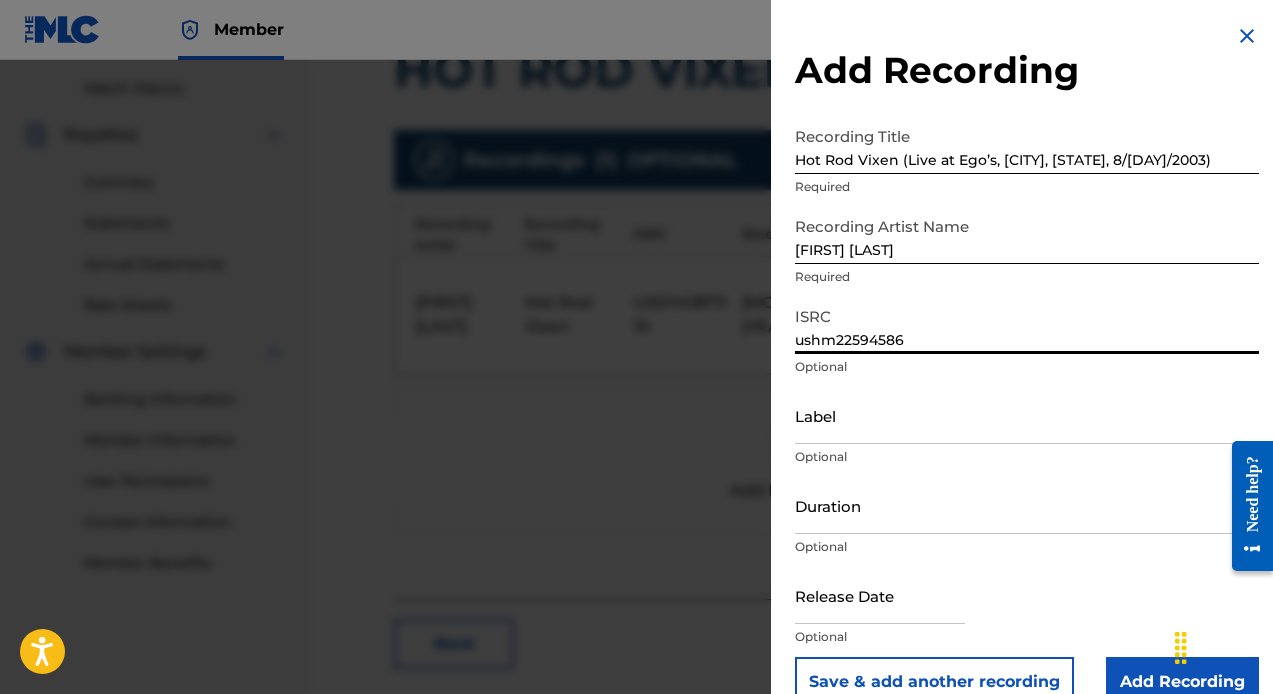scroll, scrollTop: 37, scrollLeft: 0, axis: vertical 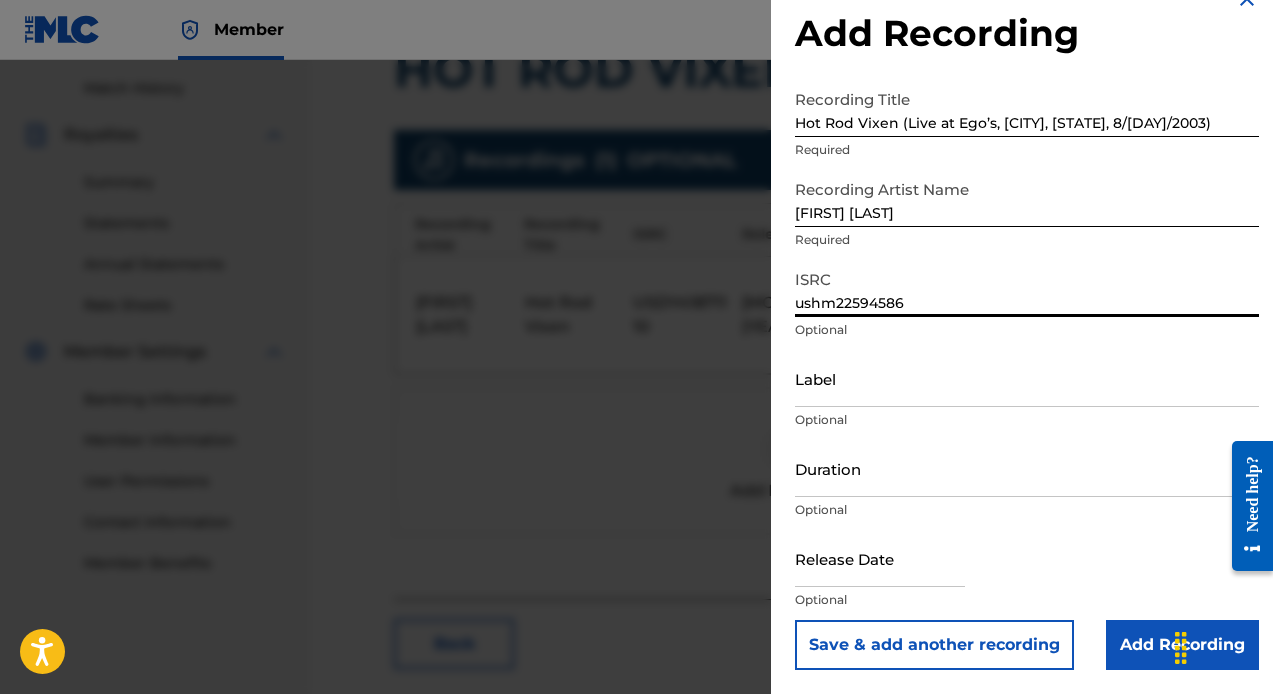 type on "ushm22594586" 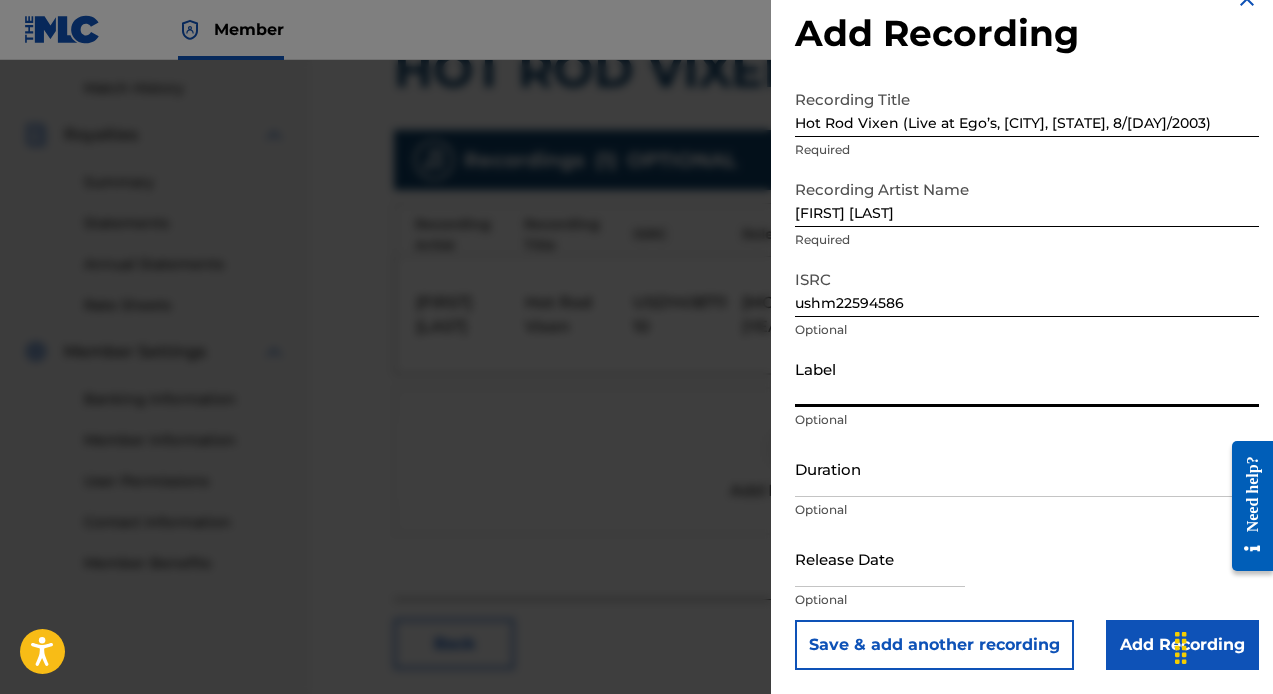 type on "SIX FOOT AND SEA LEVEL RECORDS" 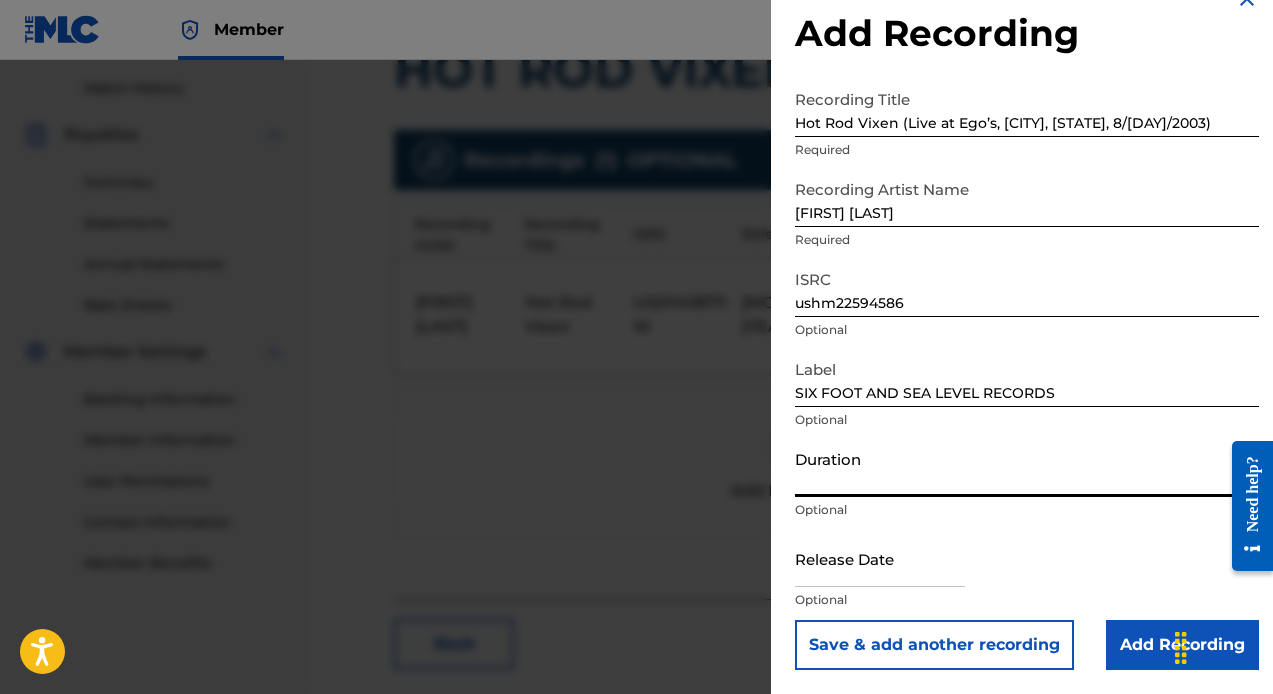 click on "Duration" at bounding box center [1027, 468] 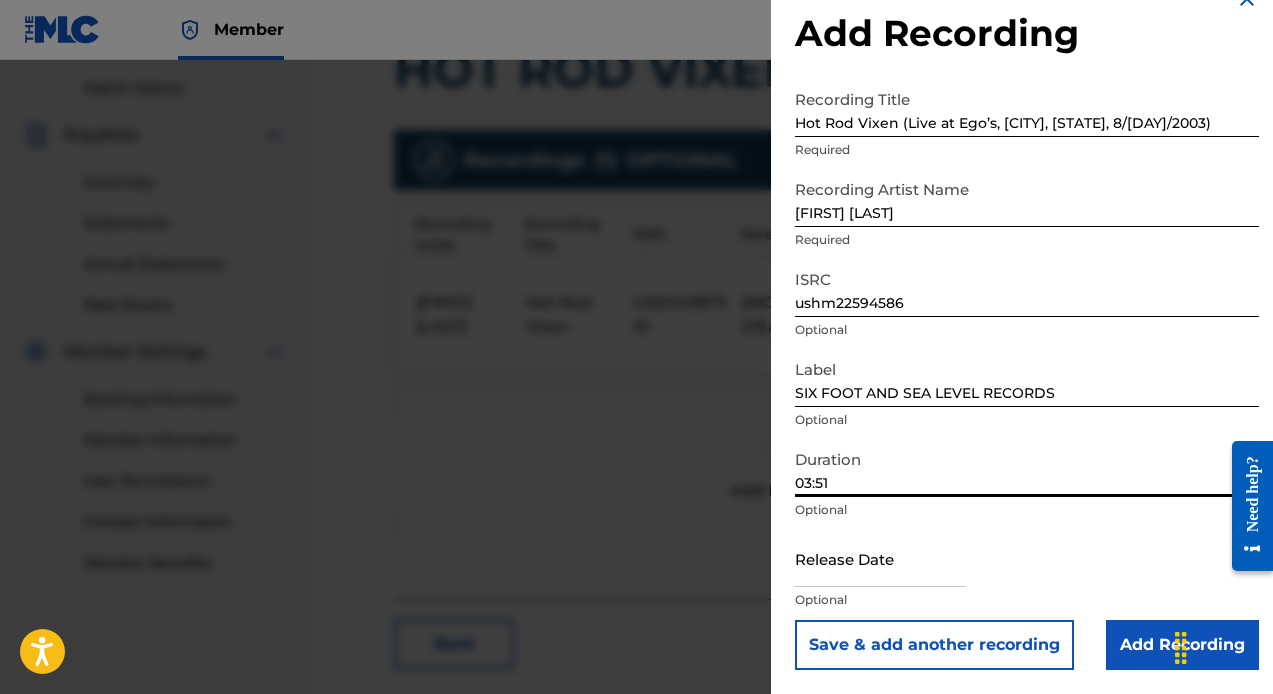 type on "03:51" 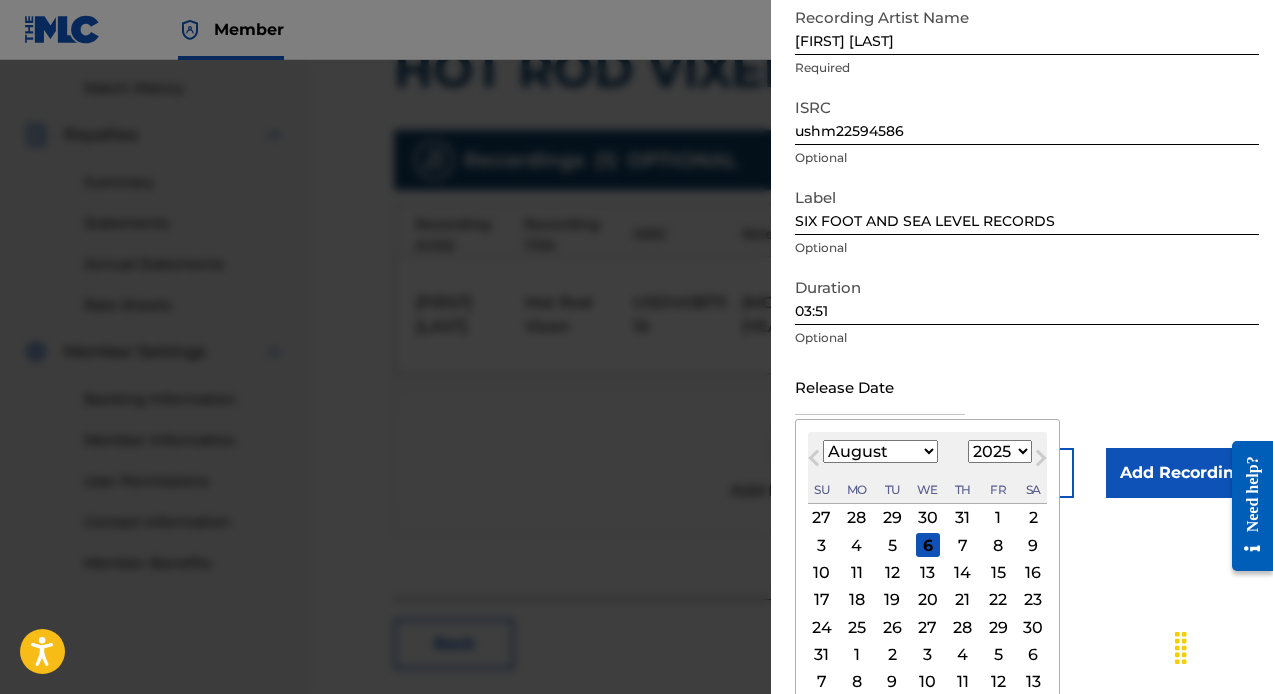 scroll, scrollTop: 224, scrollLeft: 0, axis: vertical 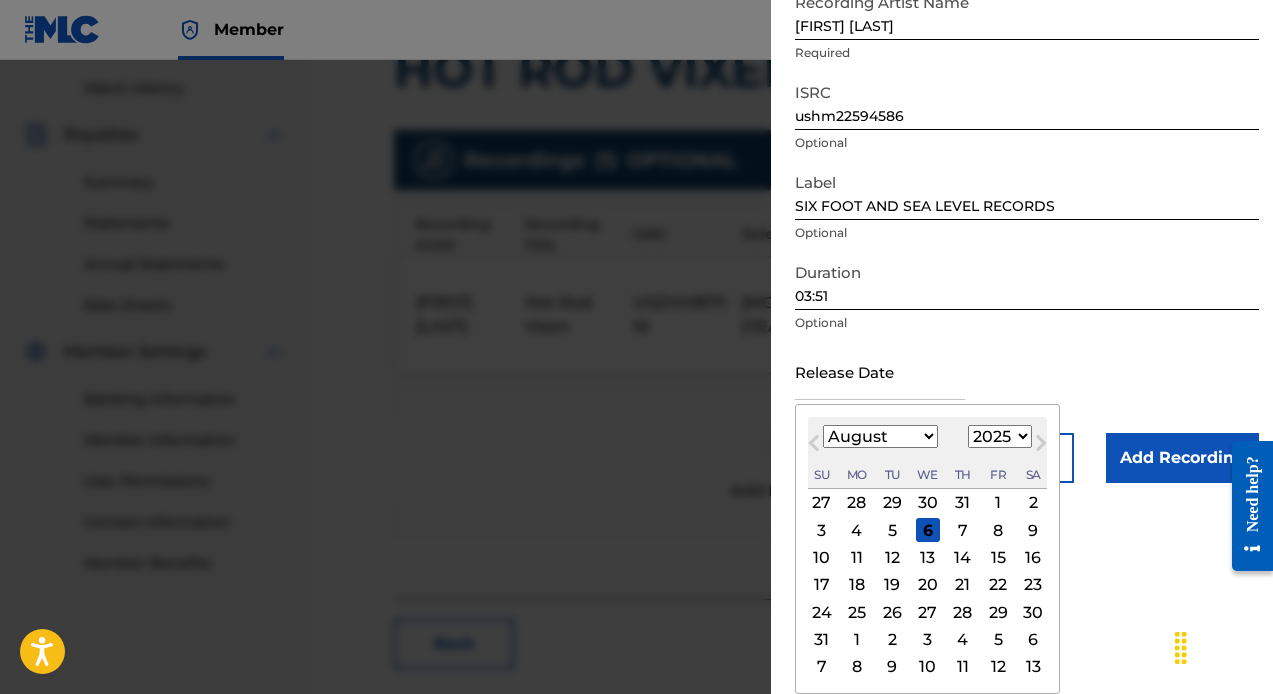 click on "January February March April May June July August September October November December" at bounding box center [880, 436] 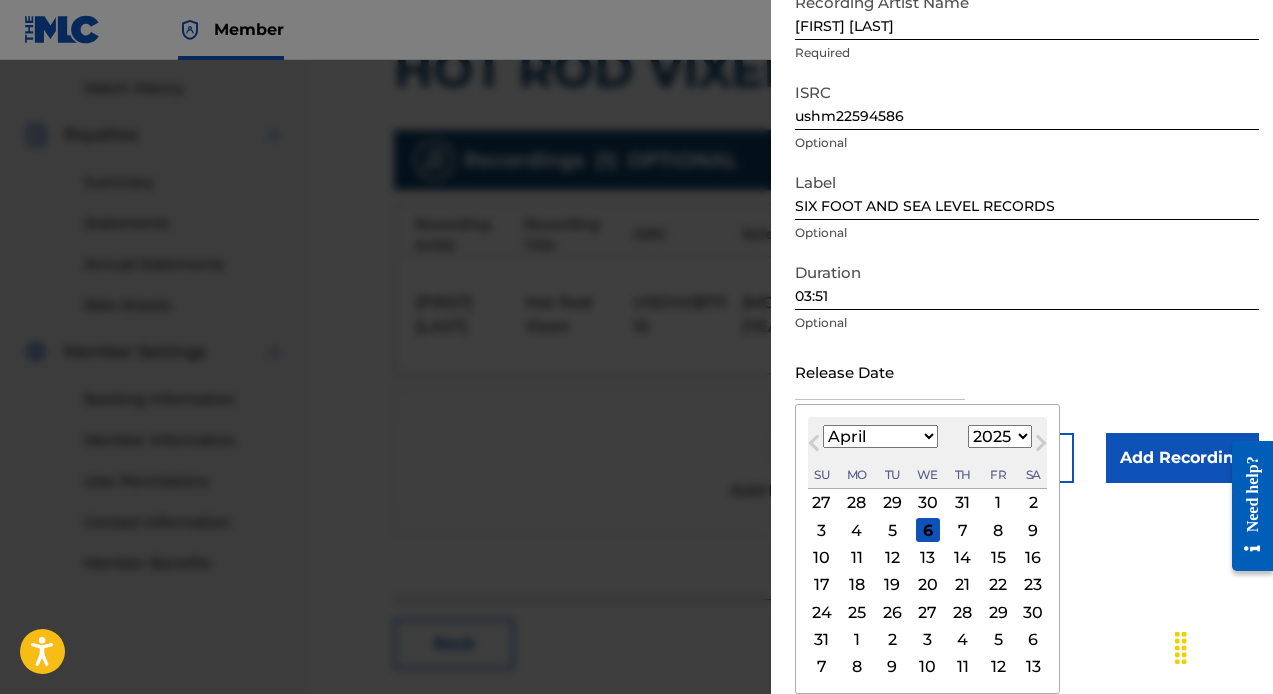 scroll, scrollTop: 196, scrollLeft: 0, axis: vertical 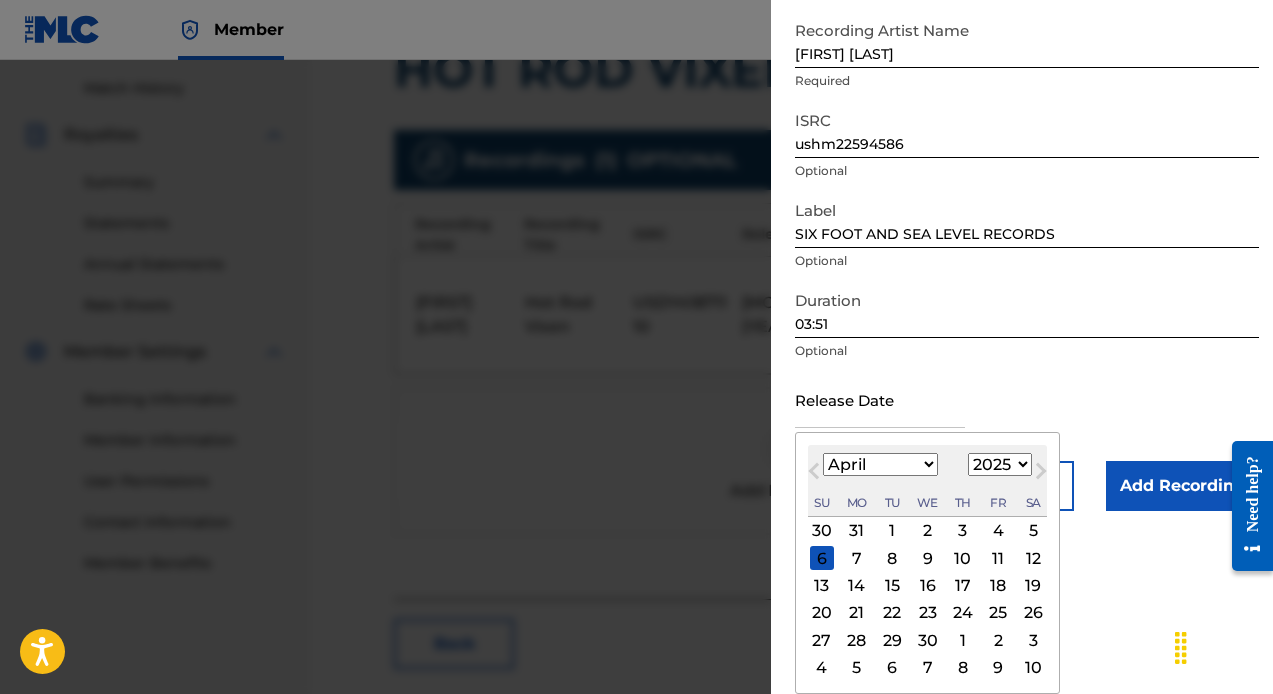 click on "27" at bounding box center [822, 640] 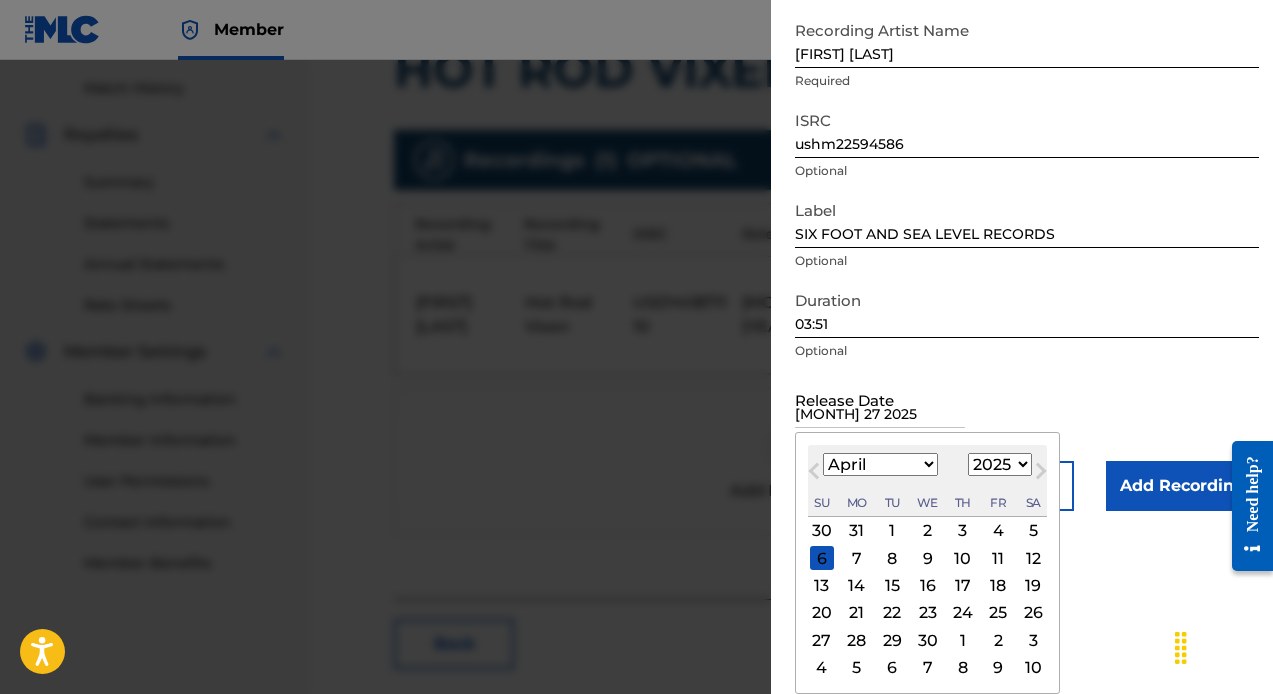scroll, scrollTop: 37, scrollLeft: 0, axis: vertical 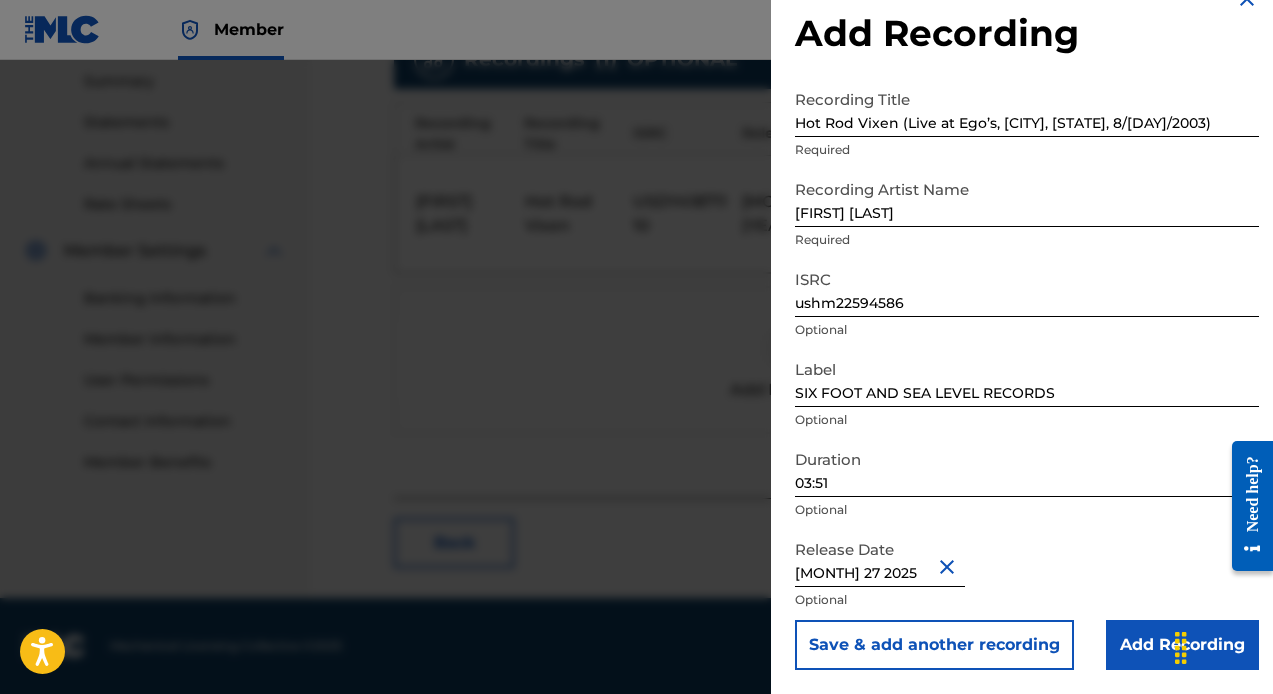 click on "Add Recording" at bounding box center (1182, 645) 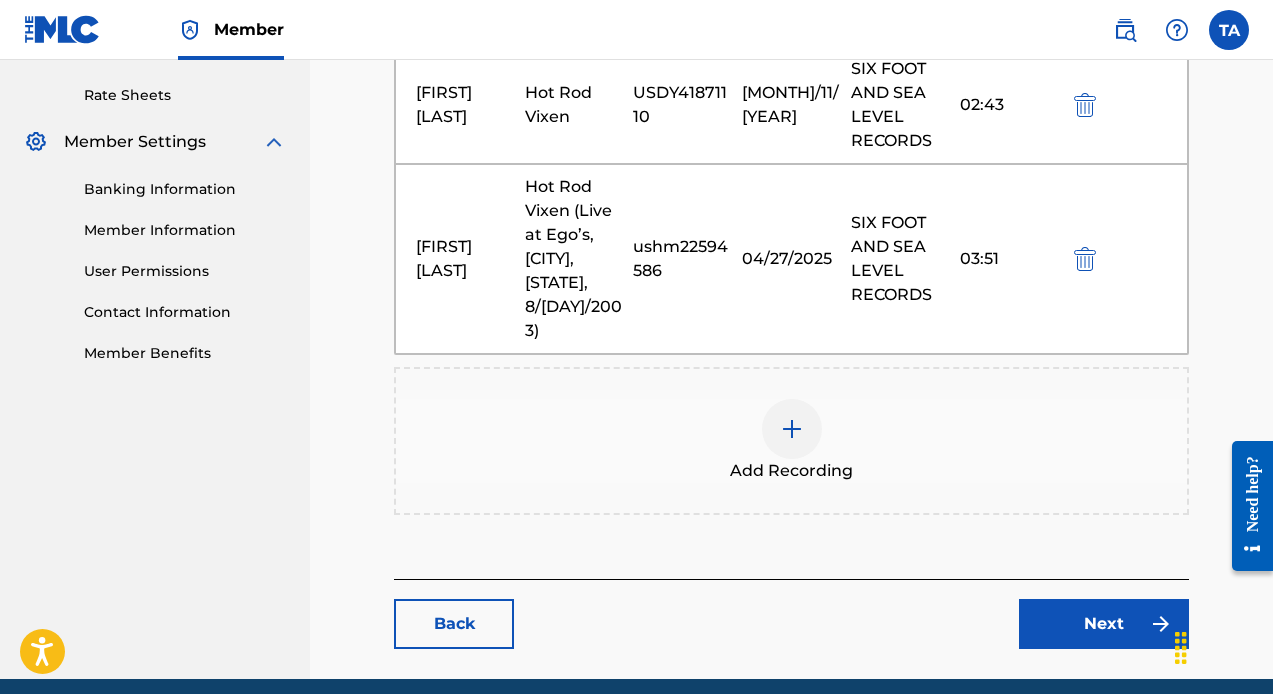 scroll, scrollTop: 789, scrollLeft: 0, axis: vertical 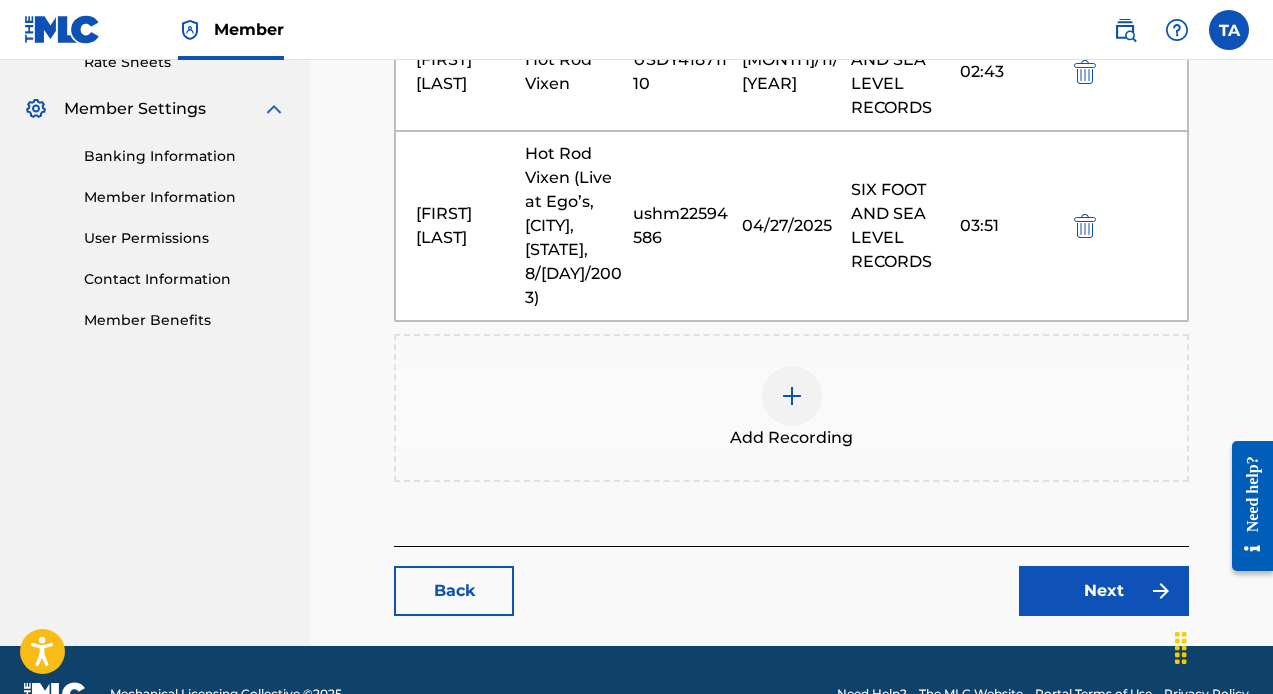 click on "Next" at bounding box center (1104, 591) 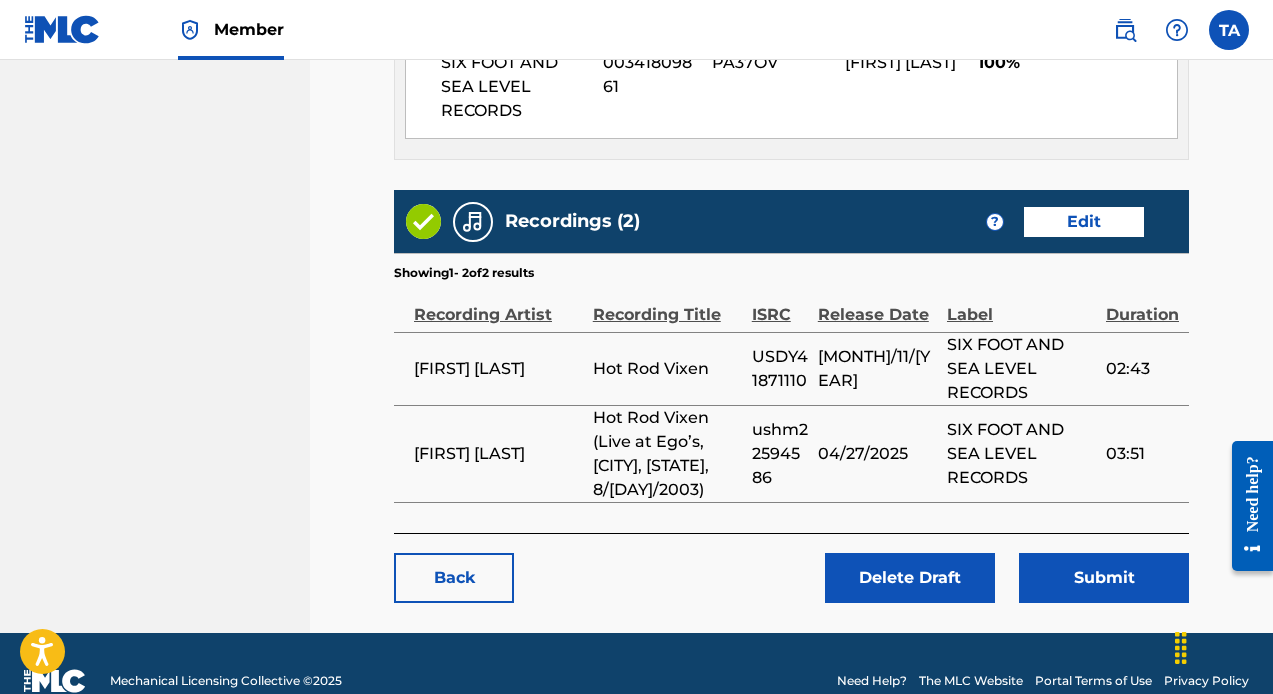 scroll, scrollTop: 1173, scrollLeft: 0, axis: vertical 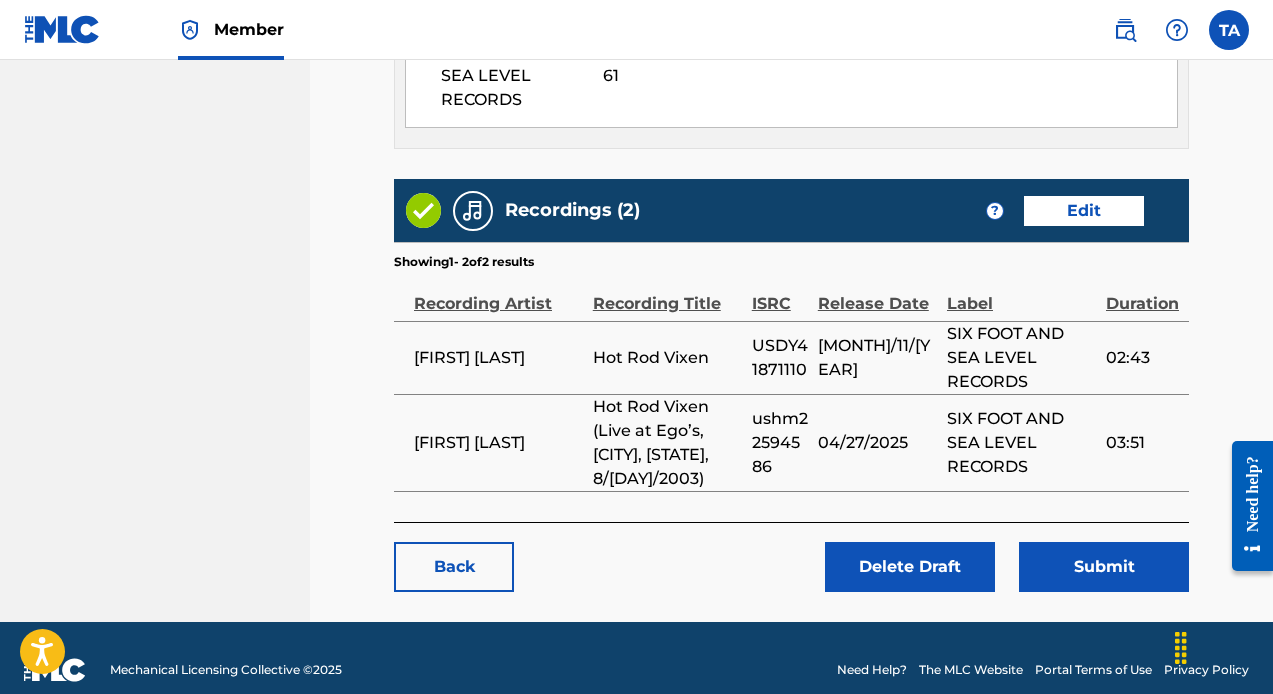 click on "Submit" at bounding box center (1104, 567) 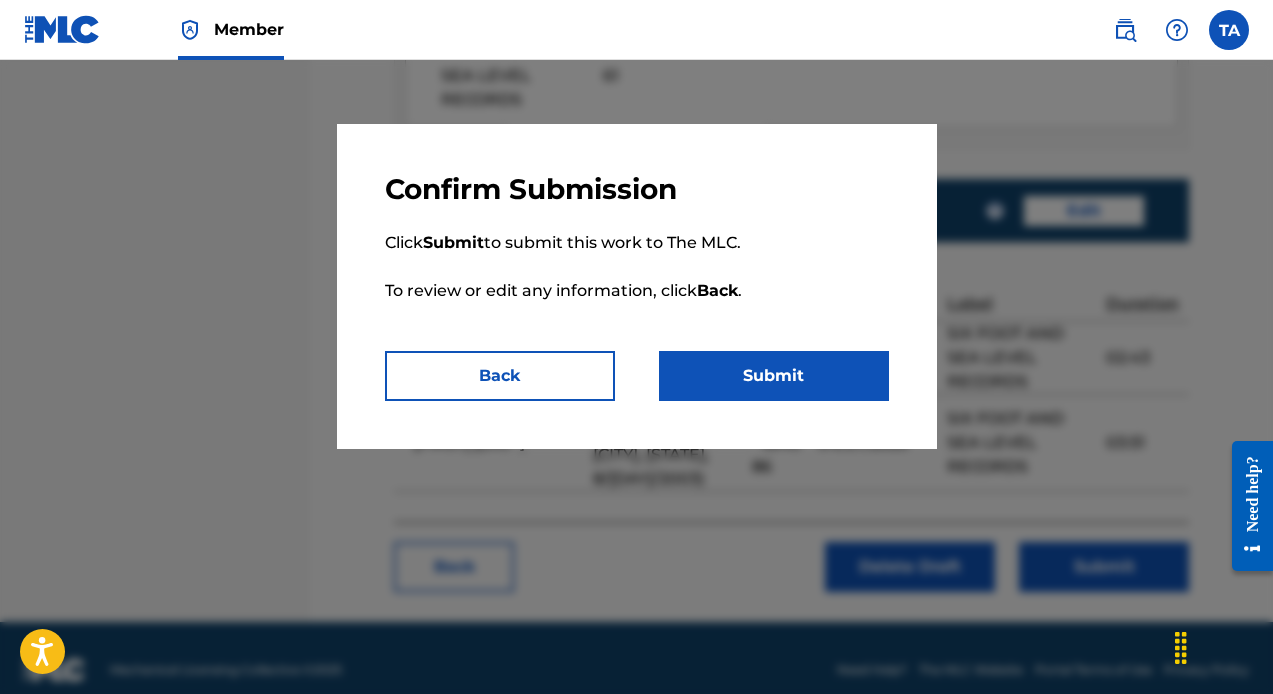 click on "Submit" at bounding box center (774, 376) 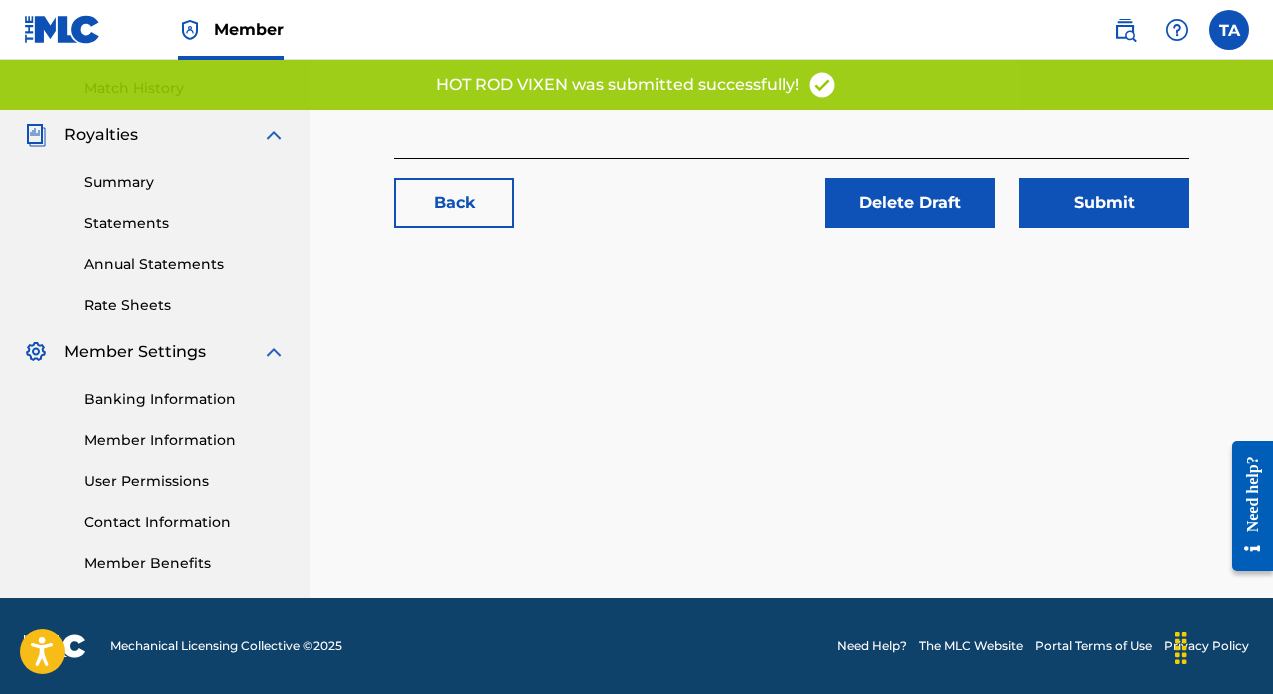 scroll, scrollTop: 0, scrollLeft: 0, axis: both 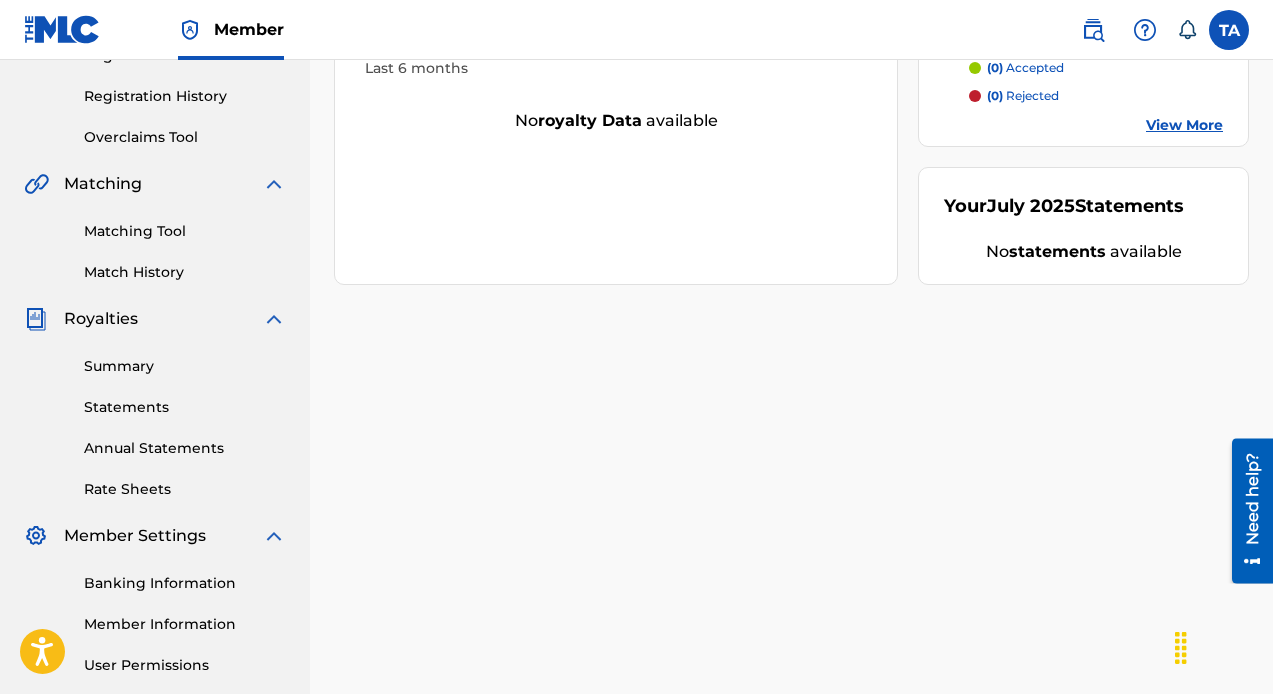 click on "Matching Tool Match History" at bounding box center (155, 239) 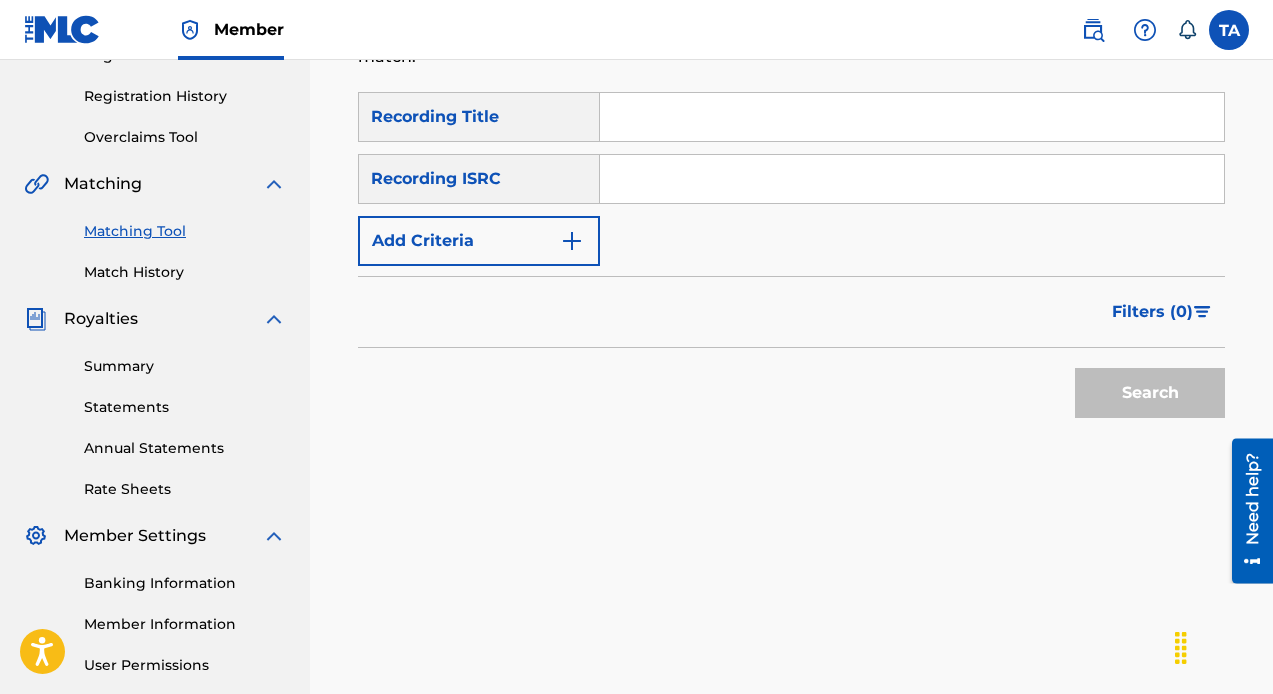 scroll, scrollTop: 0, scrollLeft: 0, axis: both 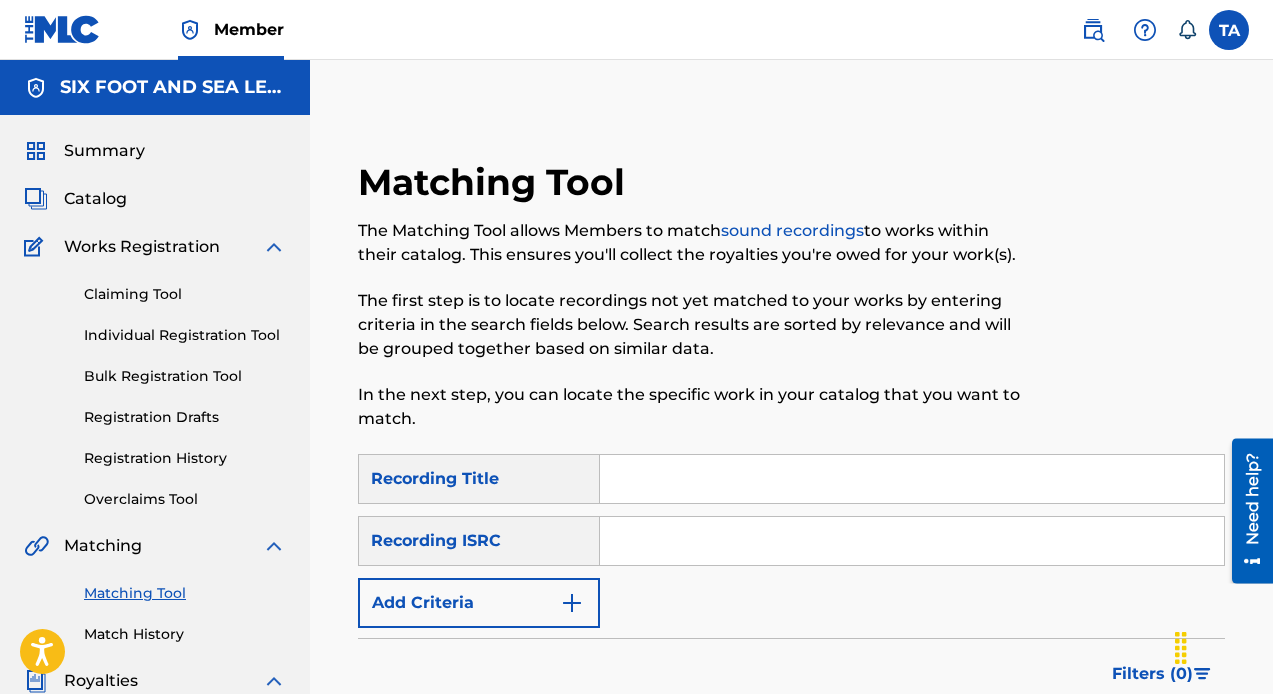 click at bounding box center (912, 479) 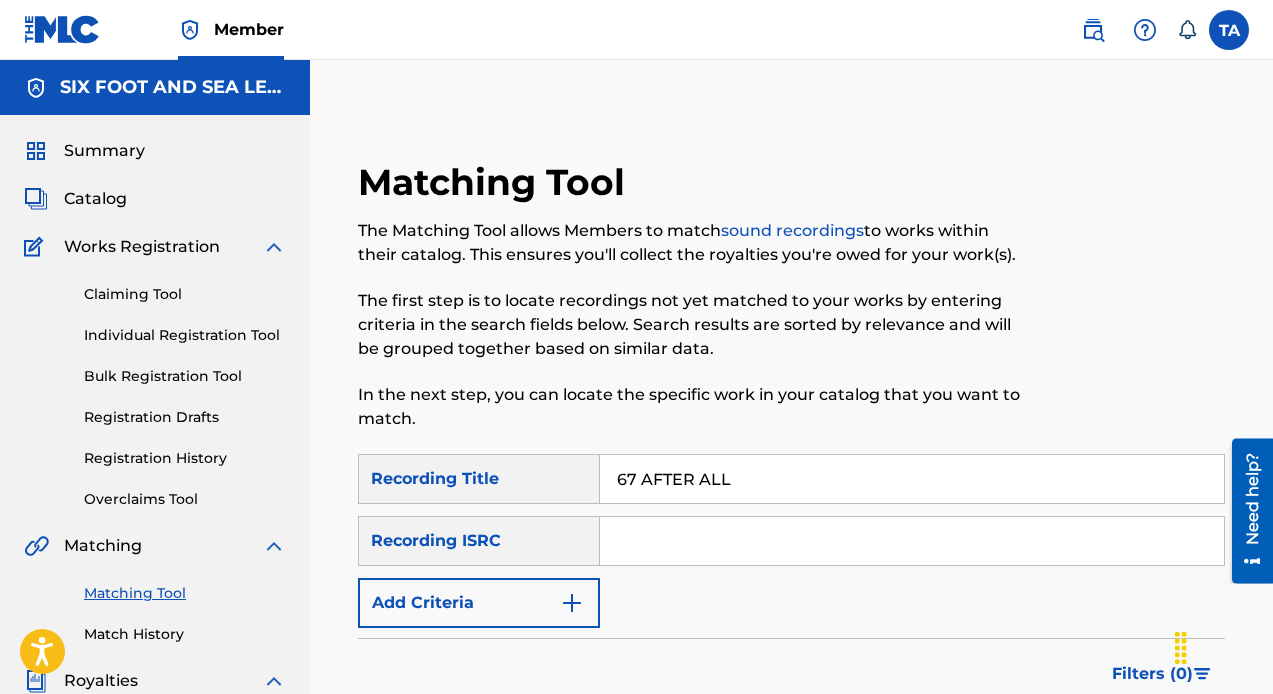 drag, startPoint x: 744, startPoint y: 480, endPoint x: 458, endPoint y: 472, distance: 286.11188 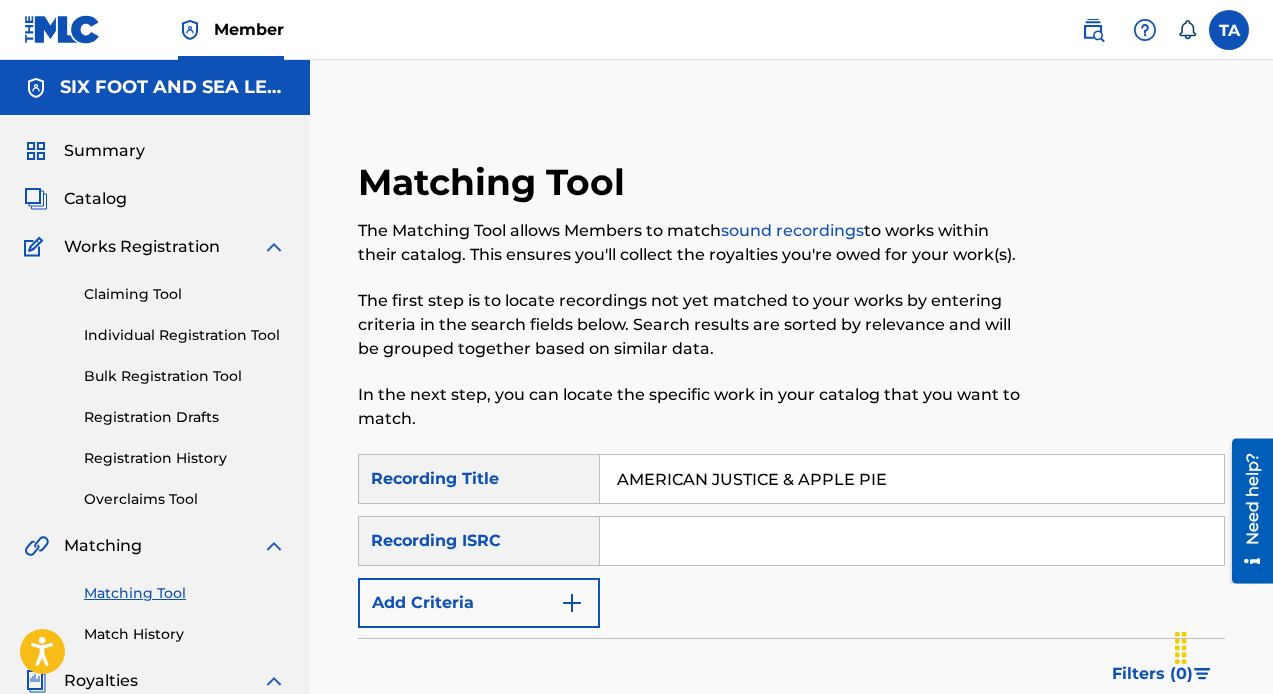 type on "AMERICAN JUSTICE & APPLE PIE" 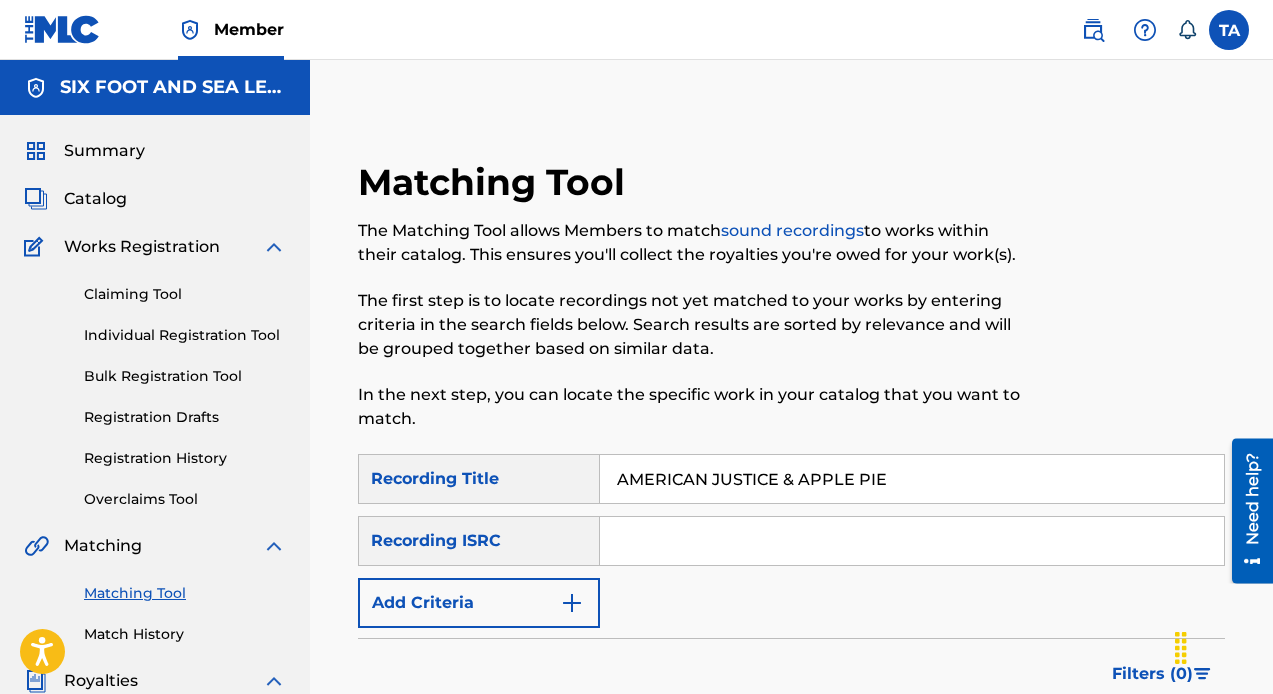 click on "Claiming Tool" at bounding box center [185, 294] 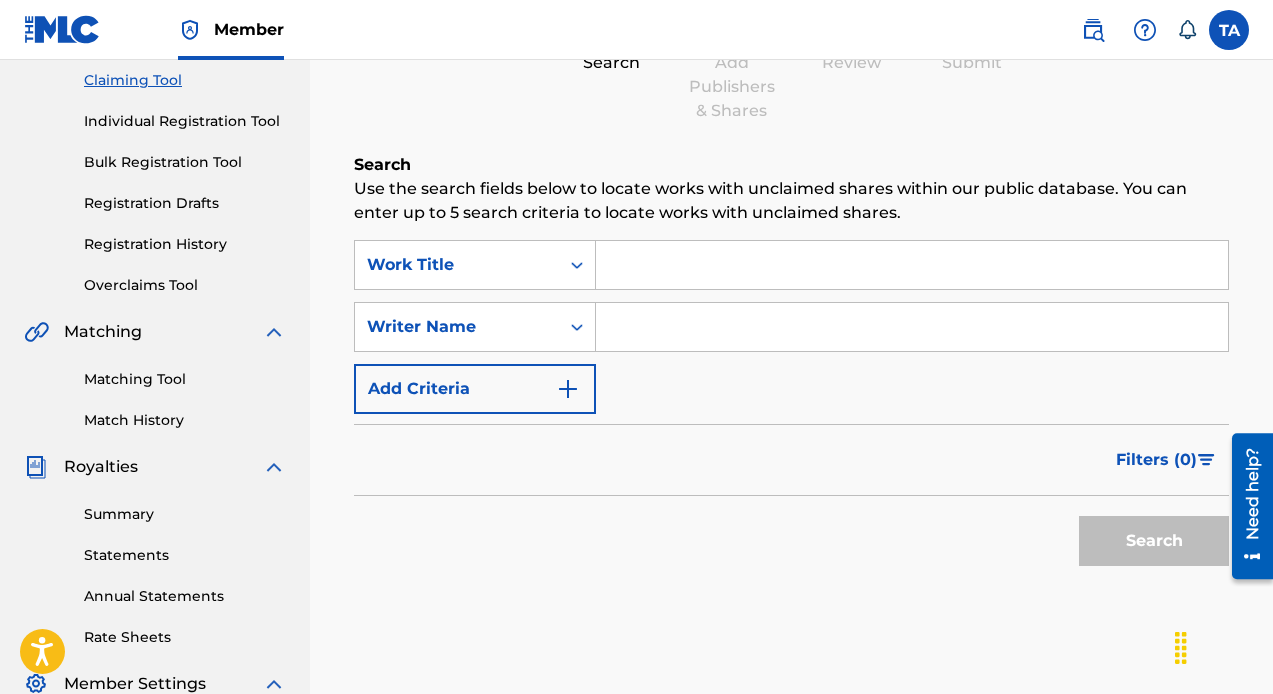 scroll, scrollTop: 212, scrollLeft: 0, axis: vertical 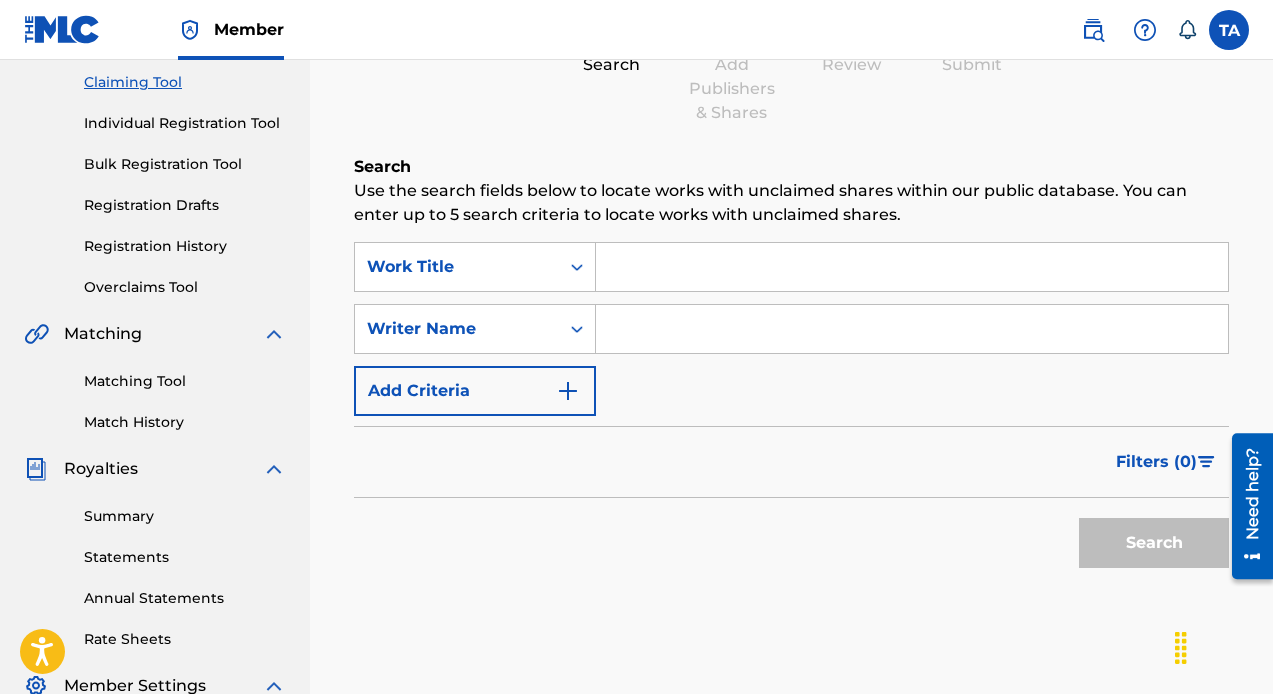click on "Match History" at bounding box center [185, 422] 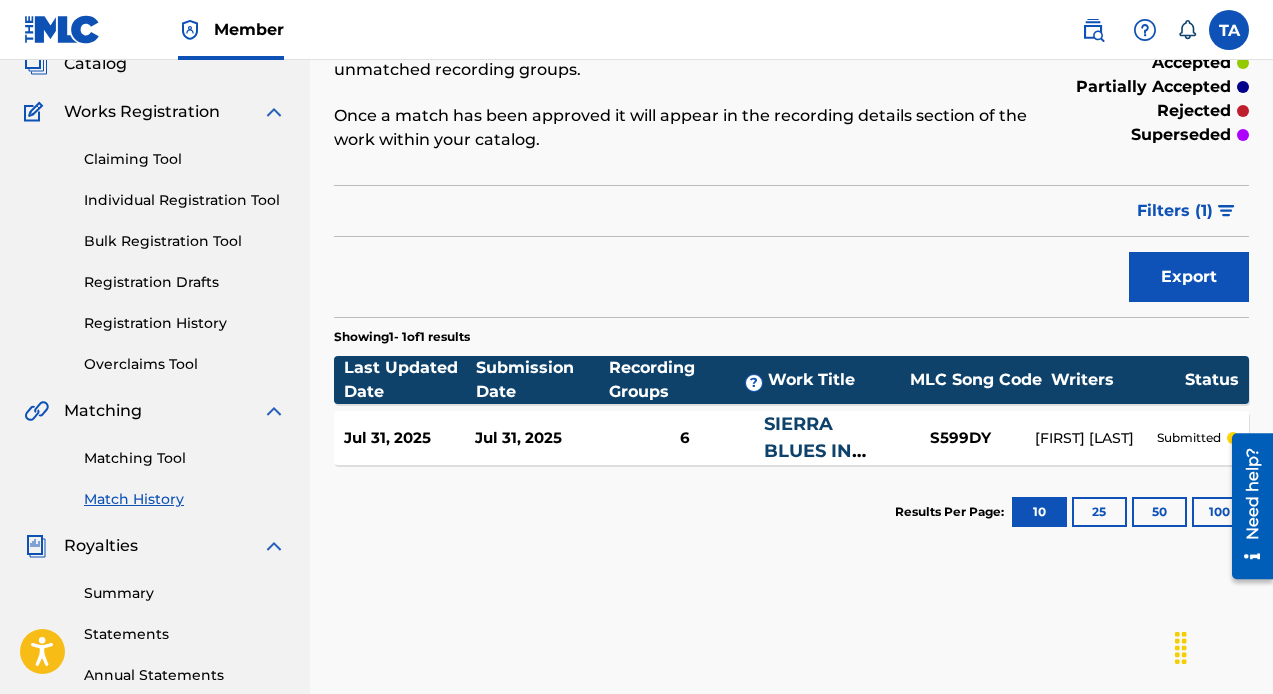 scroll, scrollTop: 0, scrollLeft: 0, axis: both 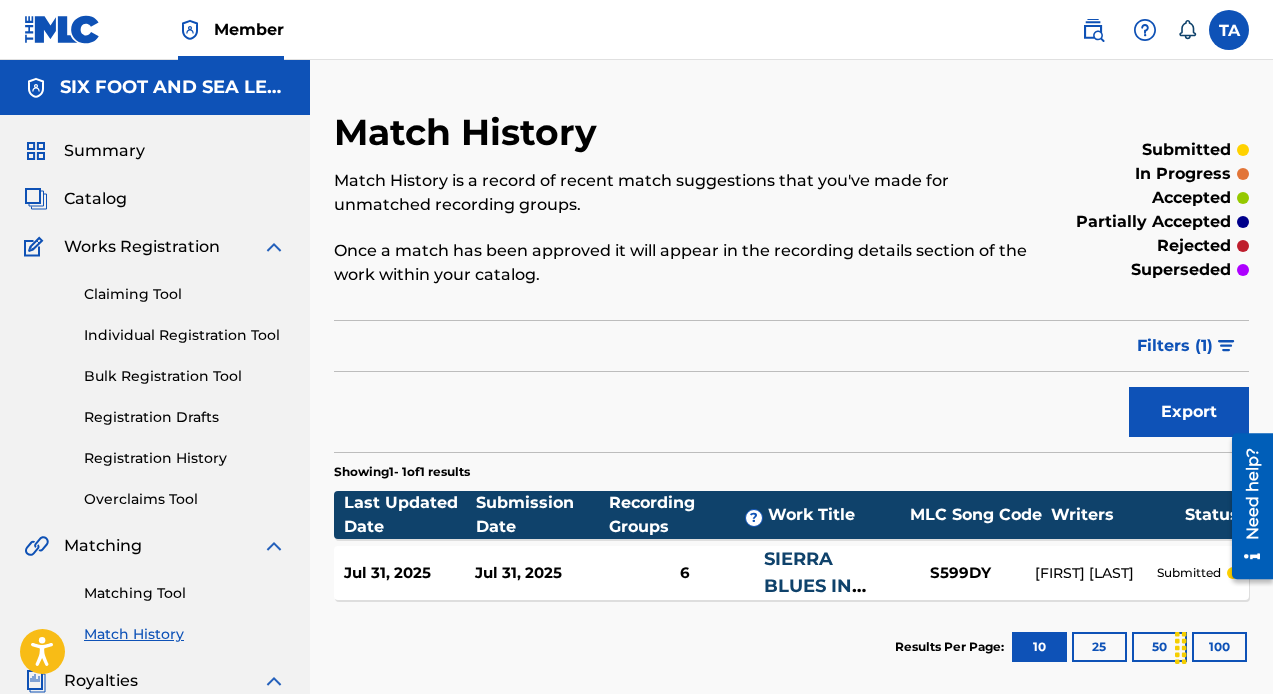 click on "Claiming Tool" at bounding box center (185, 294) 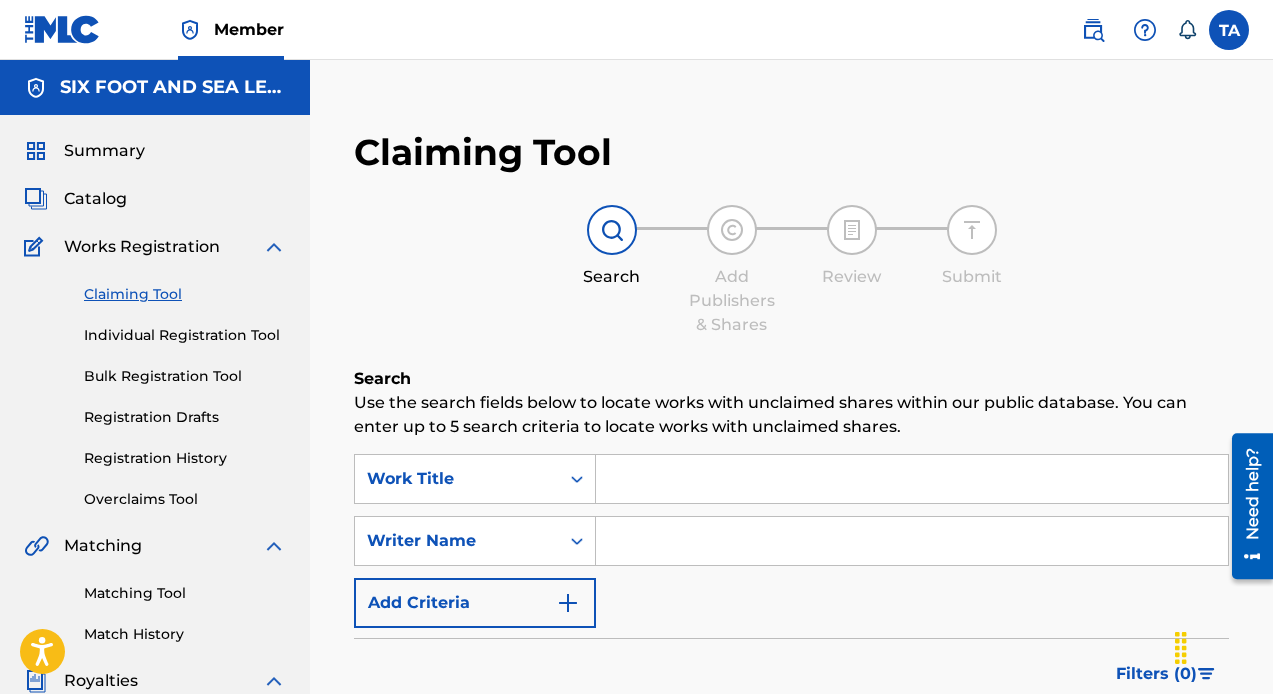 click at bounding box center [912, 479] 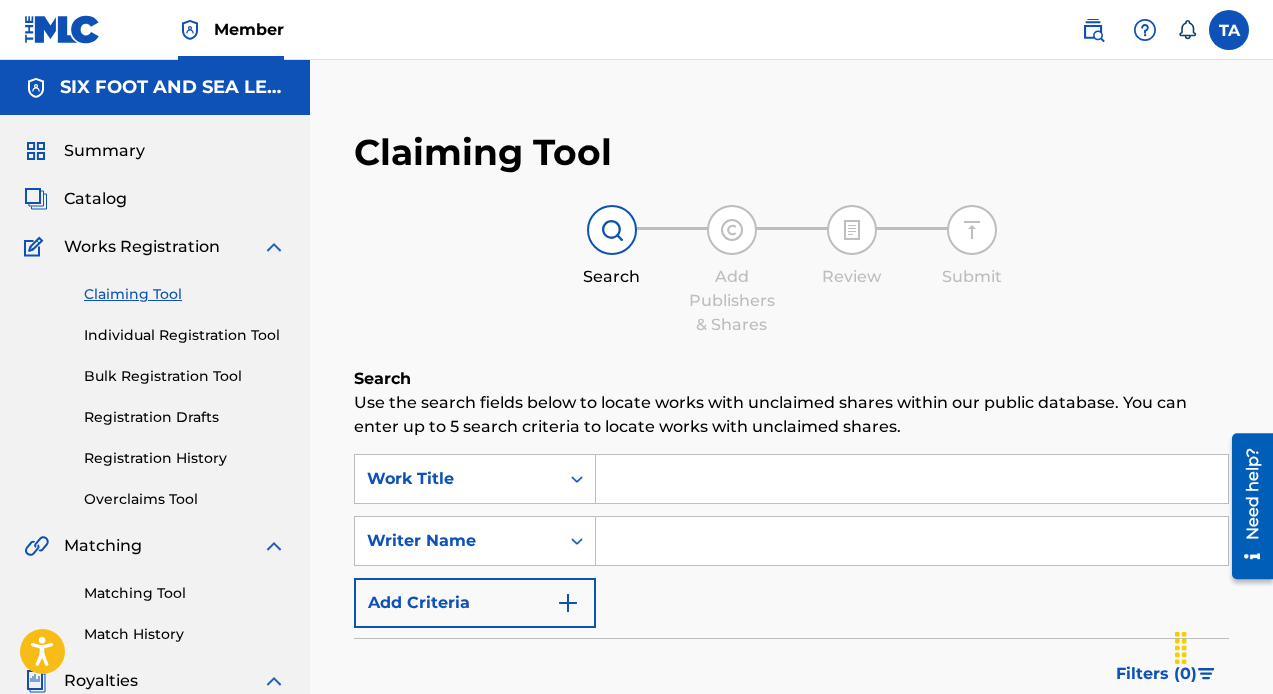 click at bounding box center [912, 479] 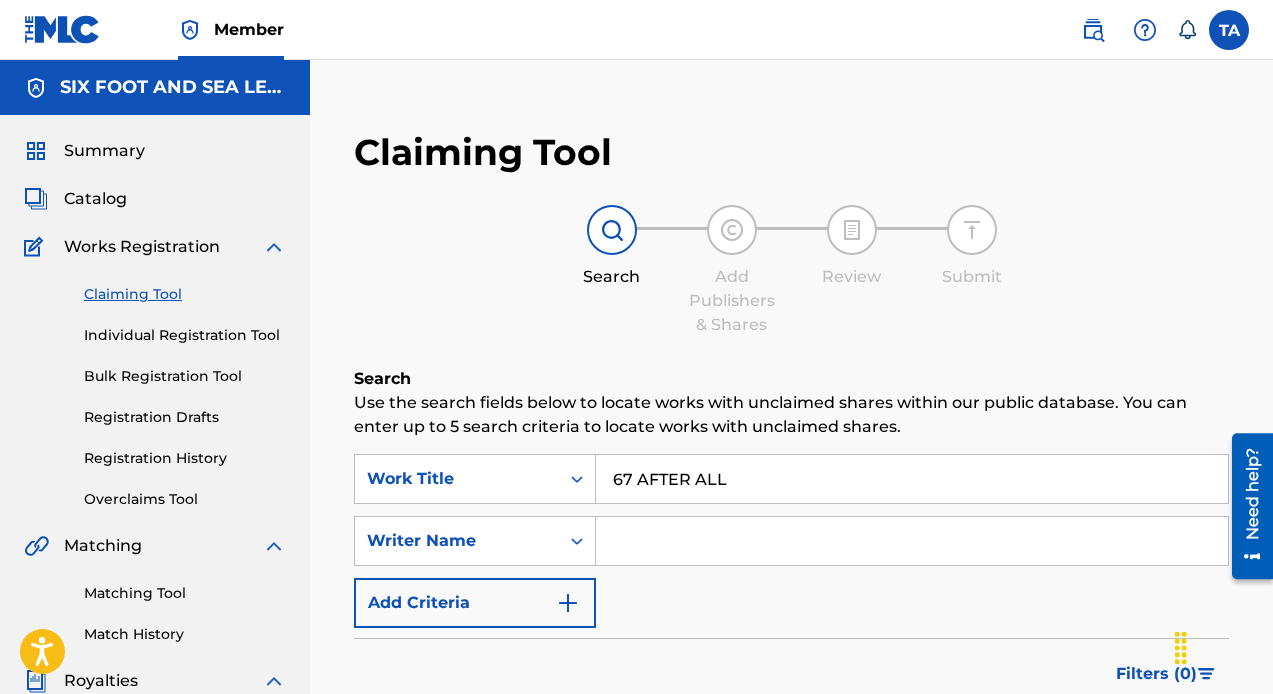 type on "67 AFTER ALL" 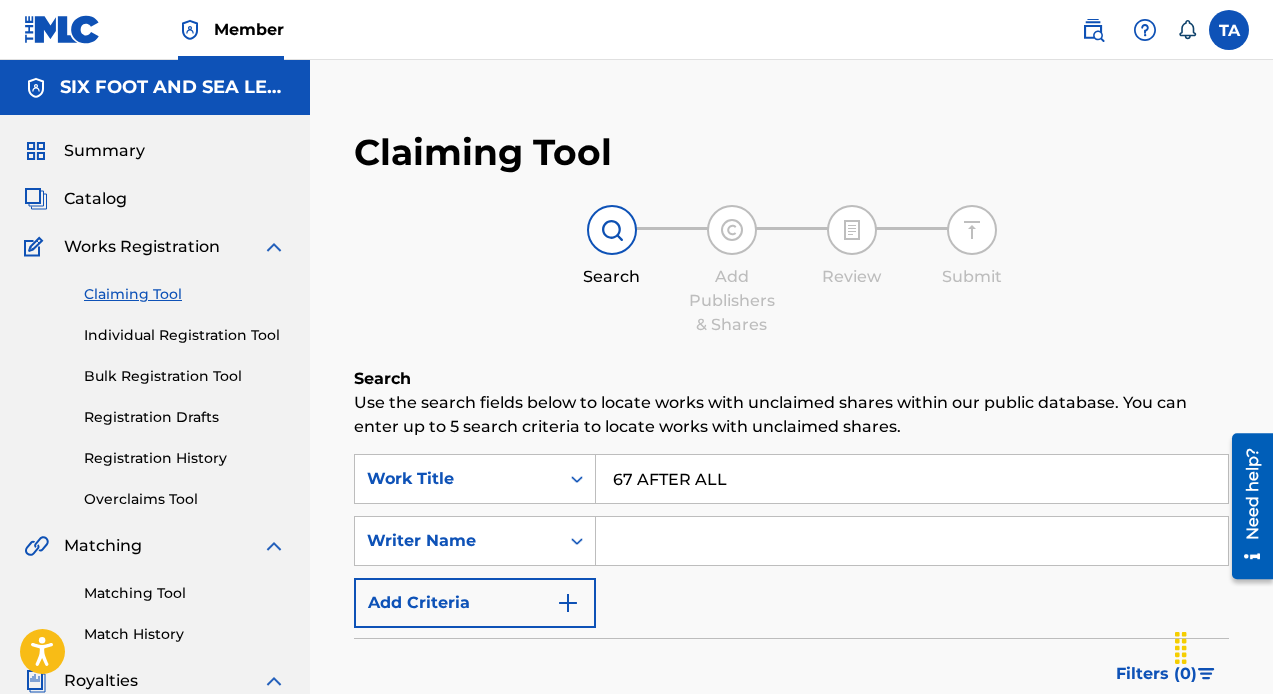 type on "[FIRST] [INITIAL] [LAST]" 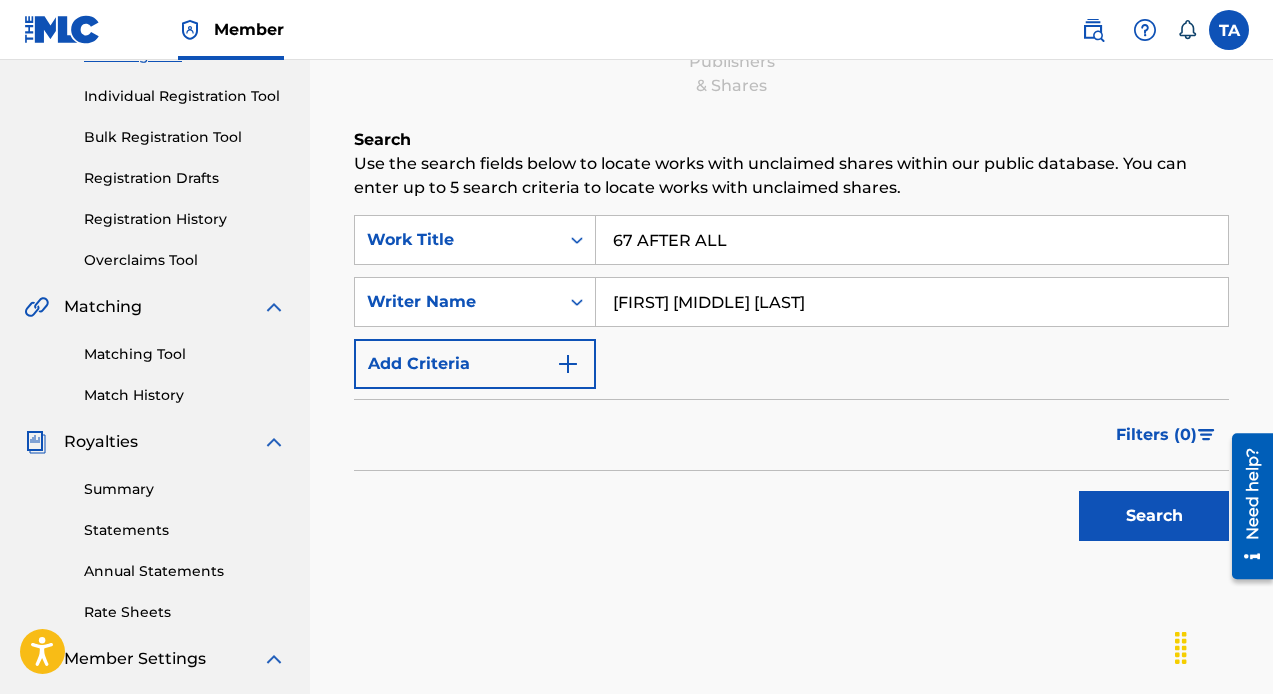 scroll, scrollTop: 240, scrollLeft: 0, axis: vertical 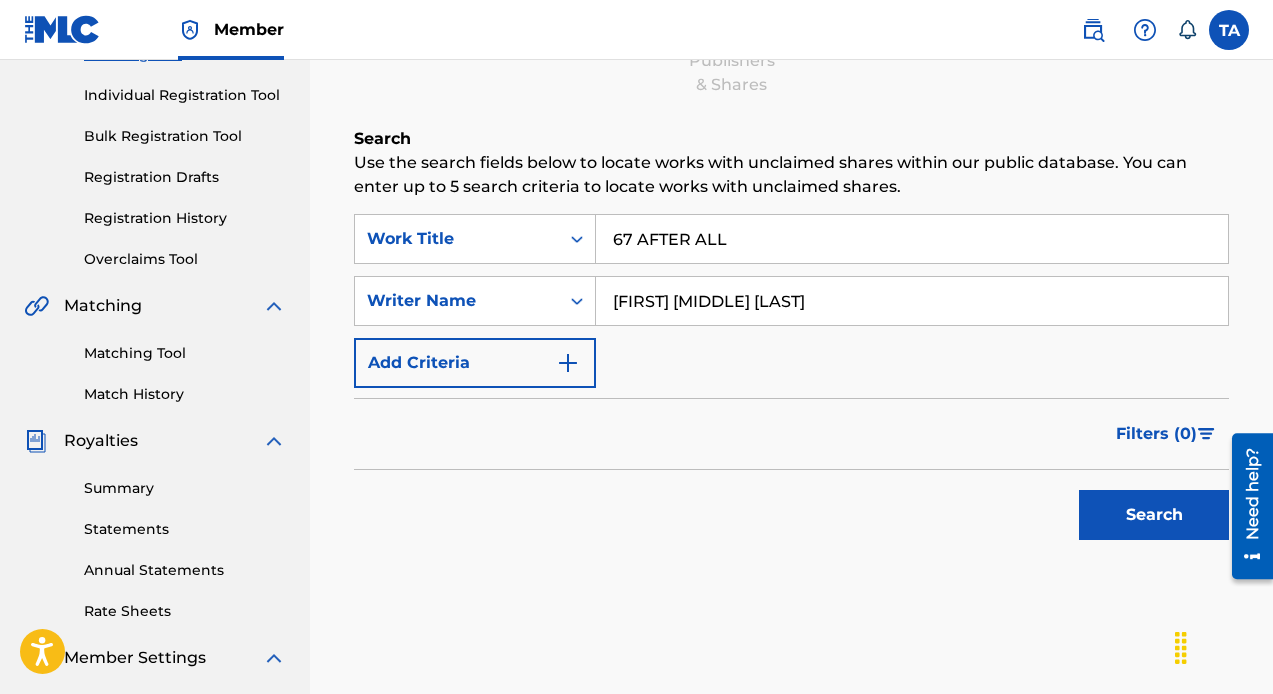 click on "Search" at bounding box center (1154, 515) 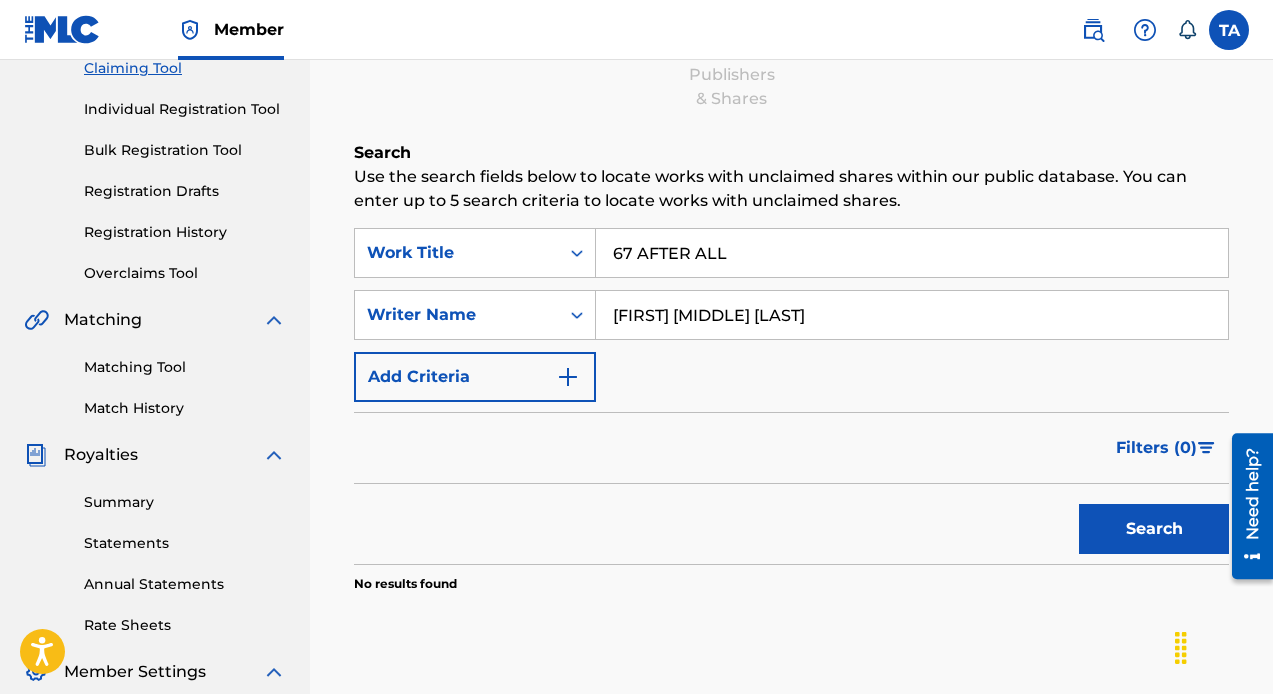 scroll, scrollTop: 67, scrollLeft: 0, axis: vertical 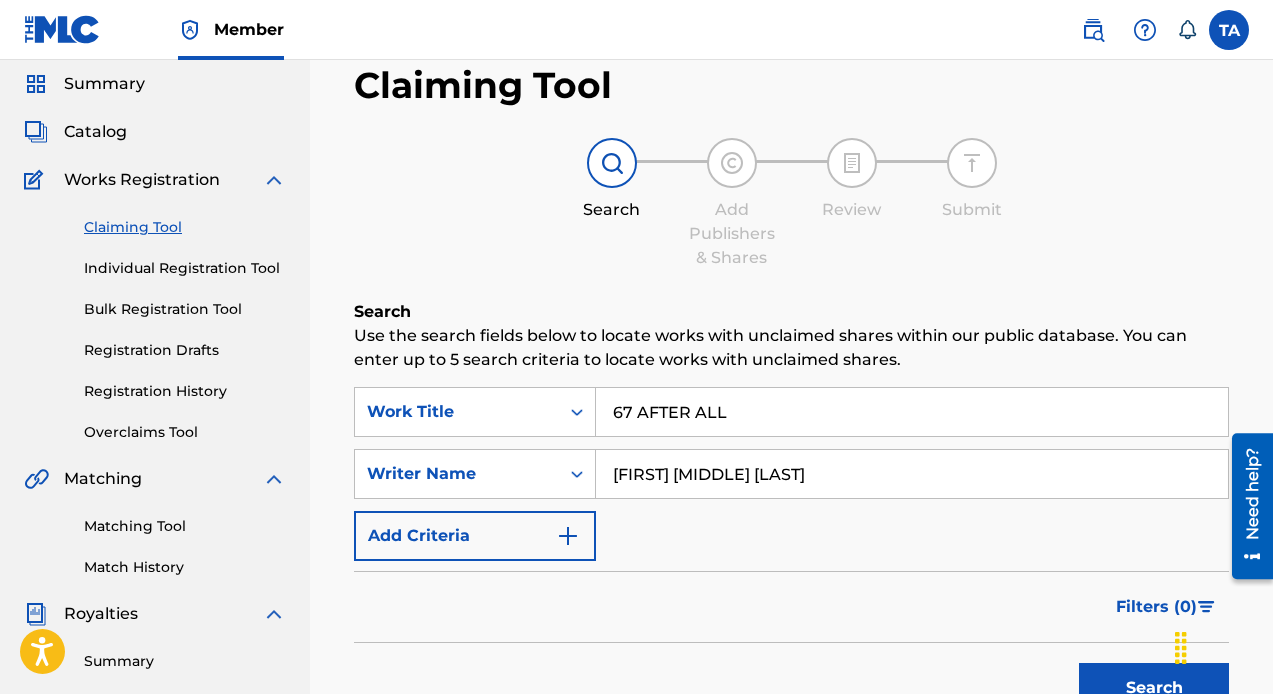 click on "Matching Tool" at bounding box center (185, 526) 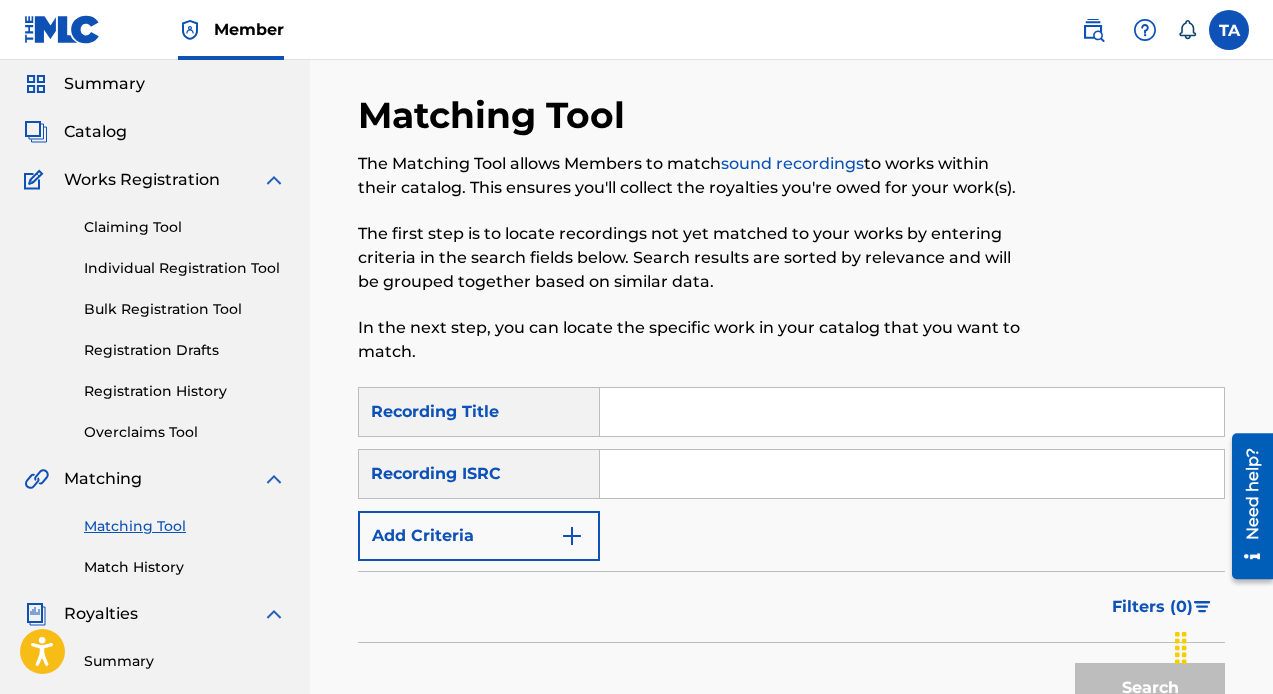 scroll, scrollTop: 0, scrollLeft: 0, axis: both 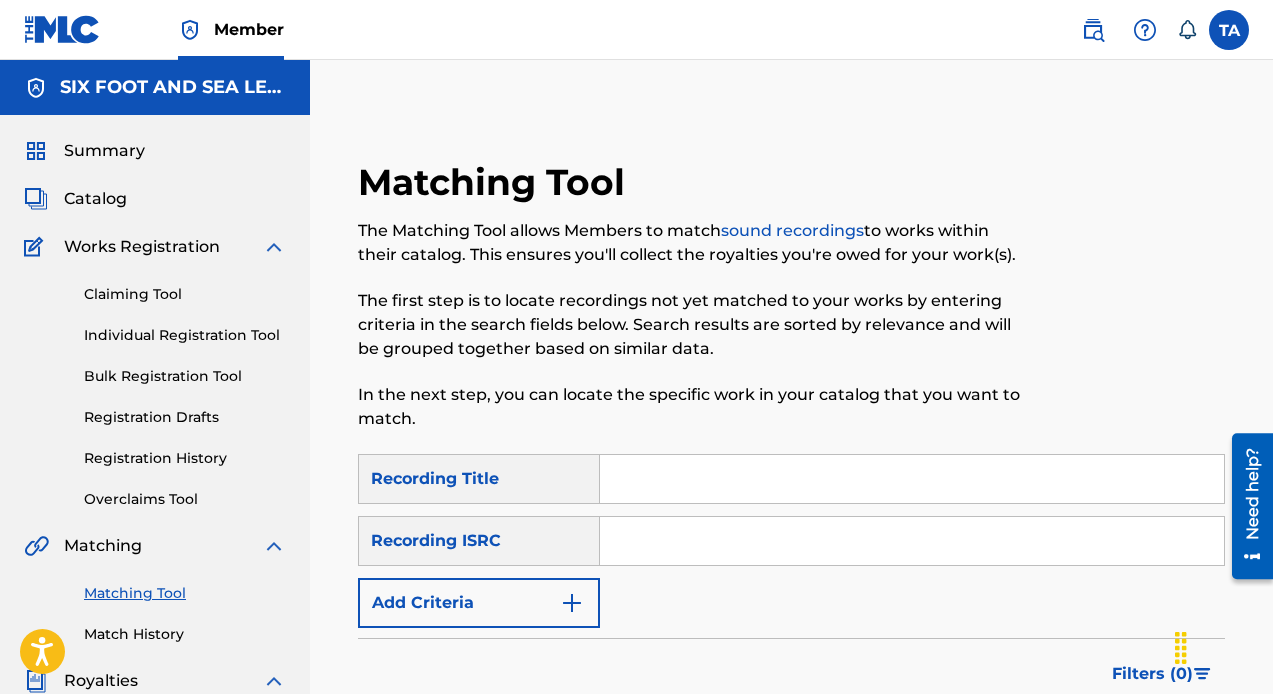 click at bounding box center (912, 479) 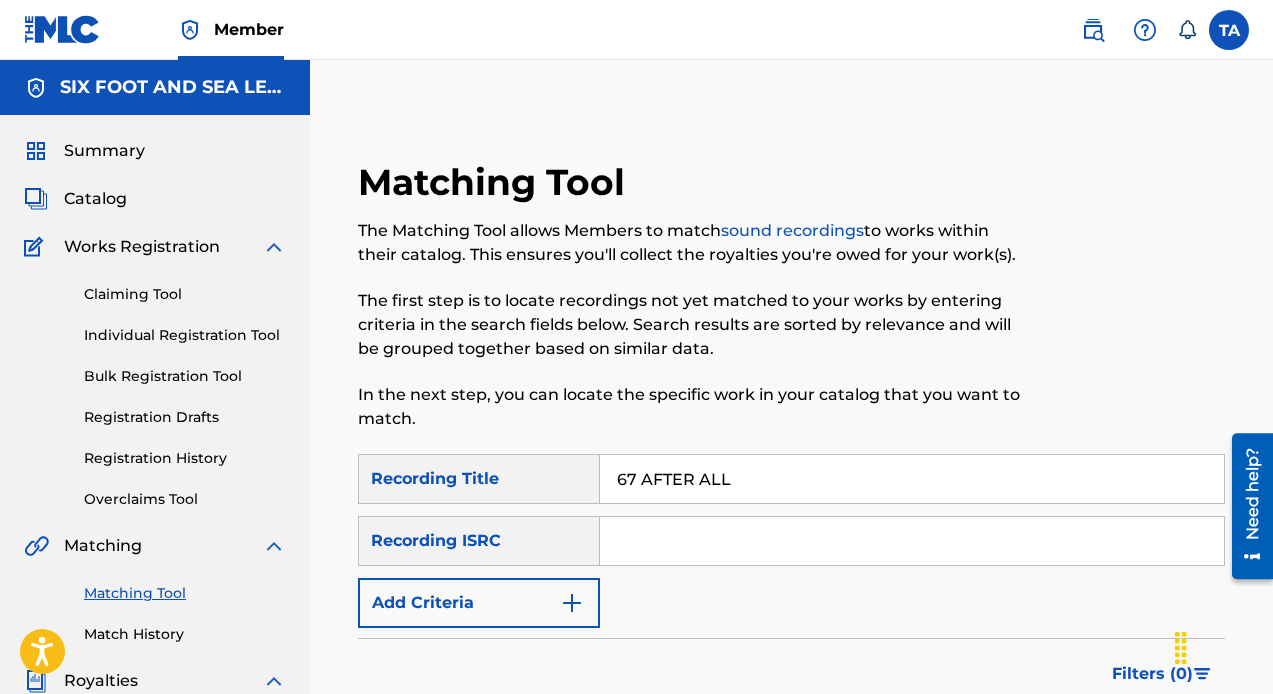 type on "67 AFTER ALL" 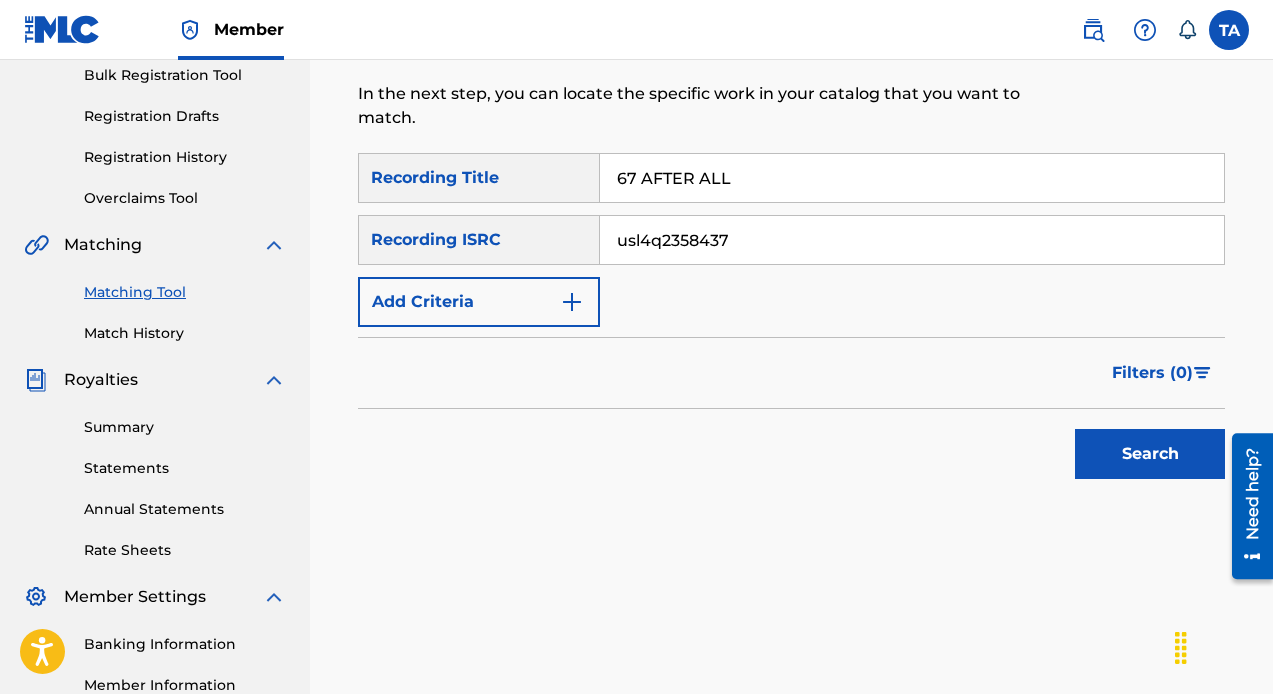 scroll, scrollTop: 308, scrollLeft: 0, axis: vertical 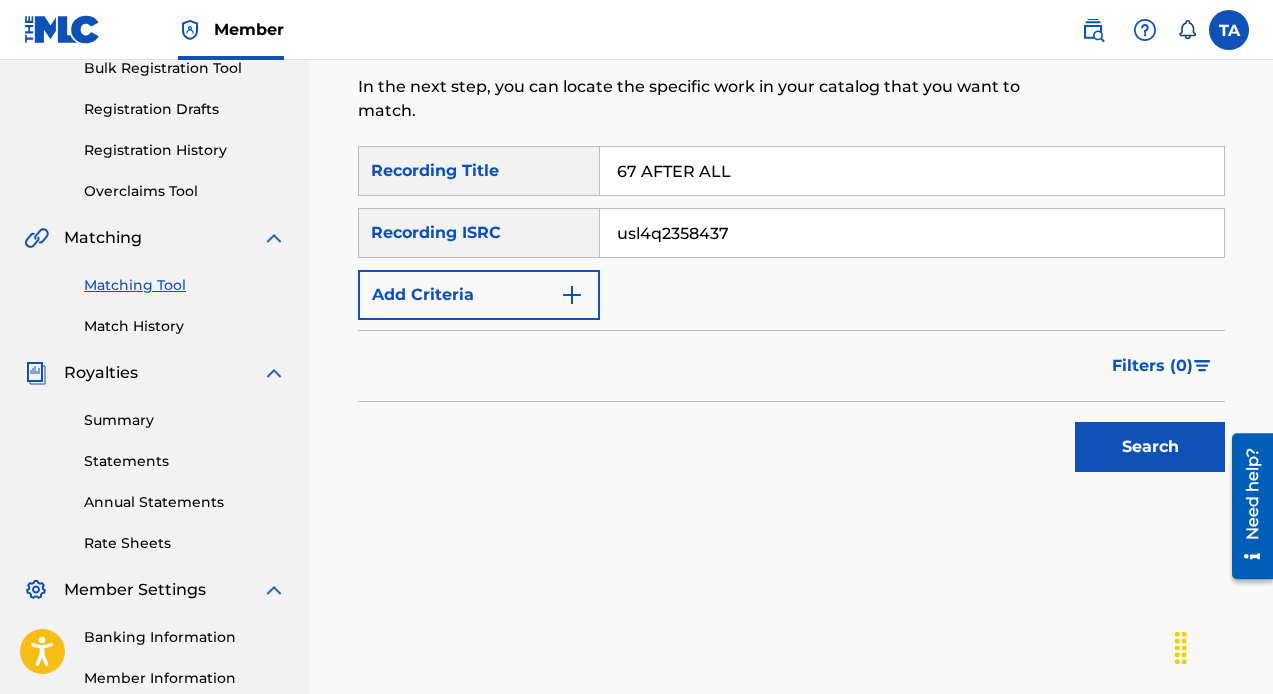 type on "usl4q2358437" 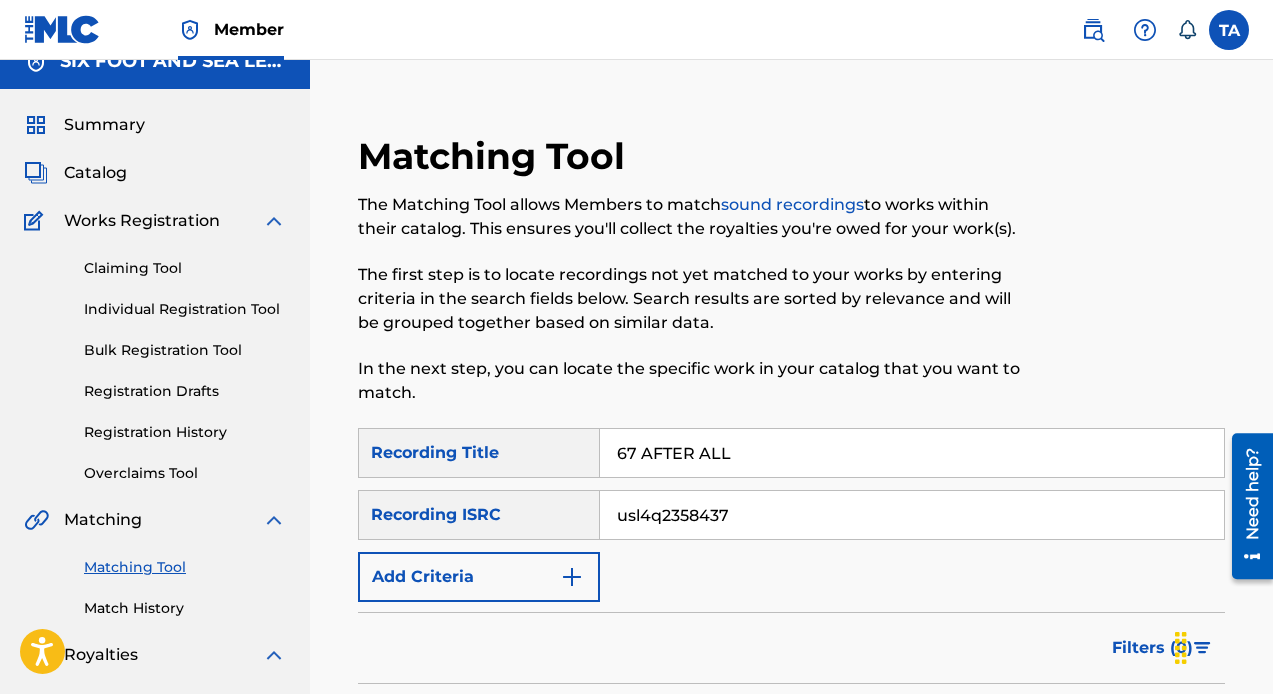 scroll, scrollTop: 0, scrollLeft: 0, axis: both 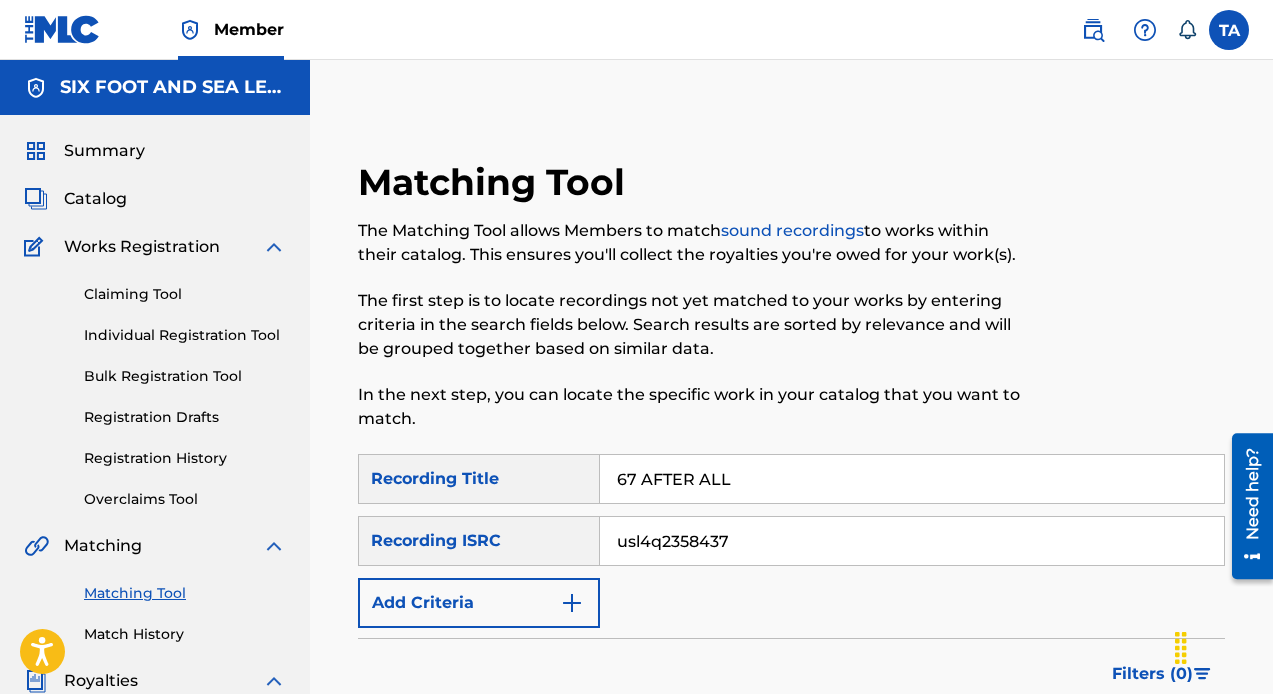 click on "usl4q2358437" at bounding box center (912, 541) 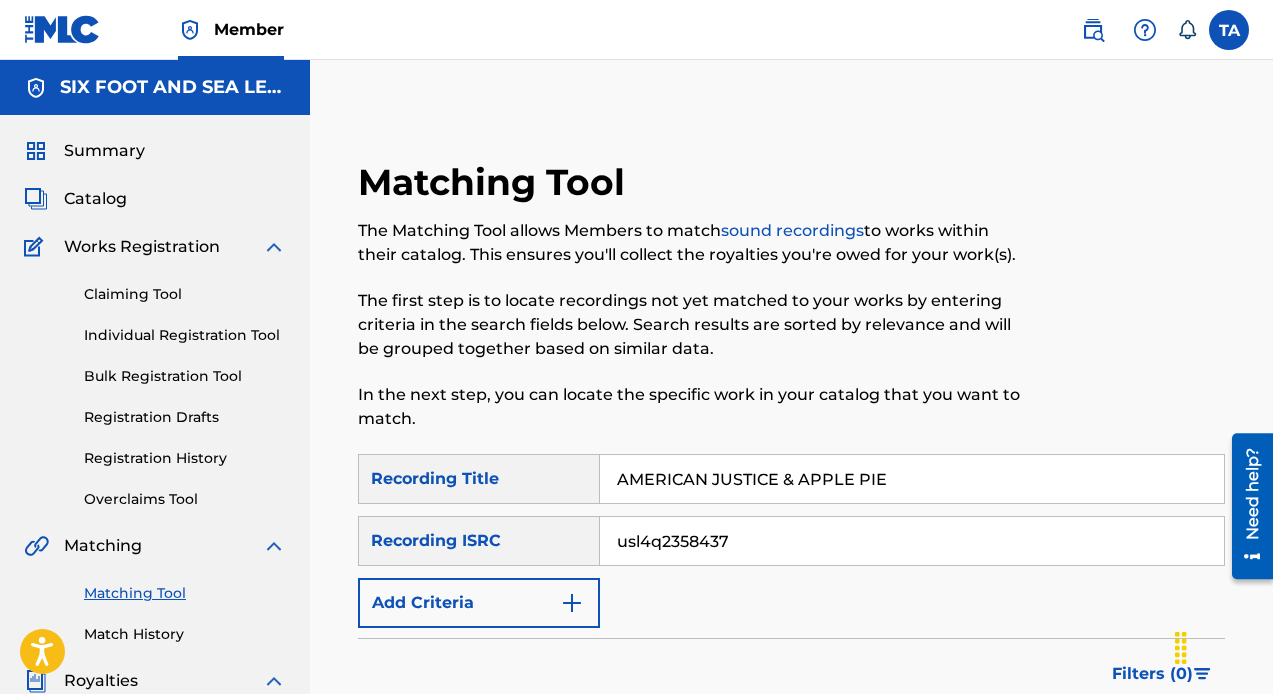 type on "AMERICAN JUSTICE & APPLE PIE" 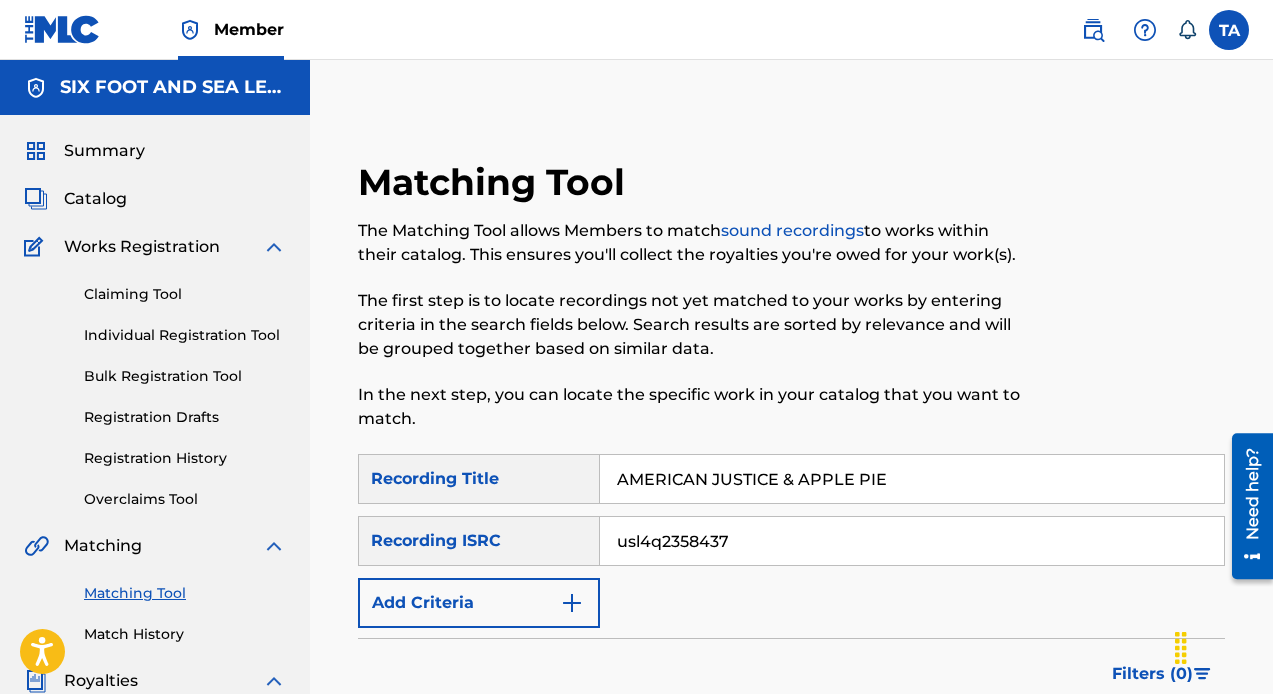 drag, startPoint x: 746, startPoint y: 543, endPoint x: 468, endPoint y: 494, distance: 282.2853 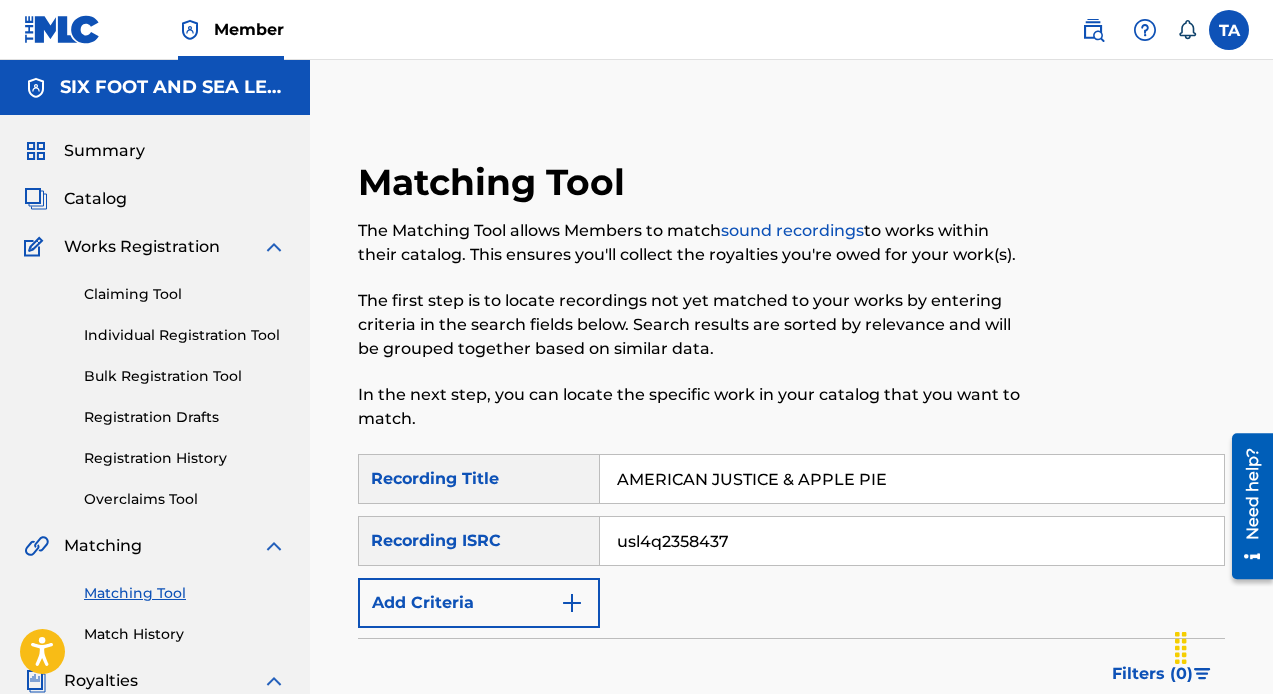 paste on "9" 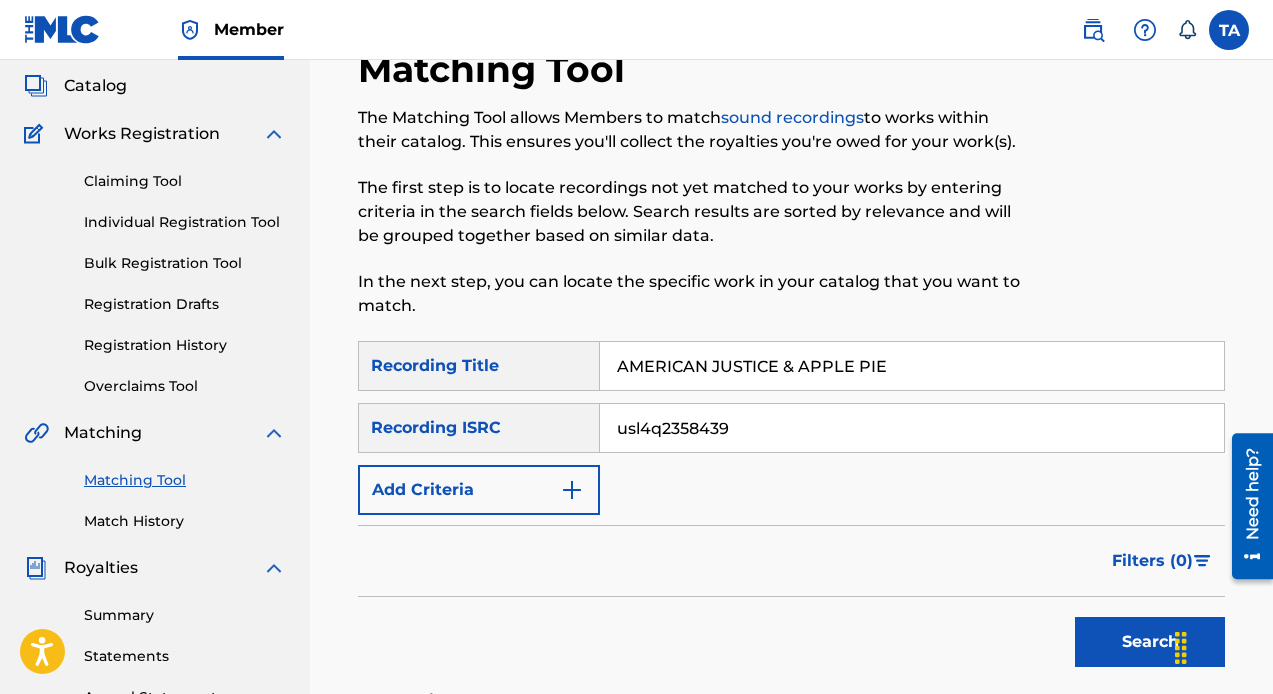 scroll, scrollTop: 155, scrollLeft: 0, axis: vertical 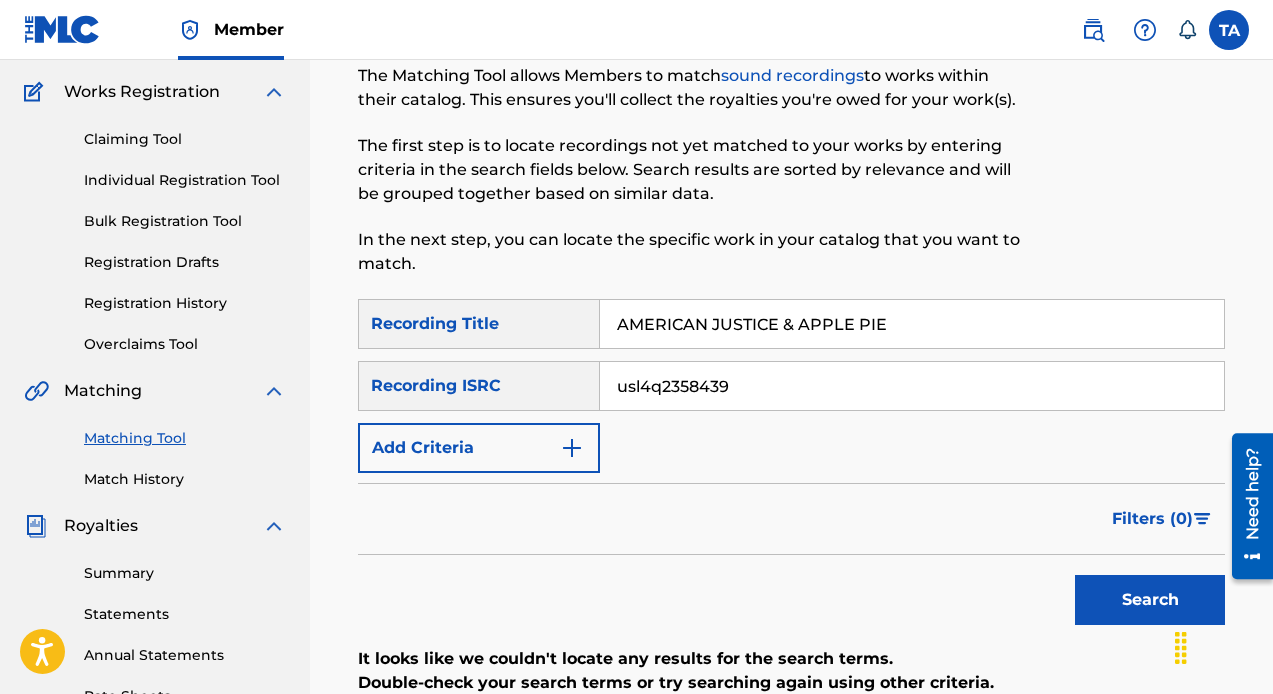 type on "usl4q2358439" 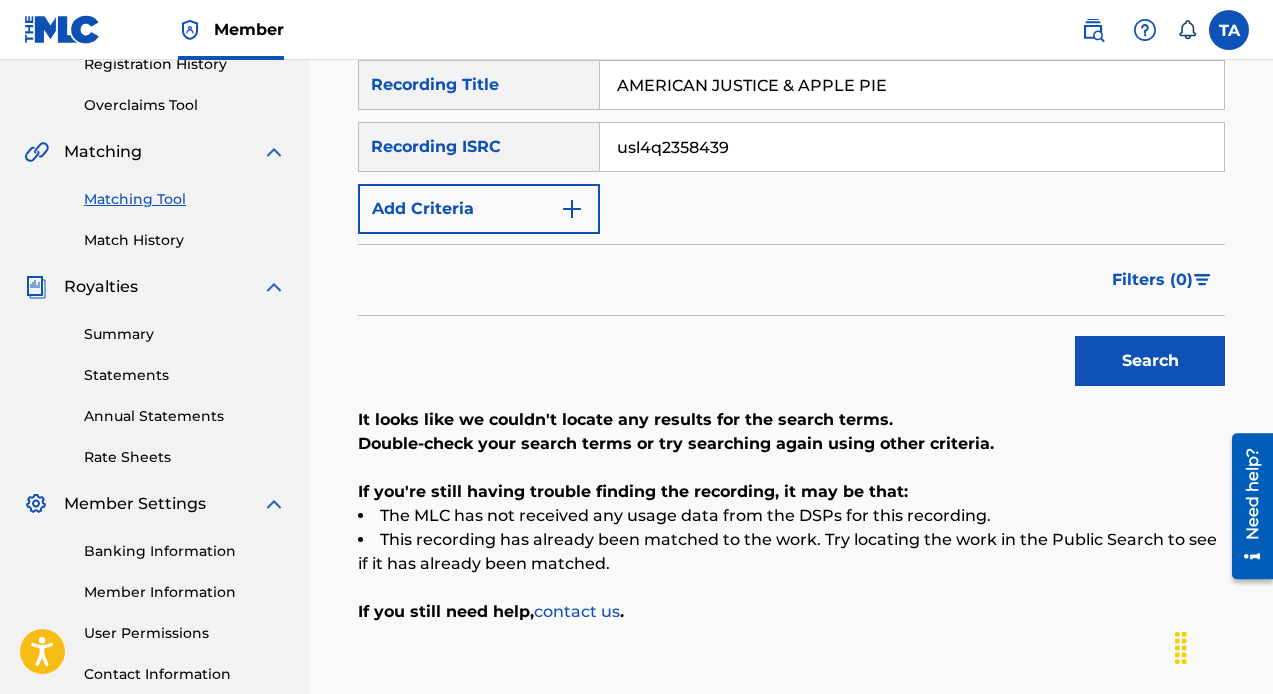 scroll, scrollTop: 384, scrollLeft: 0, axis: vertical 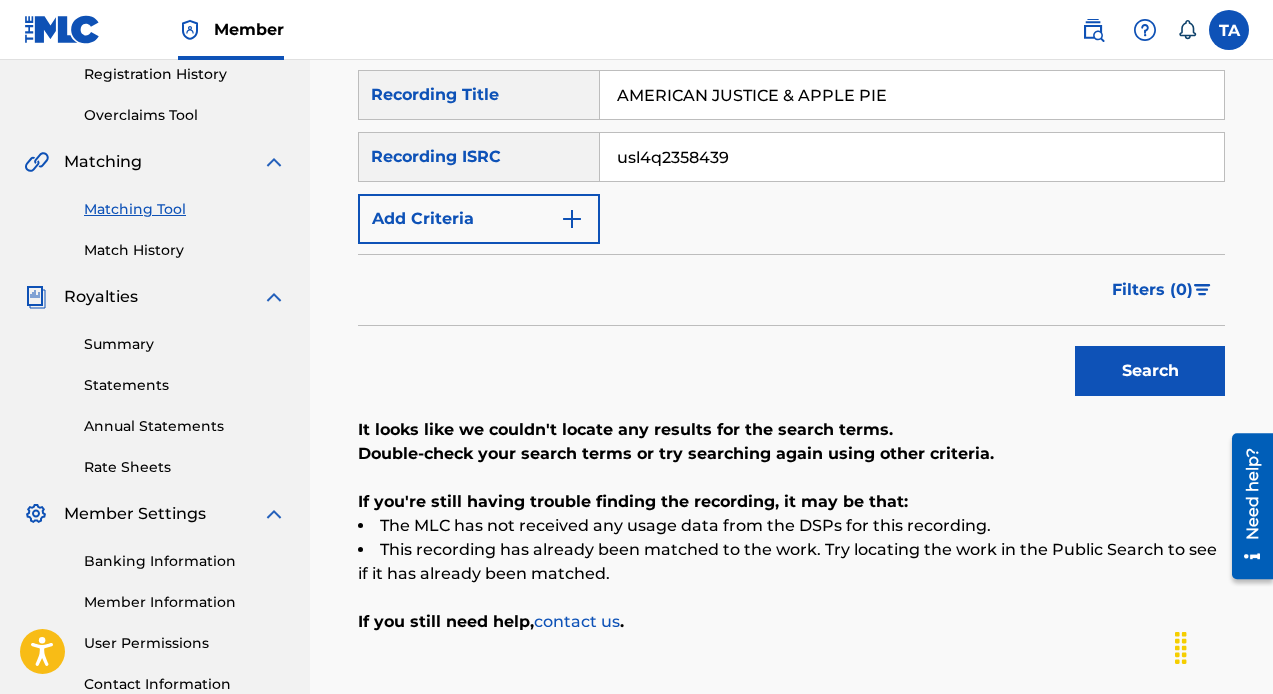 drag, startPoint x: 898, startPoint y: 101, endPoint x: 414, endPoint y: 86, distance: 484.2324 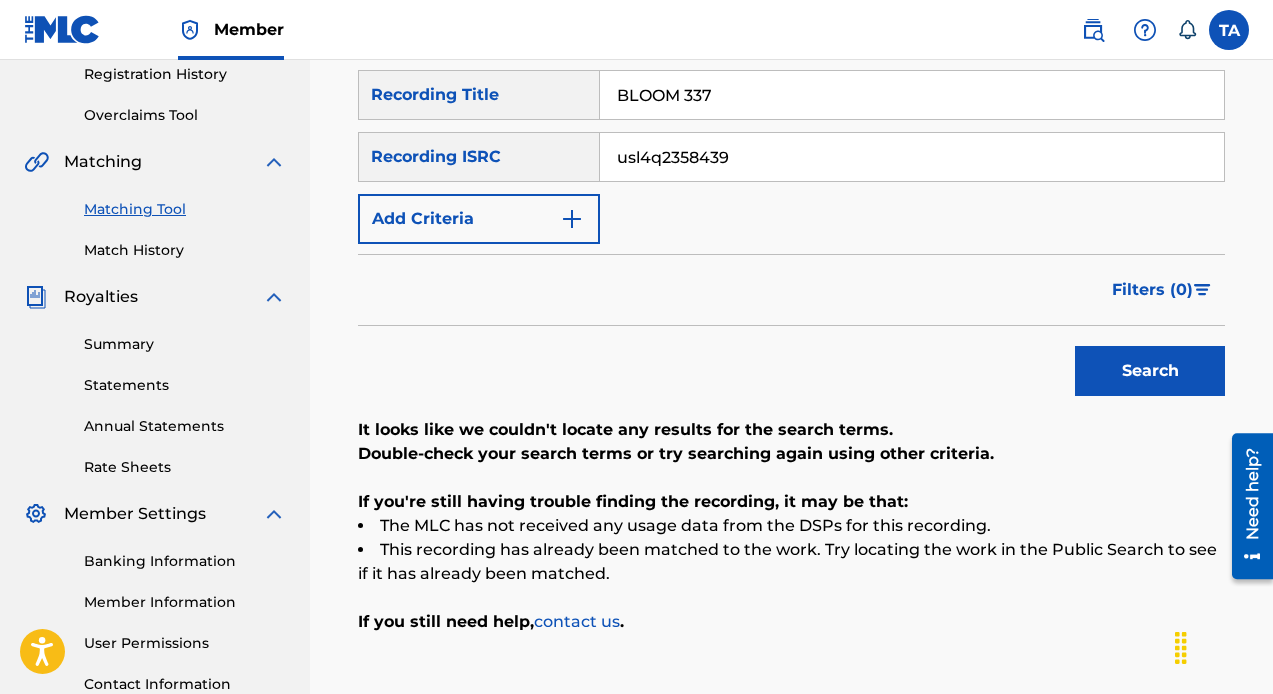 type on "BLOOM 337" 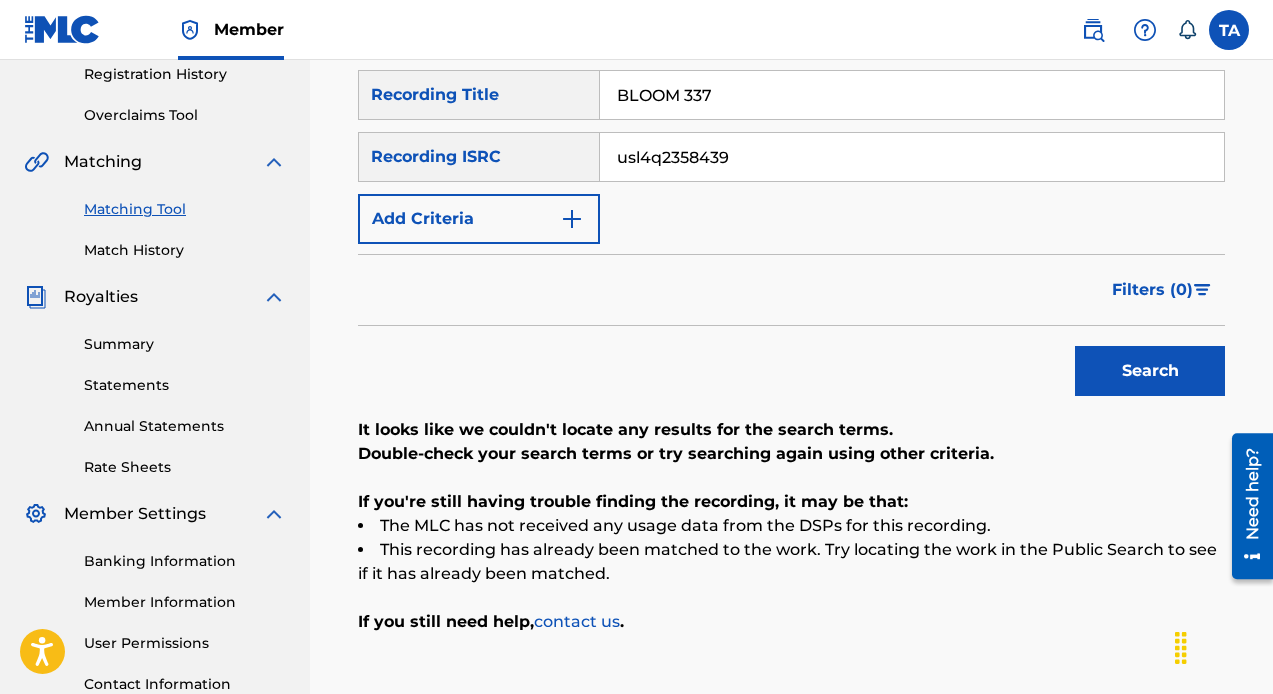 drag, startPoint x: 749, startPoint y: 166, endPoint x: 537, endPoint y: 154, distance: 212.33936 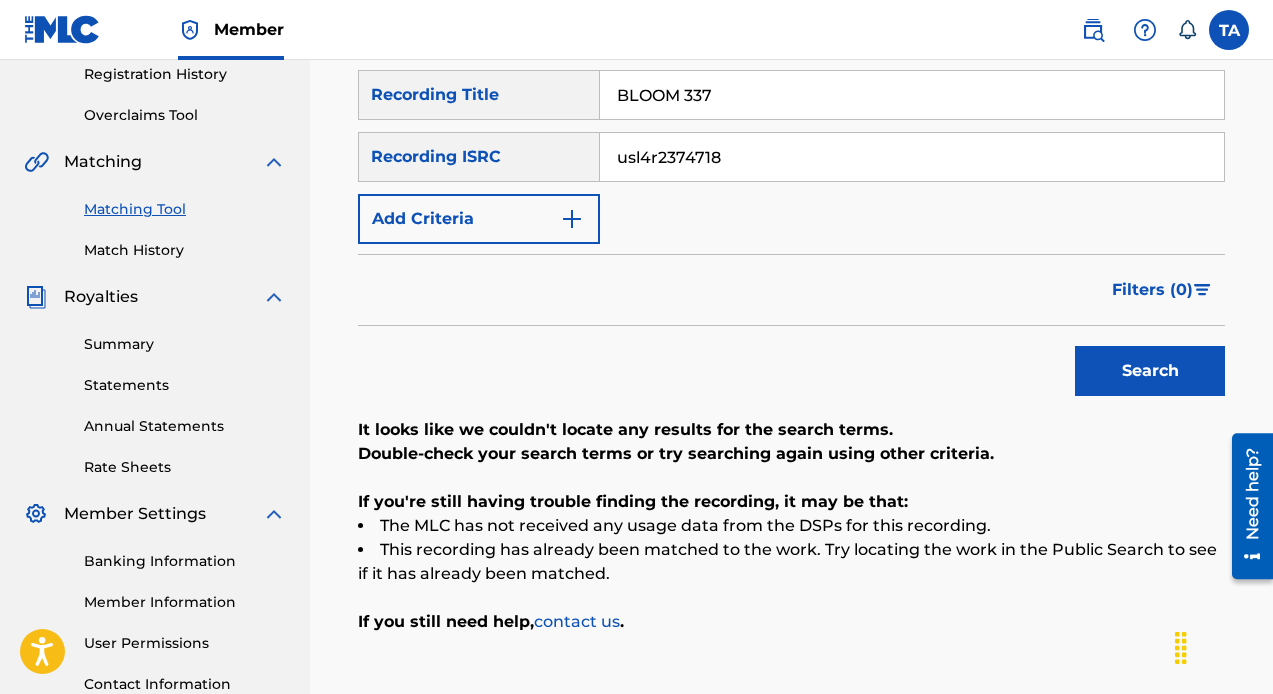 type on "usl4r2374718" 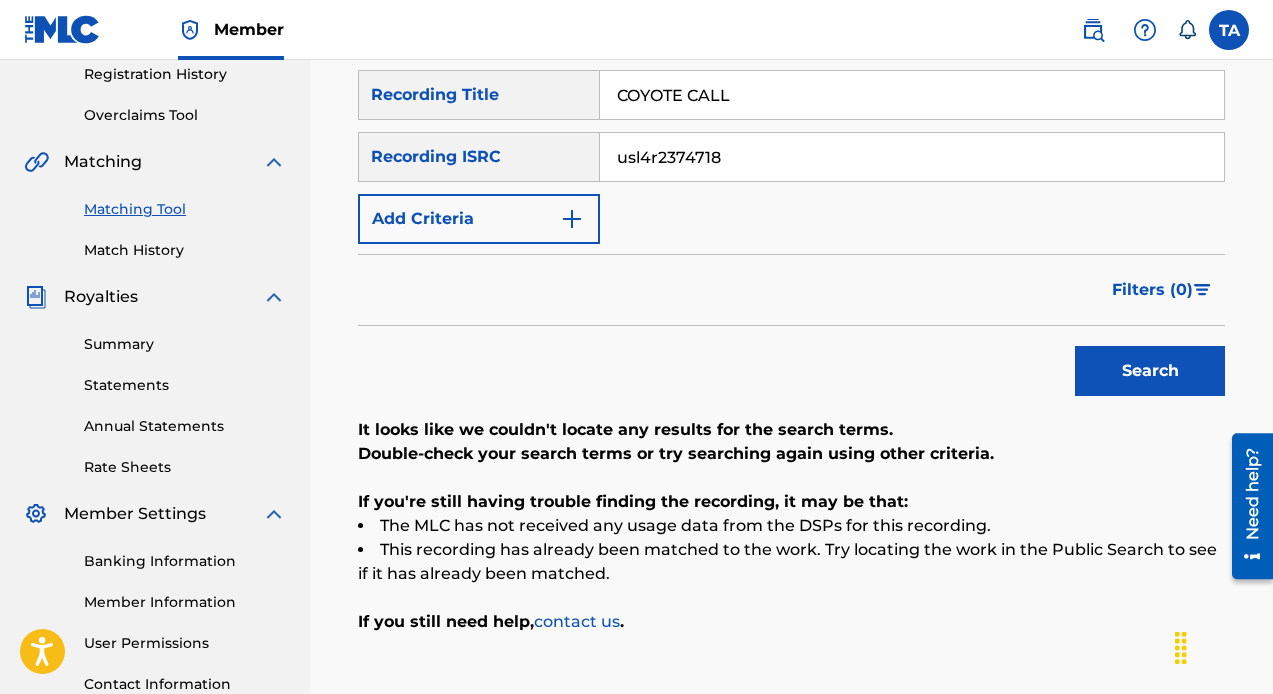 type on "COYOTE CALL" 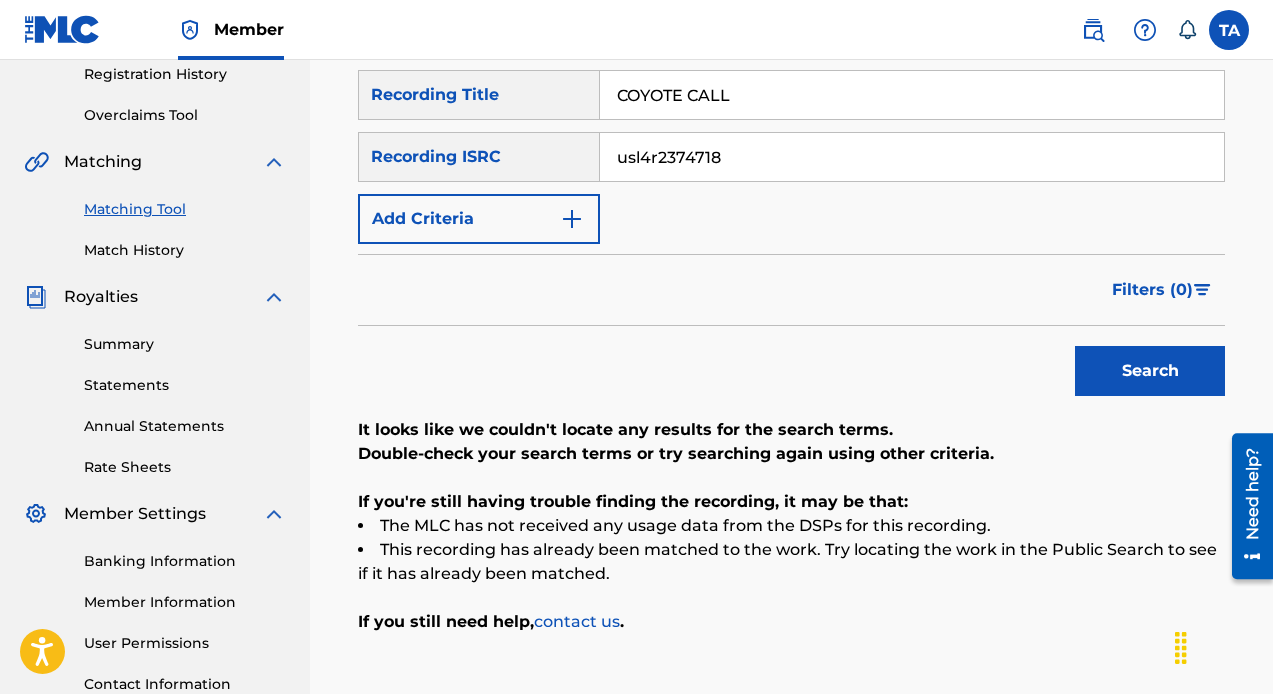 drag, startPoint x: 737, startPoint y: 161, endPoint x: 520, endPoint y: 140, distance: 218.01376 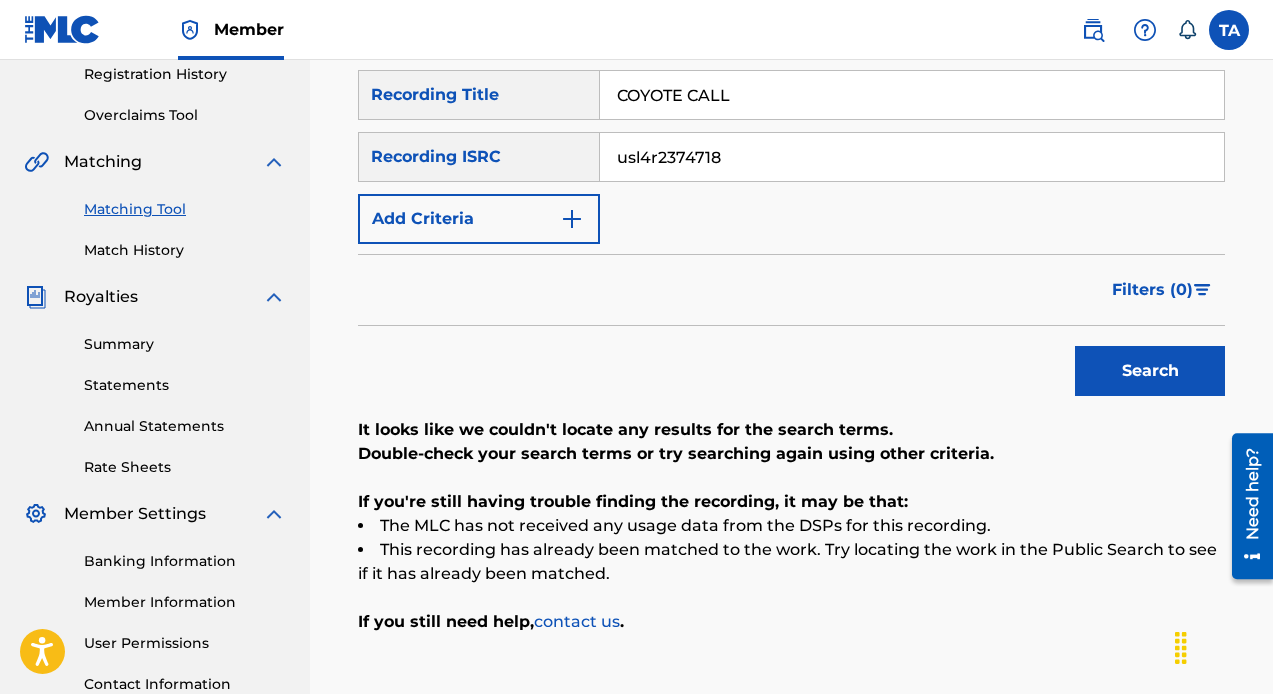 paste on "cgj250498" 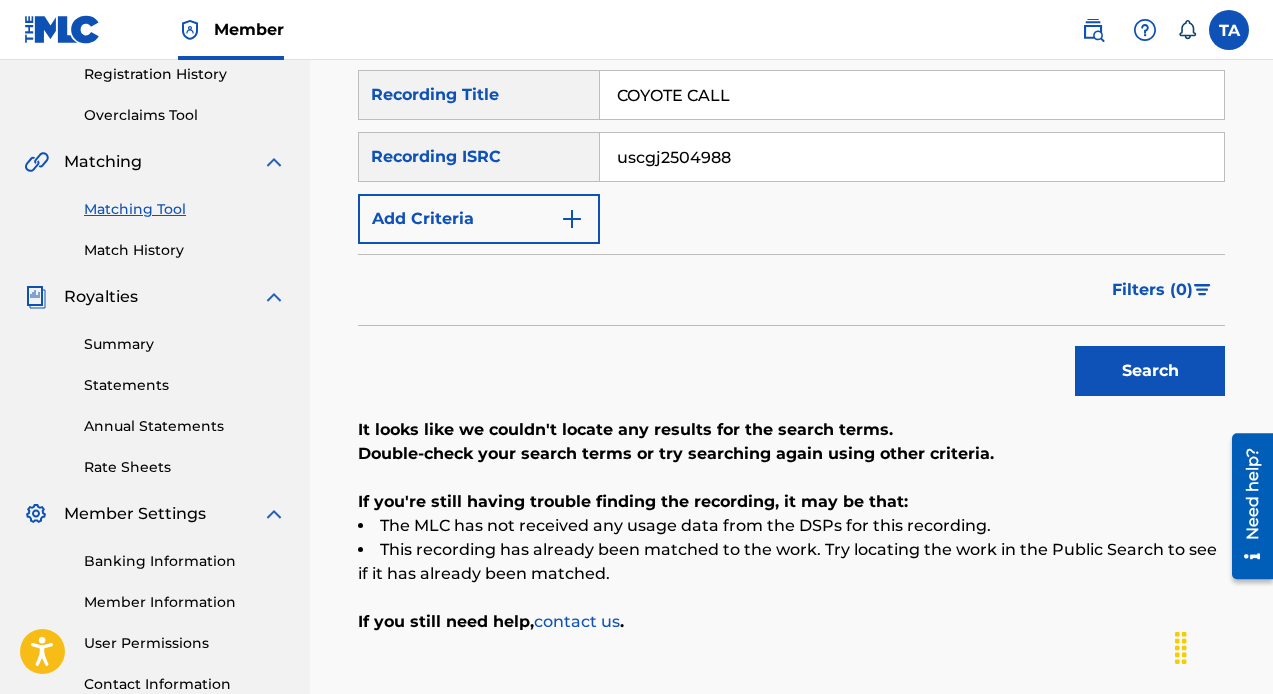 type on "uscgj2504988" 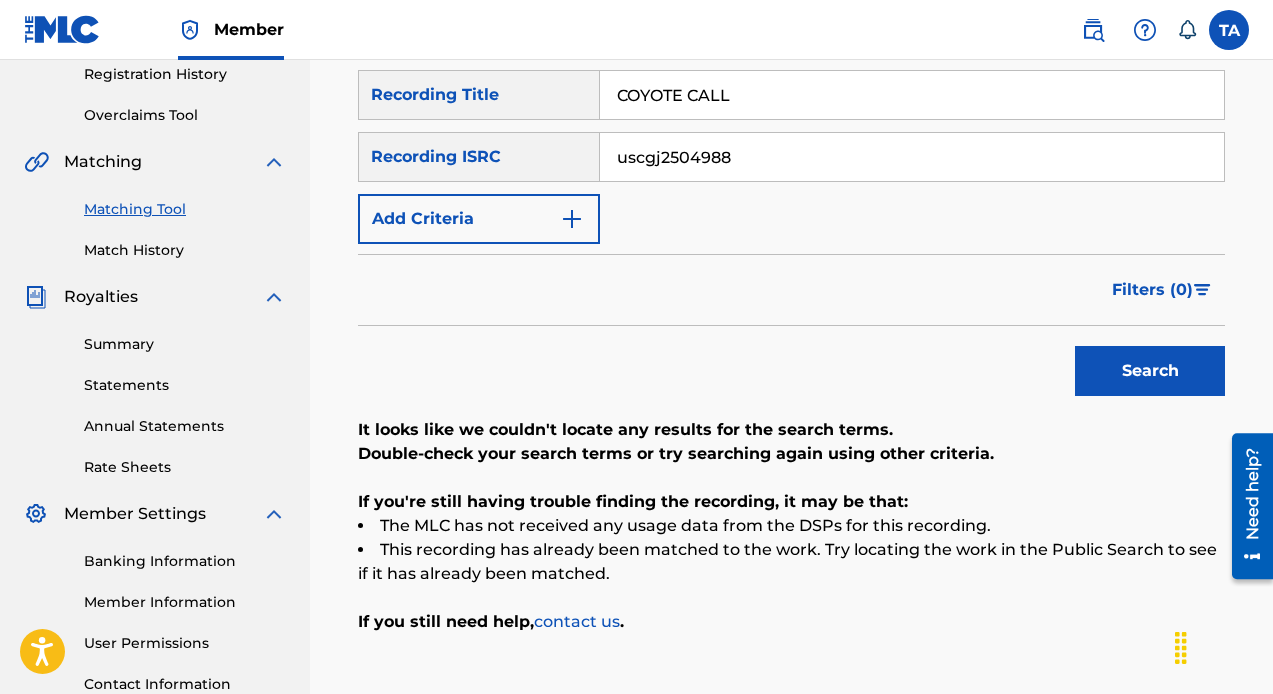 drag, startPoint x: 737, startPoint y: 100, endPoint x: 520, endPoint y: 58, distance: 221.02715 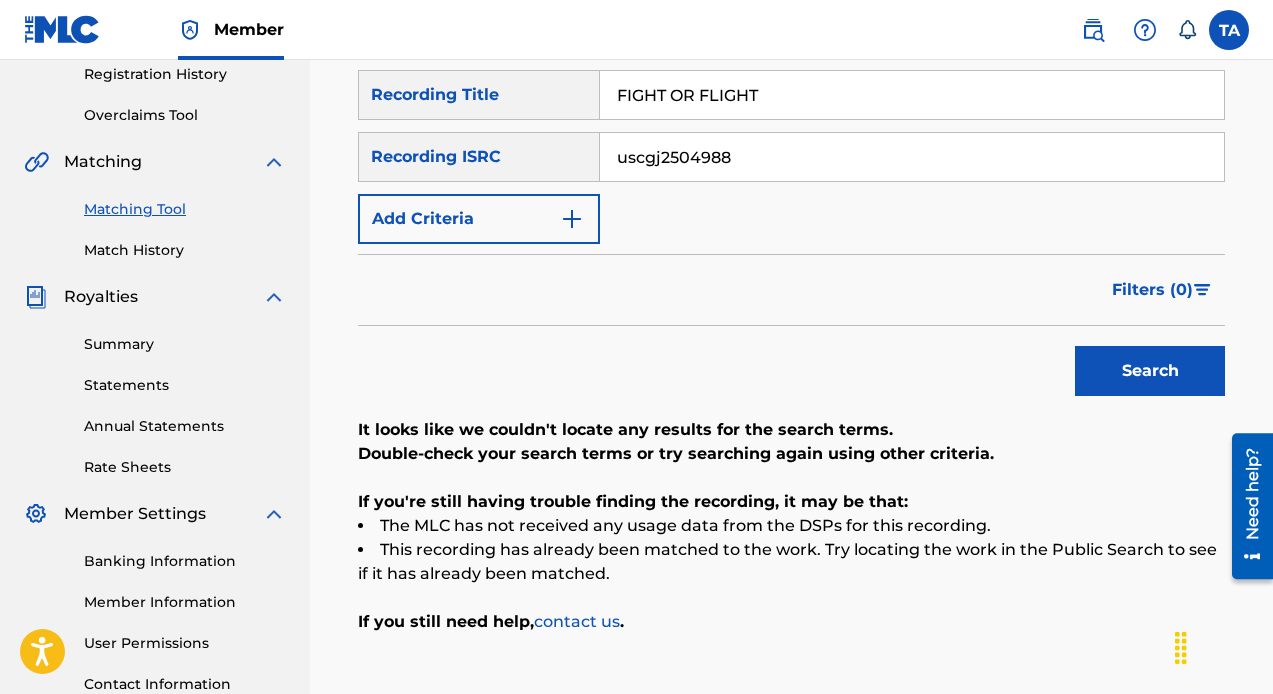 type on "FIGHT OR FLIGHT" 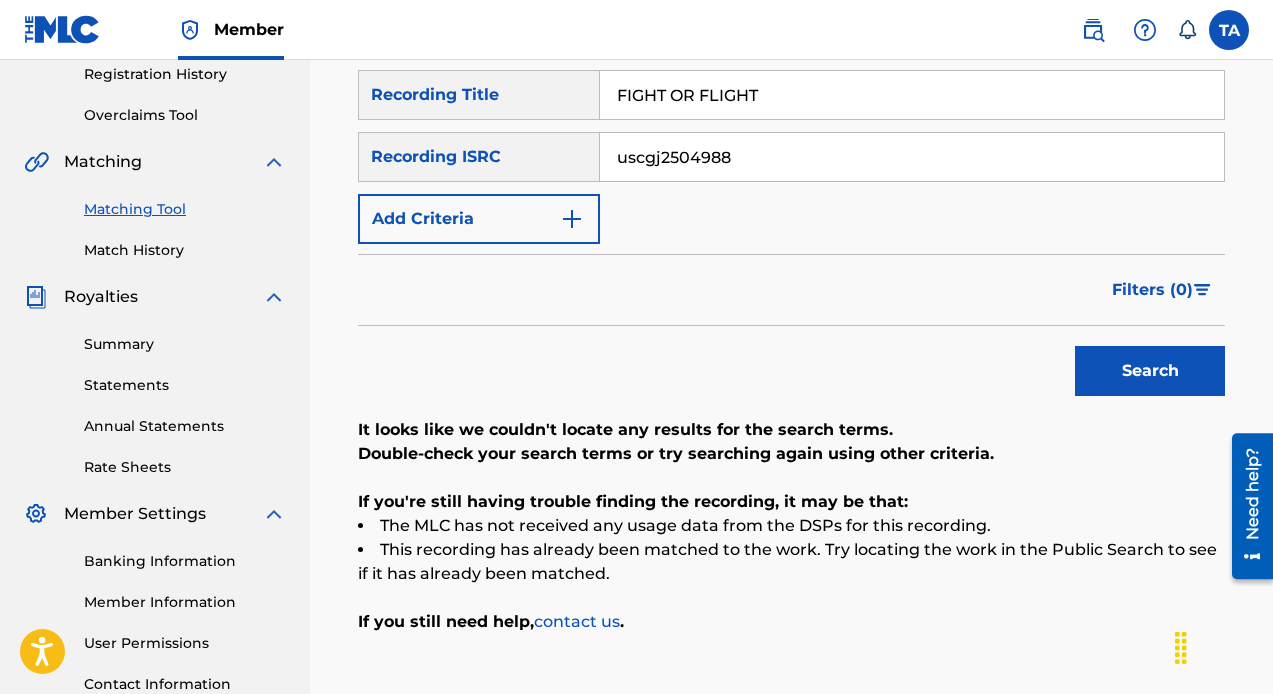 drag, startPoint x: 753, startPoint y: 165, endPoint x: 528, endPoint y: 137, distance: 226.73553 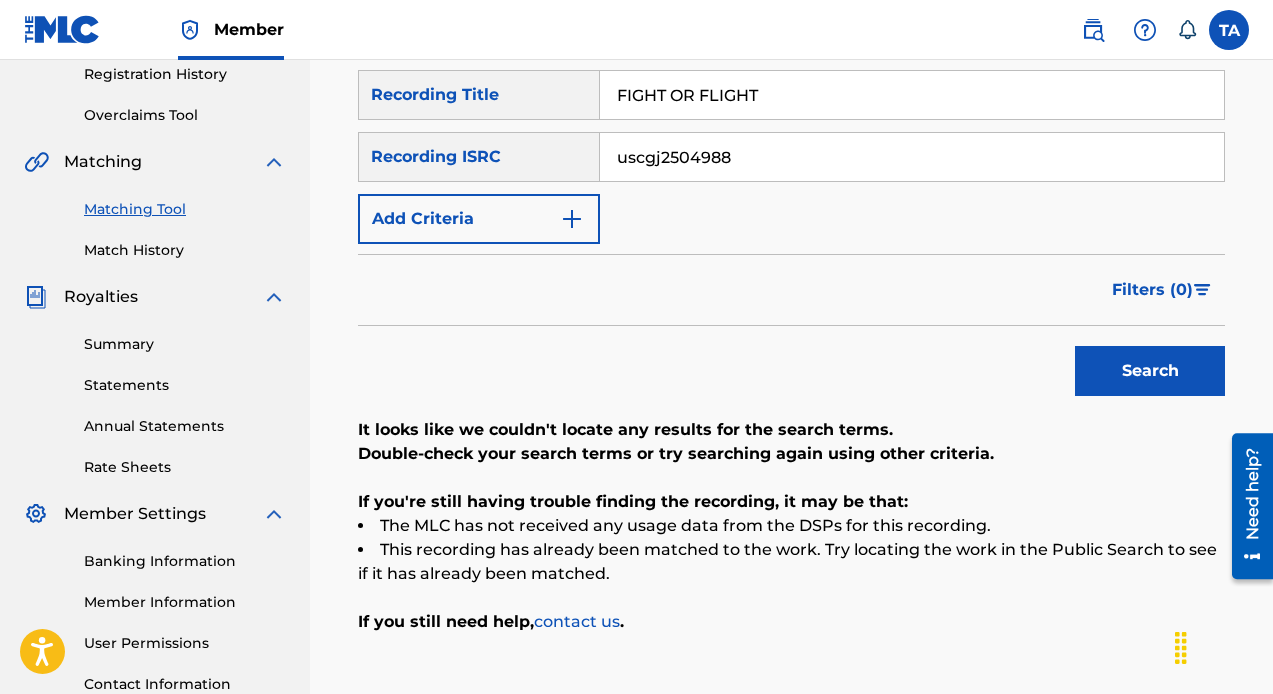 paste on "h252510" 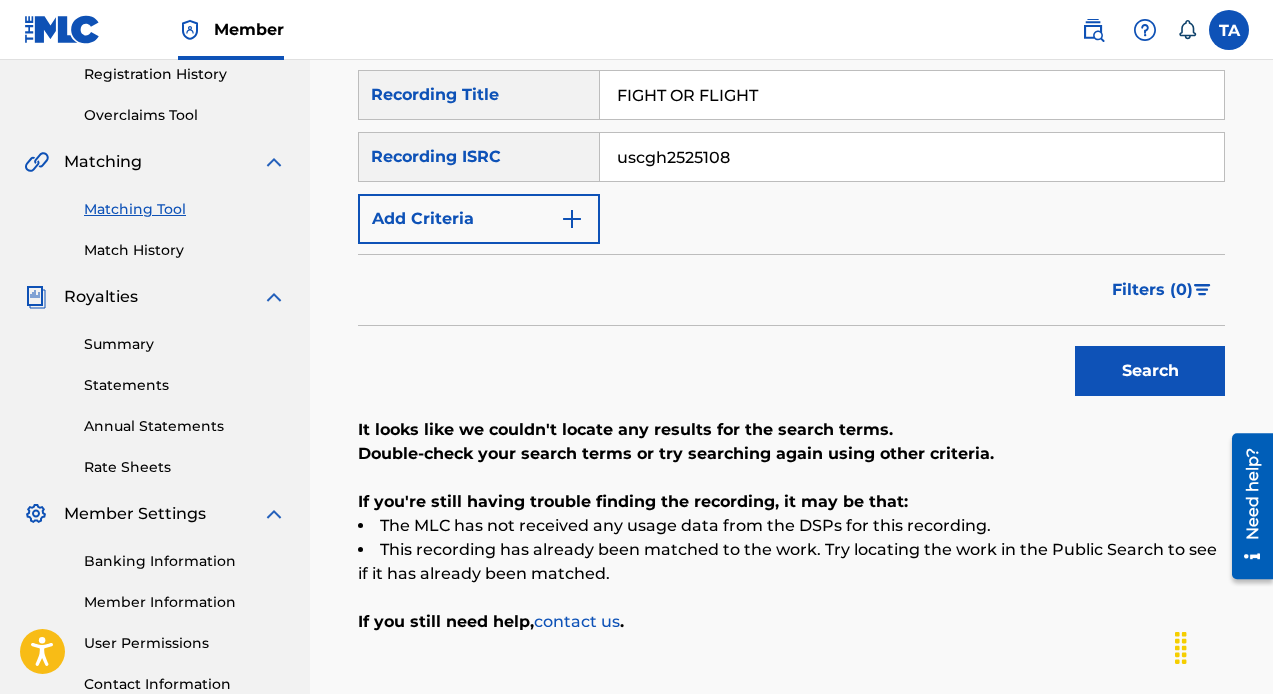 type on "uscgh2525108" 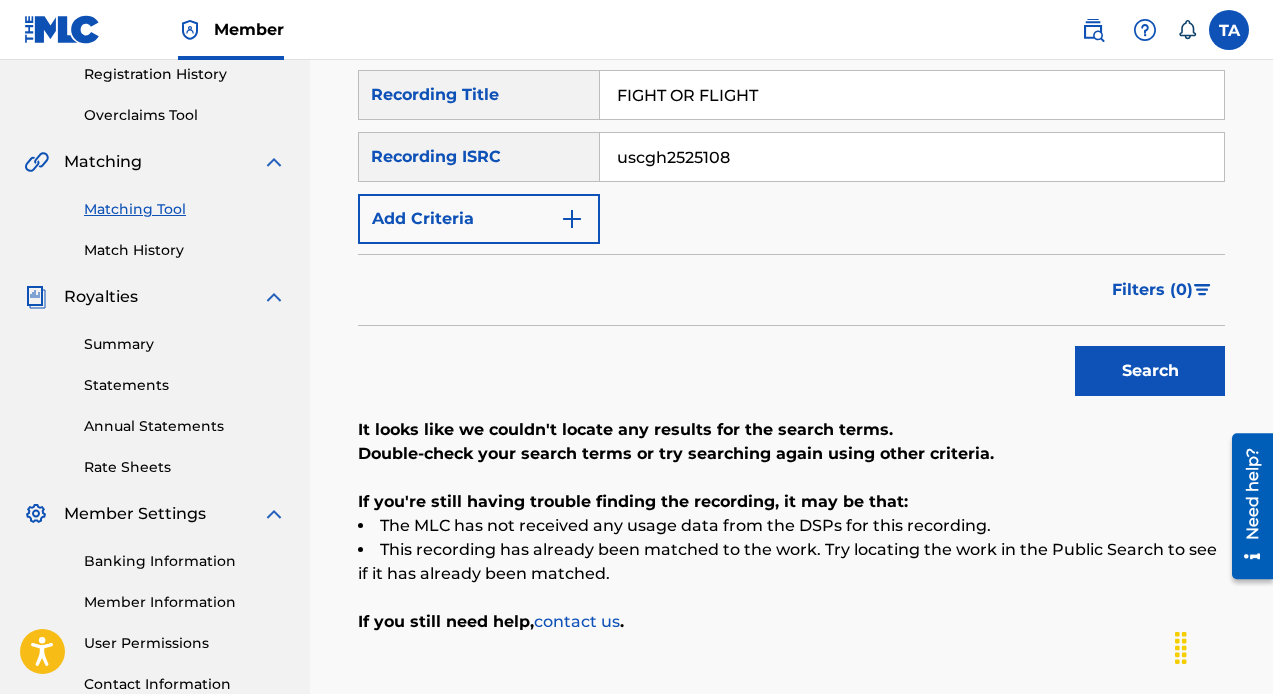 drag, startPoint x: 756, startPoint y: 96, endPoint x: 454, endPoint y: 76, distance: 302.66153 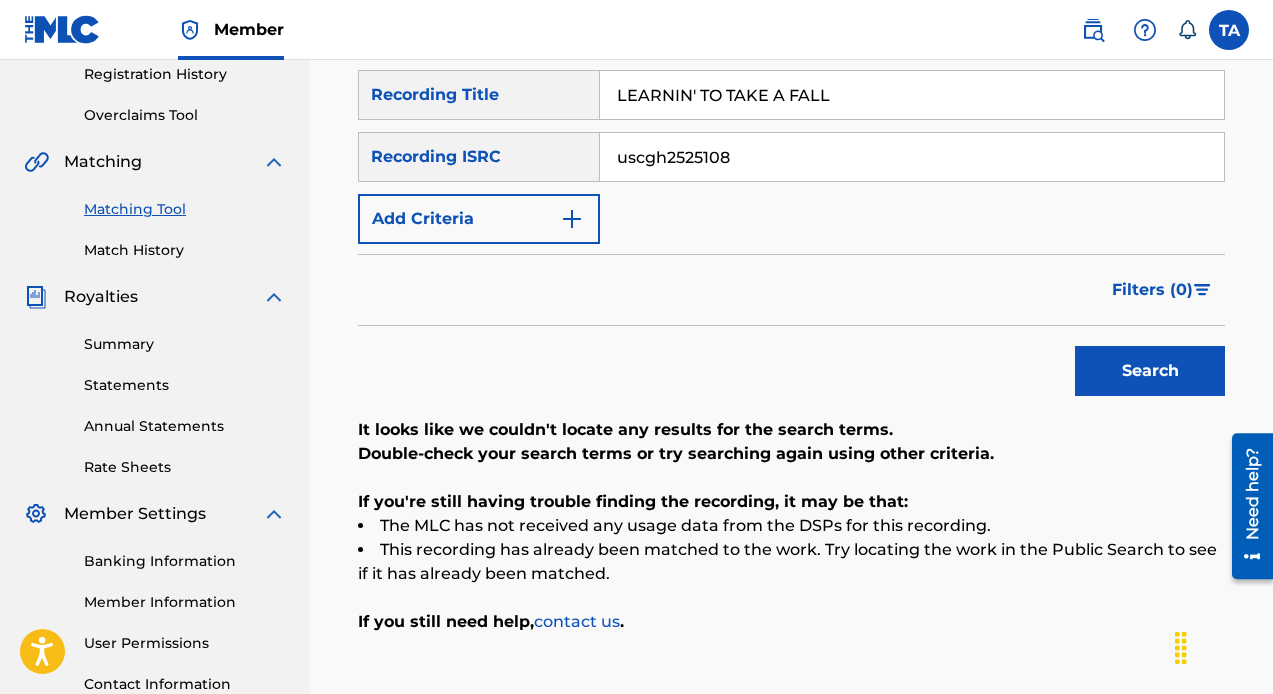 type on "LEARNIN' TO TAKE A FALL" 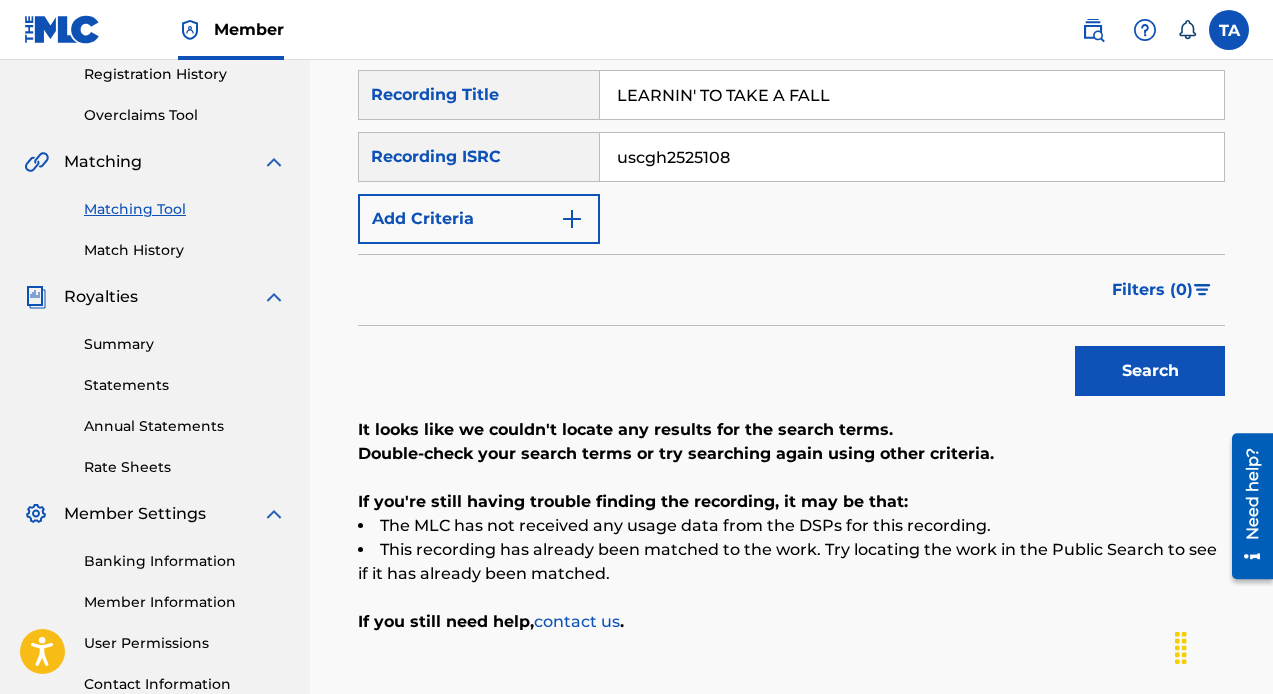 drag, startPoint x: 737, startPoint y: 162, endPoint x: 461, endPoint y: 158, distance: 276.029 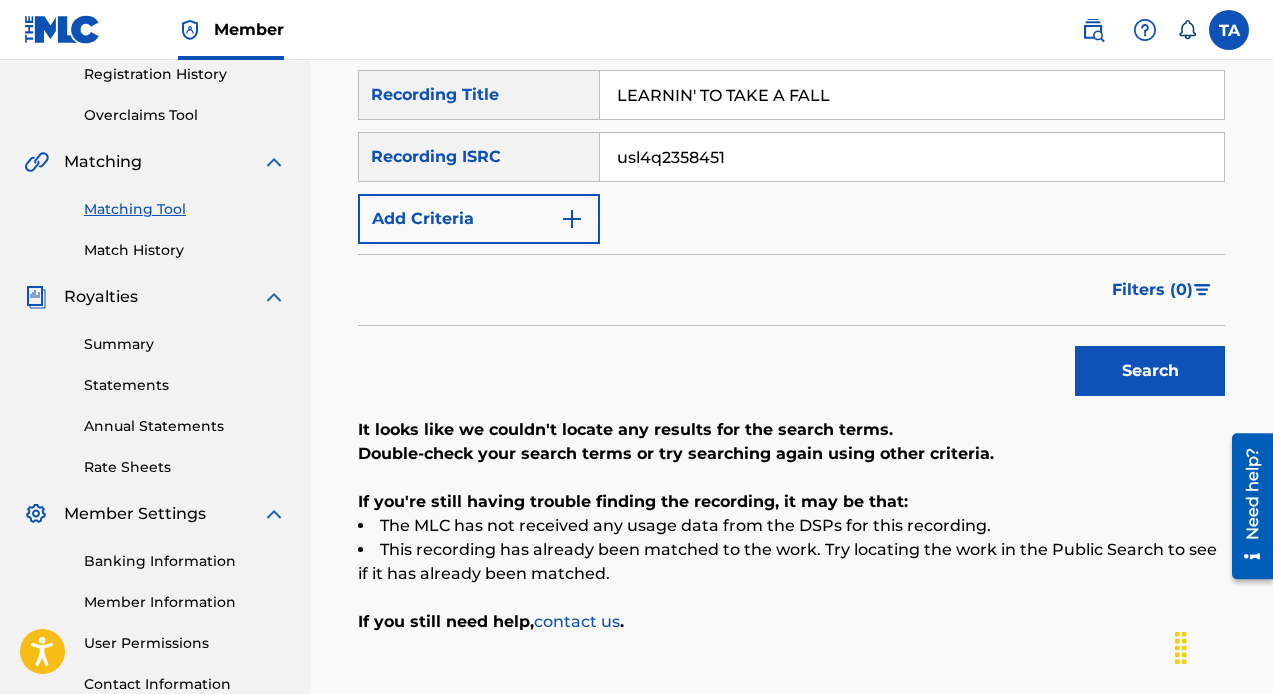 click on "Filters ( 0 )" at bounding box center [791, 290] 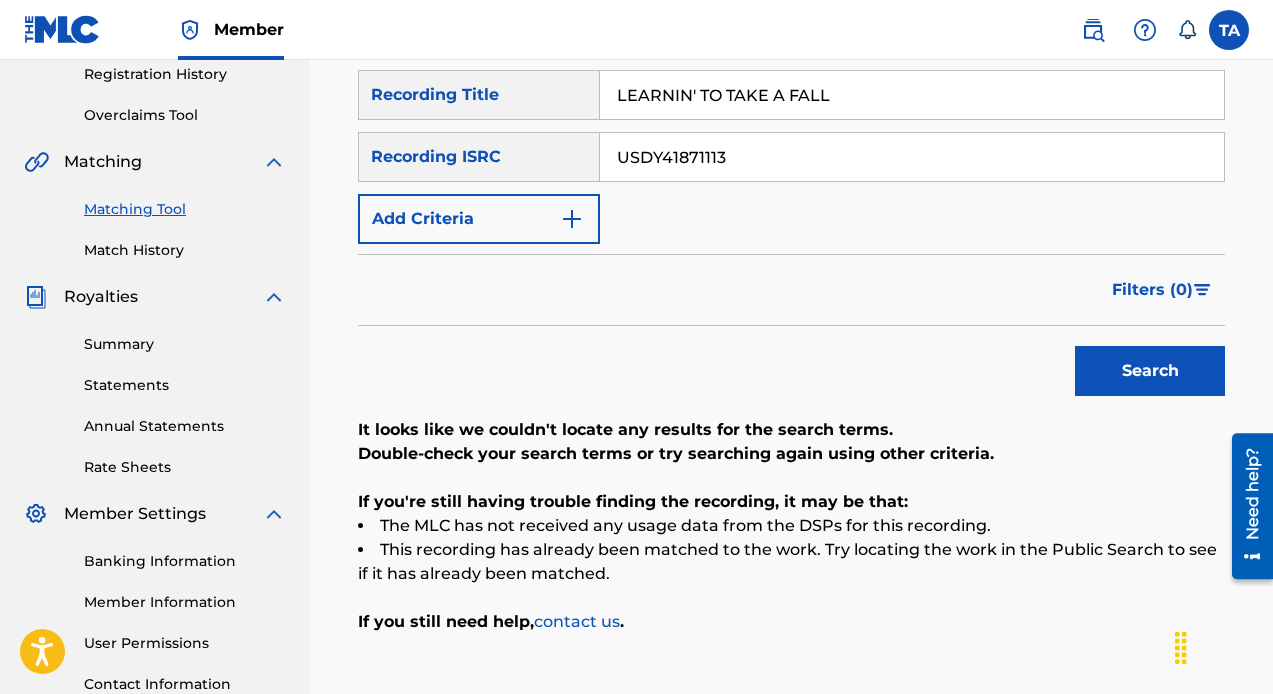 type on "USDY41871113" 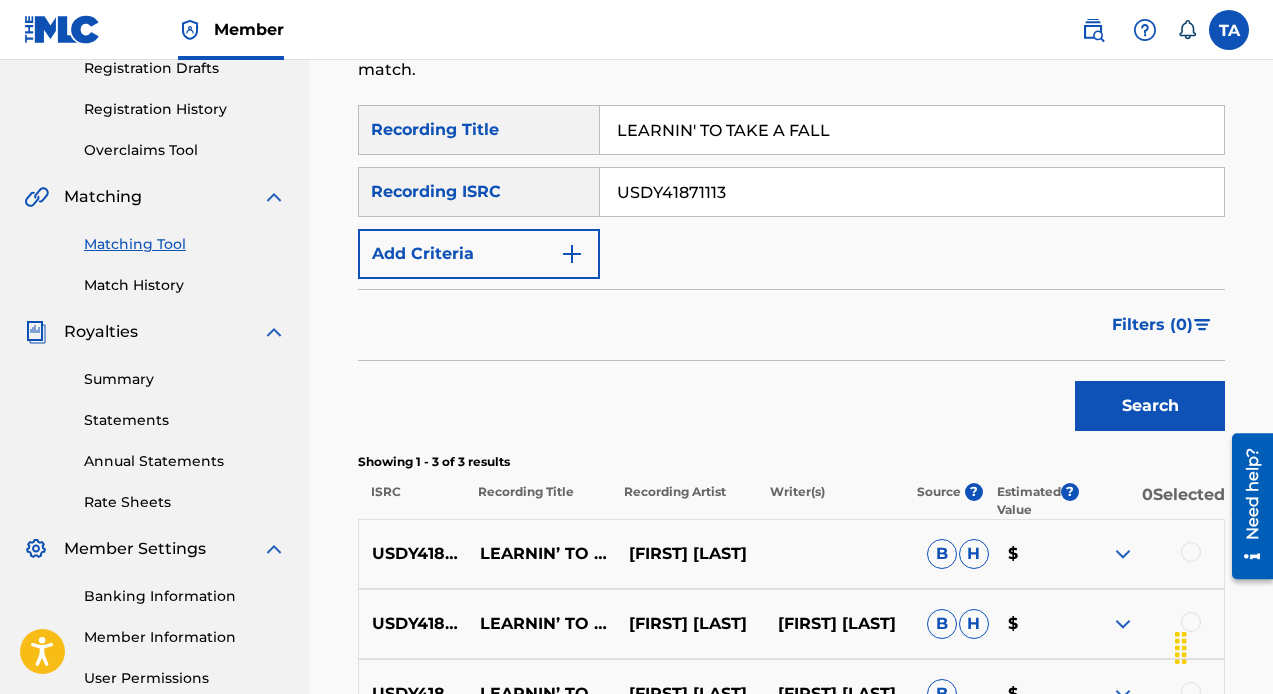 scroll, scrollTop: 580, scrollLeft: 0, axis: vertical 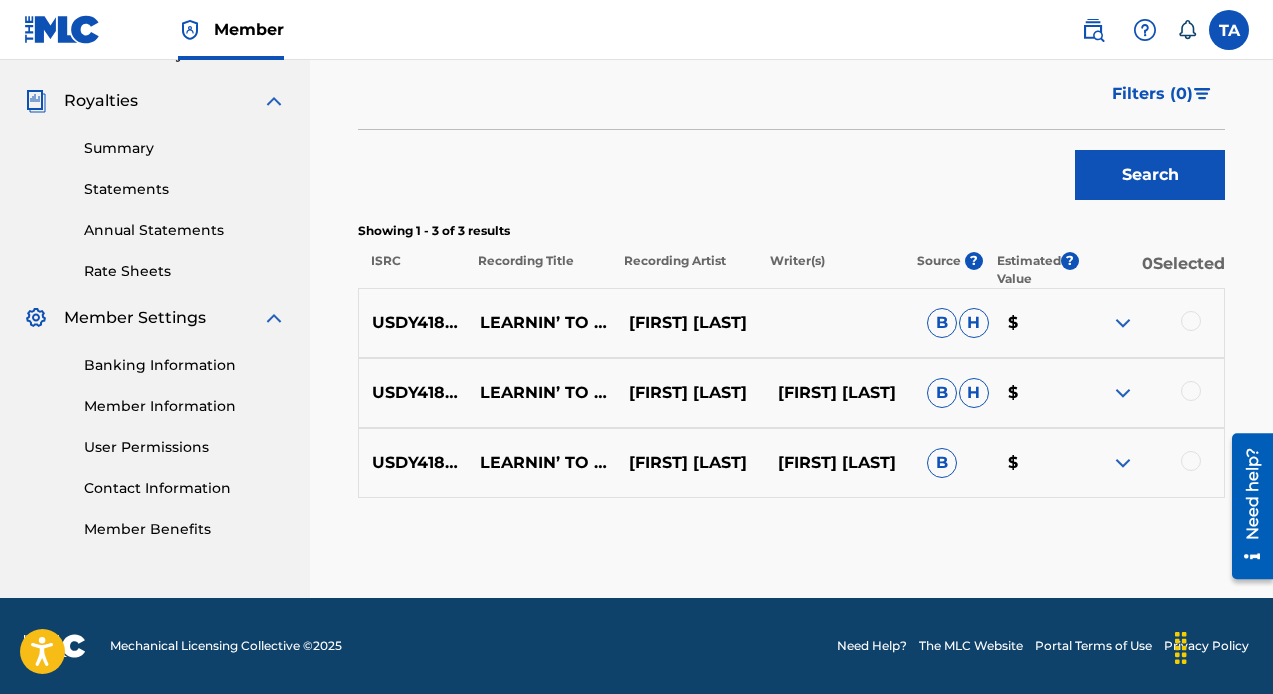 click at bounding box center (1123, 323) 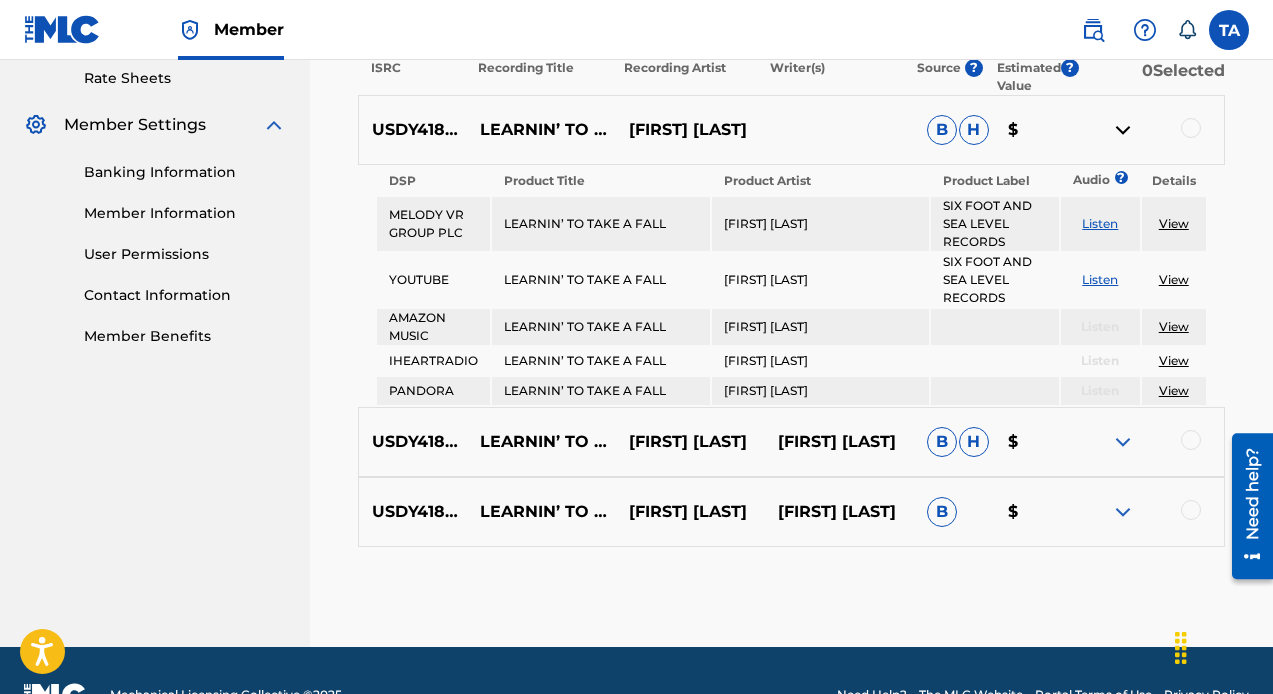 scroll, scrollTop: 793, scrollLeft: 0, axis: vertical 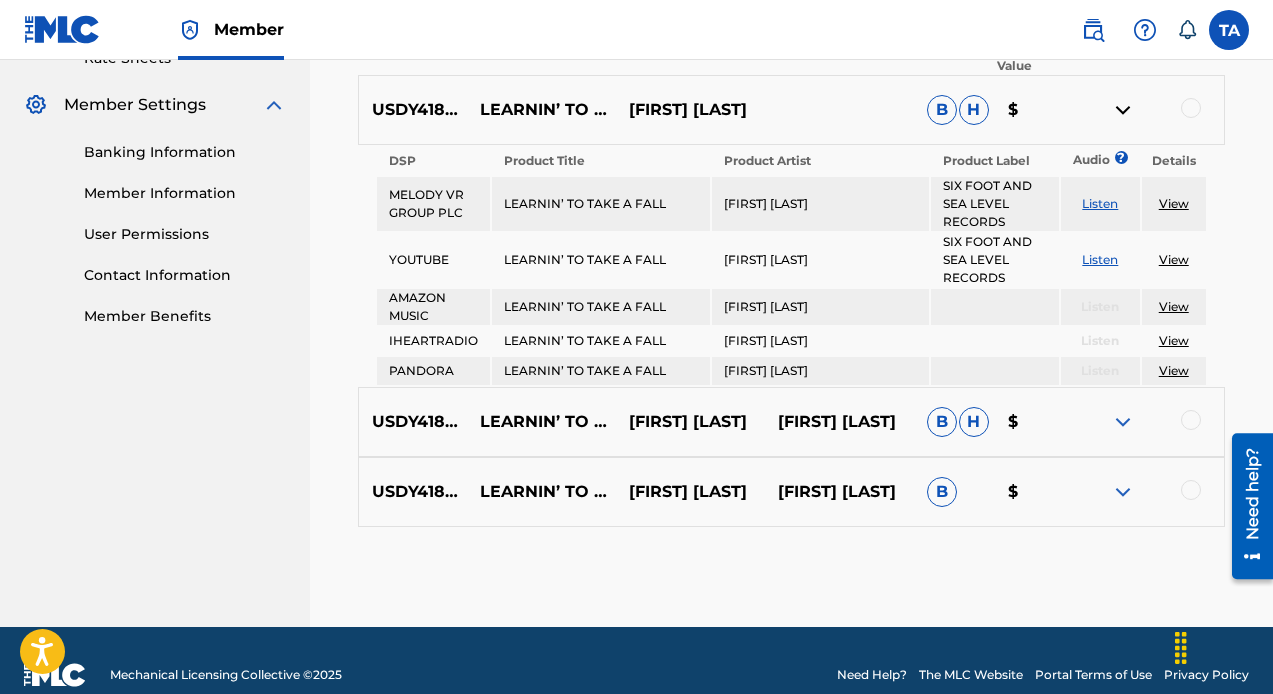 click at bounding box center [1123, 422] 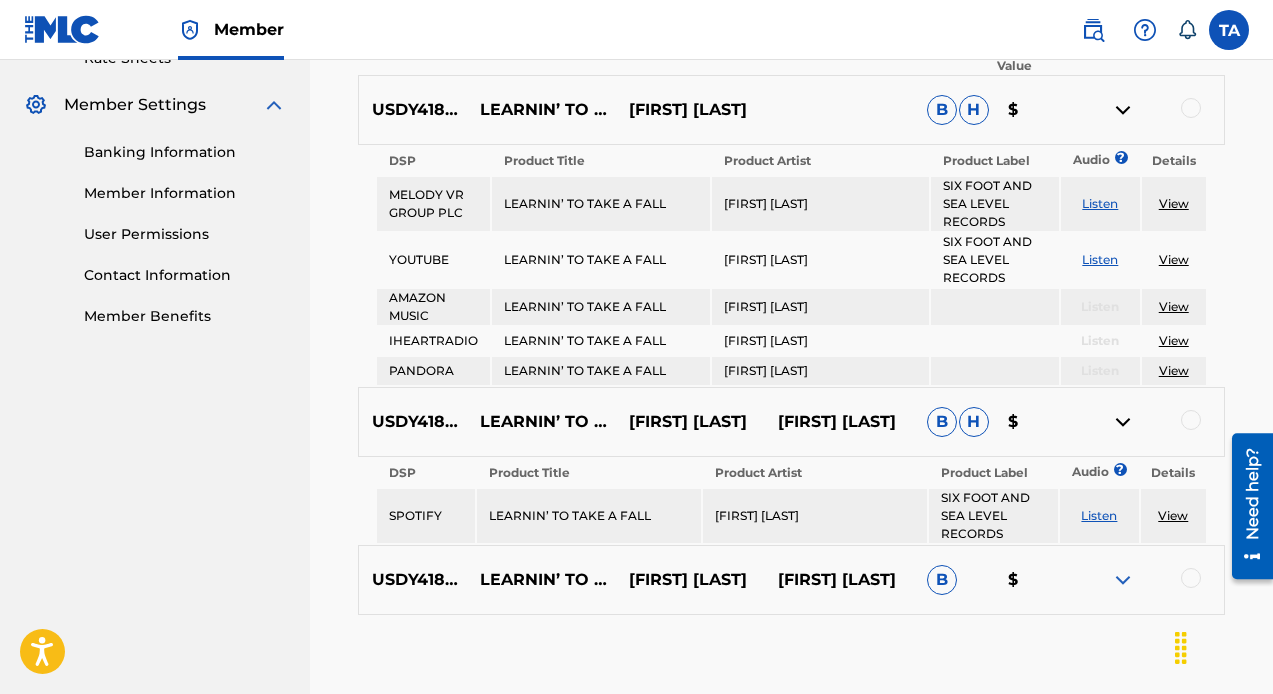 scroll, scrollTop: 910, scrollLeft: 0, axis: vertical 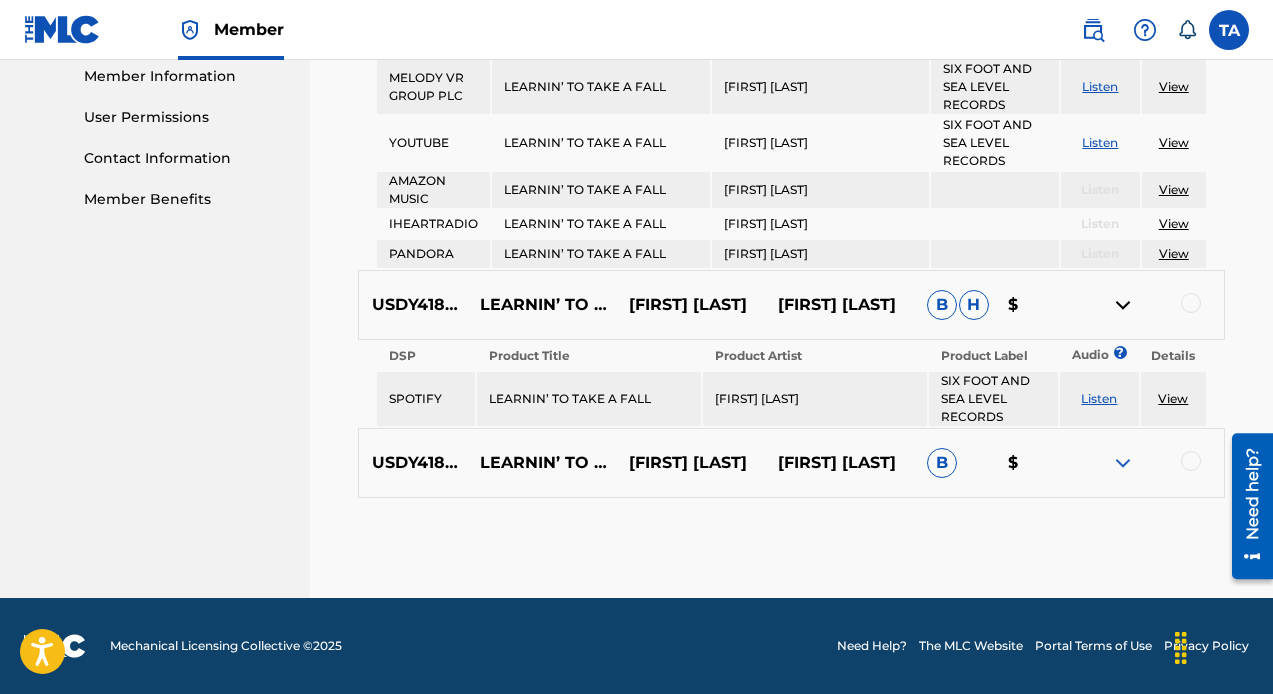 click at bounding box center (1123, 463) 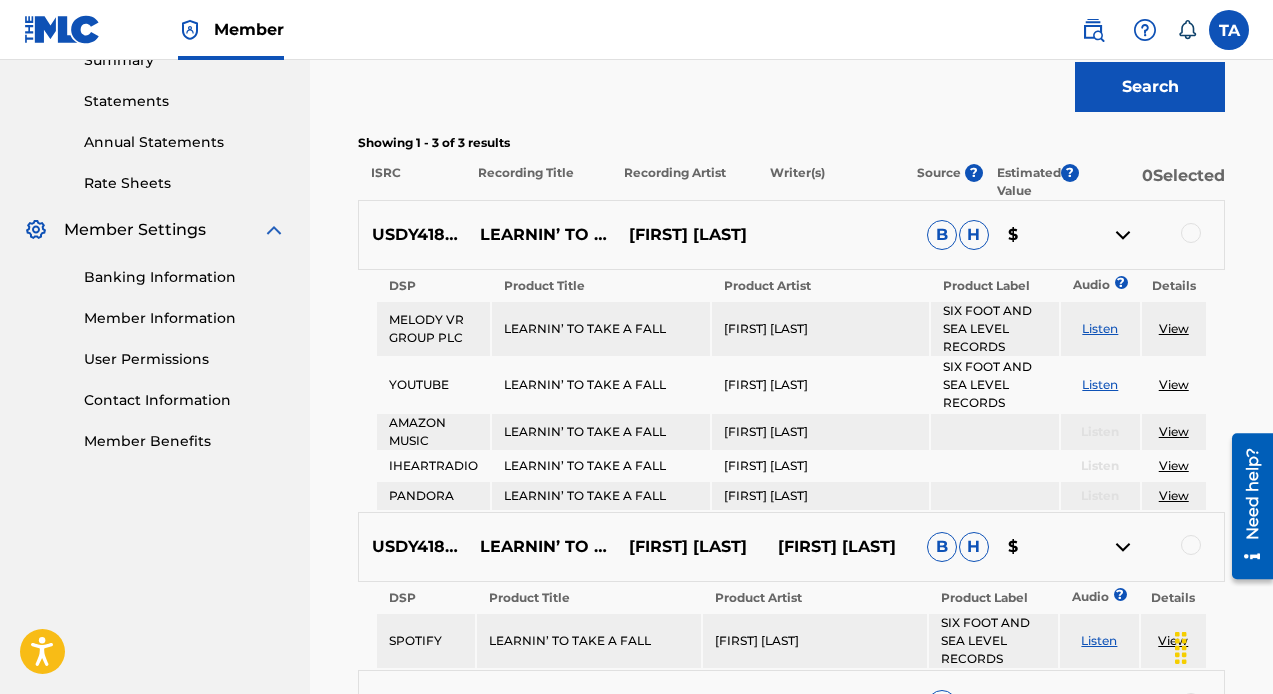 scroll, scrollTop: 665, scrollLeft: 0, axis: vertical 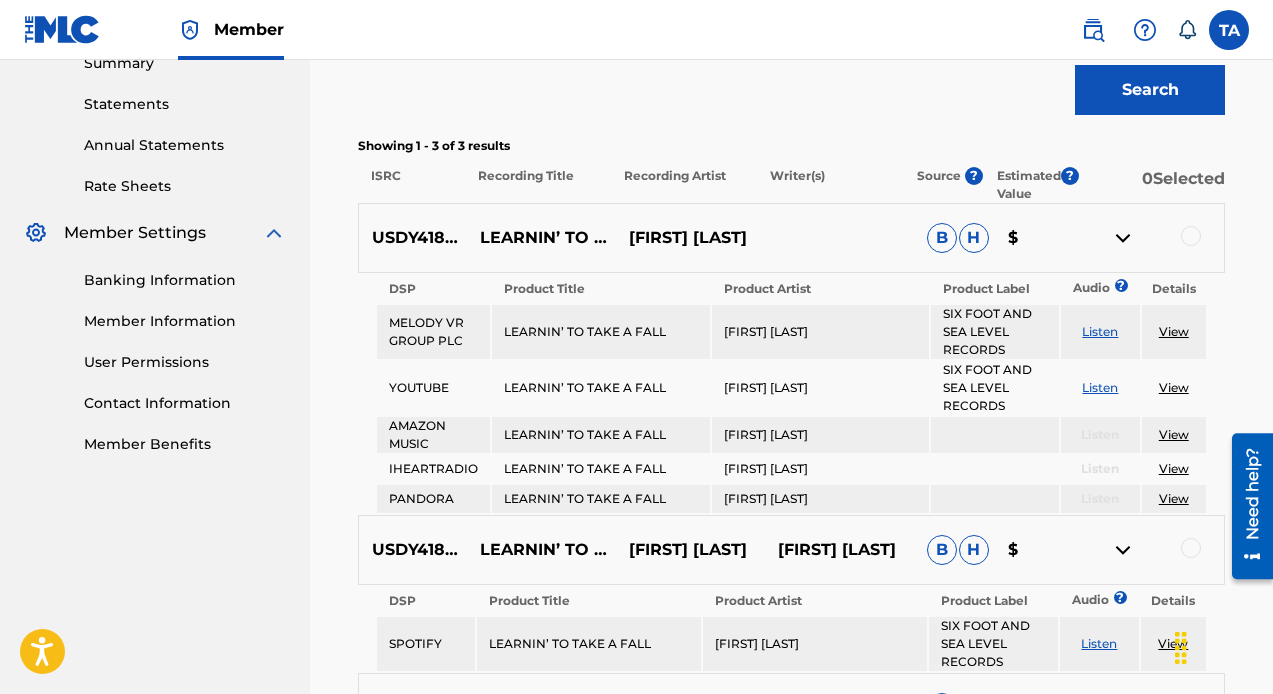 click at bounding box center (1191, 236) 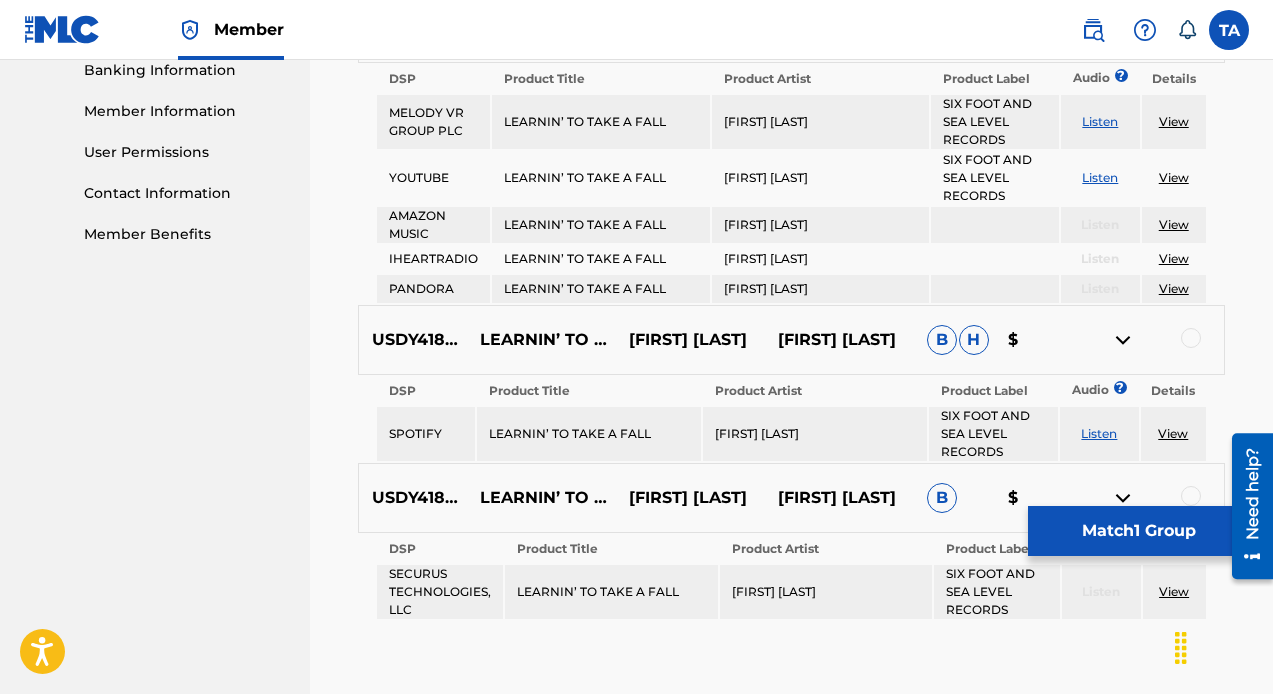 scroll, scrollTop: 894, scrollLeft: 0, axis: vertical 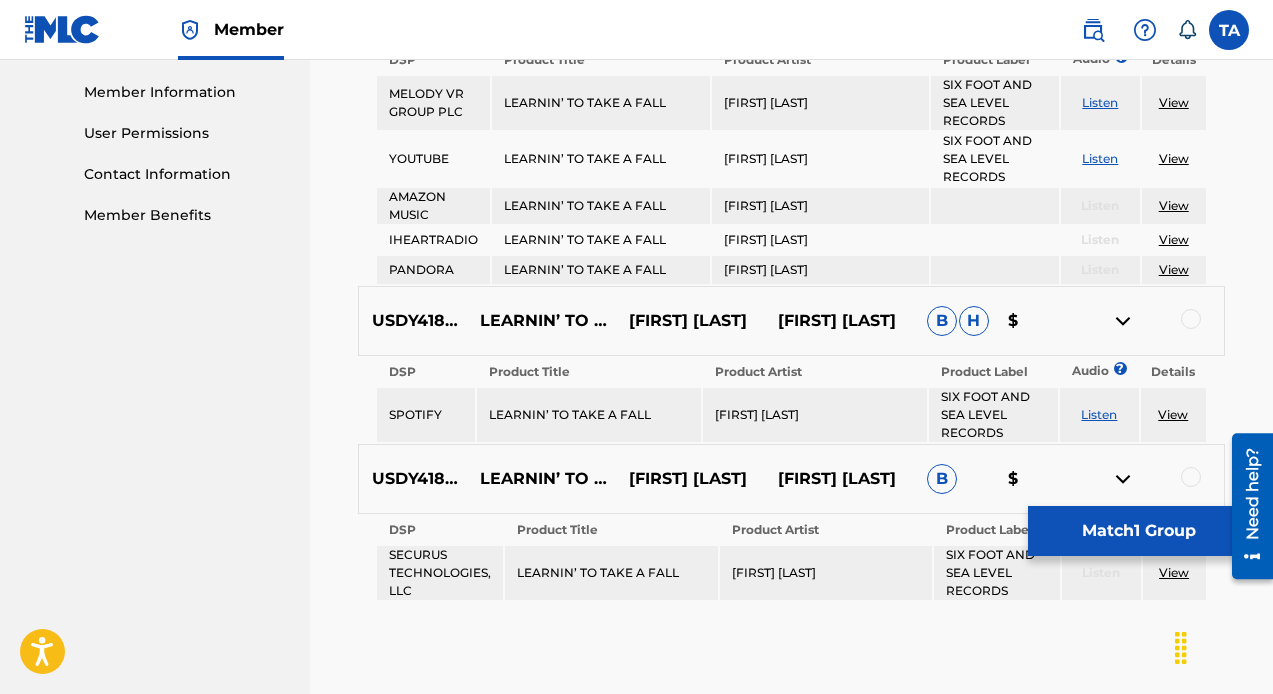 click at bounding box center (1191, 319) 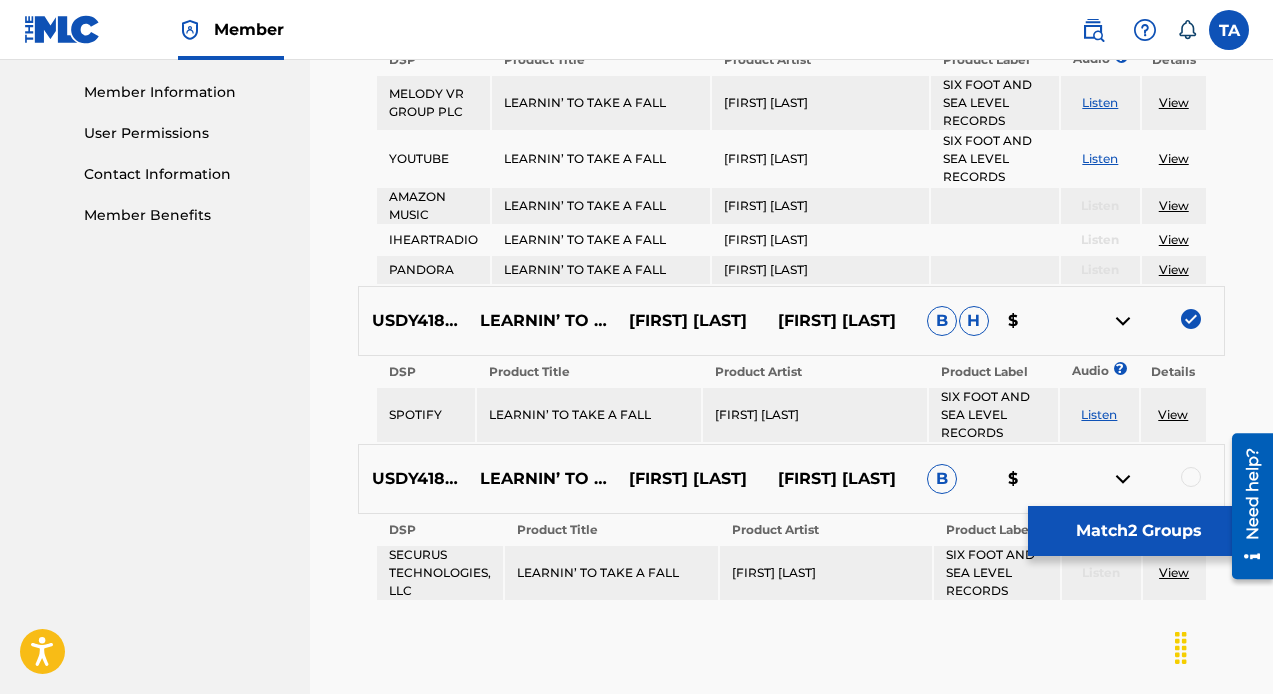 scroll, scrollTop: 998, scrollLeft: 0, axis: vertical 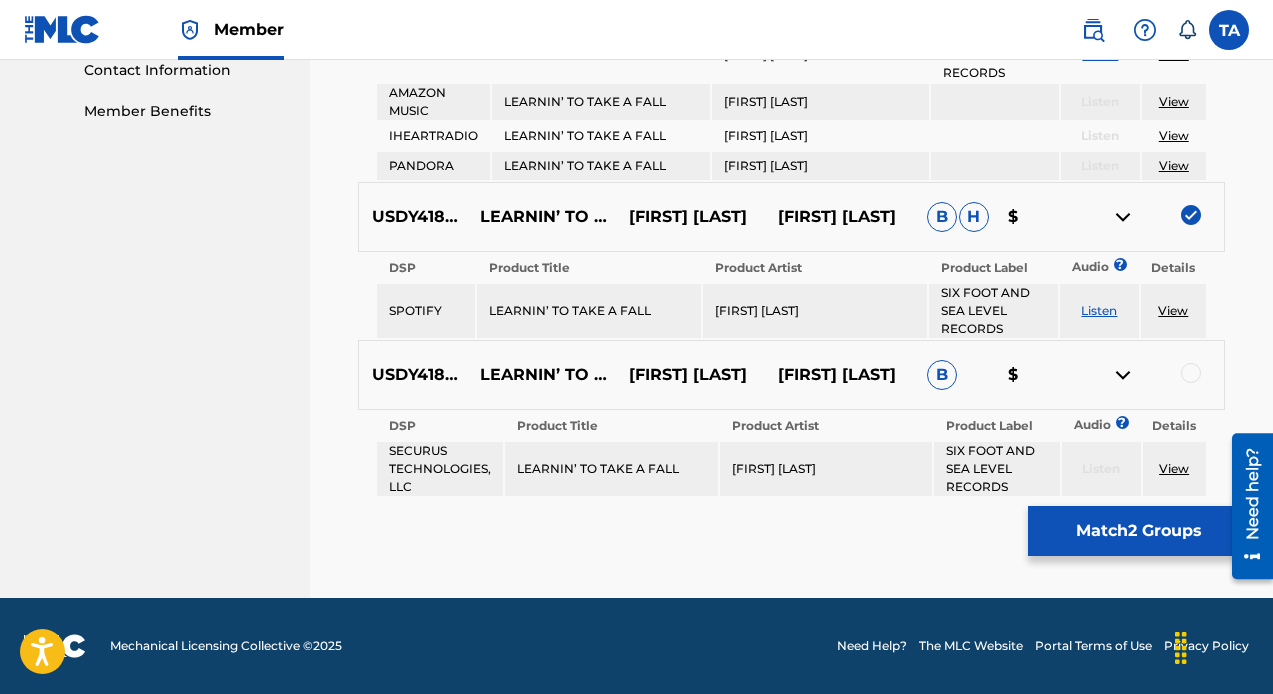 click at bounding box center [1191, 373] 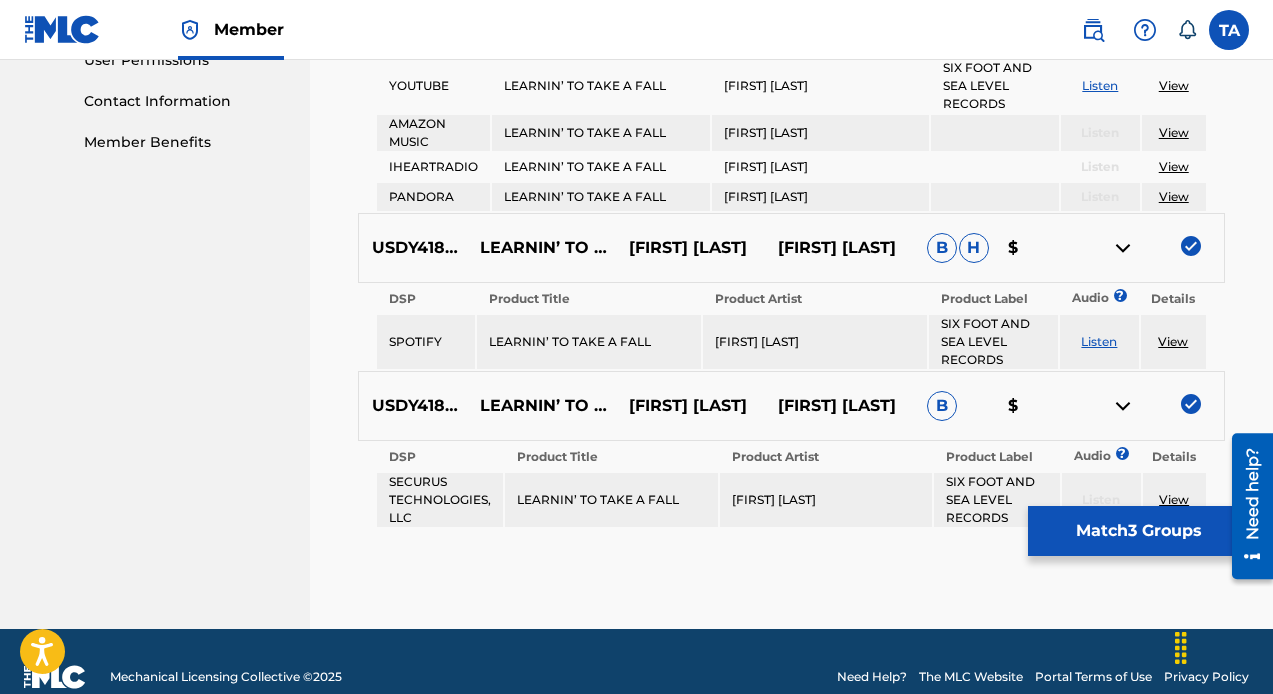 scroll, scrollTop: 998, scrollLeft: 0, axis: vertical 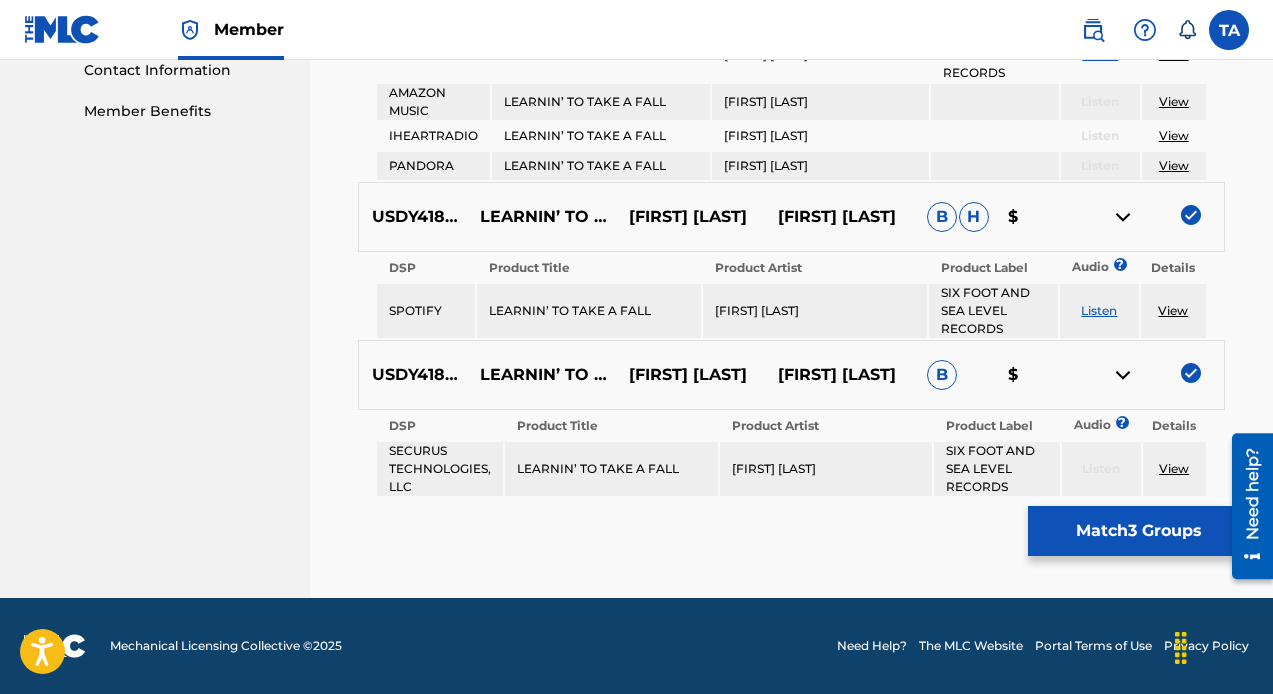 click on "Match  3 Groups" at bounding box center (1138, 531) 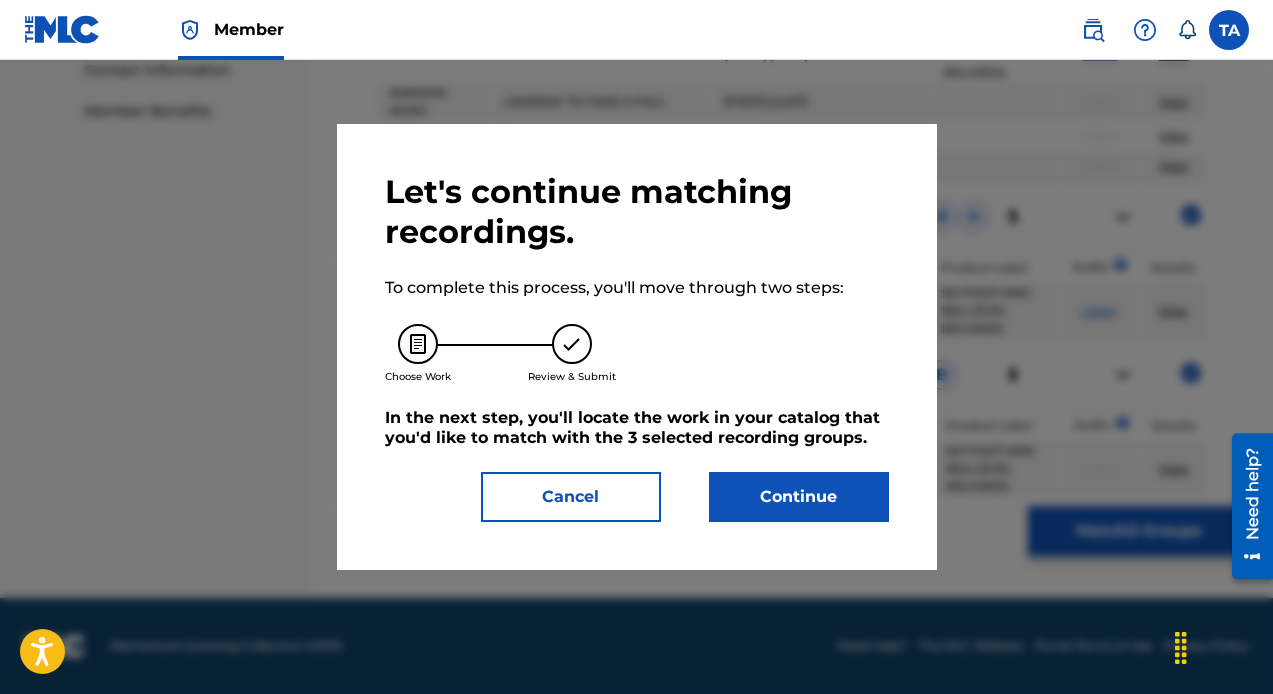 click on "Continue" at bounding box center [799, 497] 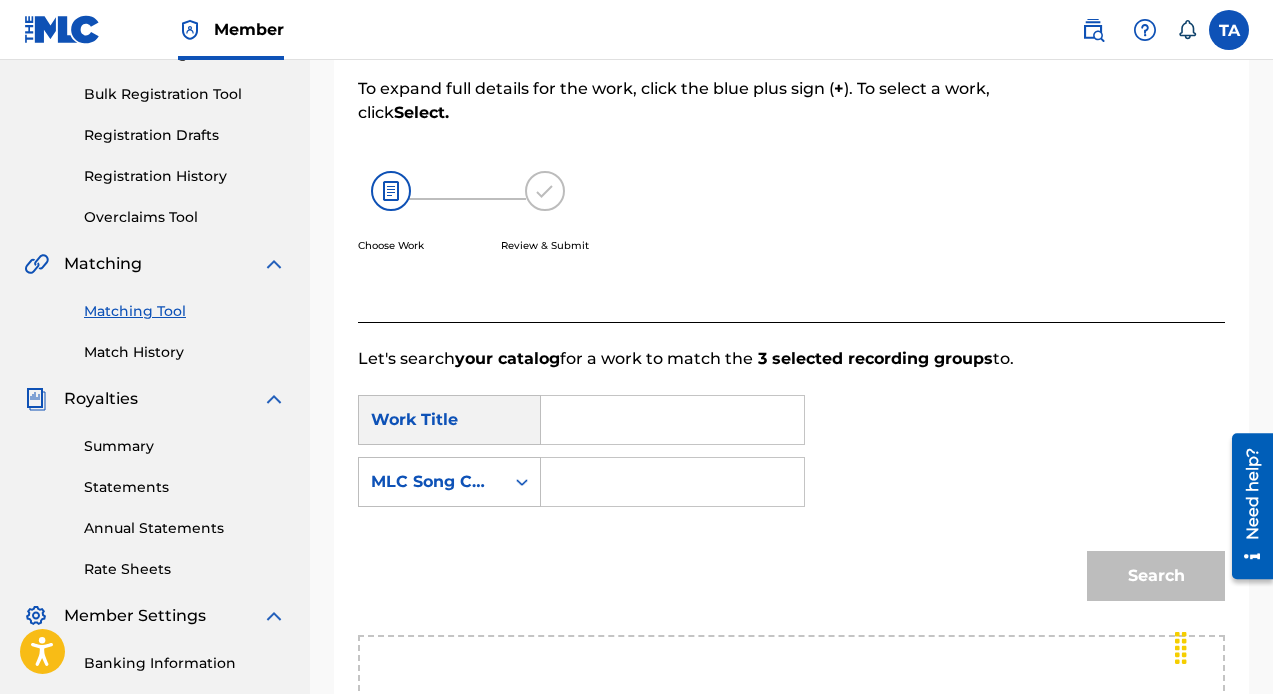 scroll, scrollTop: 279, scrollLeft: 0, axis: vertical 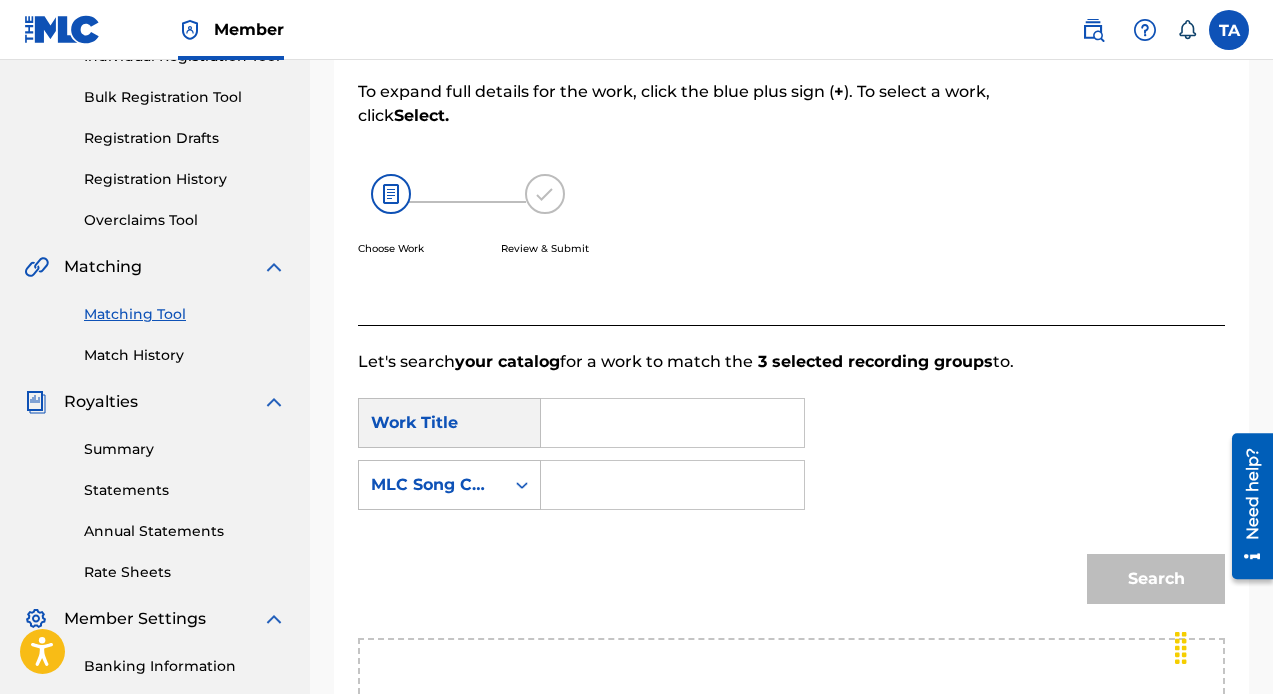 click at bounding box center (672, 423) 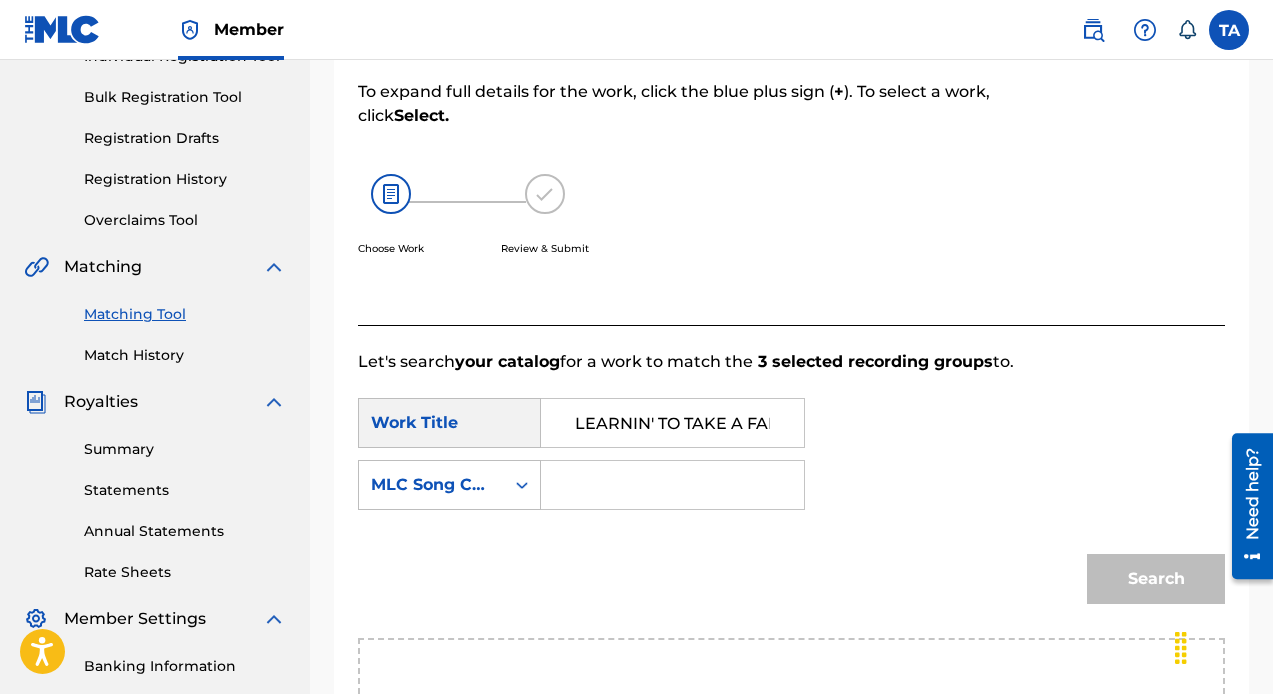 scroll, scrollTop: 0, scrollLeft: 26, axis: horizontal 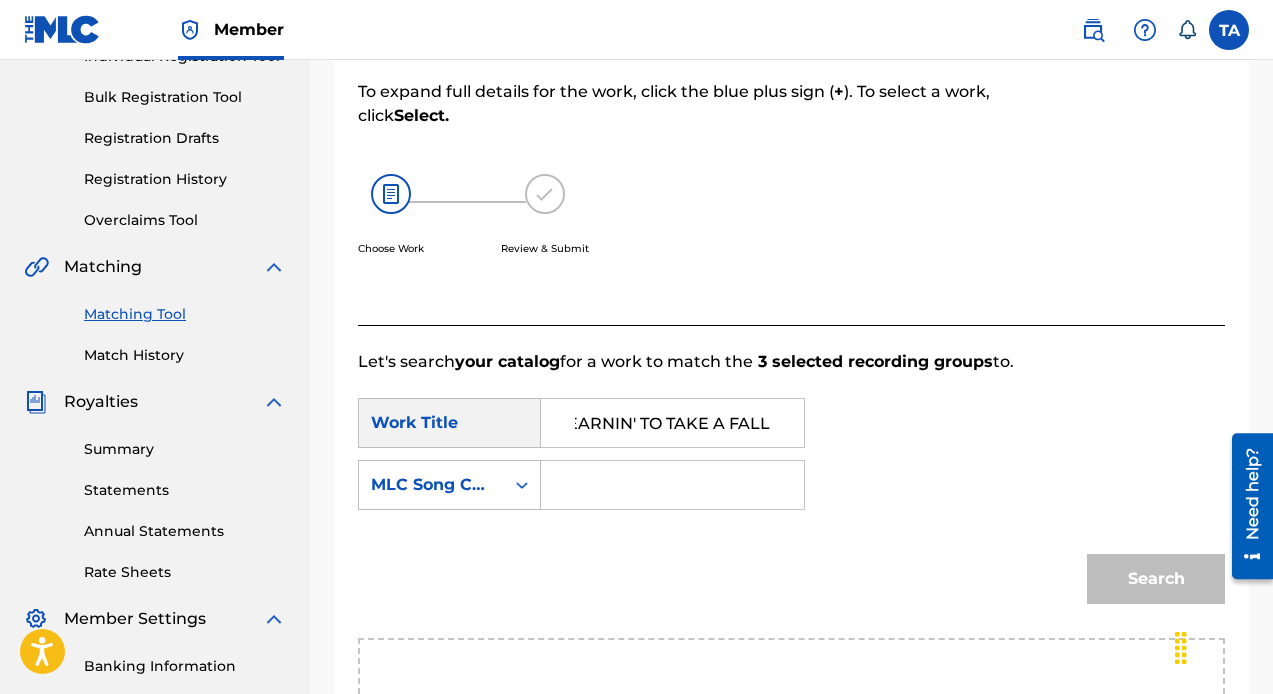 type on "LEARNIN' TO TAKE A FALL" 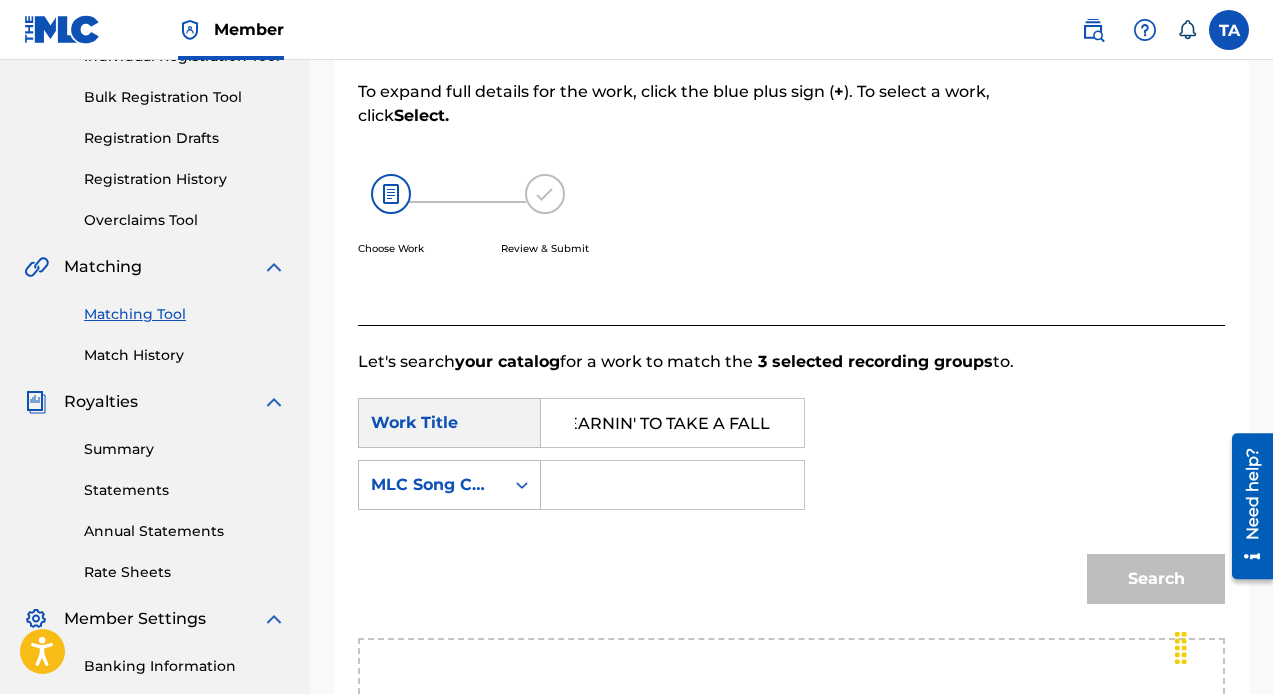 scroll, scrollTop: 0, scrollLeft: 0, axis: both 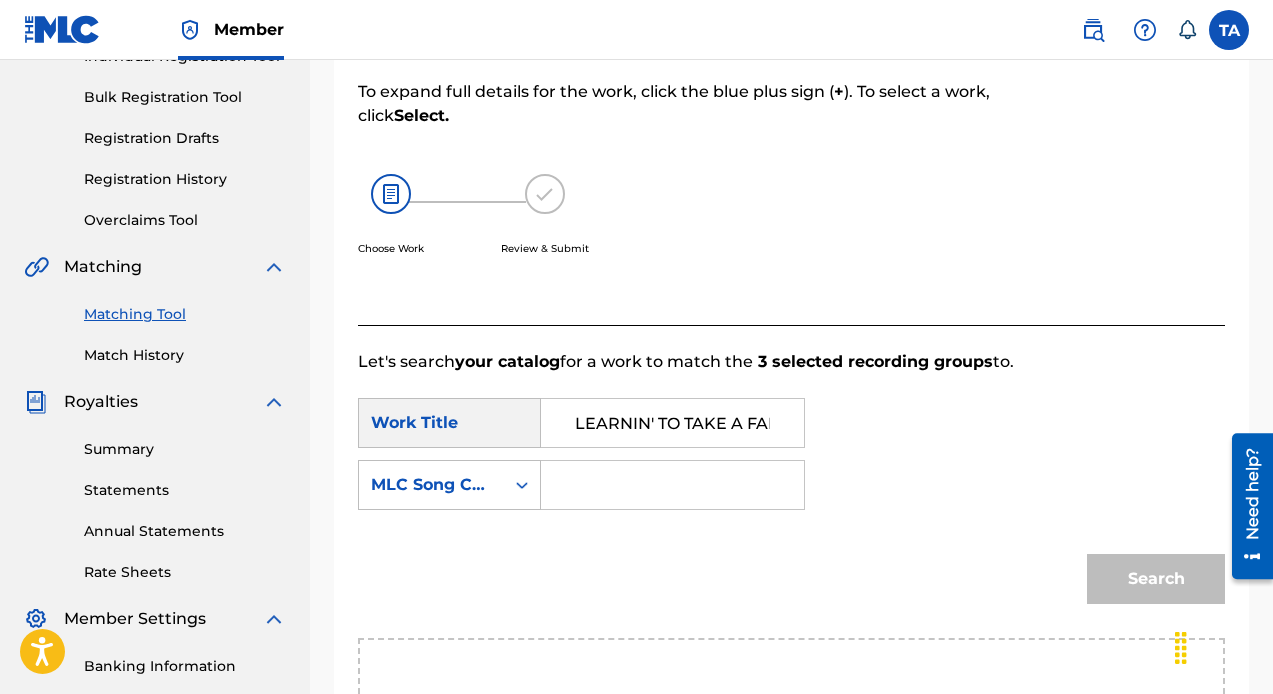 click at bounding box center (672, 485) 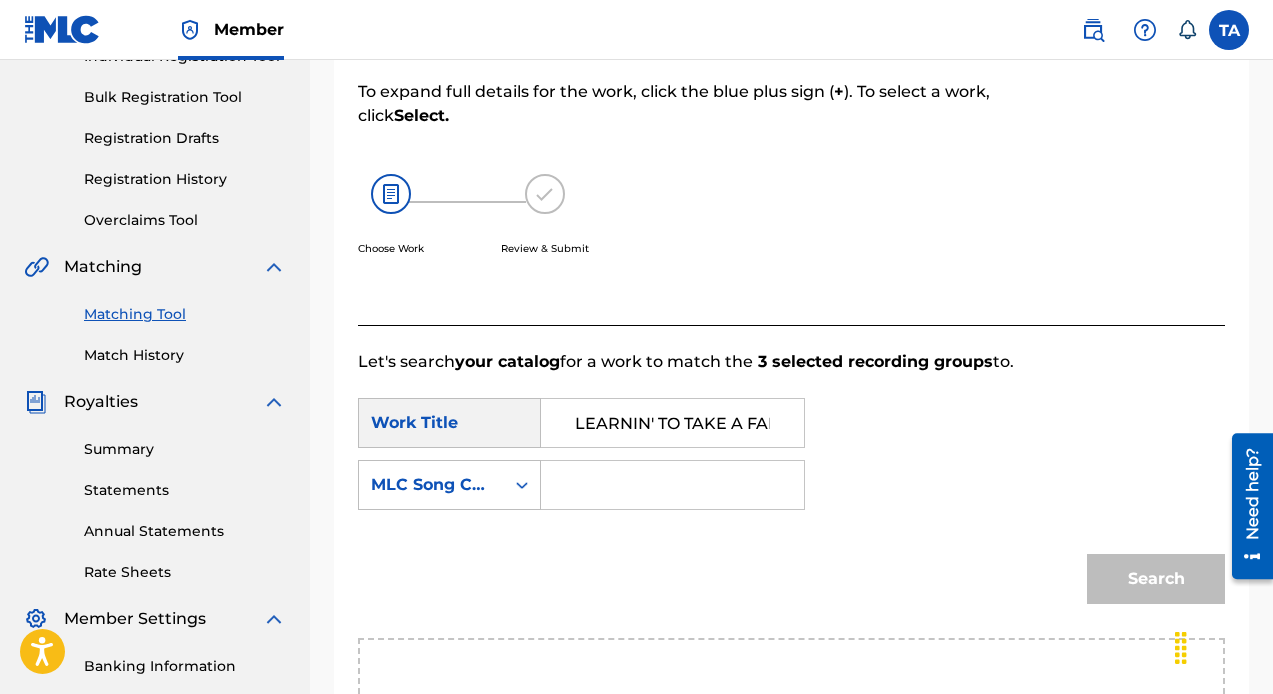 paste on "LT0R8L" 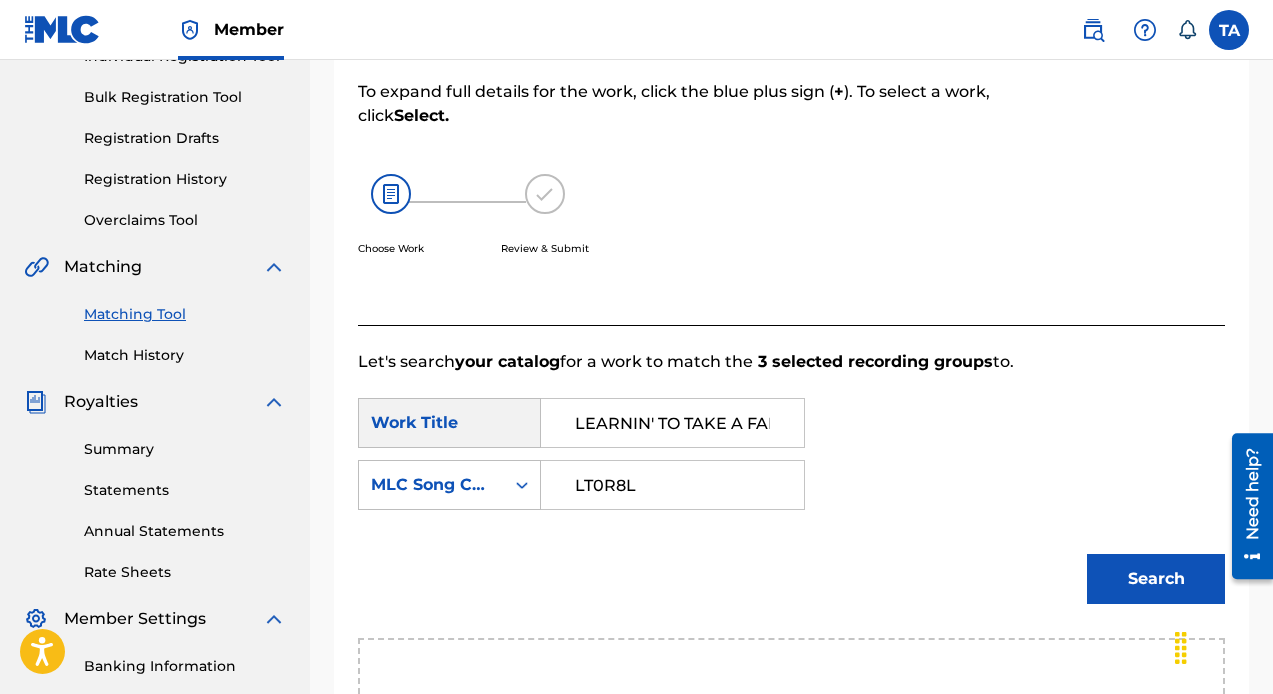type on "LT0R8L" 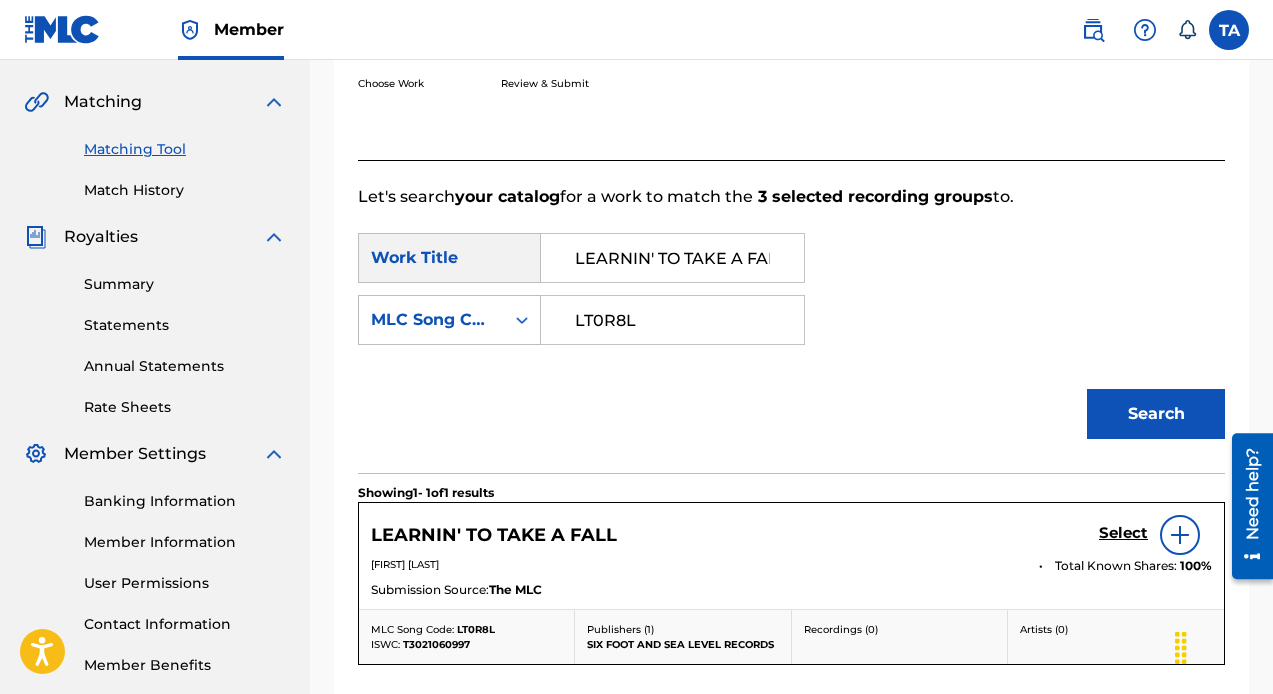 scroll, scrollTop: 689, scrollLeft: 0, axis: vertical 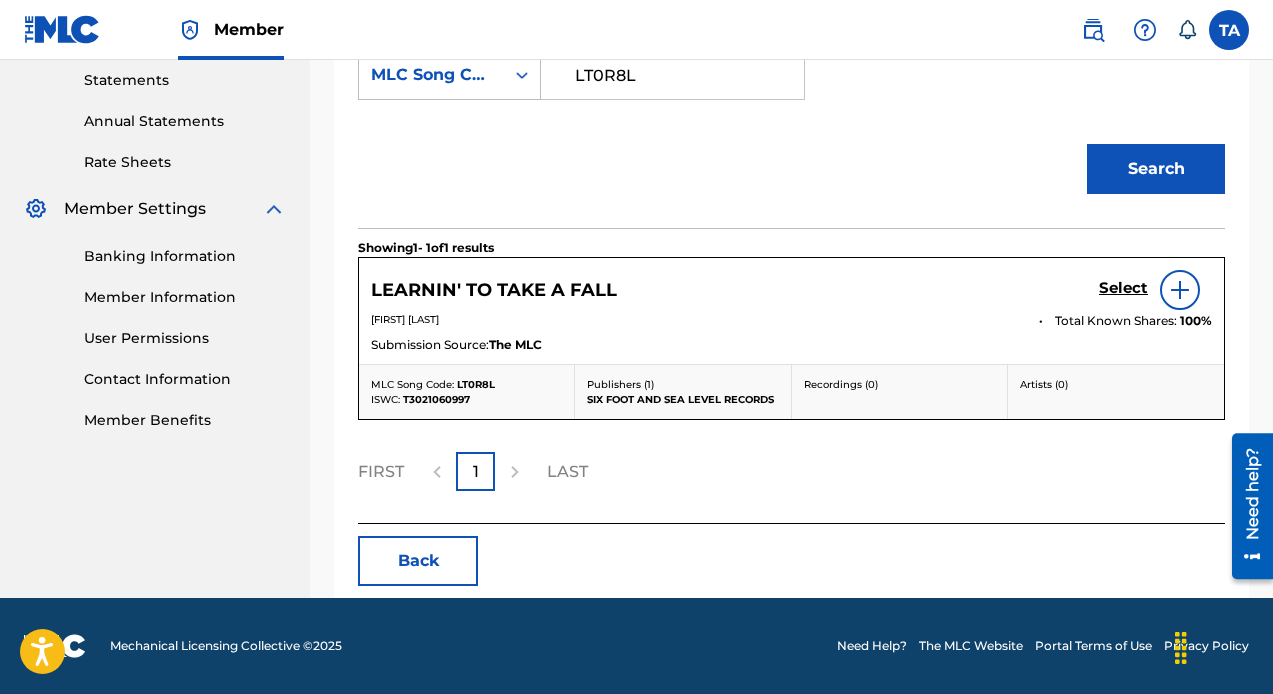 click at bounding box center [1180, 290] 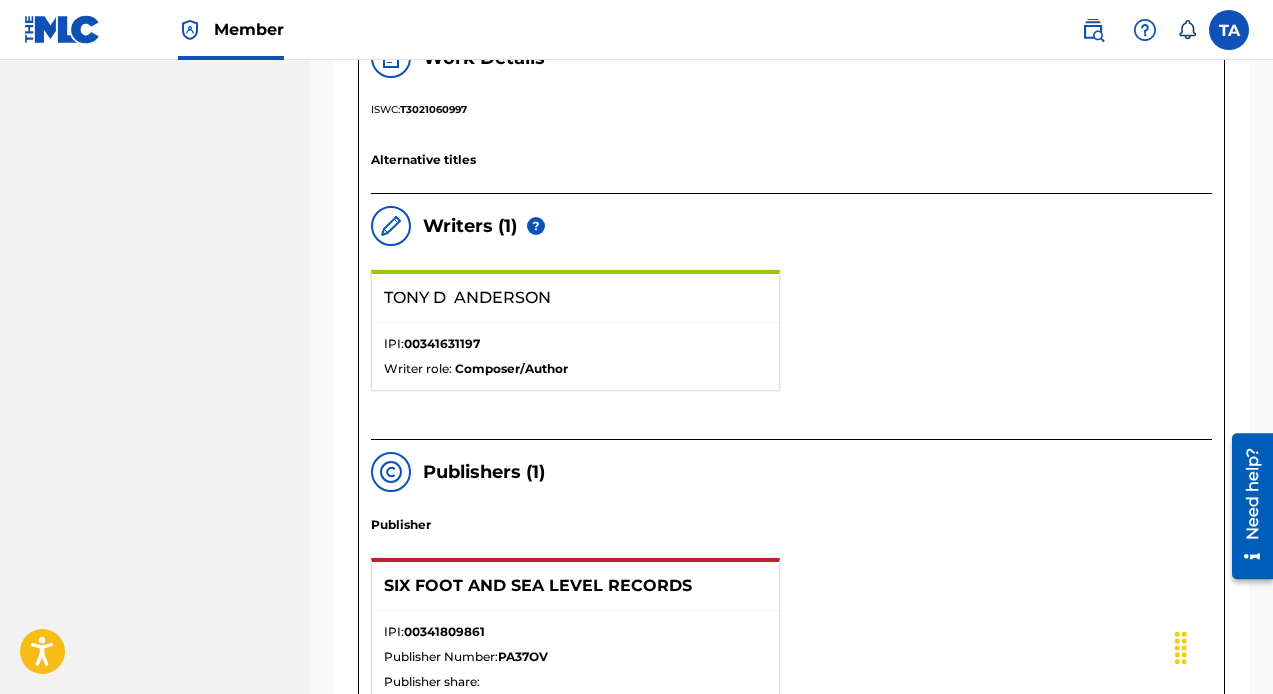 scroll, scrollTop: 1145, scrollLeft: 0, axis: vertical 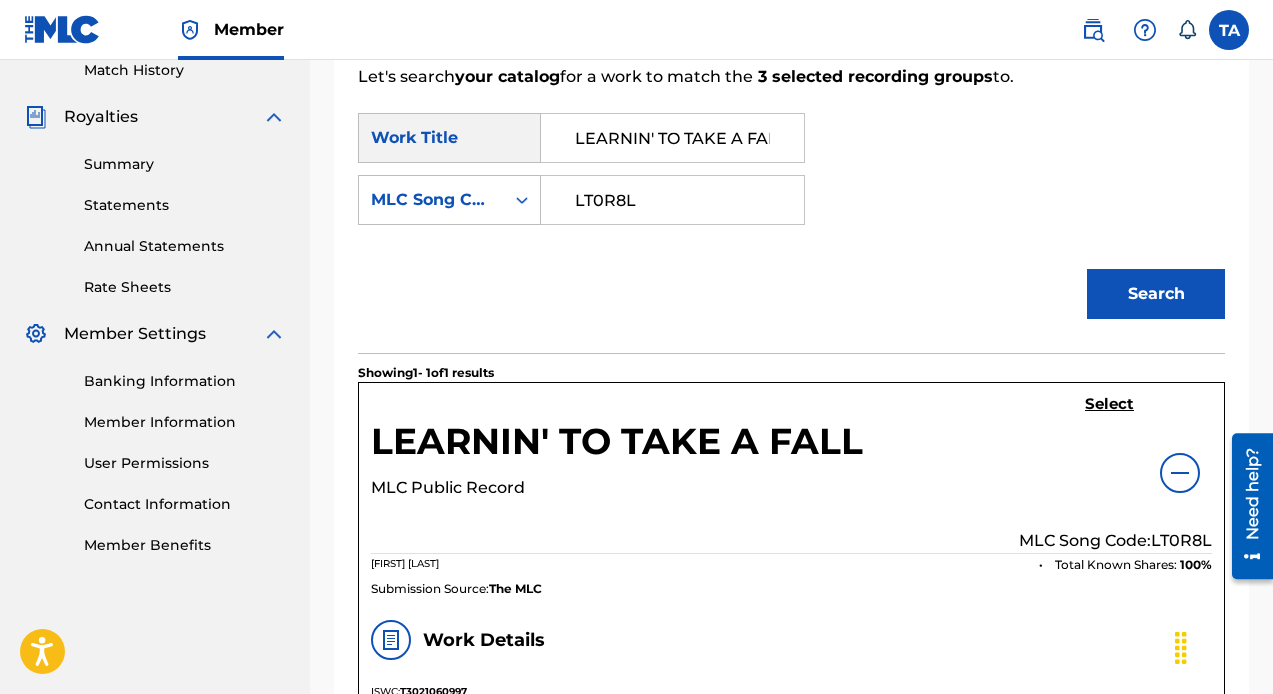 click on "Select" at bounding box center (1109, 404) 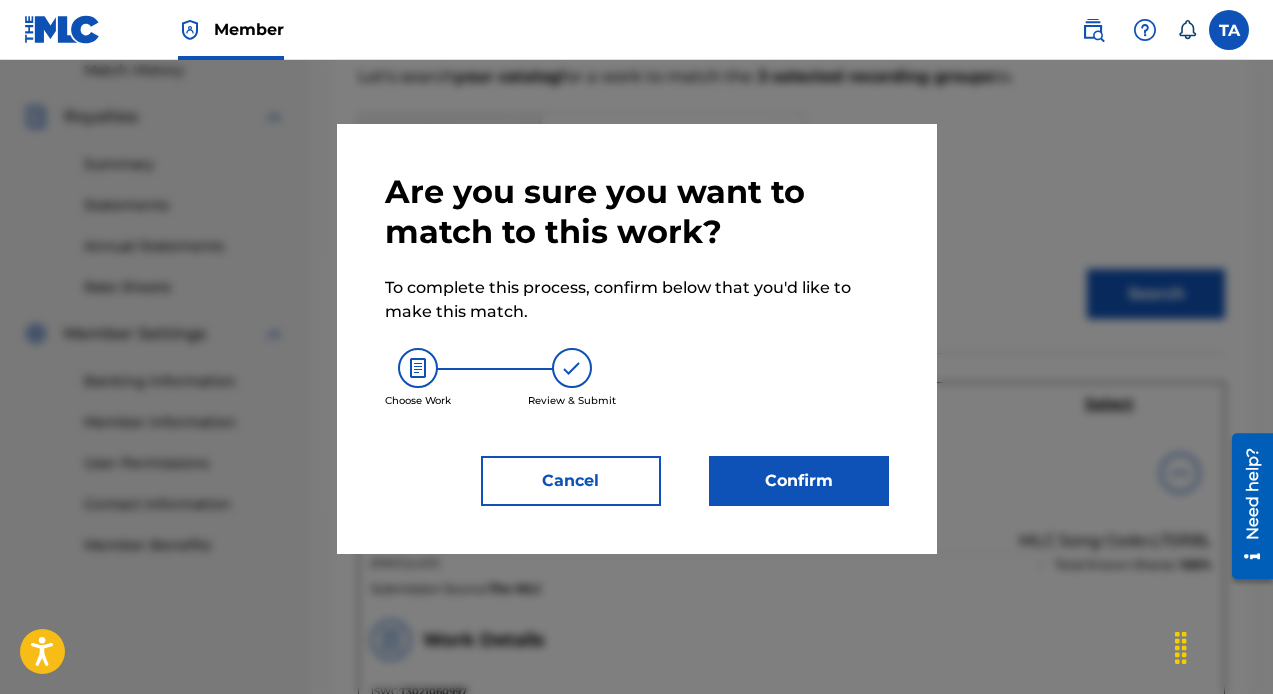 click on "Cancel" at bounding box center (571, 481) 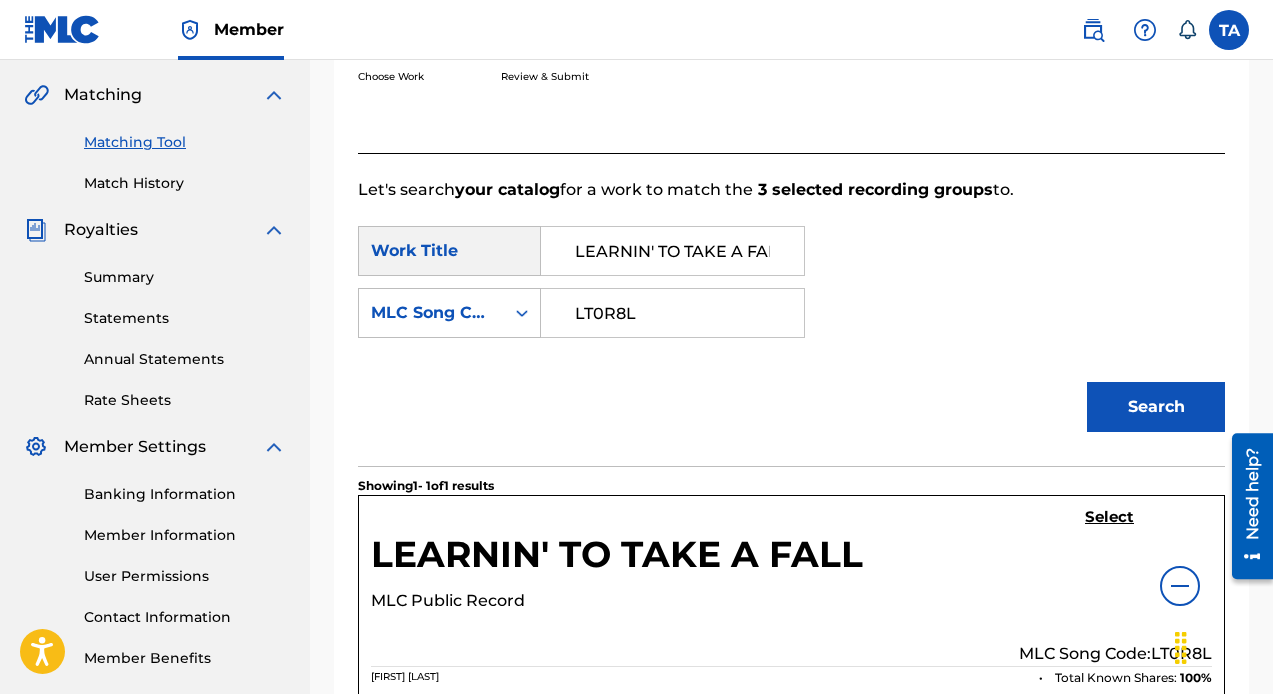 scroll, scrollTop: 526, scrollLeft: 0, axis: vertical 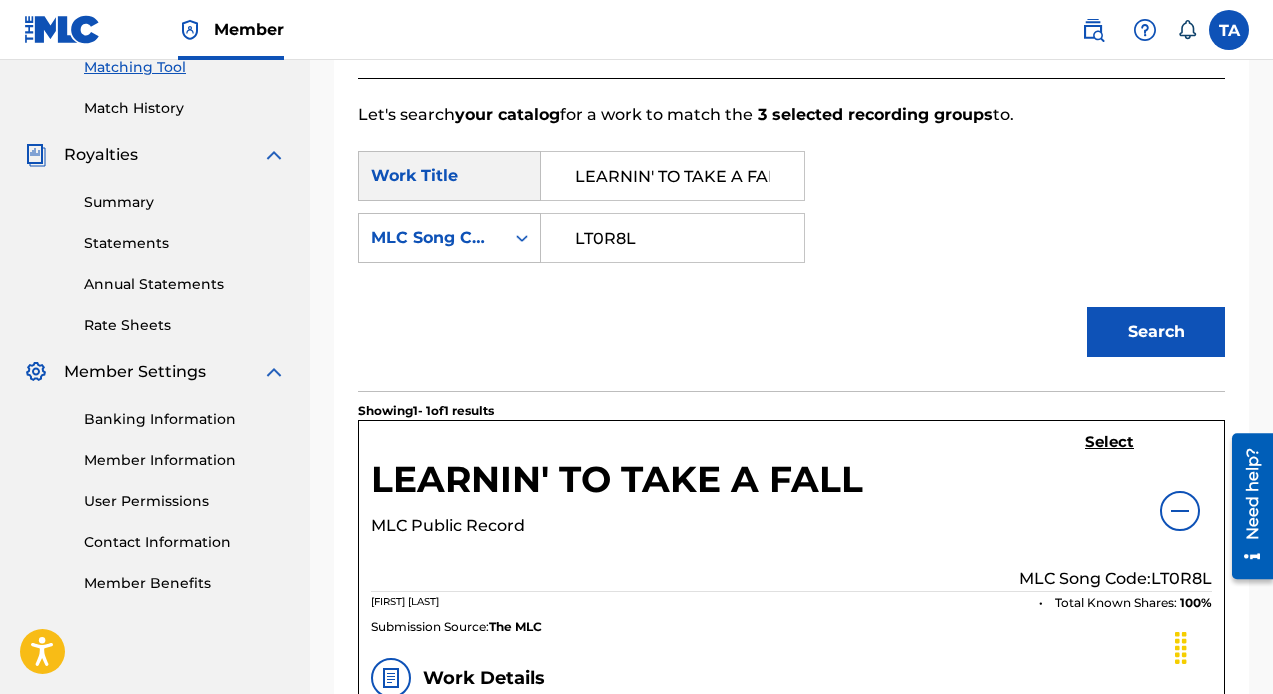 click on "Select MLC Song Code:  LT0R8L" at bounding box center (1115, 512) 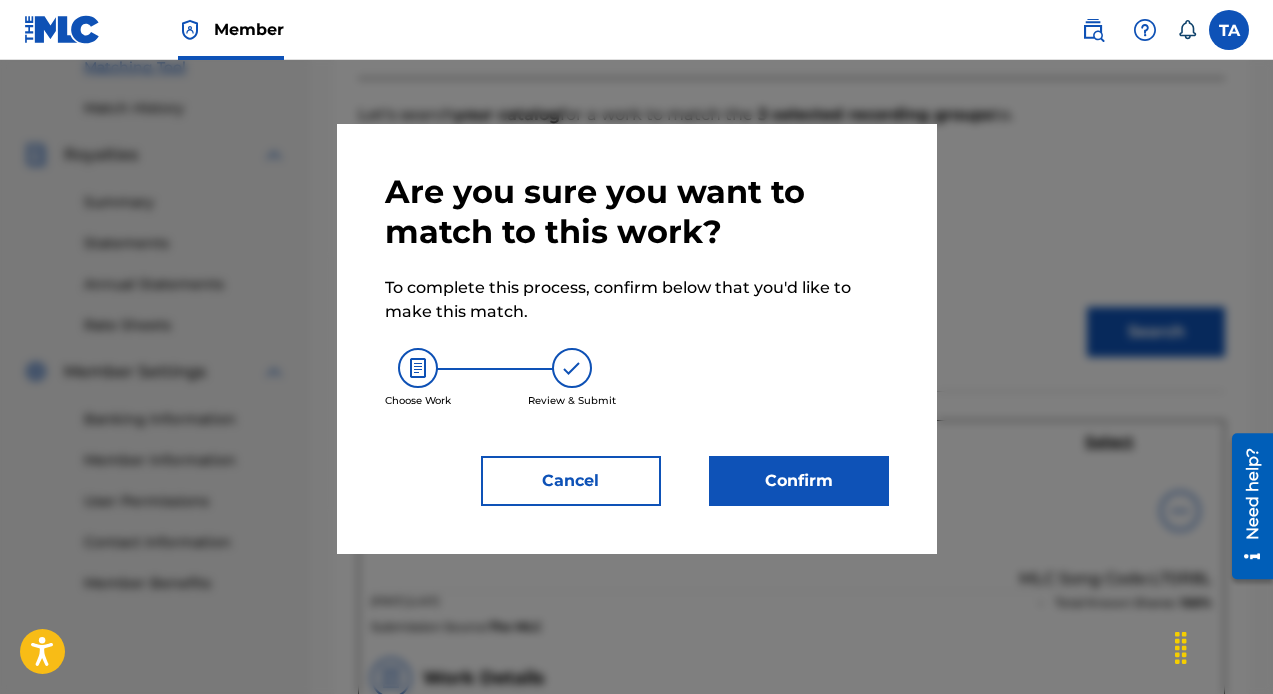 click on "Confirm" at bounding box center (799, 481) 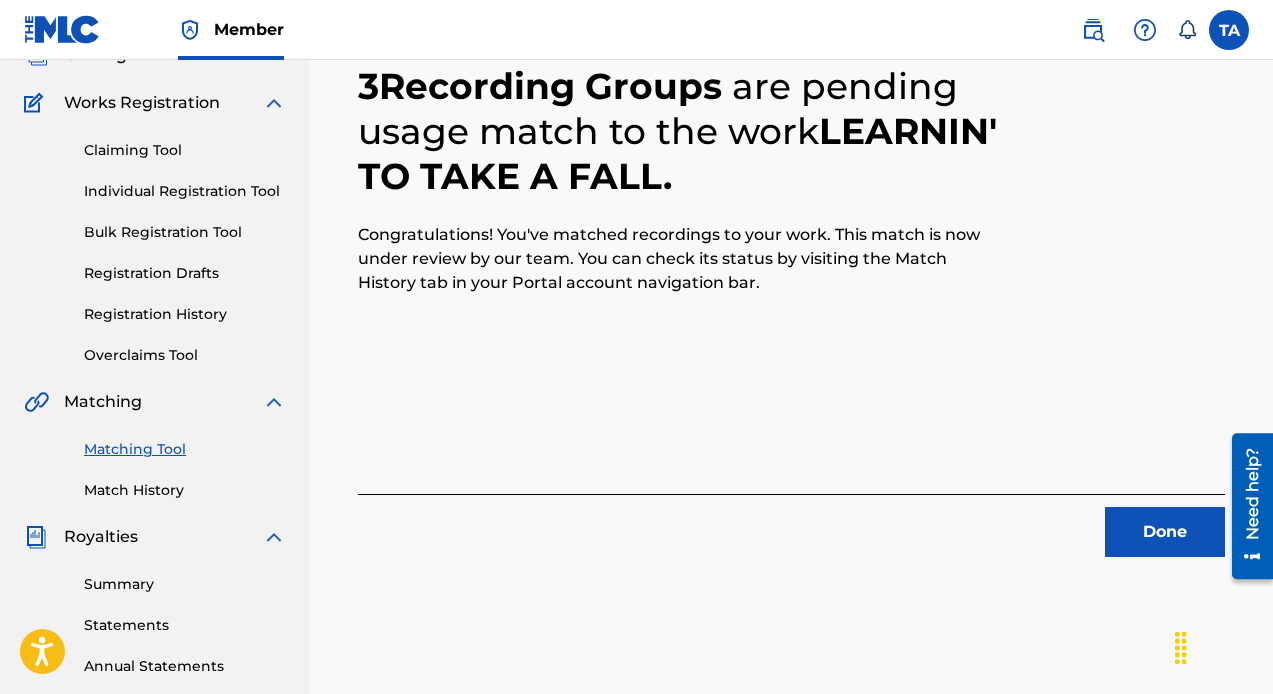 scroll, scrollTop: 150, scrollLeft: 0, axis: vertical 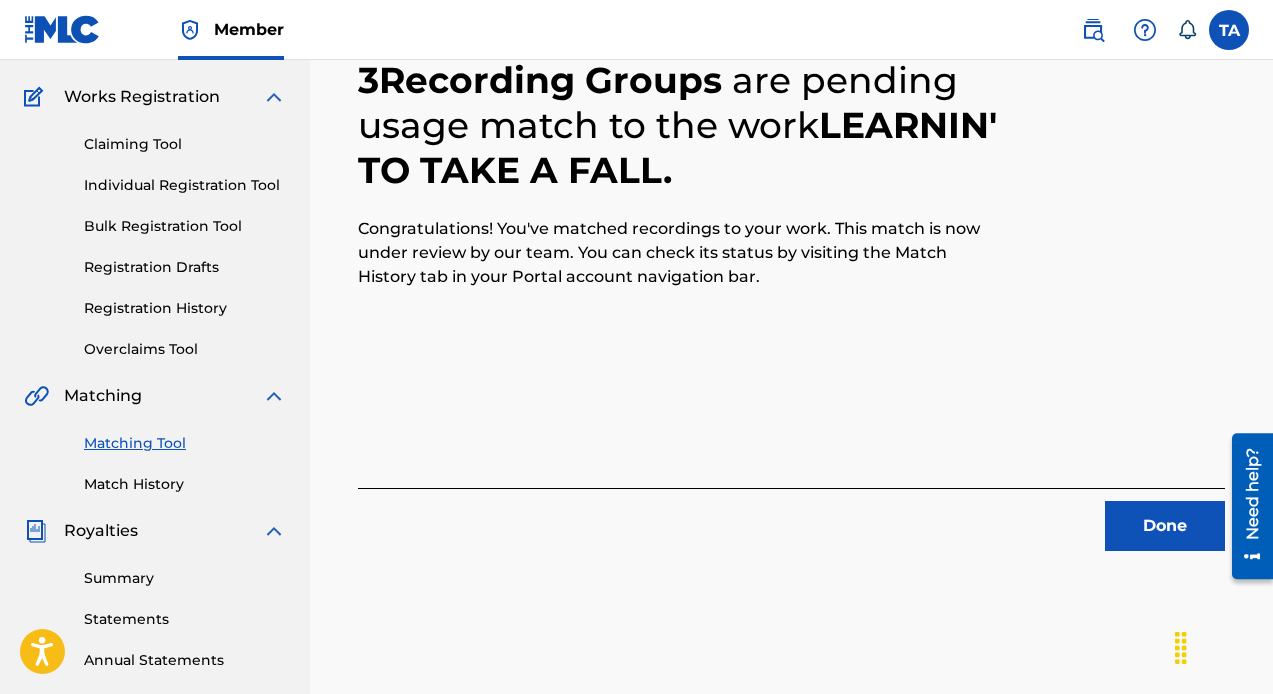 click on "Done" at bounding box center [1165, 526] 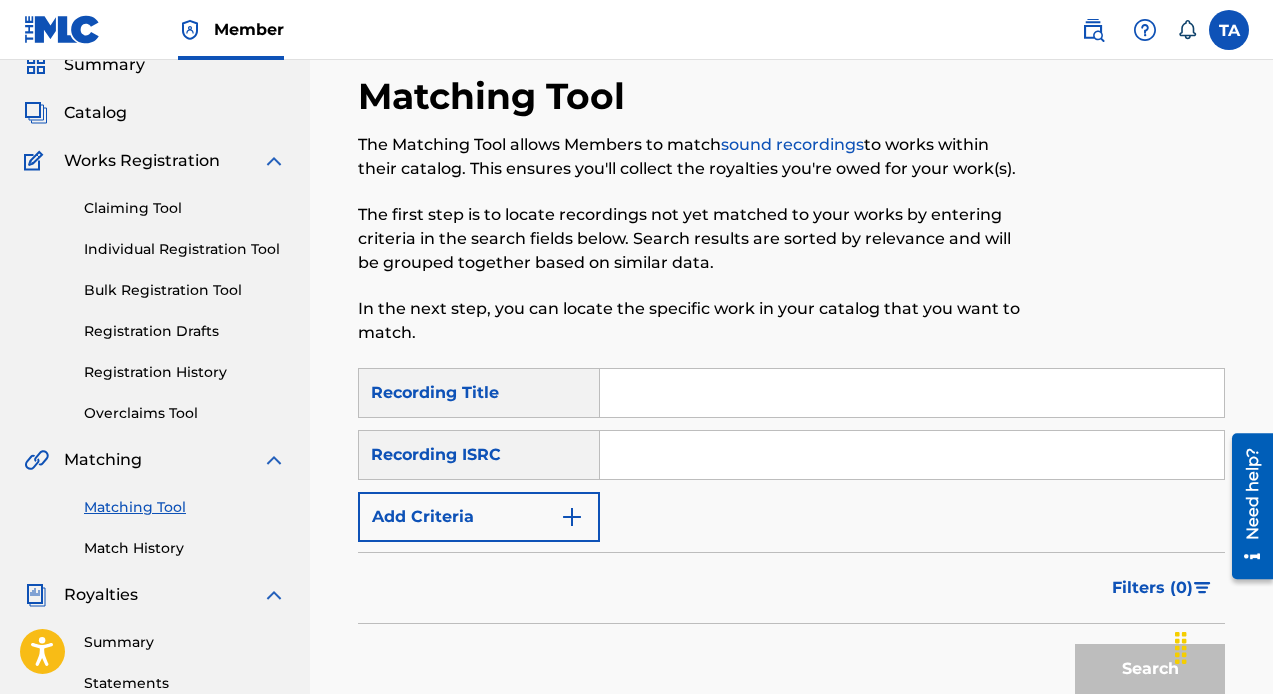 scroll, scrollTop: 147, scrollLeft: 0, axis: vertical 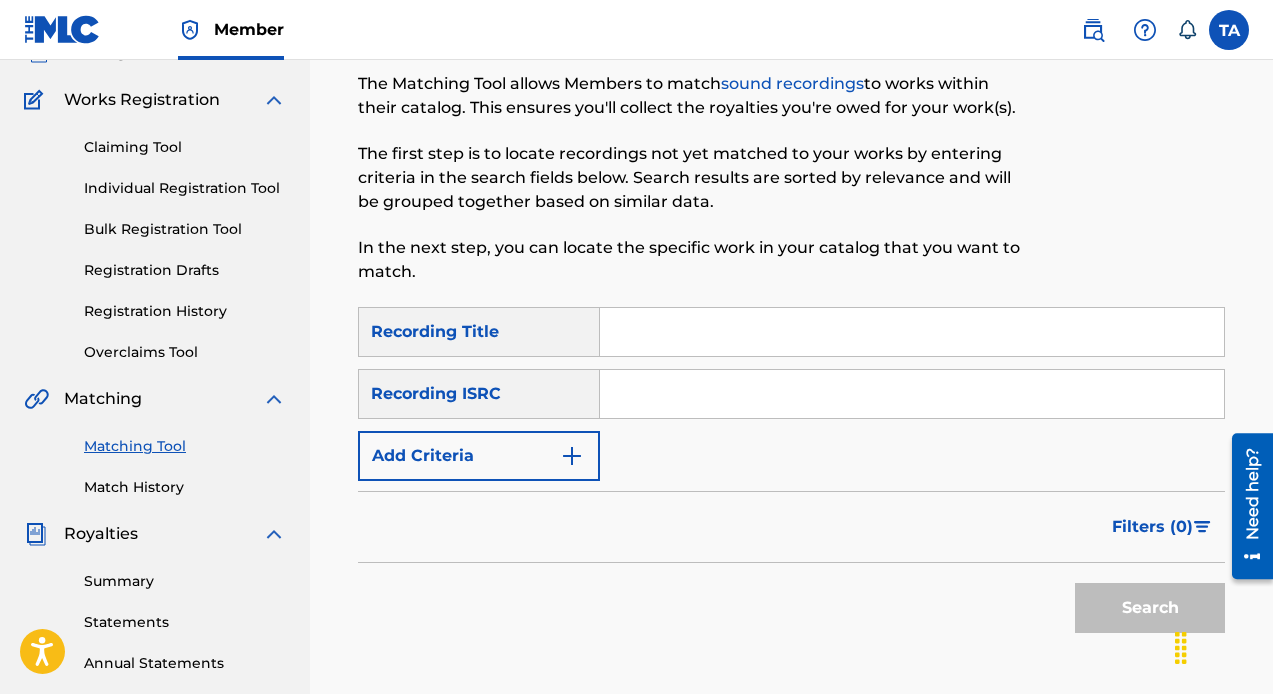 click on "Match History" at bounding box center [185, 487] 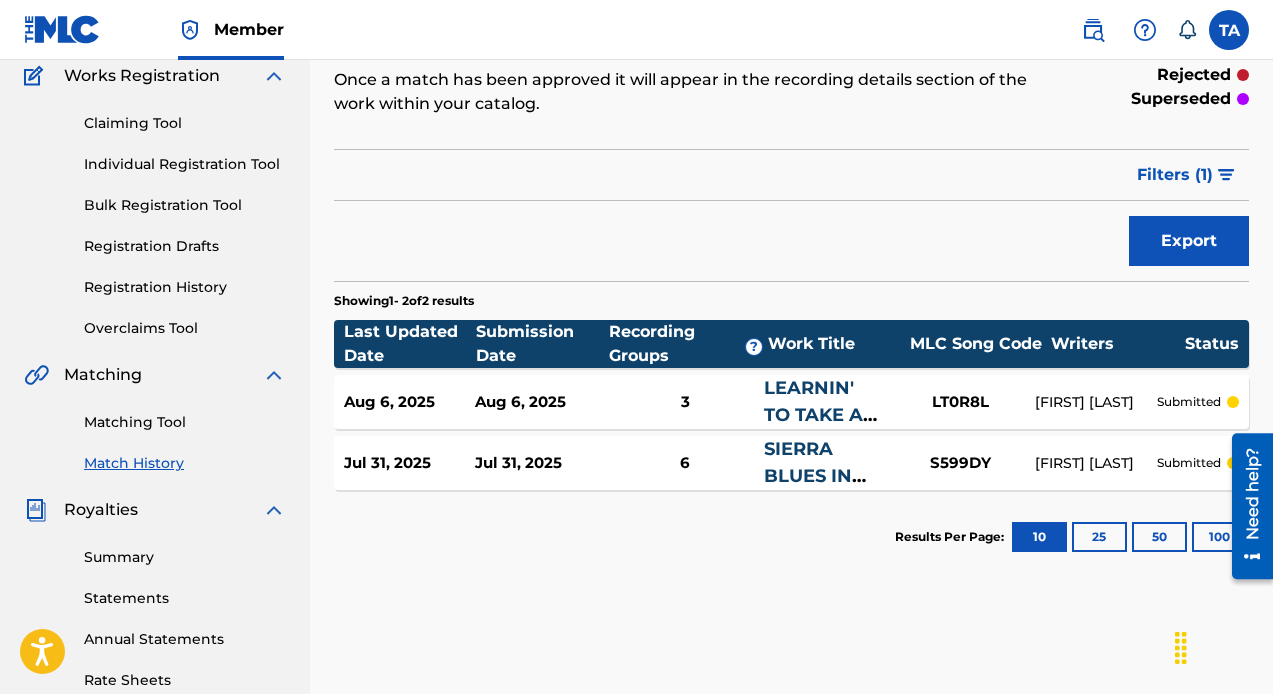 scroll, scrollTop: 166, scrollLeft: 0, axis: vertical 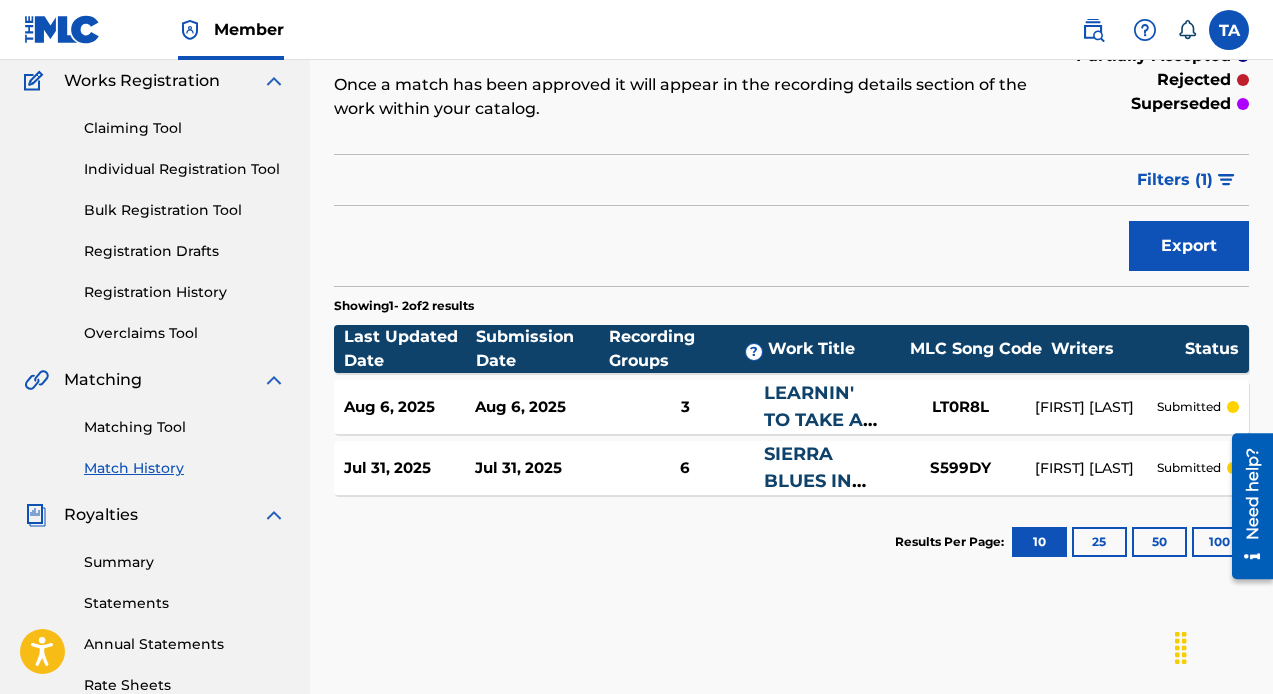 click on "Matching Tool" at bounding box center [185, 427] 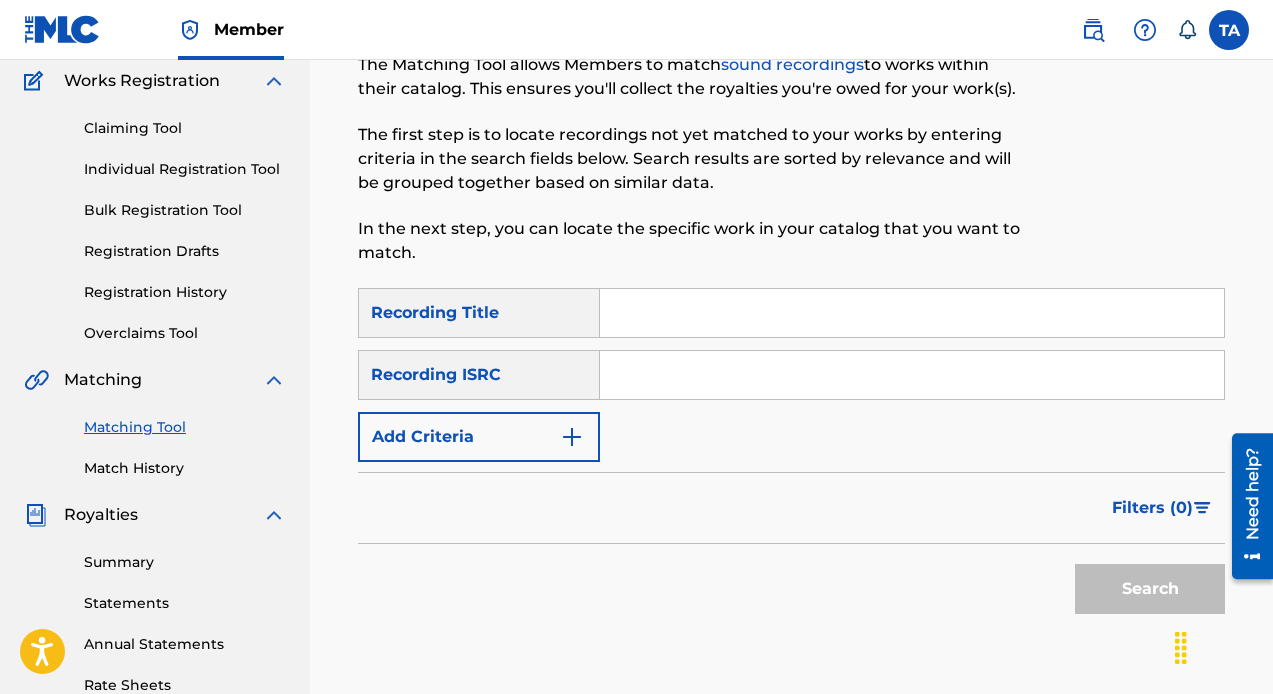 scroll, scrollTop: 0, scrollLeft: 0, axis: both 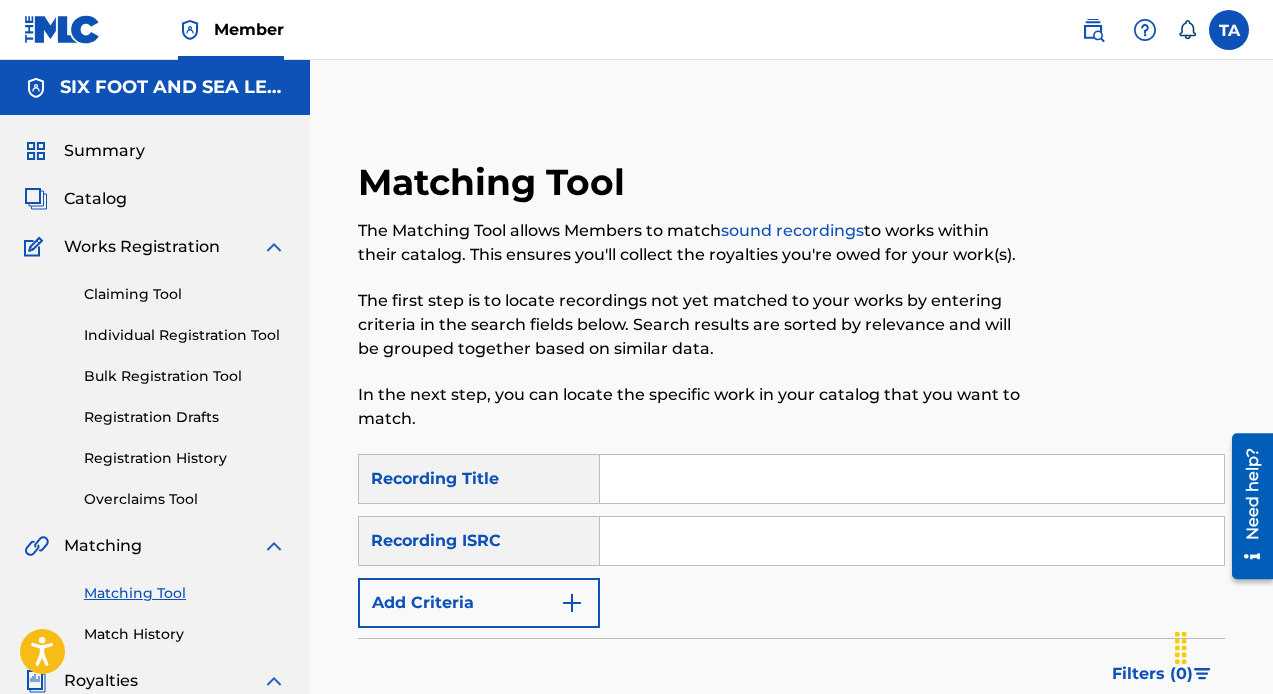 click at bounding box center [912, 479] 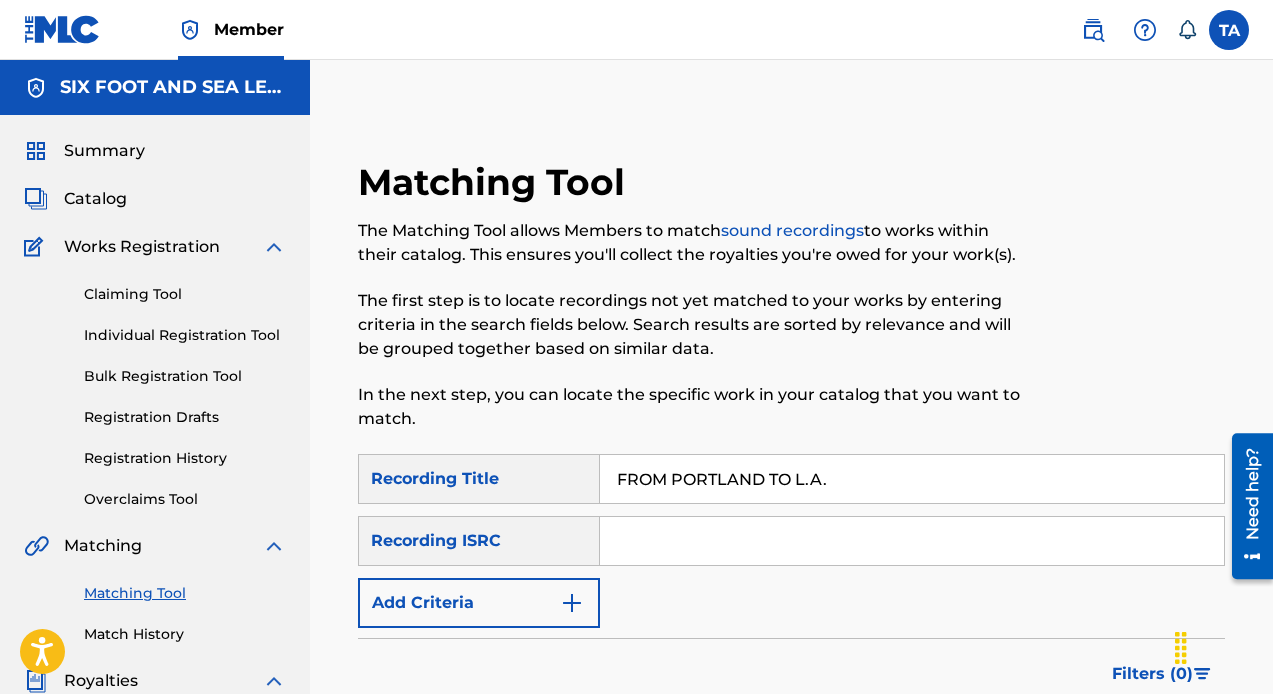 type on "FROM PORTLAND TO L.A." 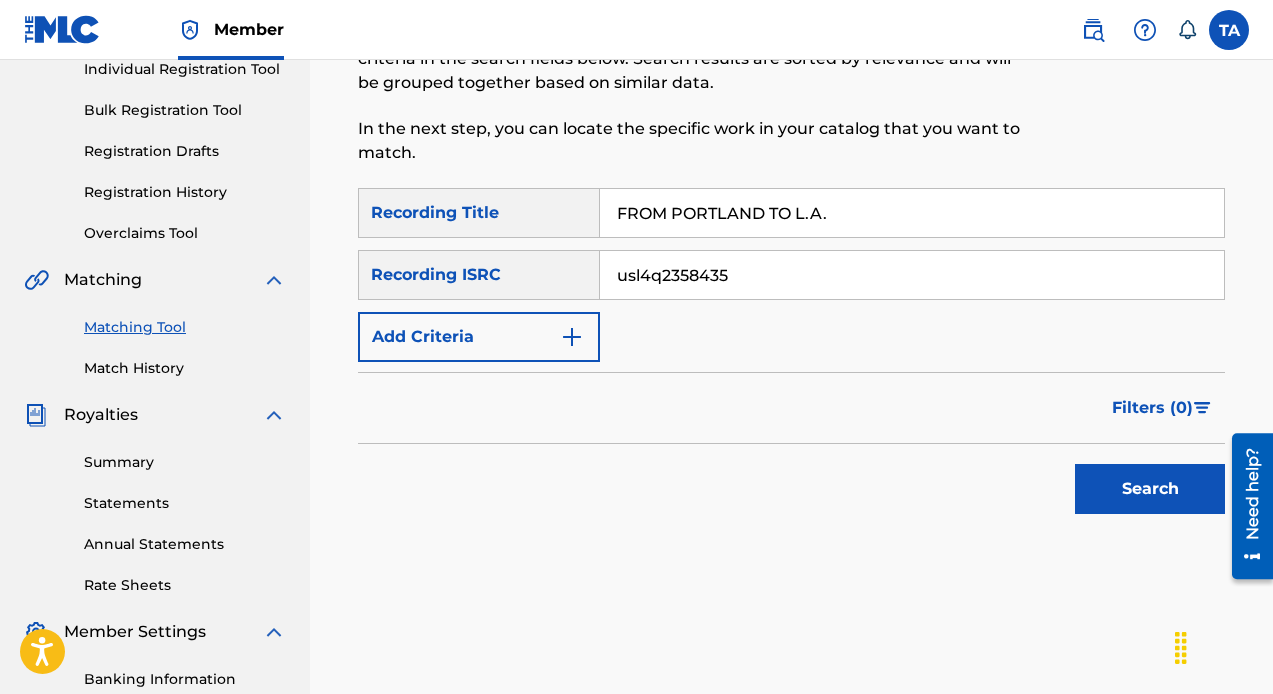 scroll, scrollTop: 263, scrollLeft: 0, axis: vertical 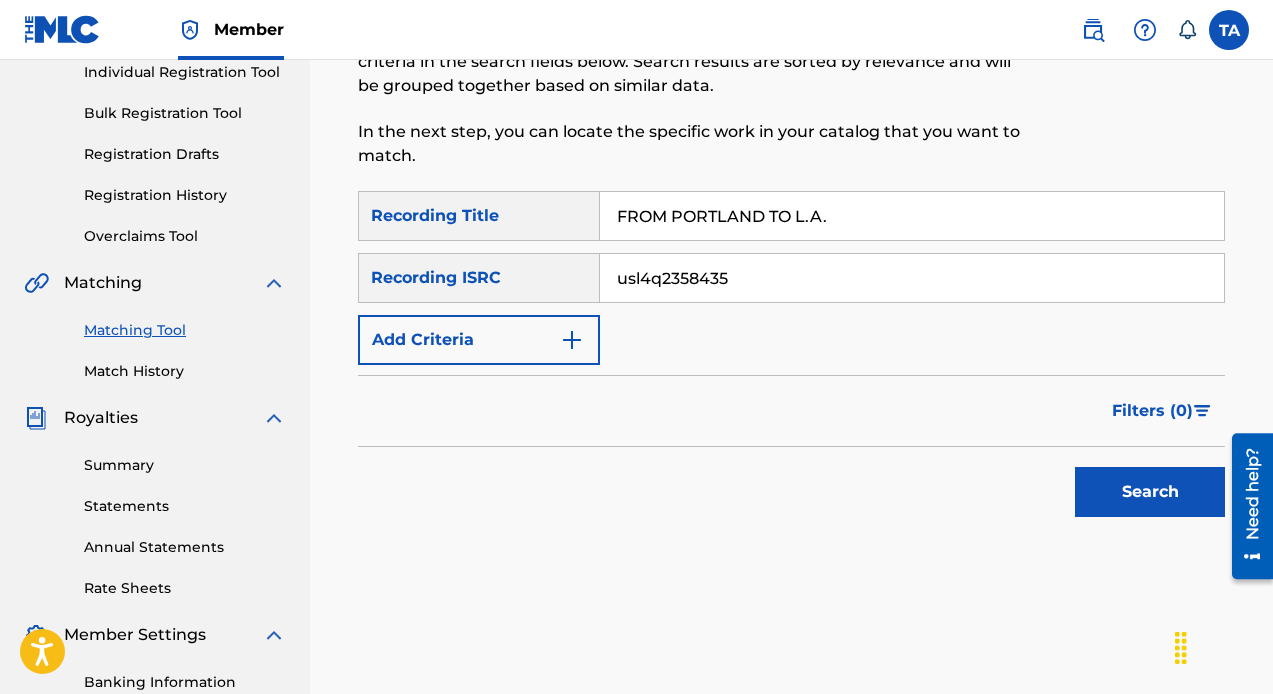 type on "usl4q2358435" 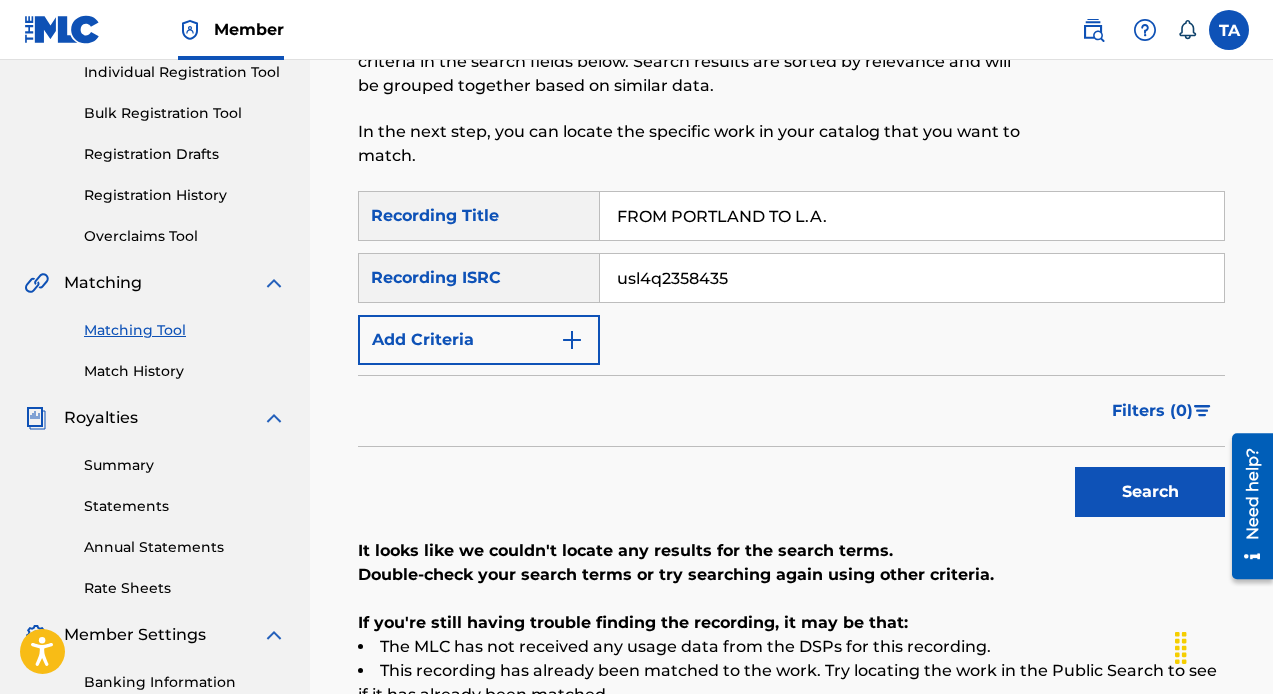 drag, startPoint x: 837, startPoint y: 221, endPoint x: 373, endPoint y: 169, distance: 466.9047 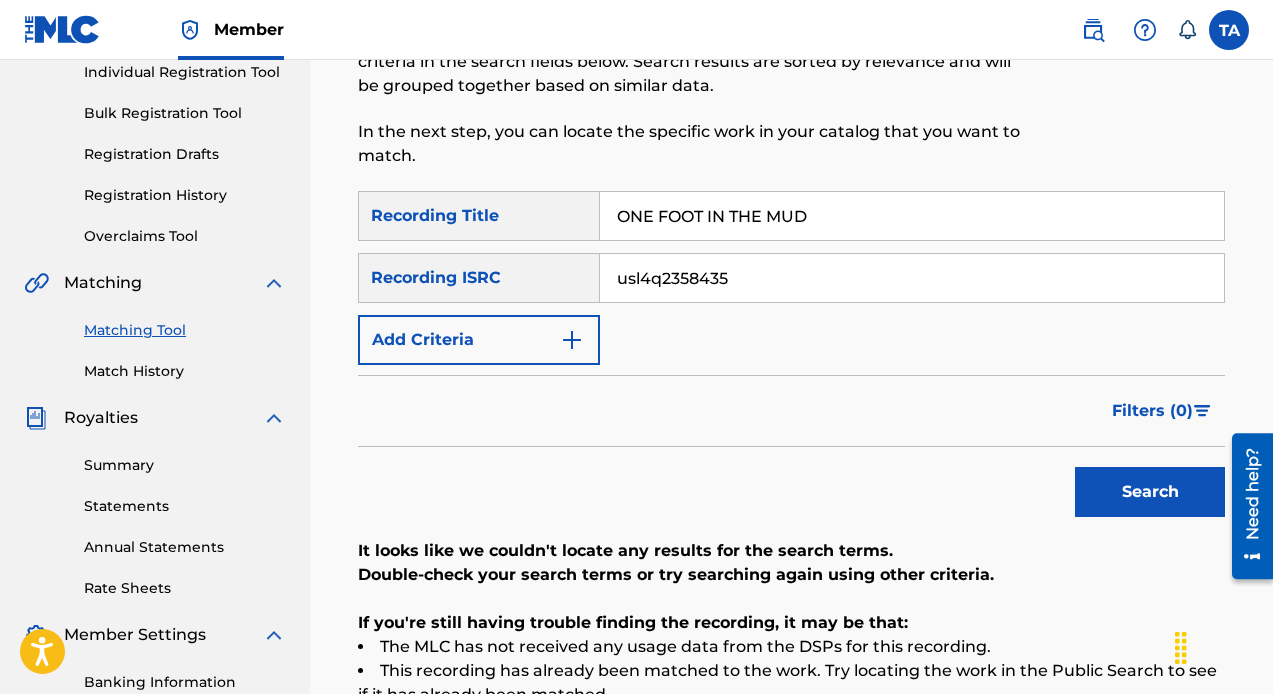 type on "ONE FOOT IN THE MUD" 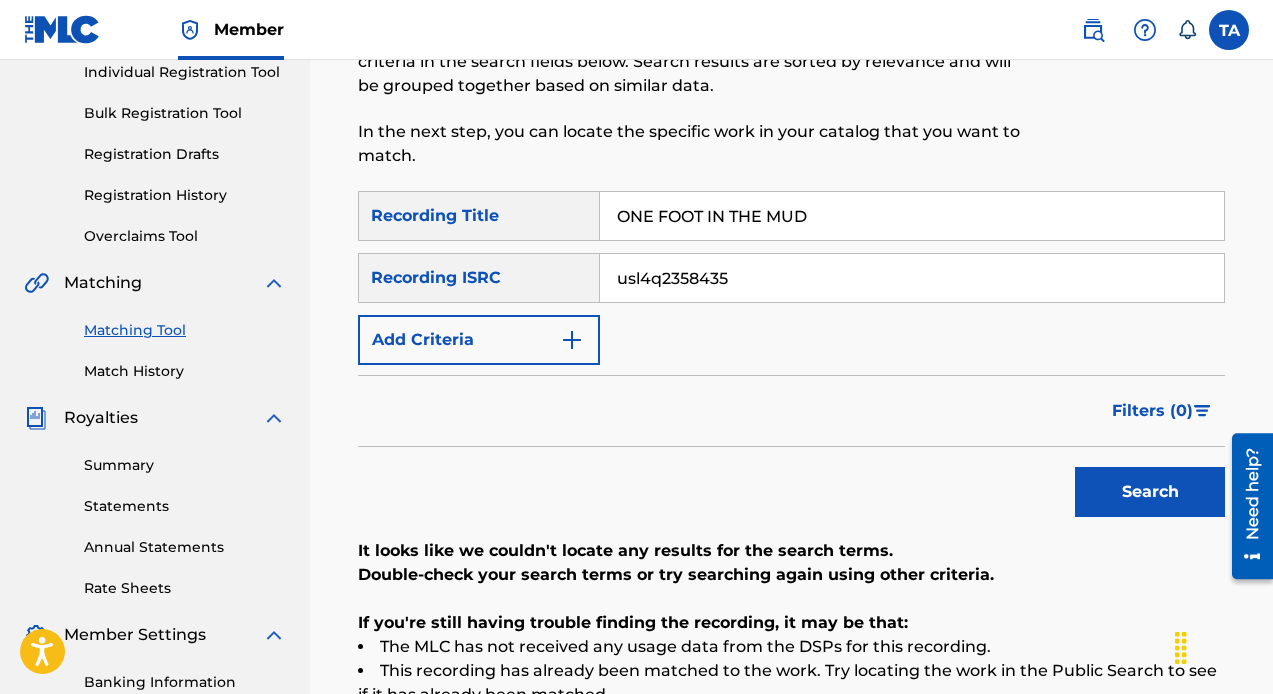 drag, startPoint x: 740, startPoint y: 276, endPoint x: 456, endPoint y: 248, distance: 285.37695 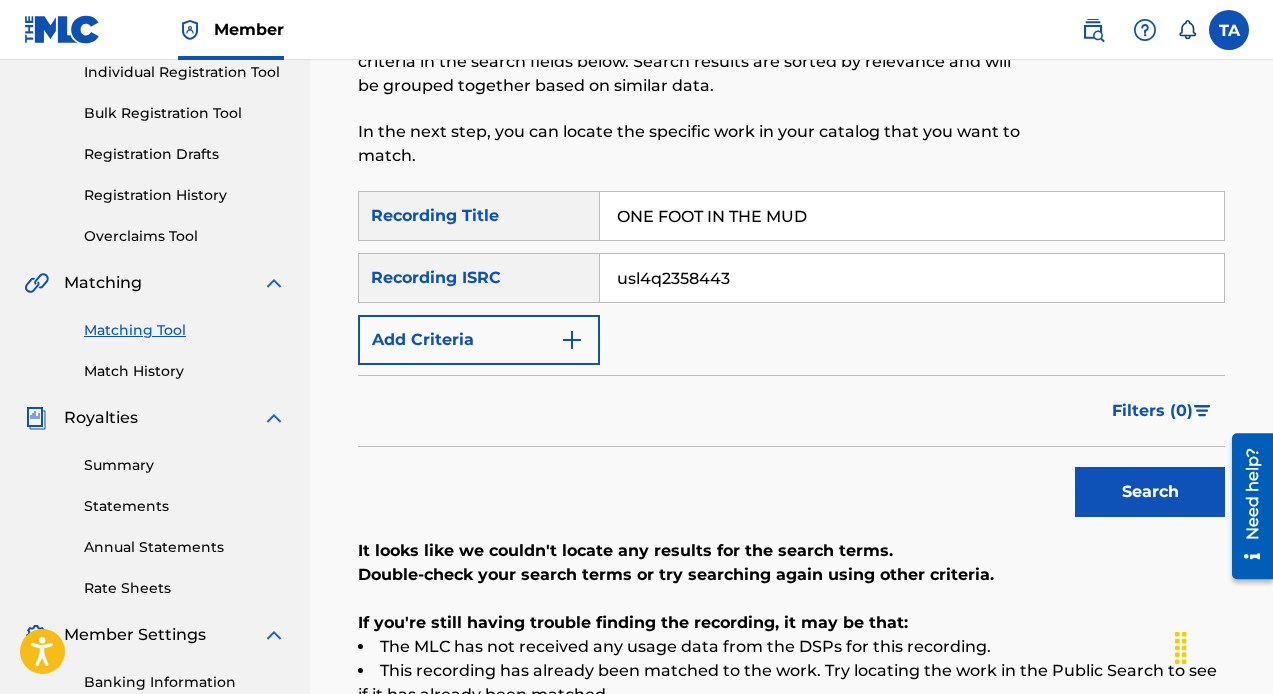 type on "usl4q2358443" 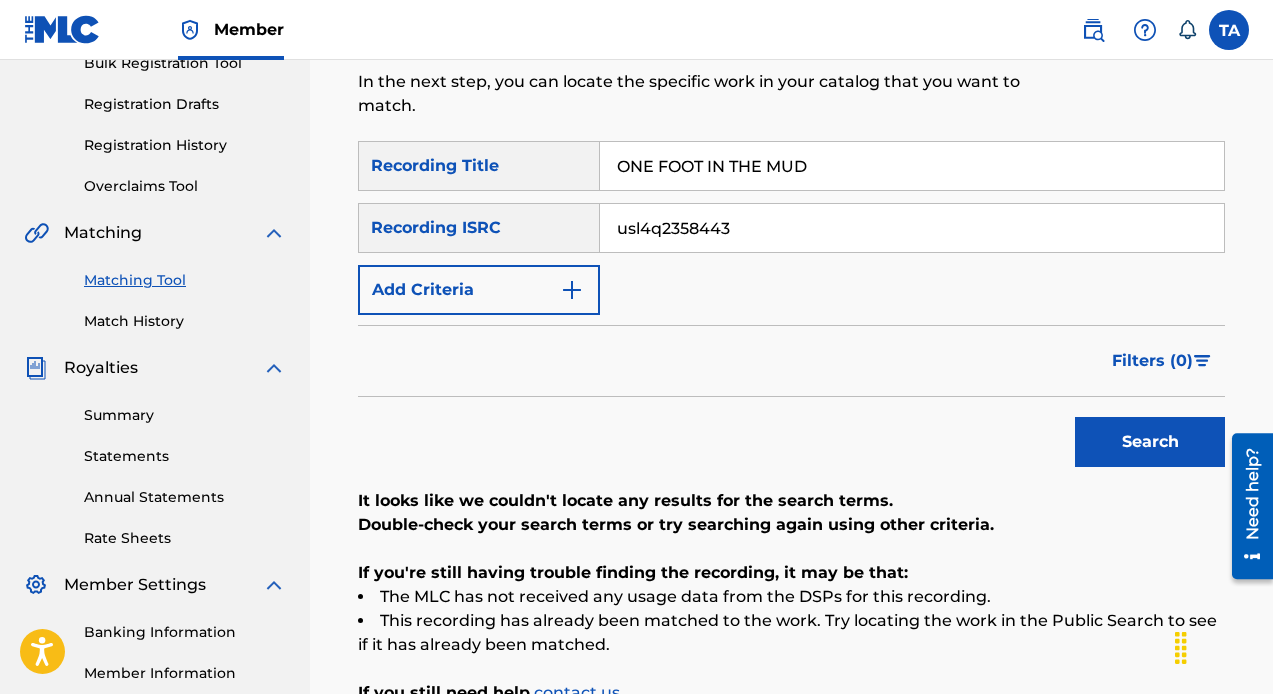 scroll, scrollTop: 319, scrollLeft: 0, axis: vertical 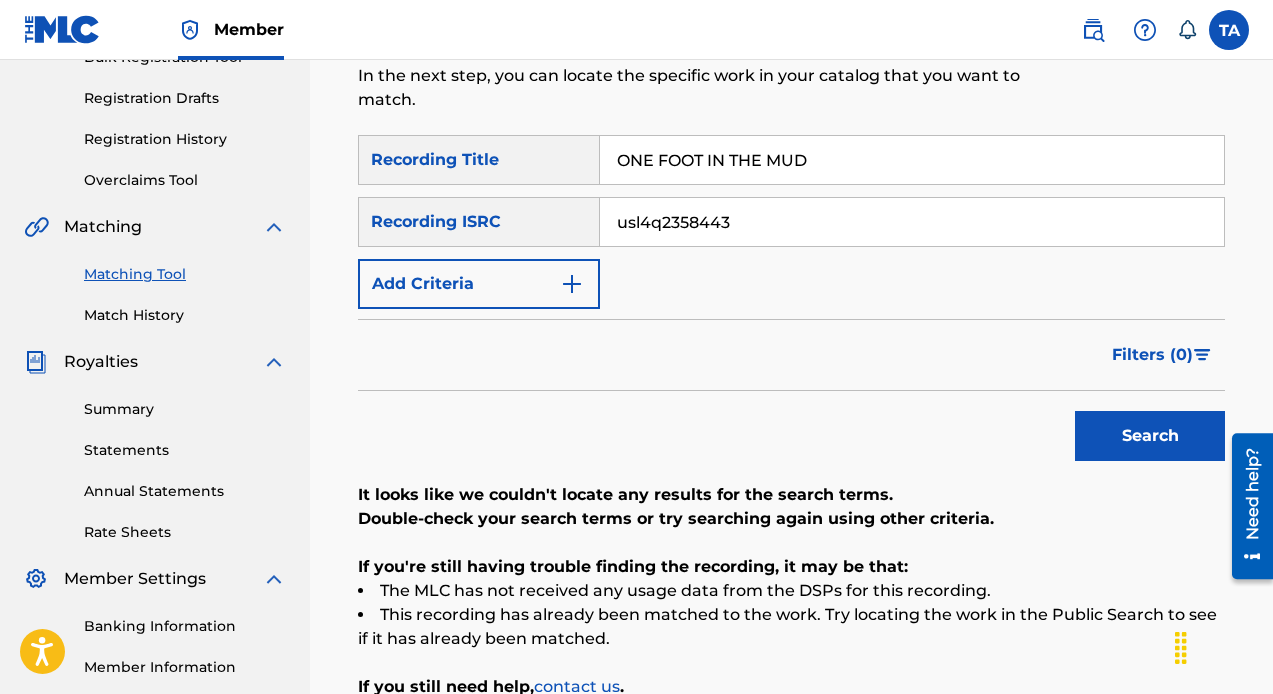 drag, startPoint x: 822, startPoint y: 165, endPoint x: 546, endPoint y: 155, distance: 276.1811 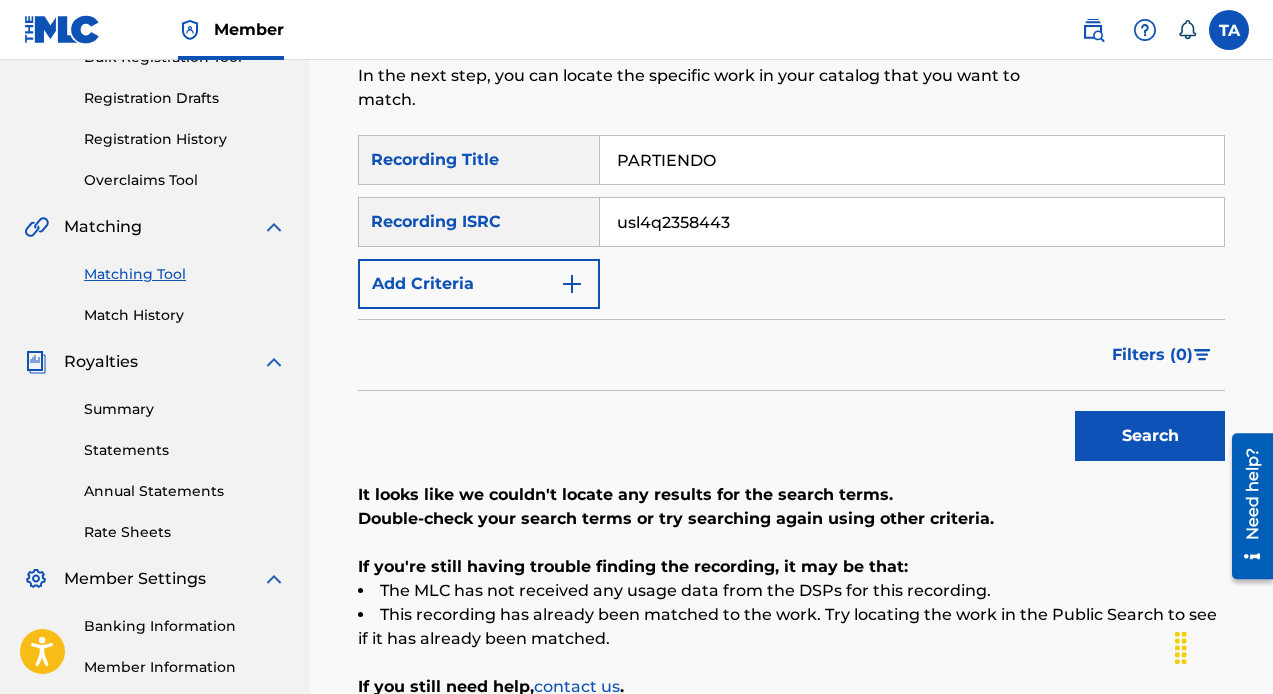 type on "PARTIENDO" 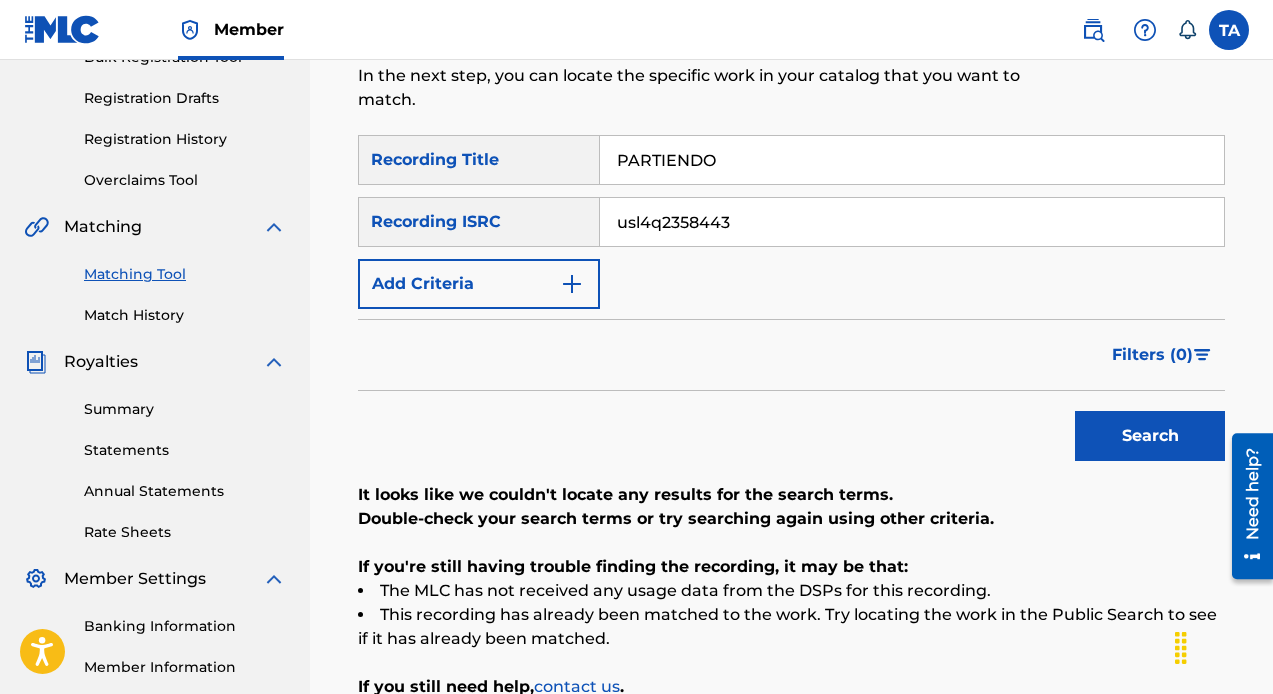 drag, startPoint x: 748, startPoint y: 219, endPoint x: 503, endPoint y: 219, distance: 245 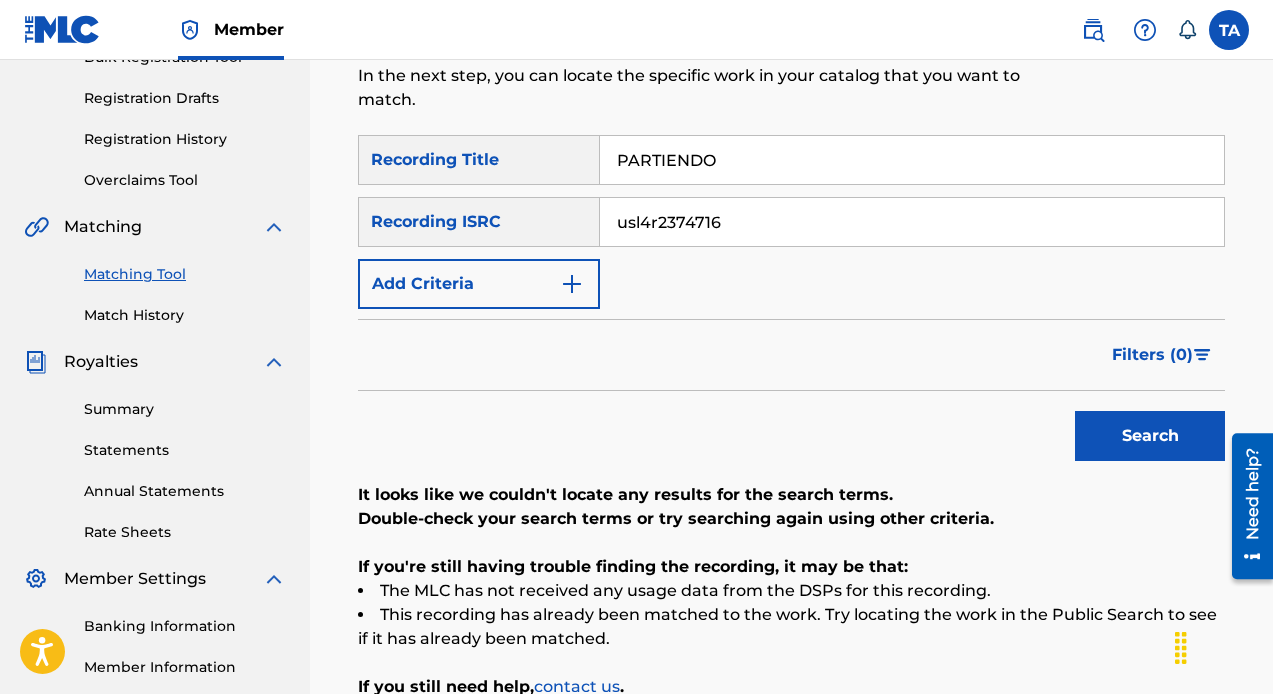 click on "Search" at bounding box center [1150, 436] 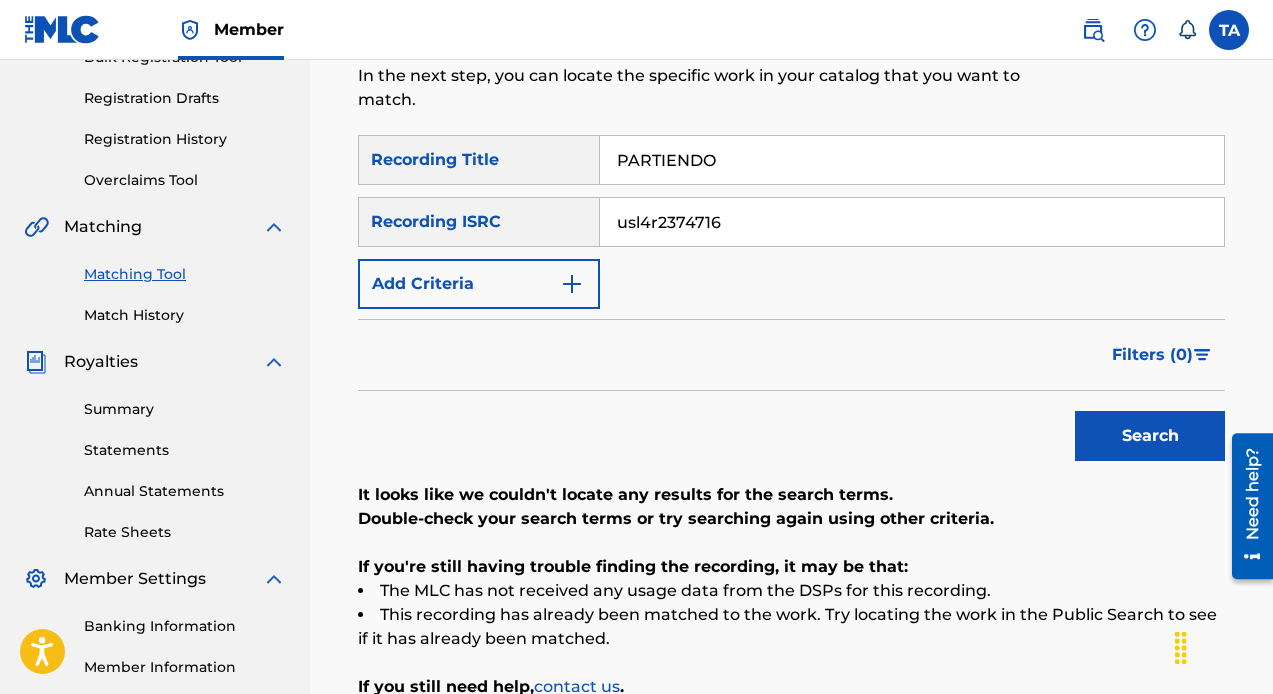 drag, startPoint x: 728, startPoint y: 229, endPoint x: 505, endPoint y: 223, distance: 223.0807 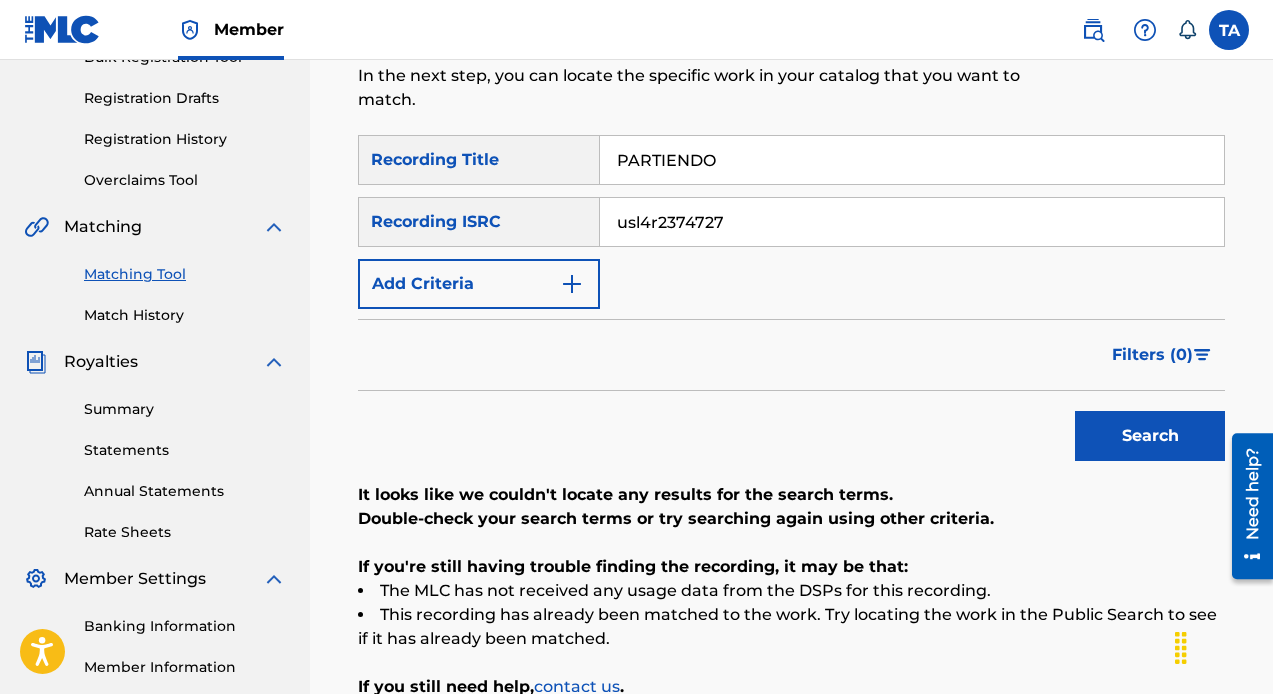 click on "Search" at bounding box center (1150, 436) 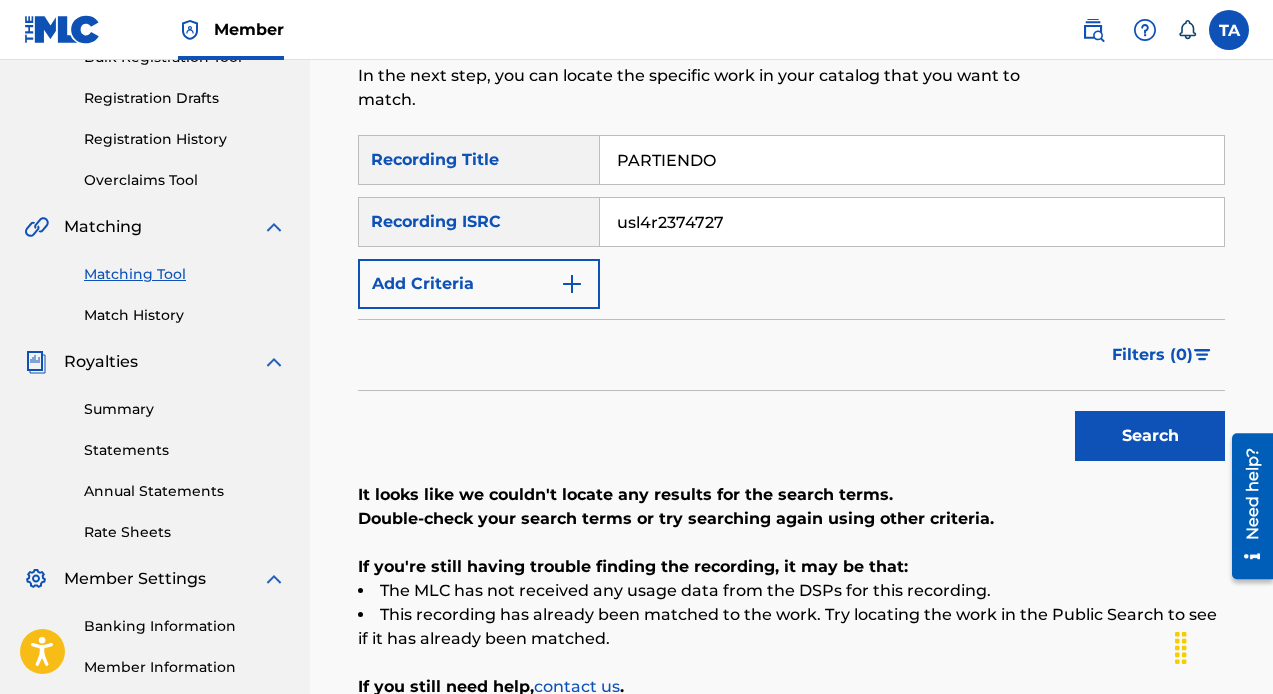 drag, startPoint x: 748, startPoint y: 226, endPoint x: 470, endPoint y: 153, distance: 287.42477 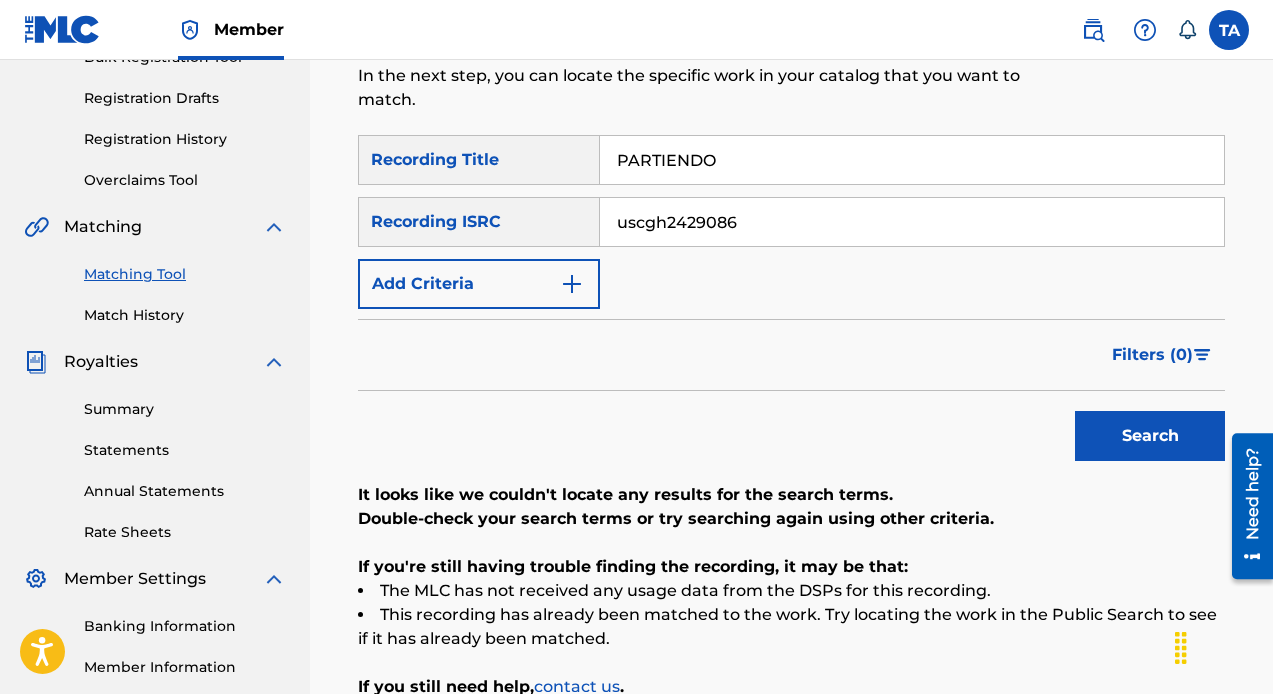 type on "uscgh2429086" 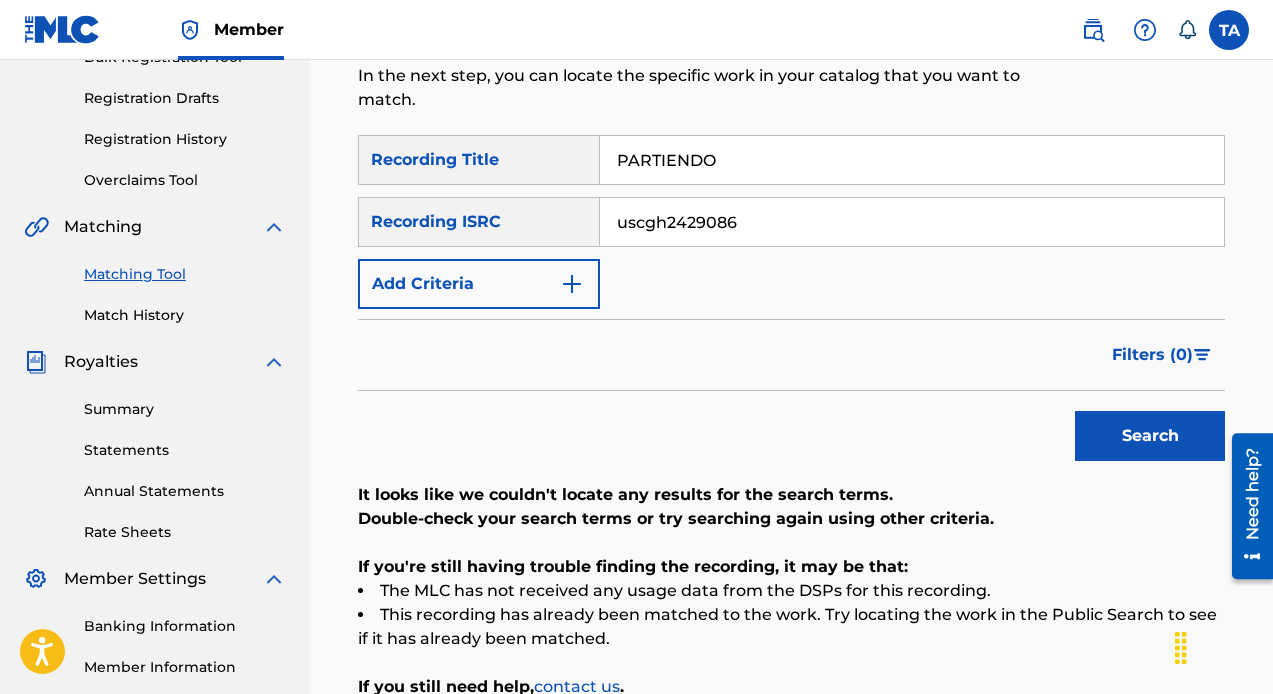 drag, startPoint x: 730, startPoint y: 164, endPoint x: 444, endPoint y: 135, distance: 287.46652 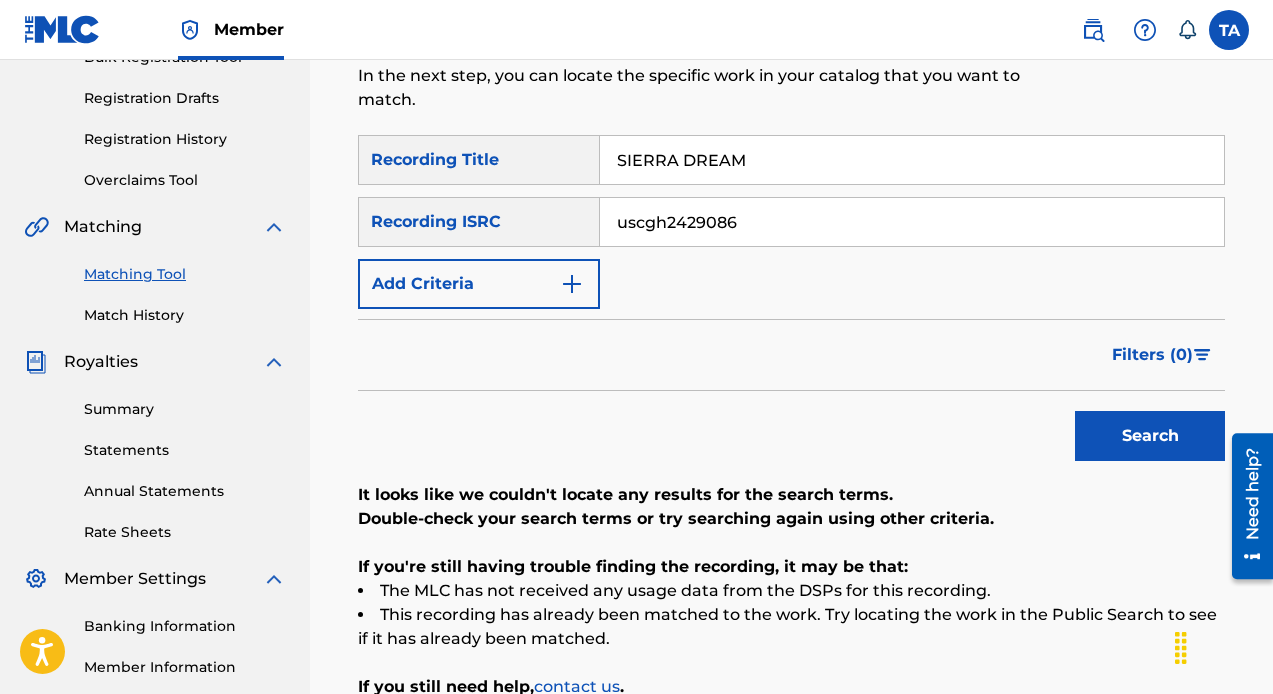 type on "SIERRA DREAM" 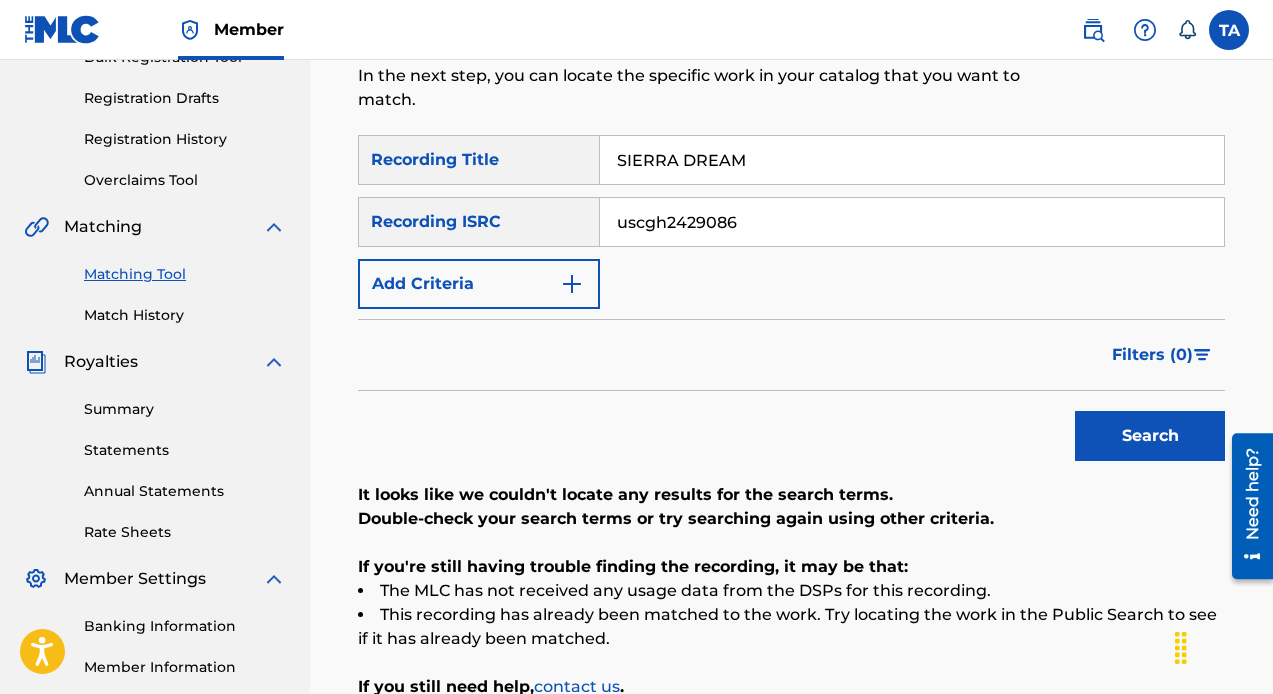 drag, startPoint x: 748, startPoint y: 223, endPoint x: 513, endPoint y: 216, distance: 235.10423 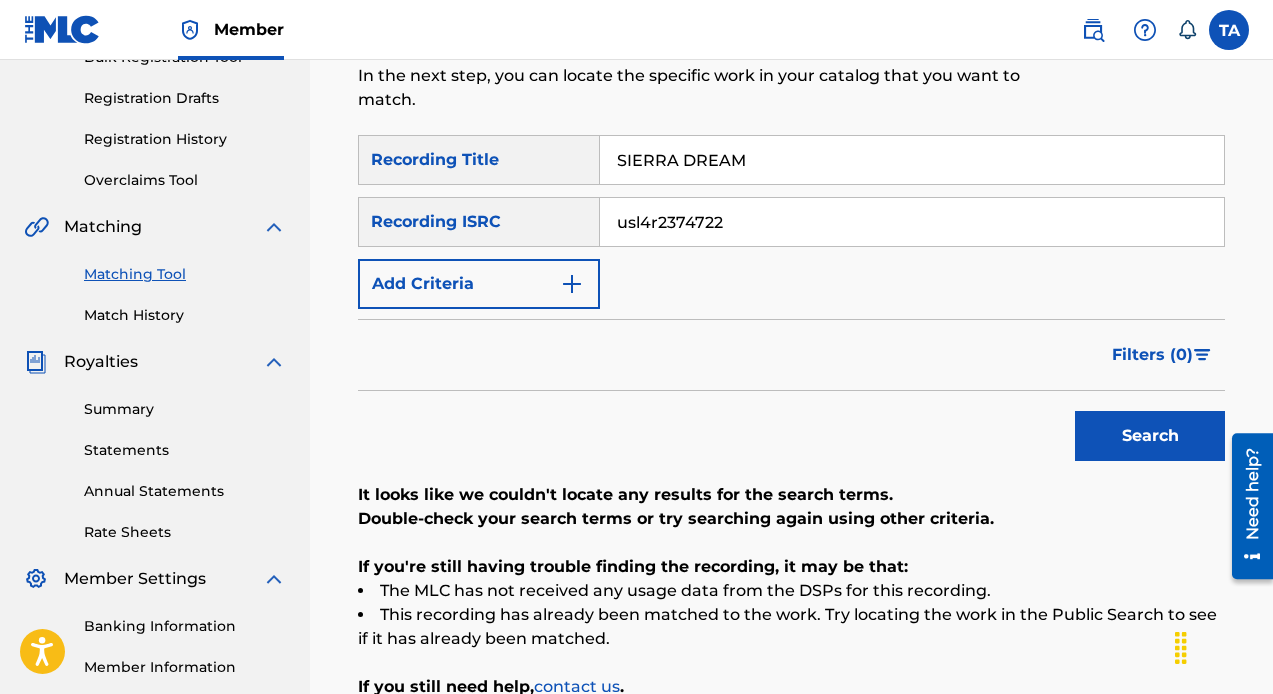 type on "usl4r2374722" 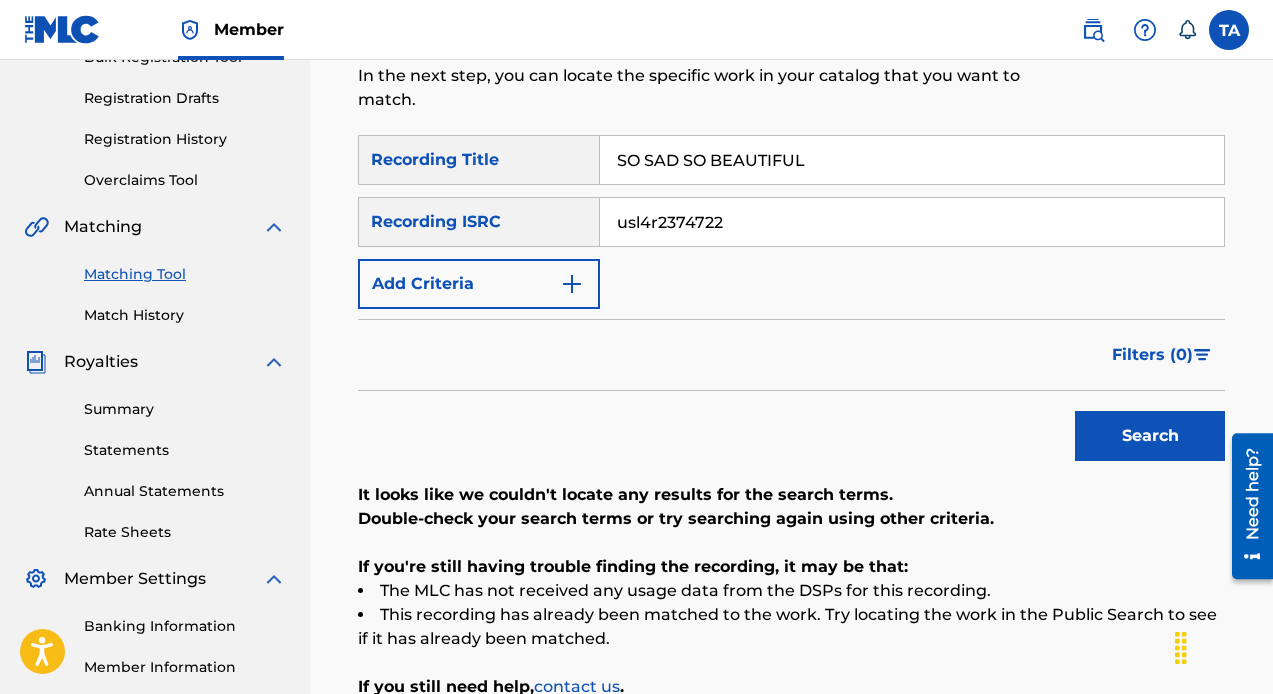 type on "SO SAD SO BEAUTIFUL" 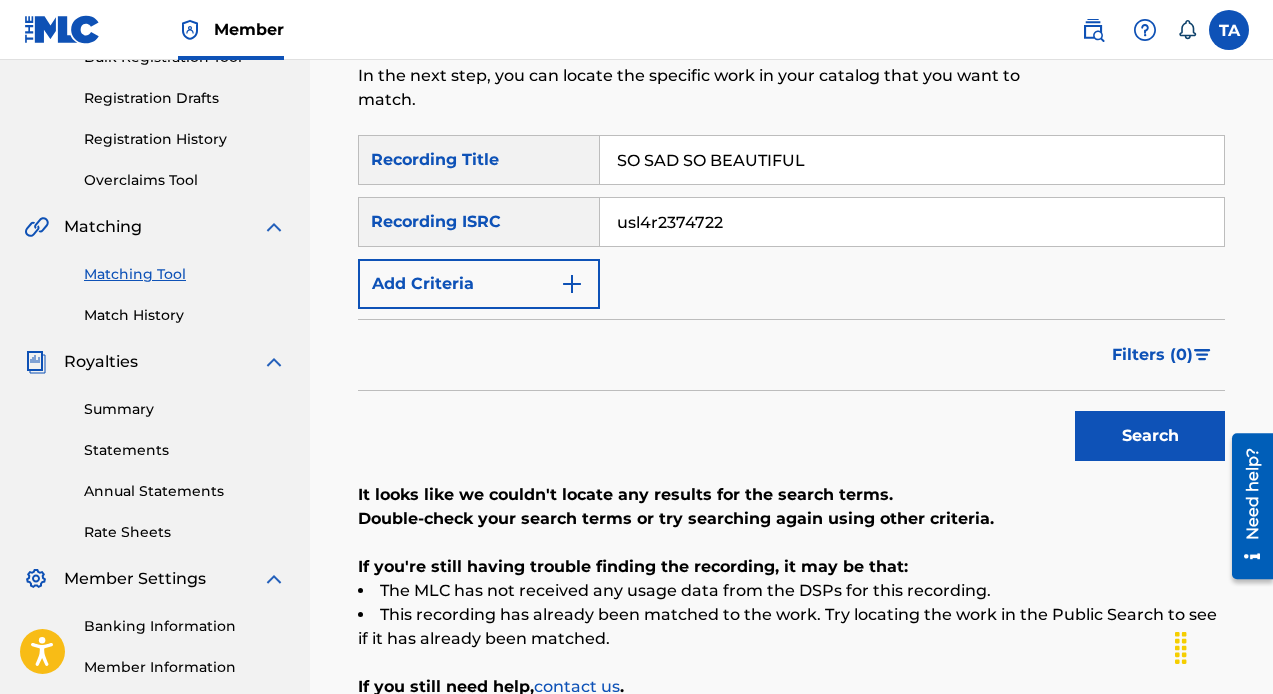drag, startPoint x: 780, startPoint y: 230, endPoint x: 485, endPoint y: 223, distance: 295.08304 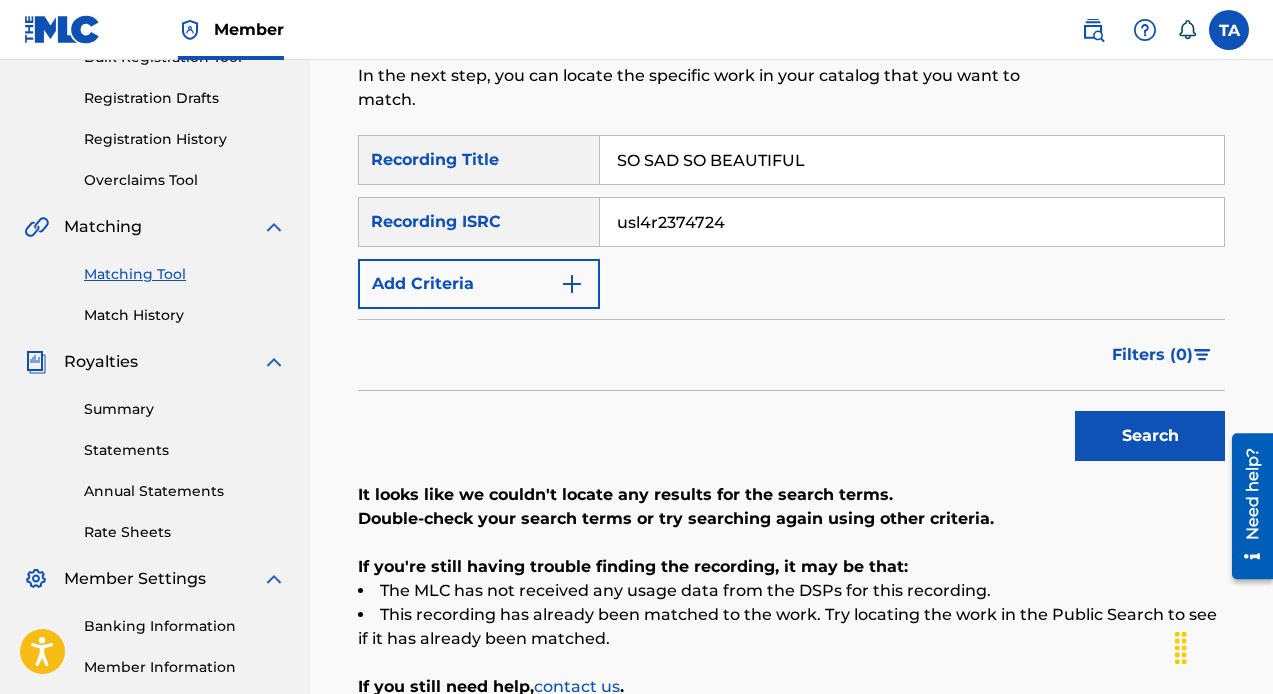 type on "usl4r2374724" 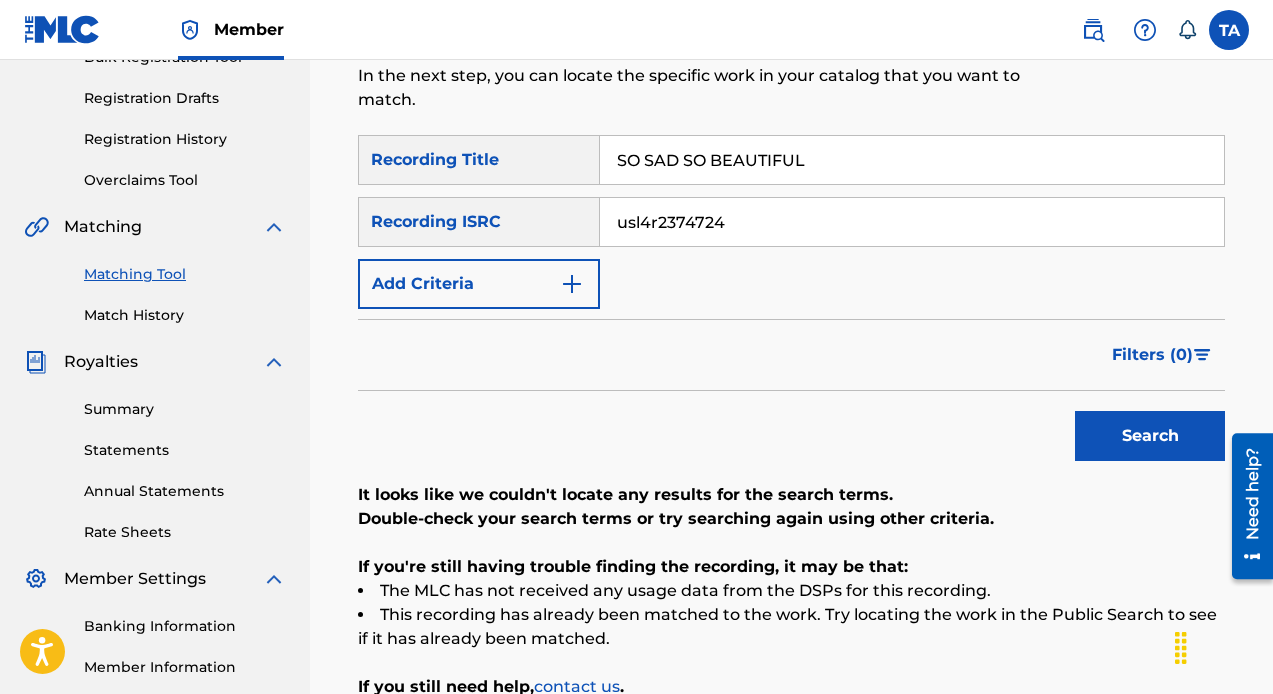 drag, startPoint x: 828, startPoint y: 163, endPoint x: 513, endPoint y: 149, distance: 315.31094 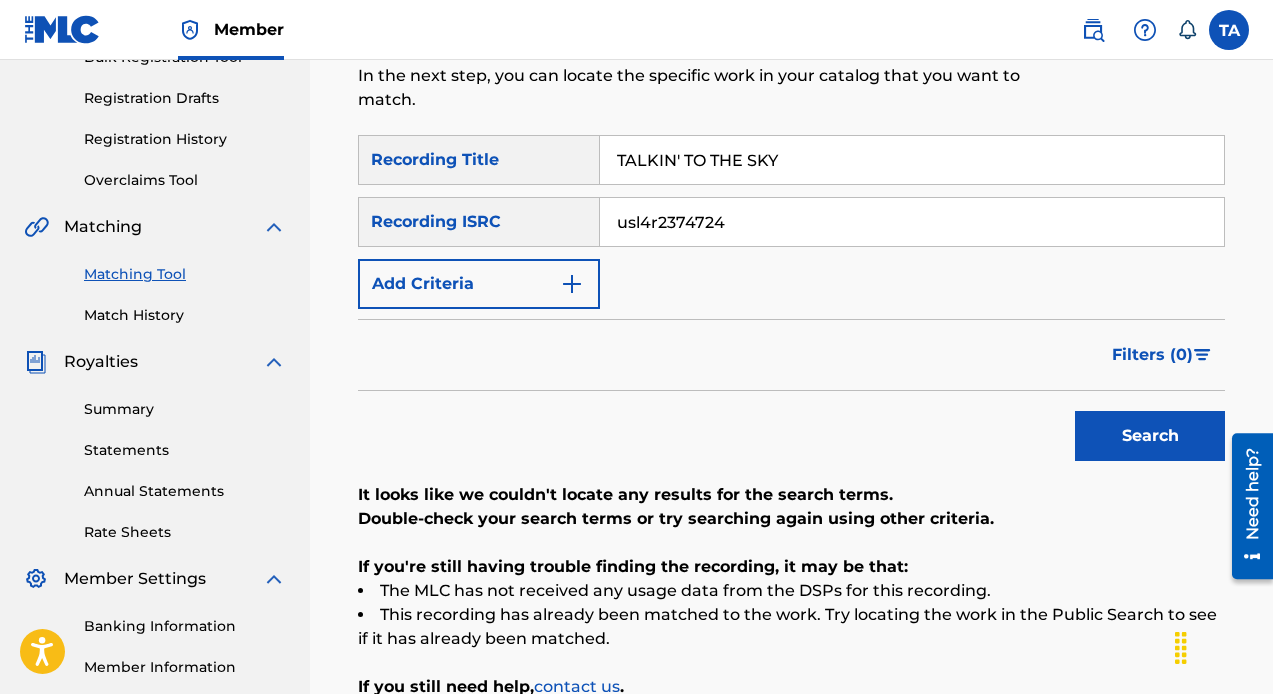 type on "TALKIN' TO THE SKY" 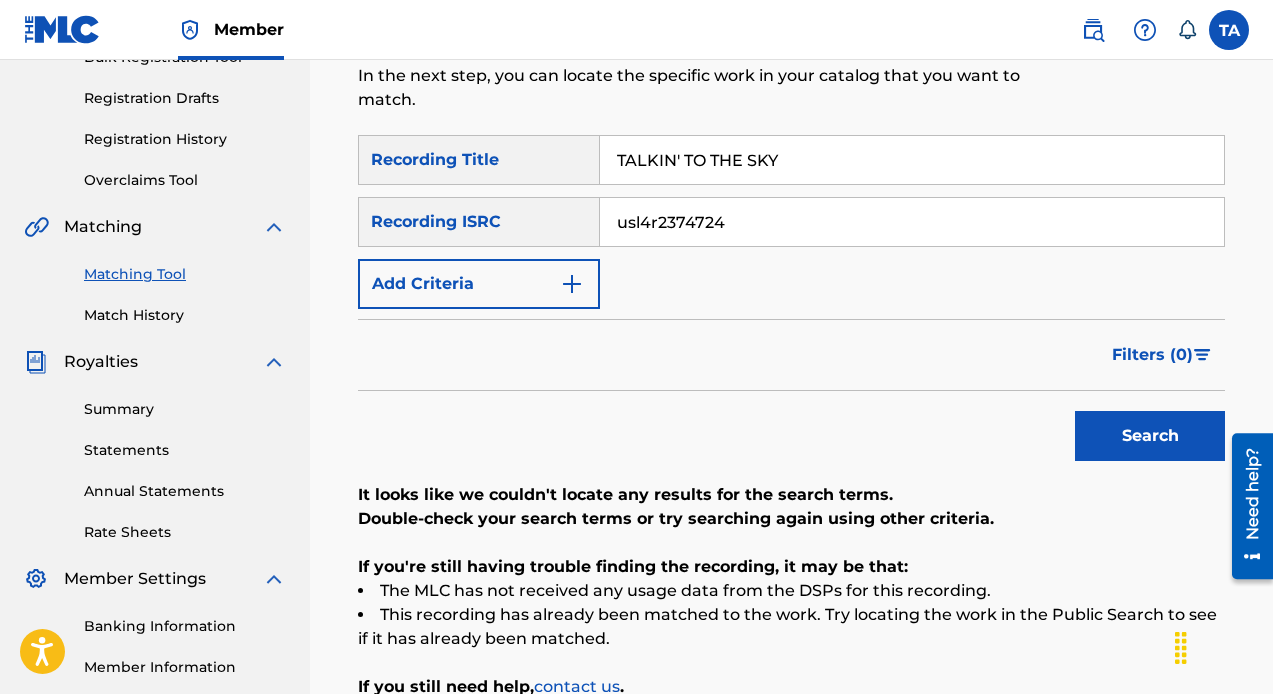 drag, startPoint x: 747, startPoint y: 224, endPoint x: 432, endPoint y: 181, distance: 317.9214 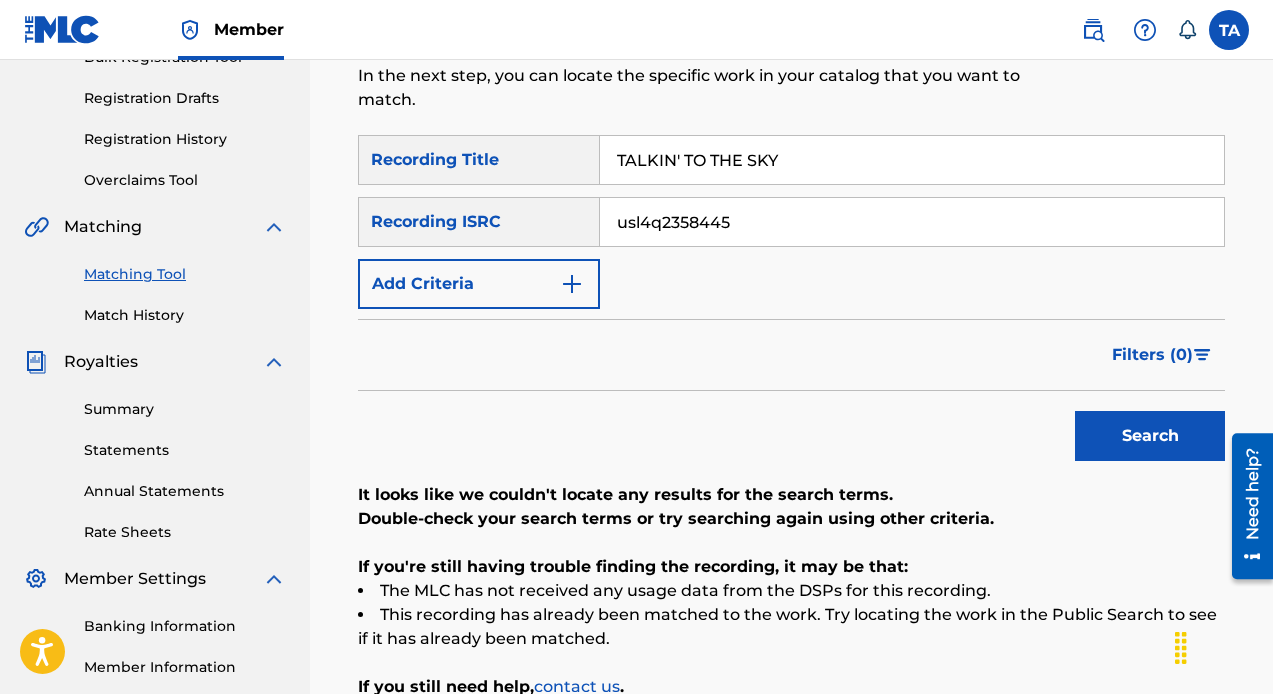 type on "usl4q2358445" 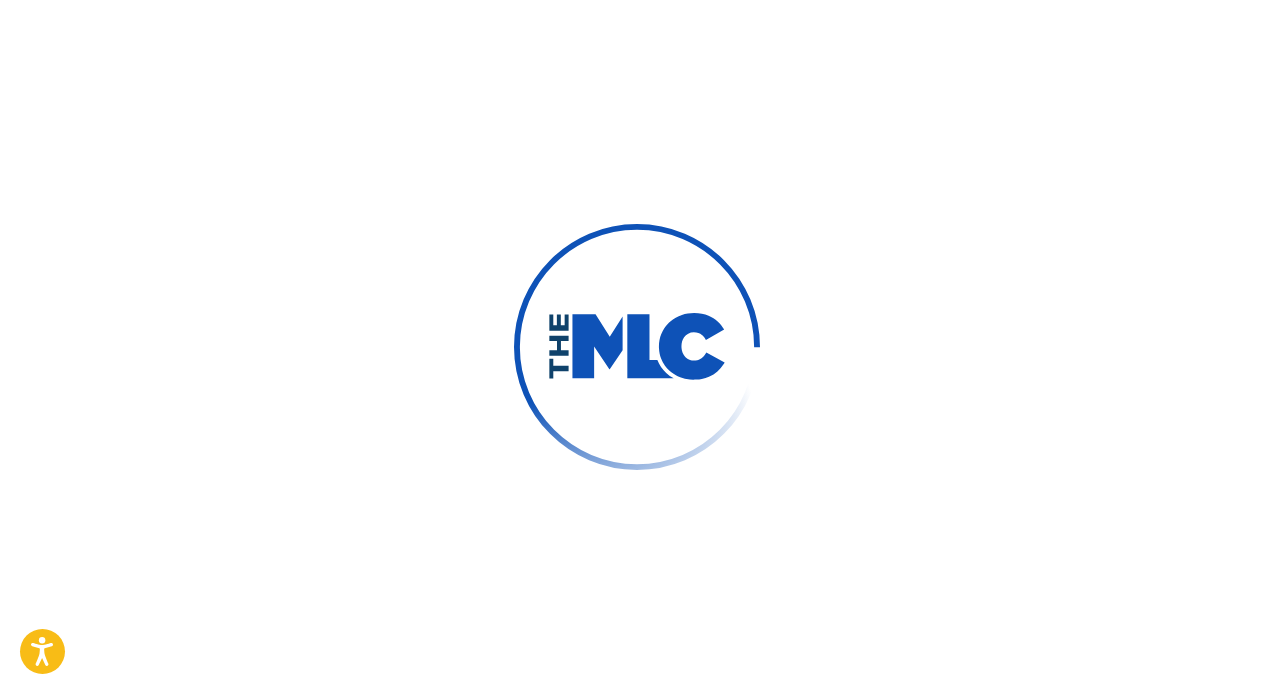 scroll, scrollTop: 0, scrollLeft: 0, axis: both 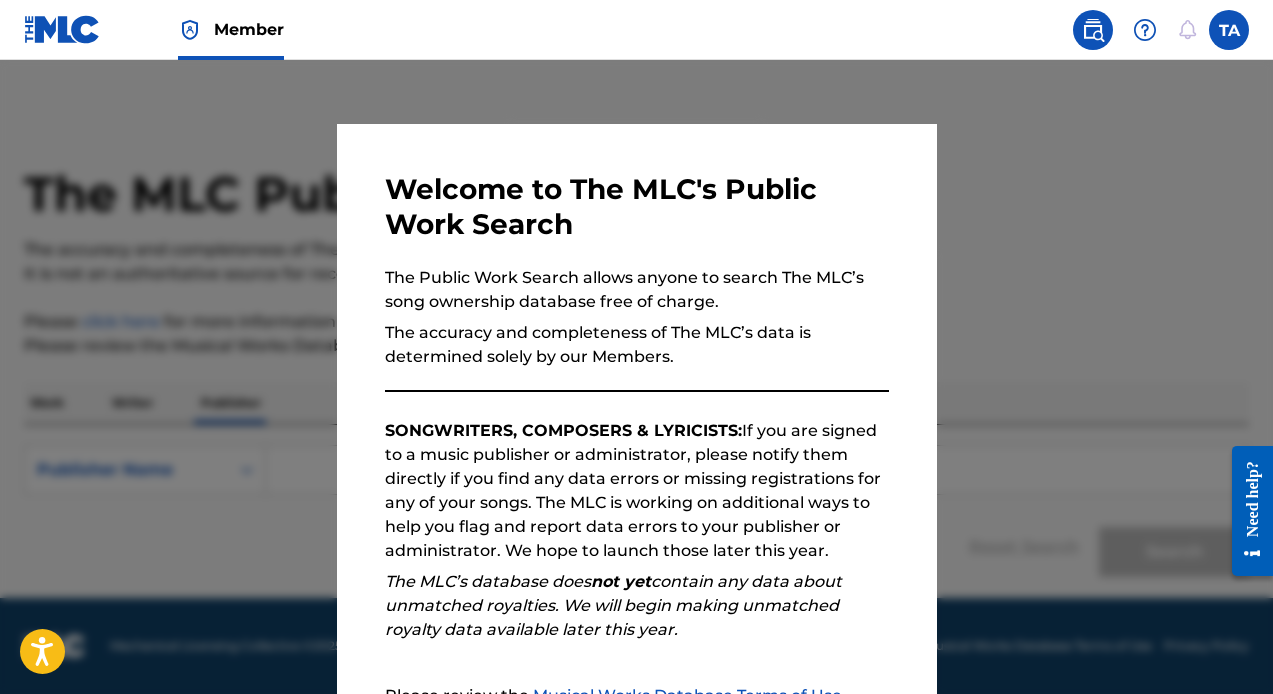 click at bounding box center (636, 407) 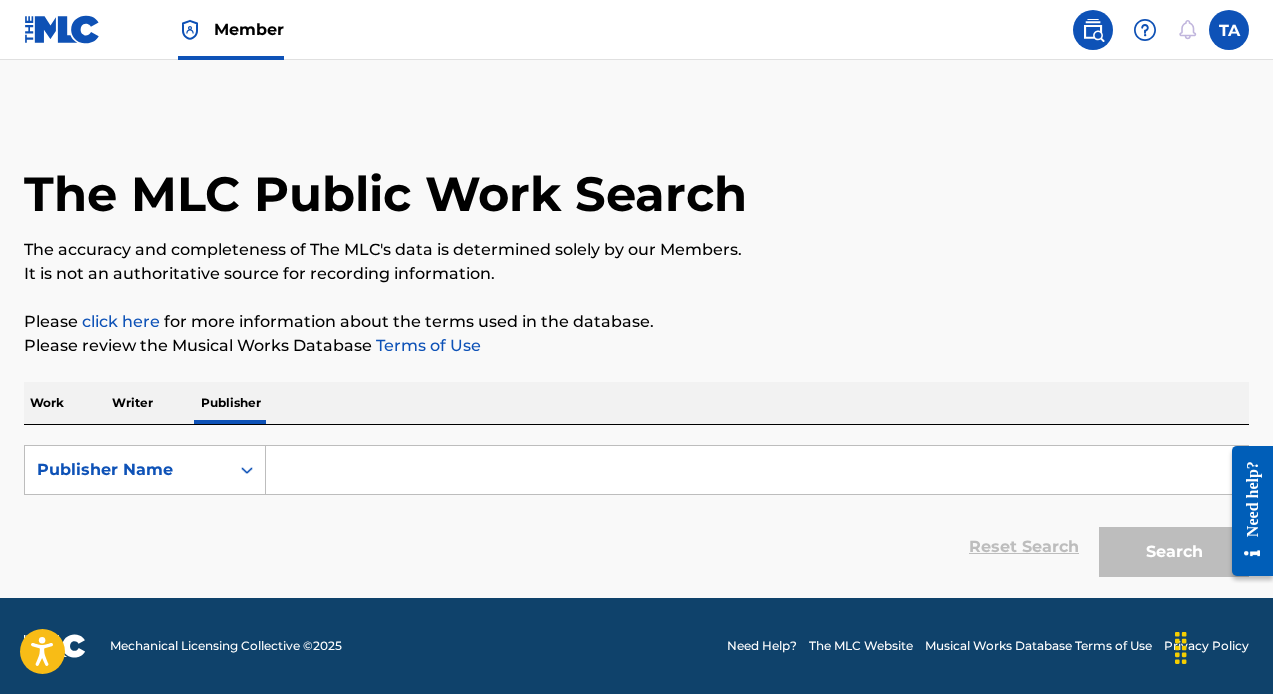 click on "Work" at bounding box center [47, 403] 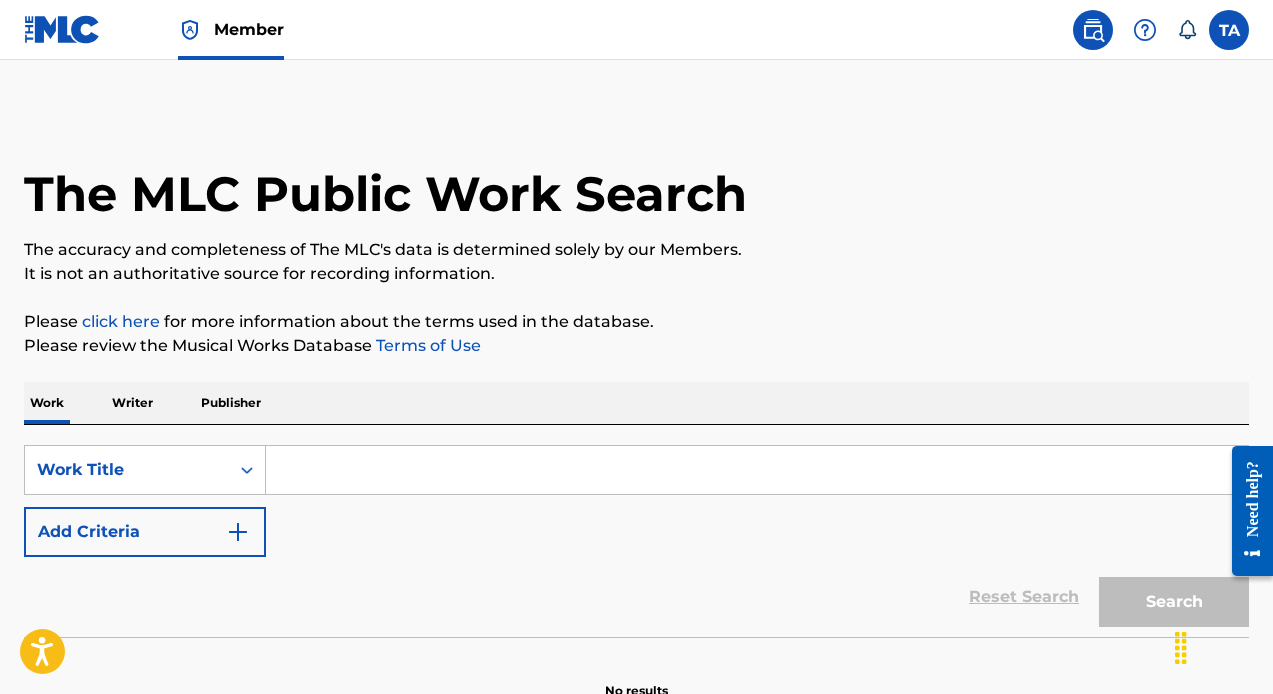 click at bounding box center [757, 470] 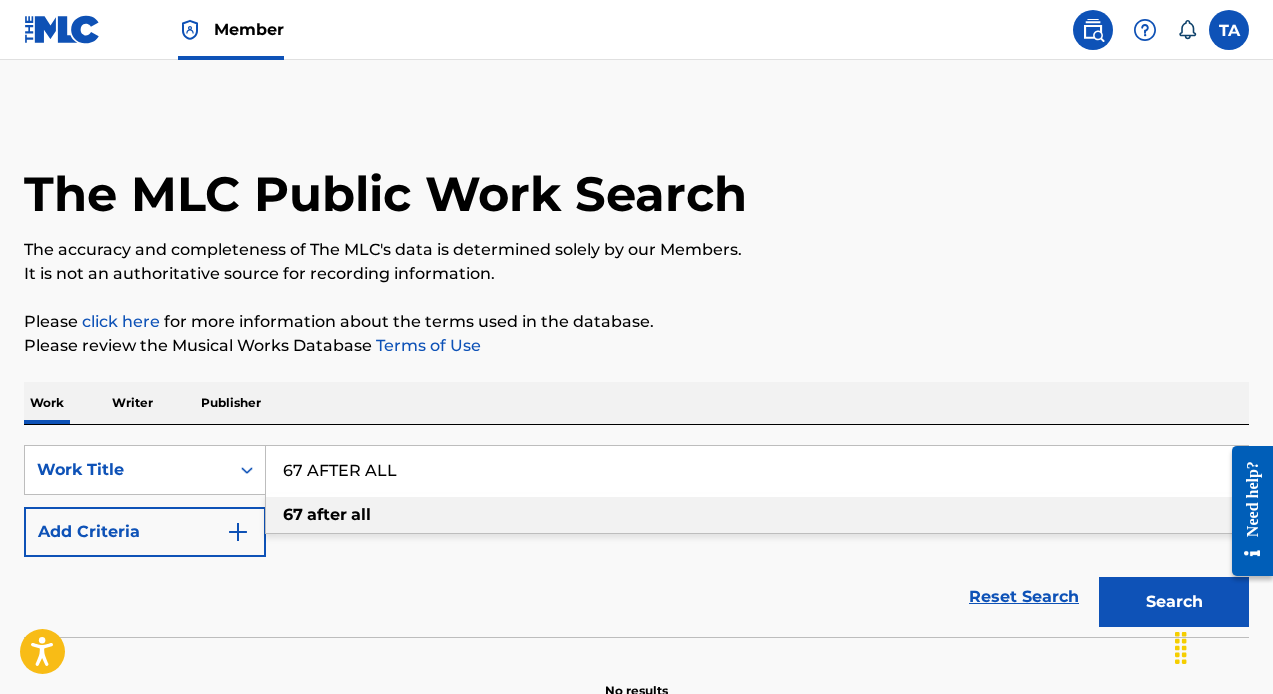 type on "67 AFTER ALL" 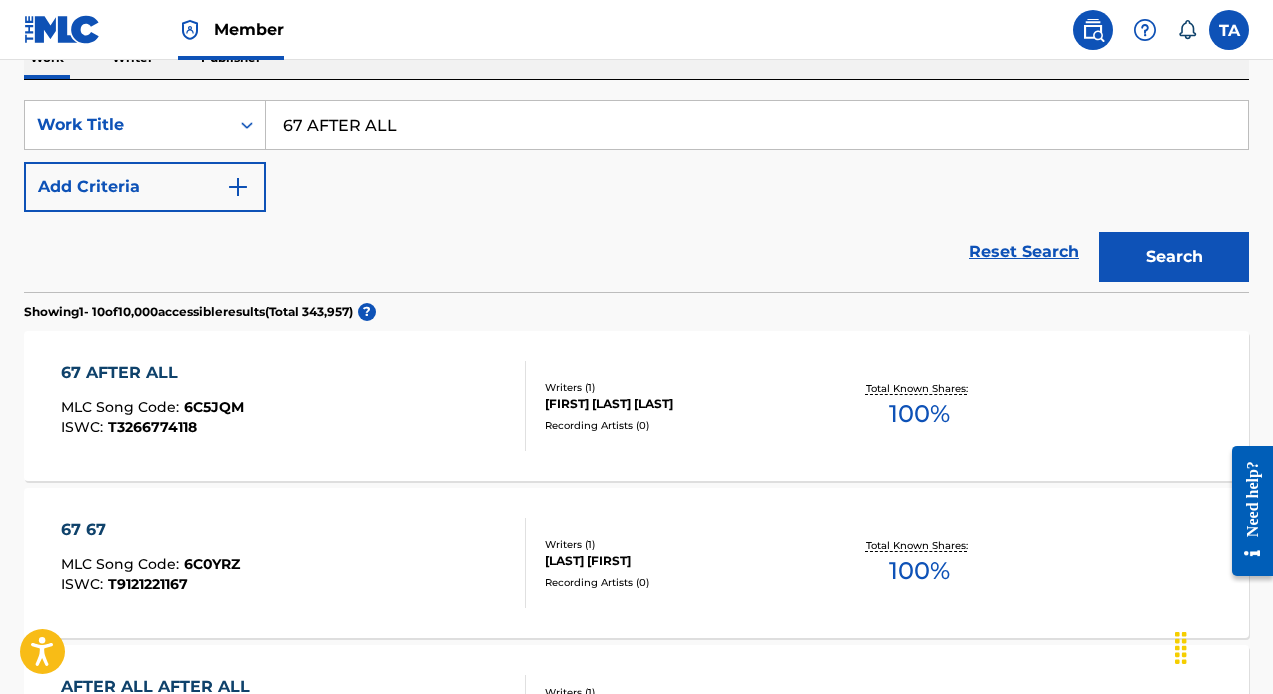 scroll, scrollTop: 359, scrollLeft: 0, axis: vertical 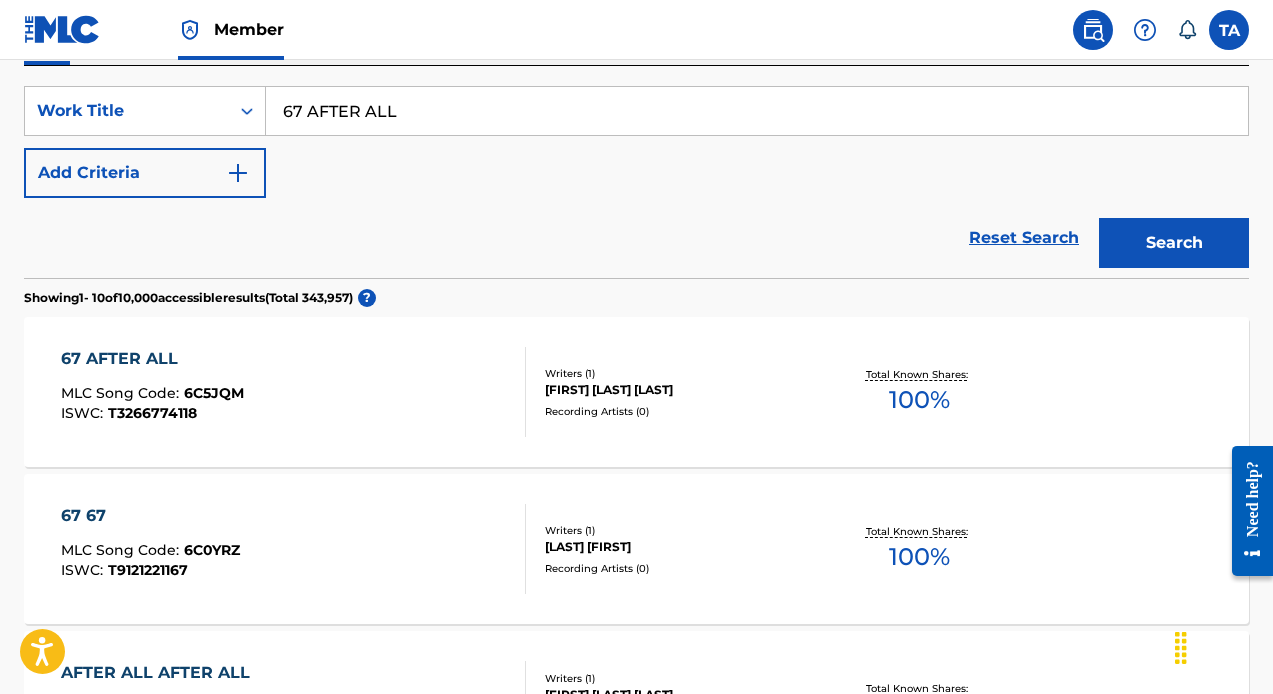 click on "[FIRST] [LAST] [LAST]" at bounding box center (681, 390) 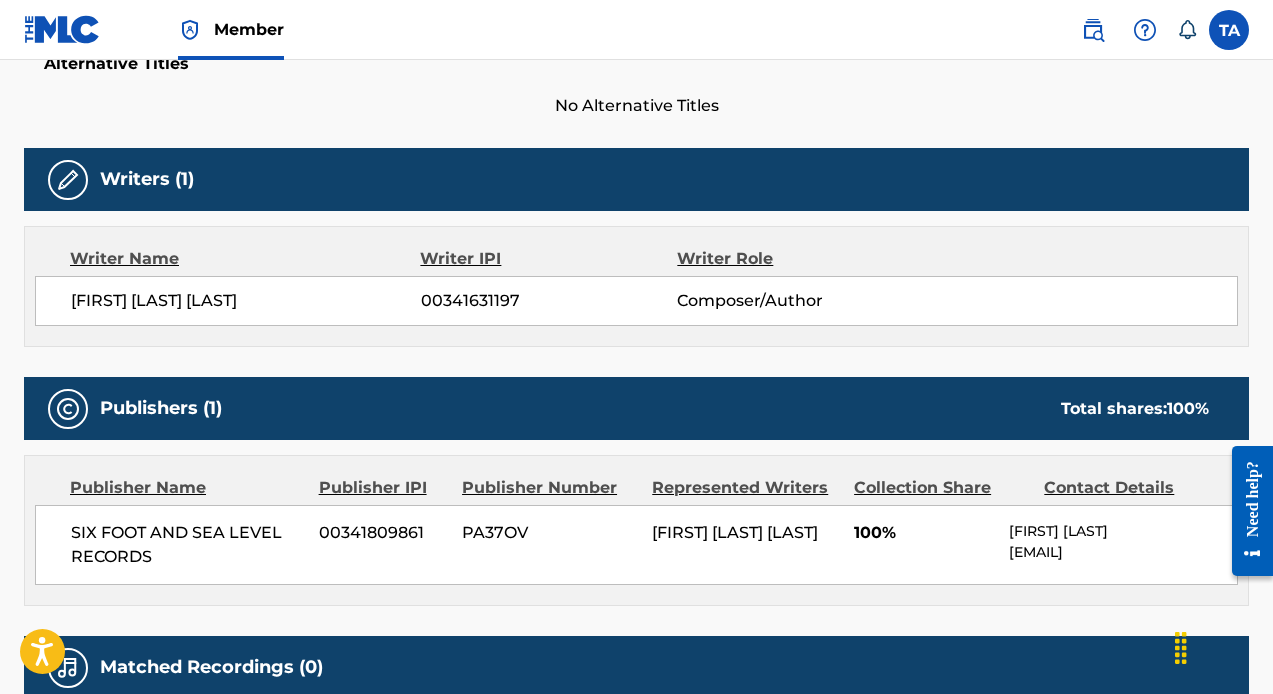 scroll, scrollTop: 0, scrollLeft: 0, axis: both 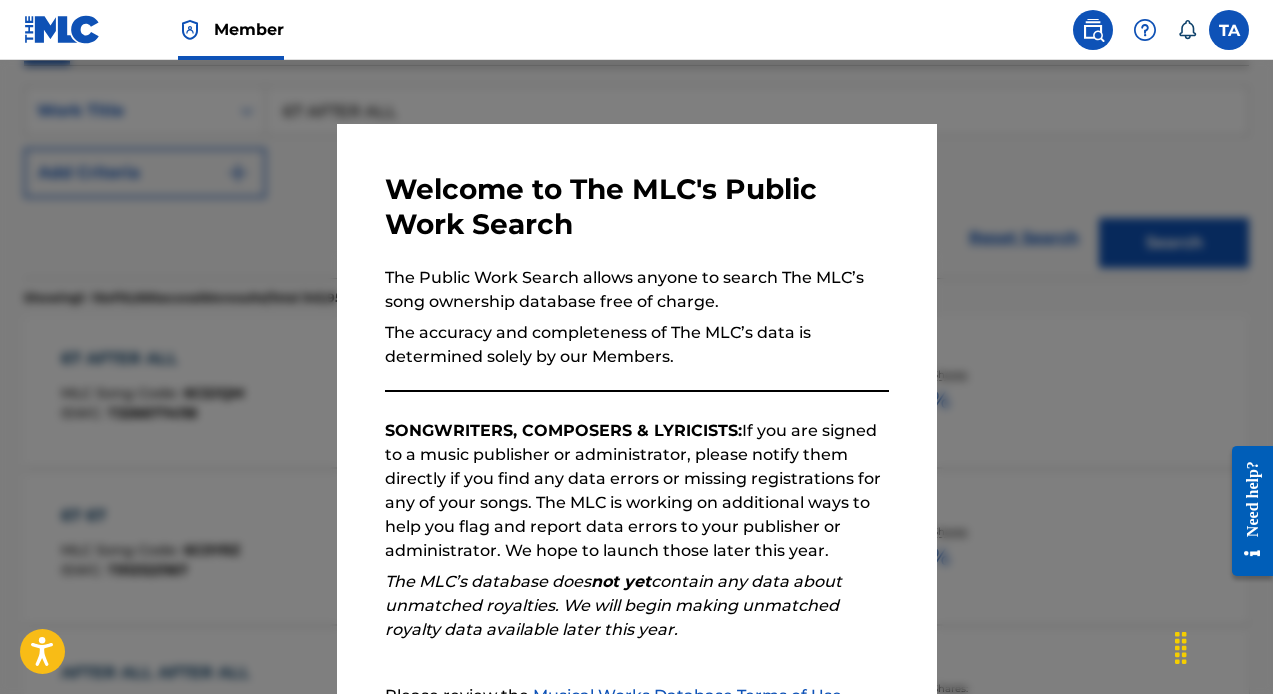 click at bounding box center [636, 407] 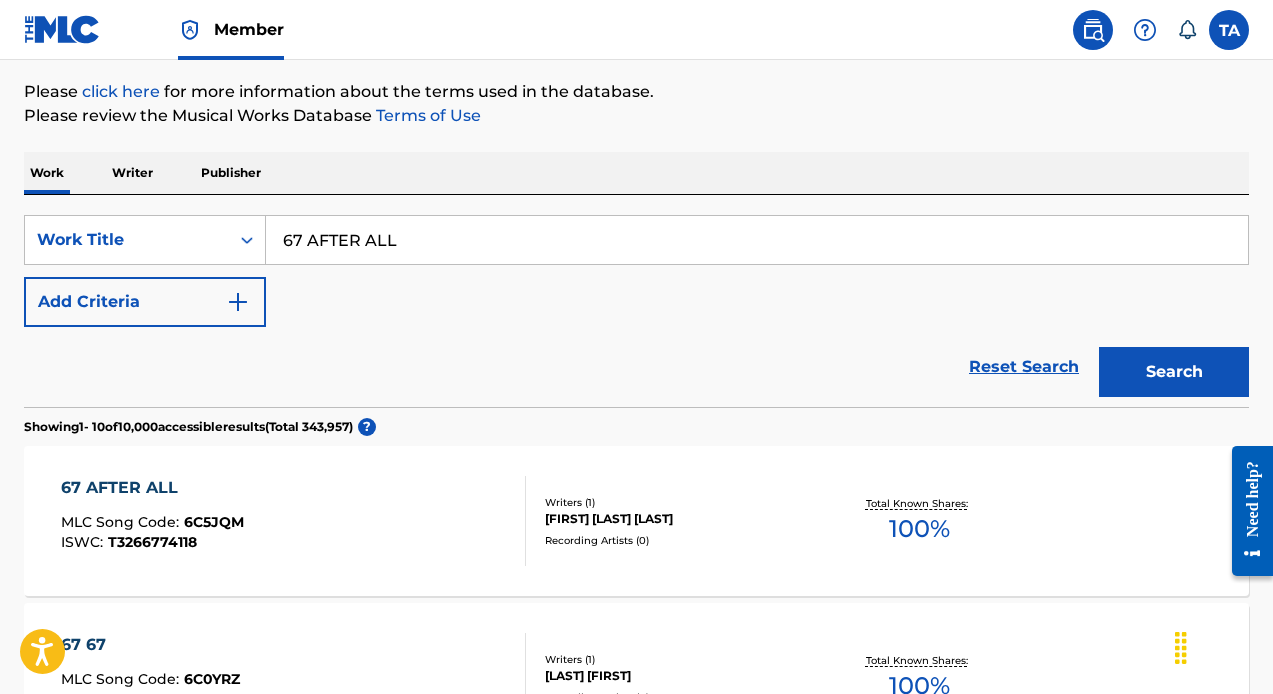 scroll, scrollTop: 216, scrollLeft: 0, axis: vertical 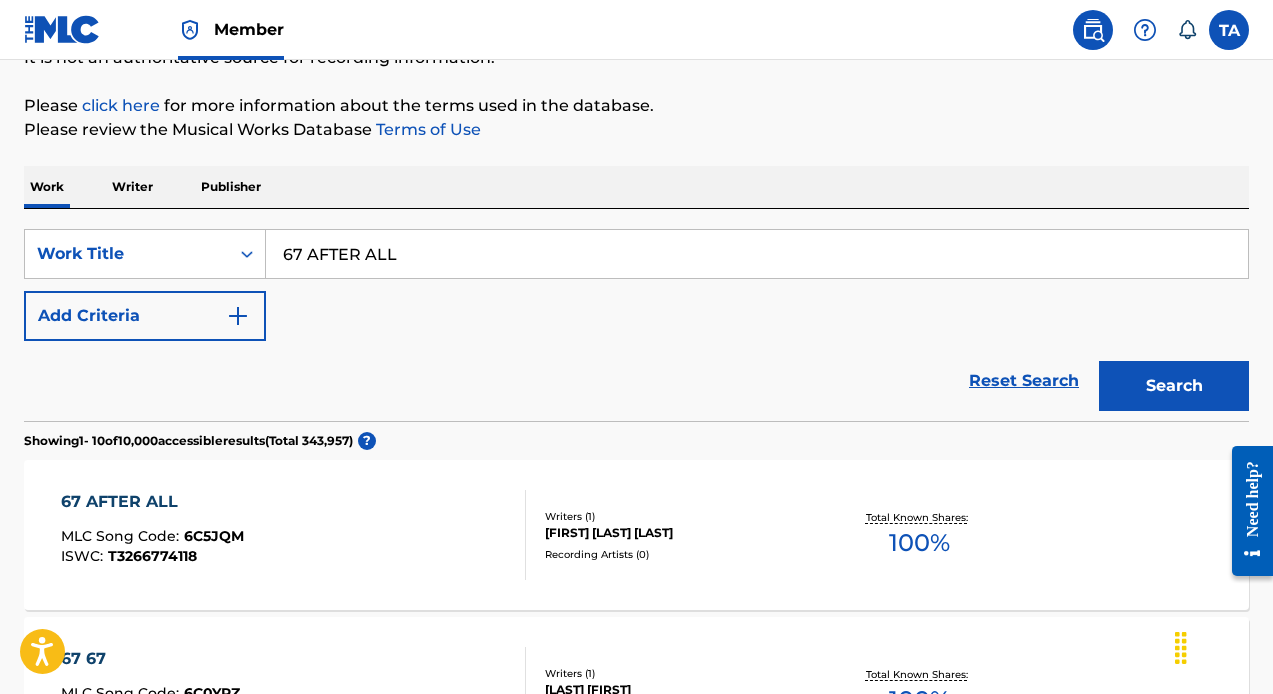 drag, startPoint x: 465, startPoint y: 260, endPoint x: 165, endPoint y: 219, distance: 302.7887 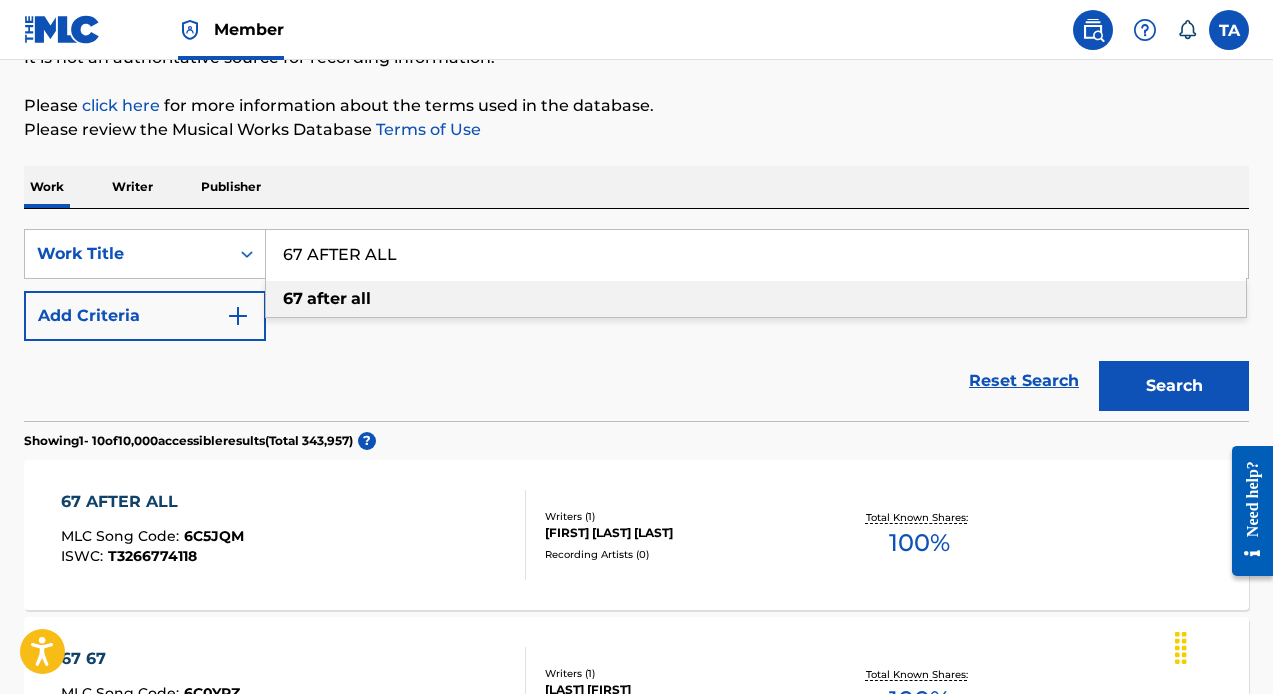 paste on "AMERICAN JUSTICE & APPLE PIE" 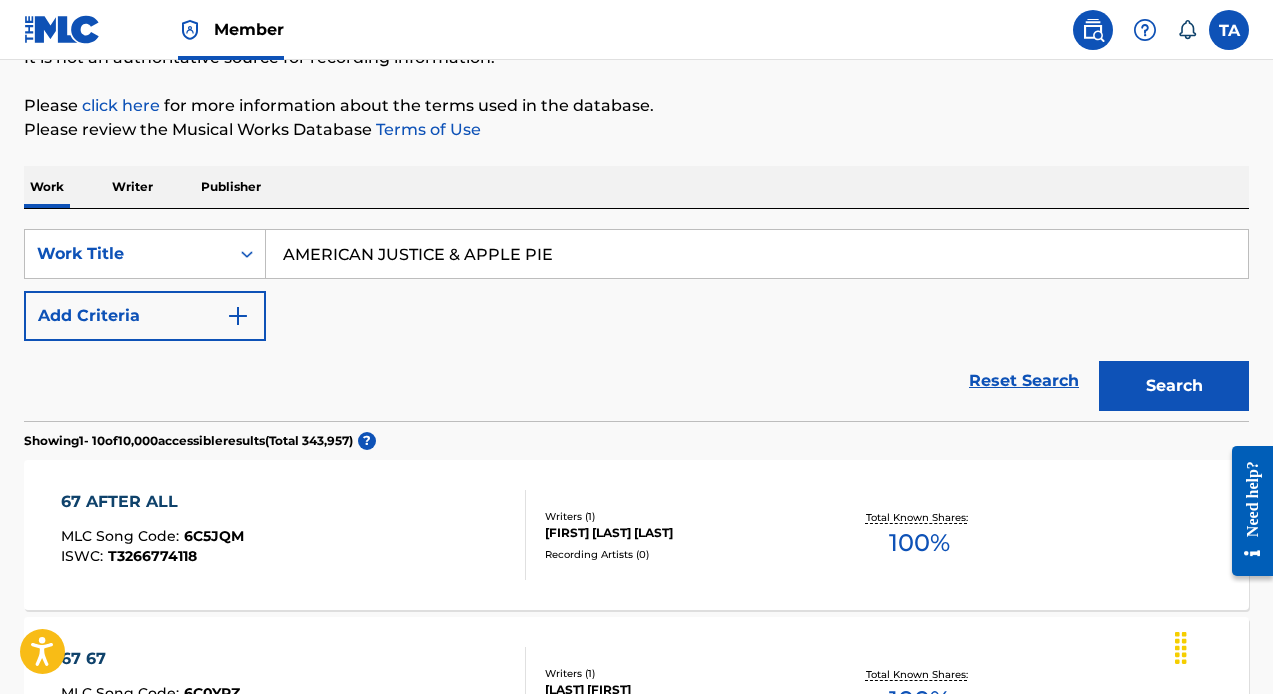 type on "AMERICAN JUSTICE & APPLE PIE" 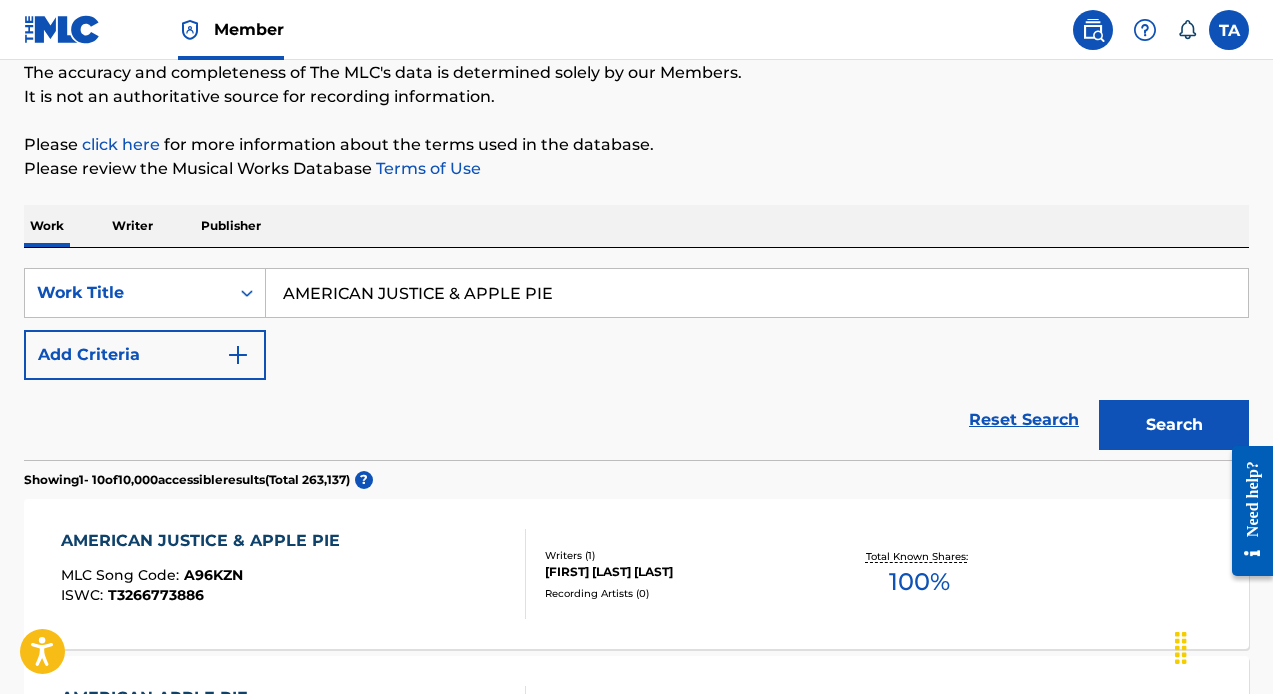 scroll, scrollTop: 216, scrollLeft: 0, axis: vertical 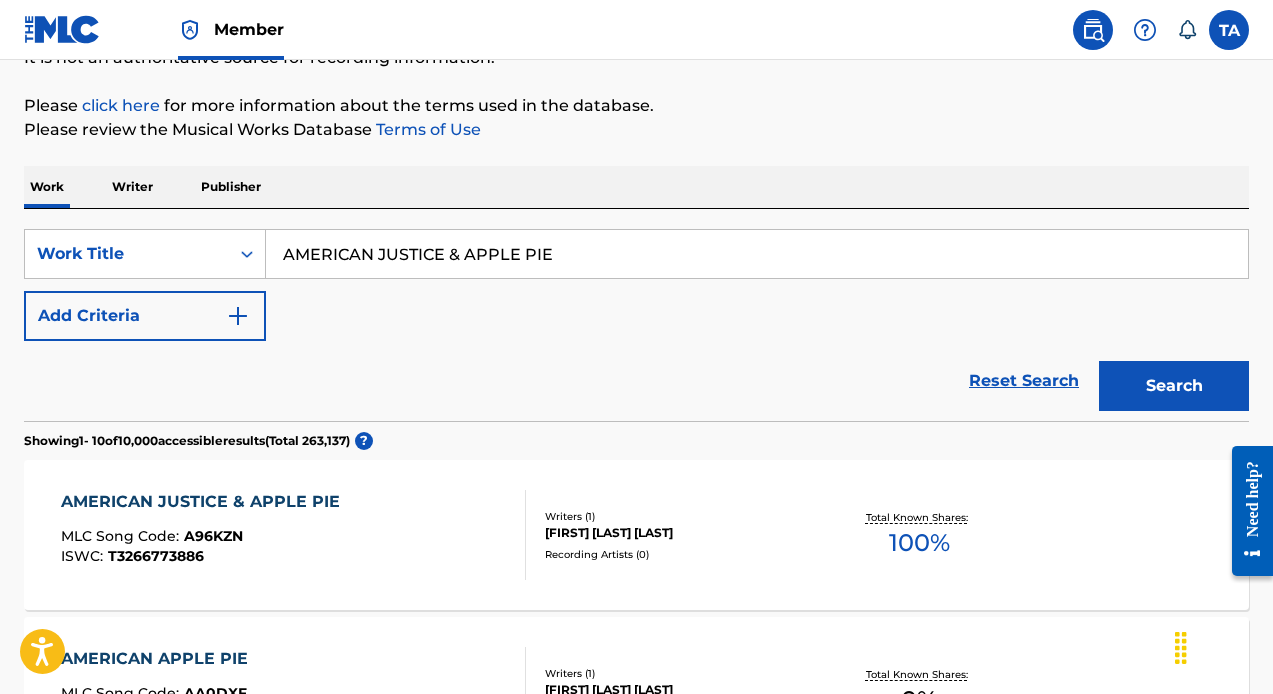click on "AMERICAN JUSTICE & APPLE PIE" at bounding box center [205, 502] 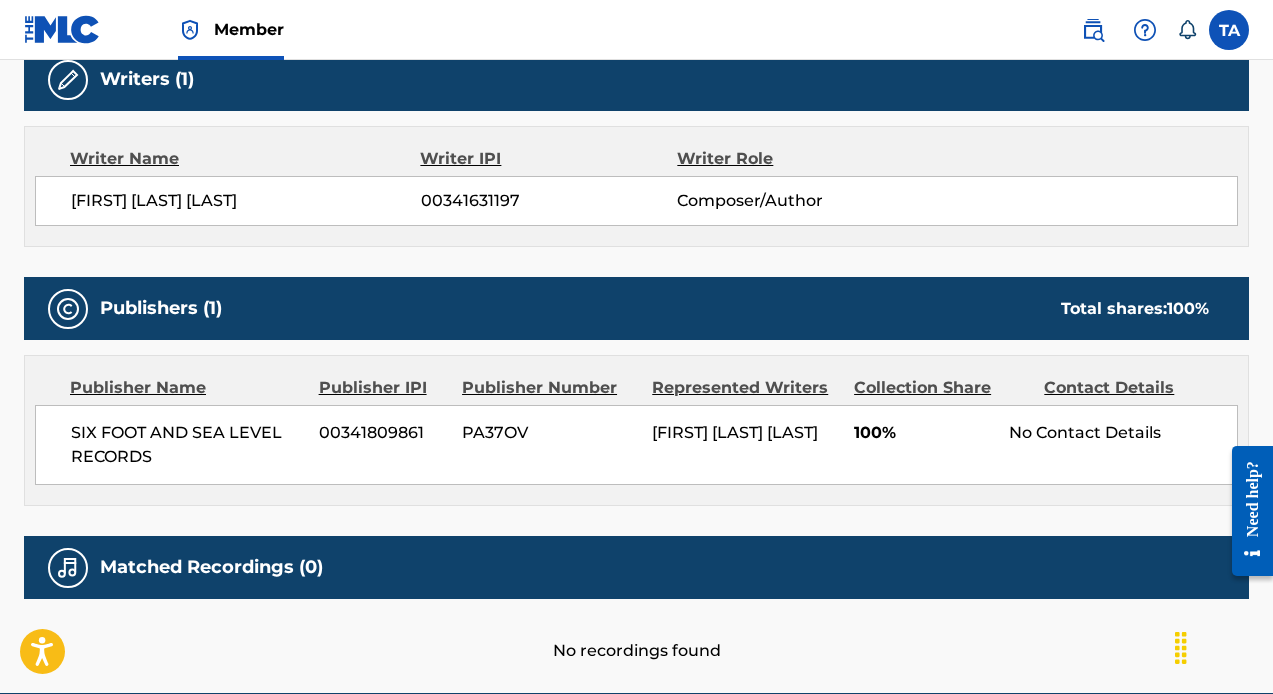 scroll, scrollTop: 692, scrollLeft: 0, axis: vertical 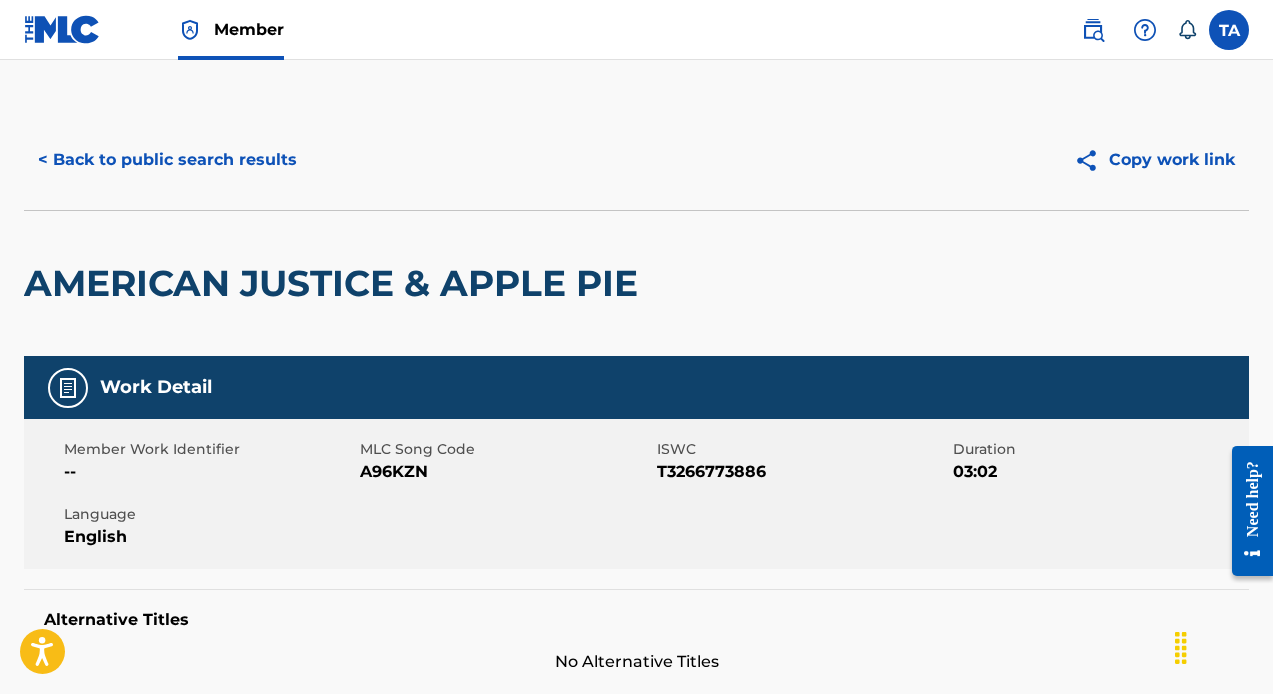 click on "< Back to public search results" at bounding box center [167, 160] 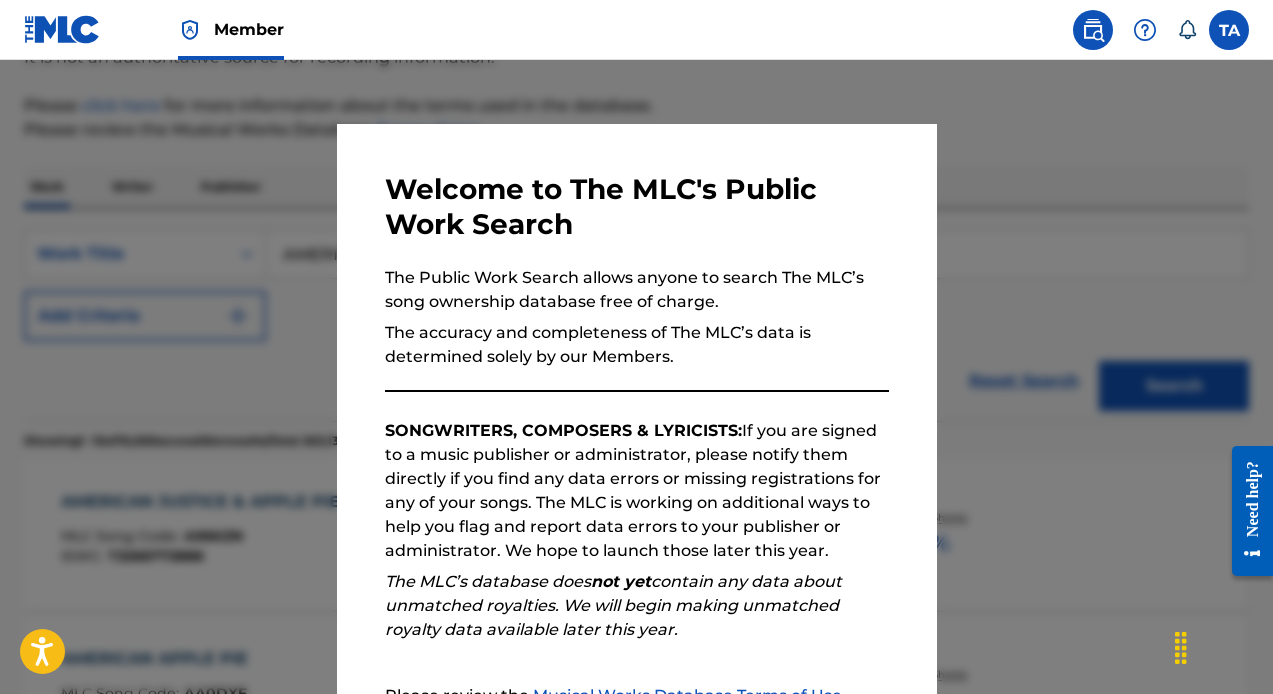 click at bounding box center (636, 407) 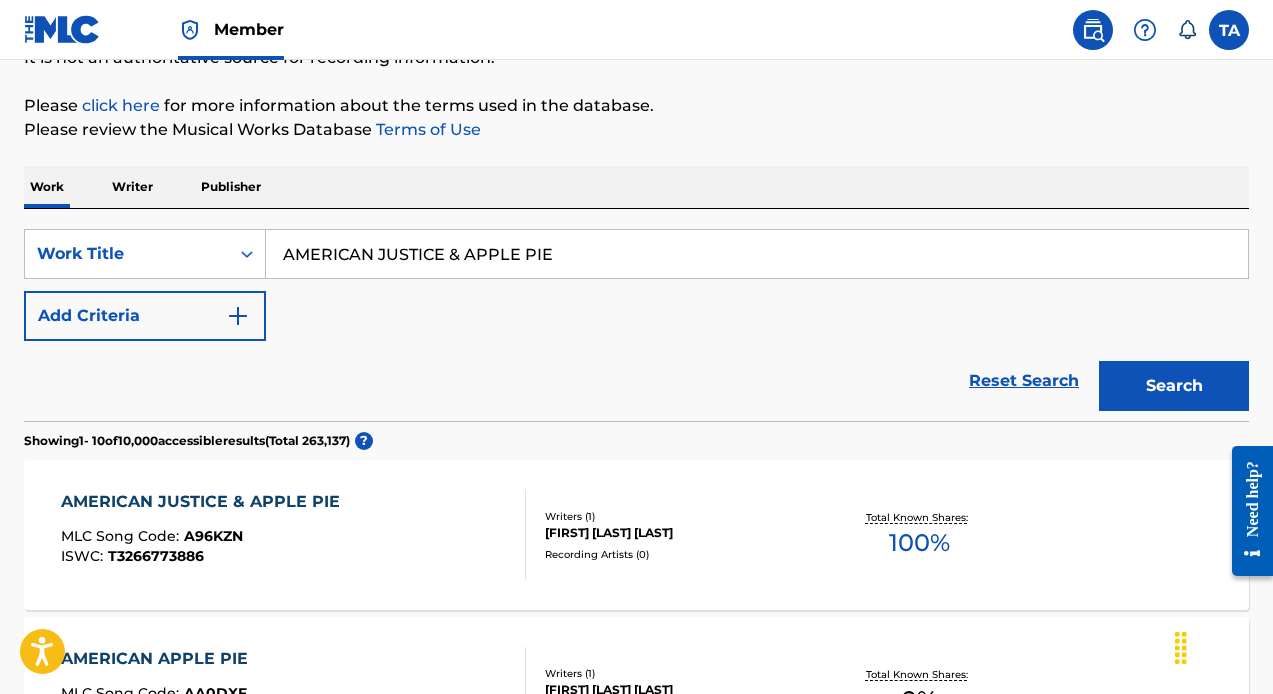 drag, startPoint x: 592, startPoint y: 253, endPoint x: 54, endPoint y: 175, distance: 543.6249 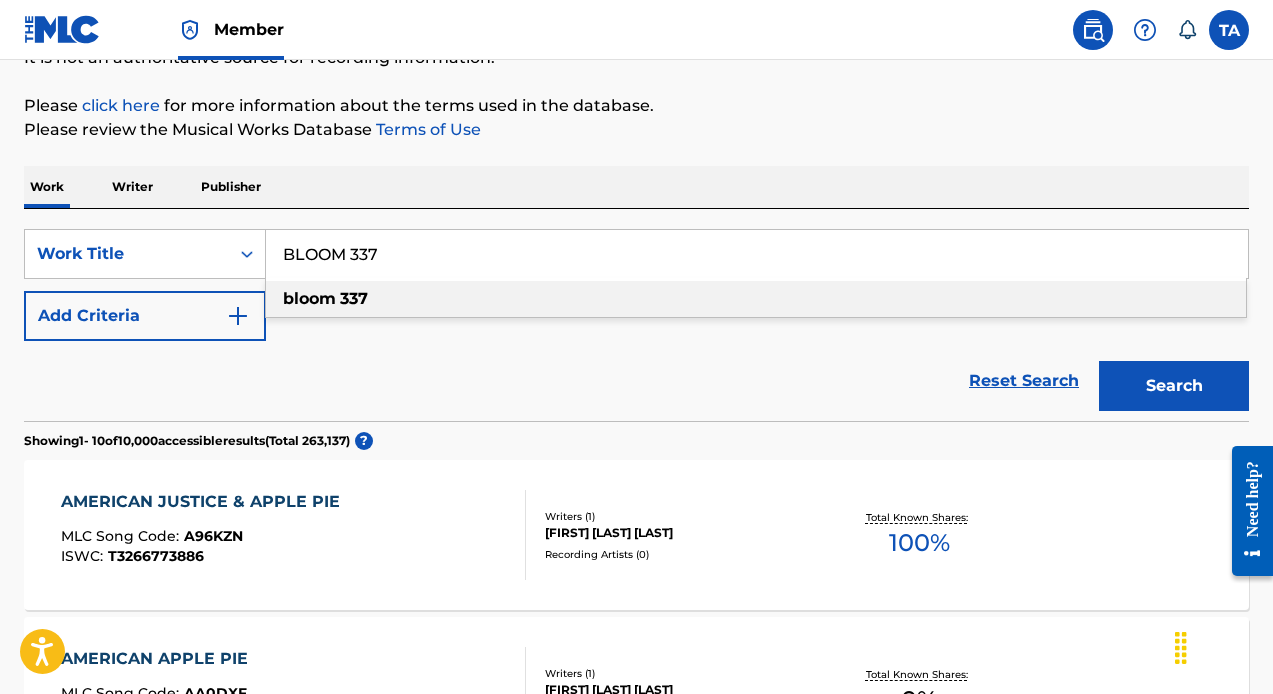 type on "BLOOM 337" 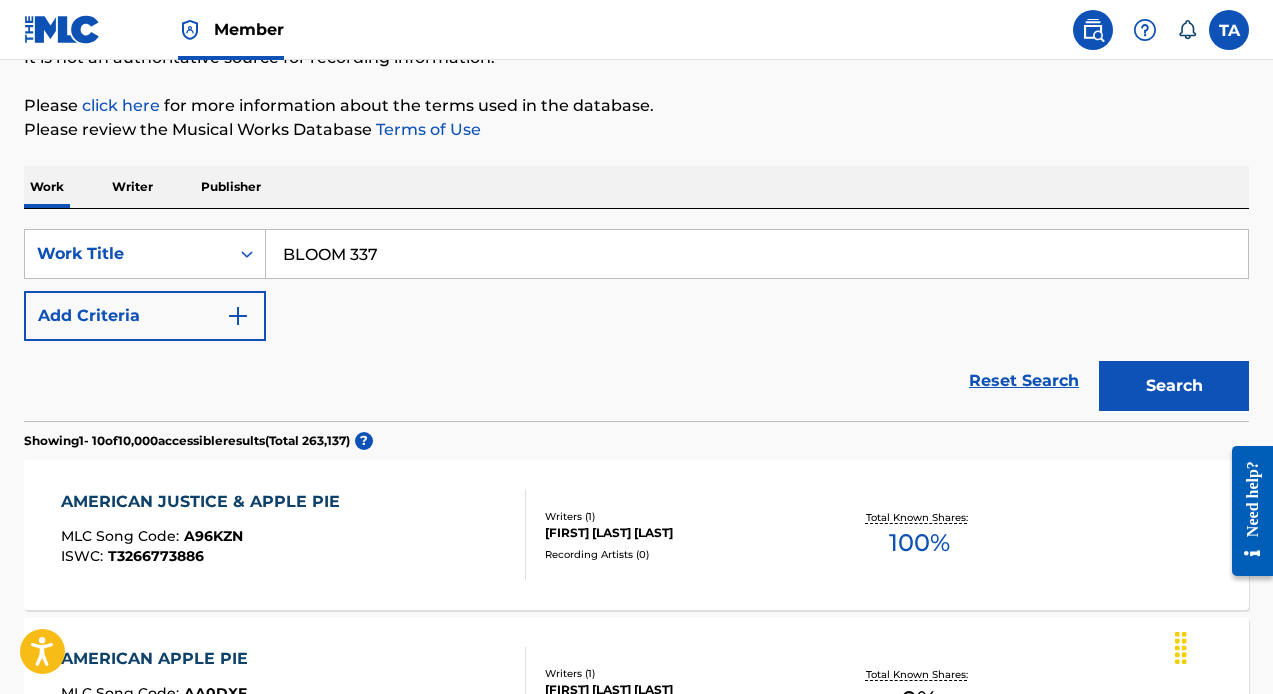 click on "Search" at bounding box center [1174, 386] 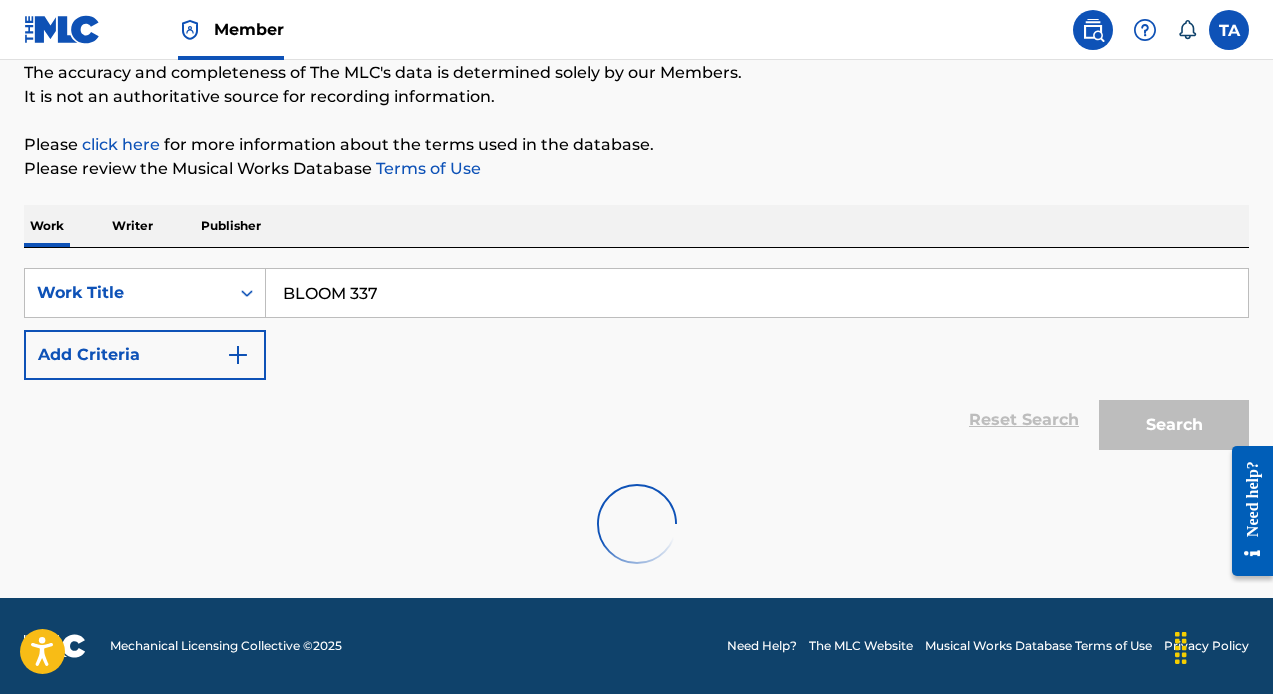 scroll, scrollTop: 216, scrollLeft: 0, axis: vertical 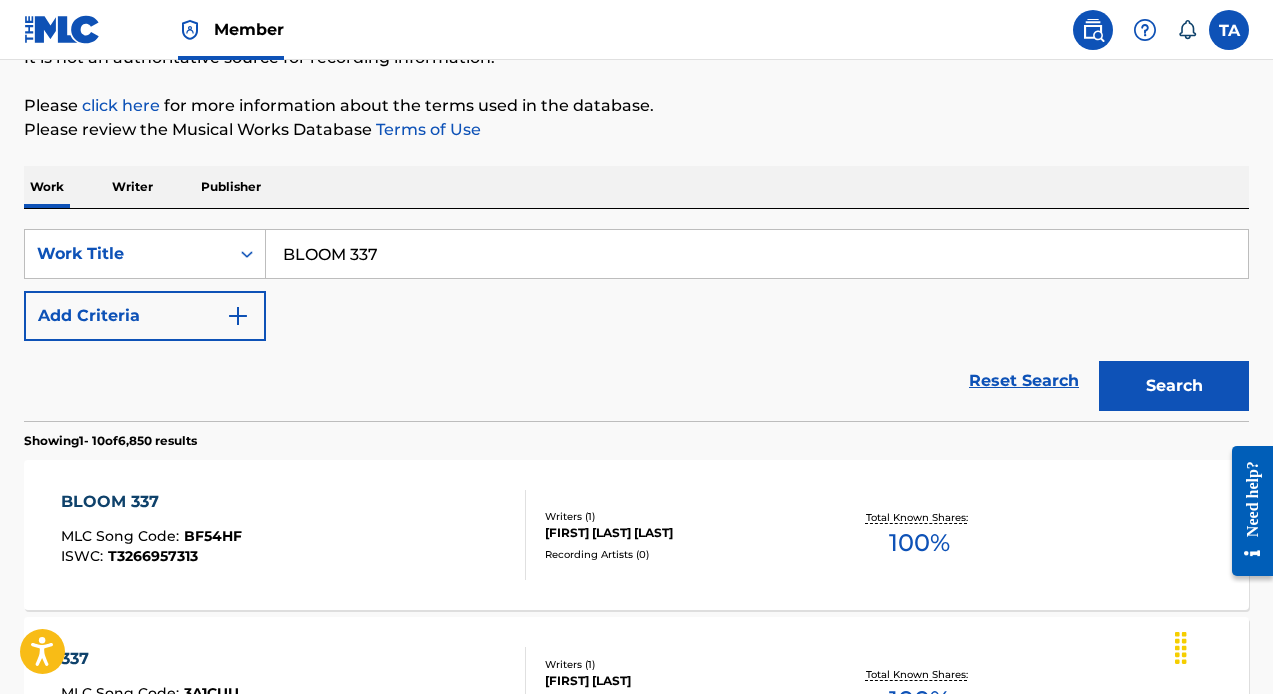 click at bounding box center (517, 535) 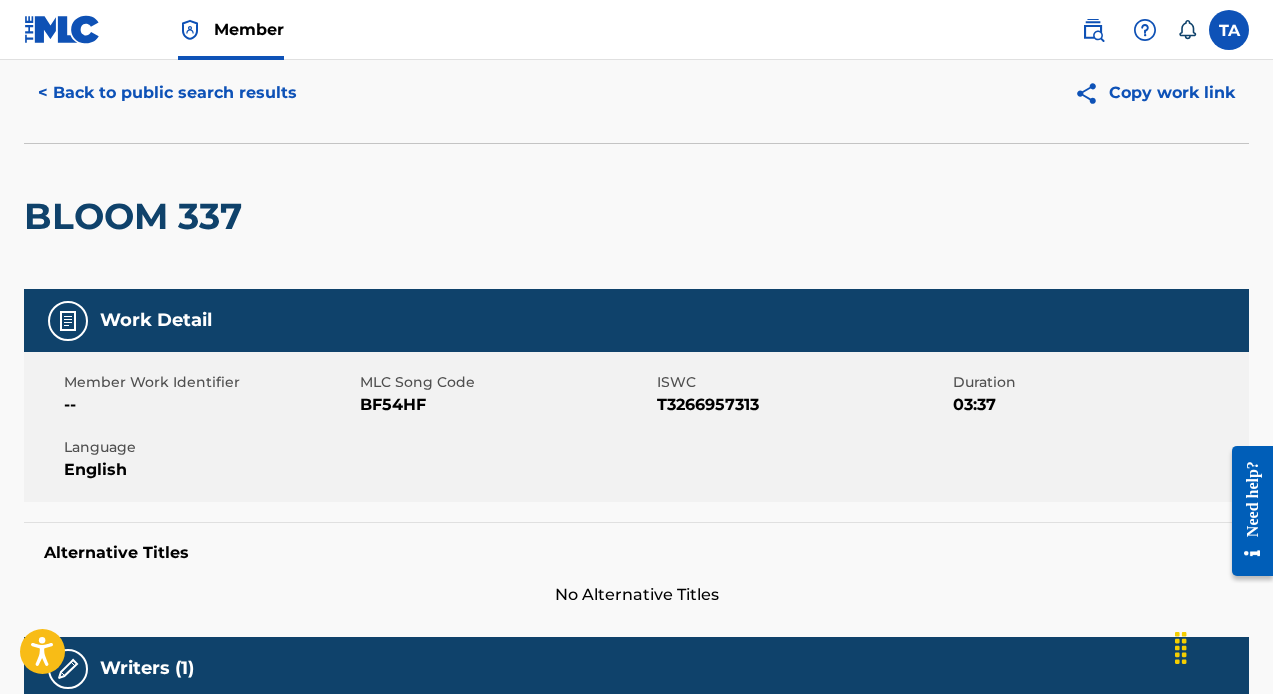 scroll, scrollTop: 64, scrollLeft: 0, axis: vertical 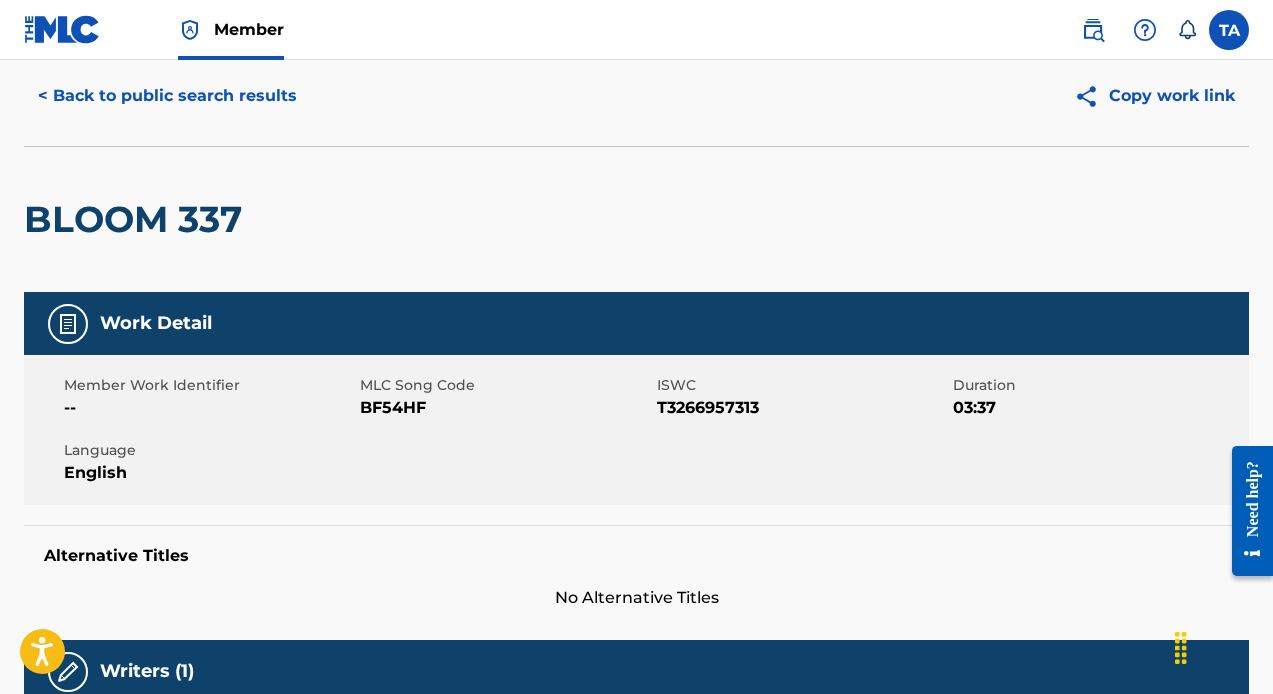 click on "< Back to public search results" at bounding box center [167, 96] 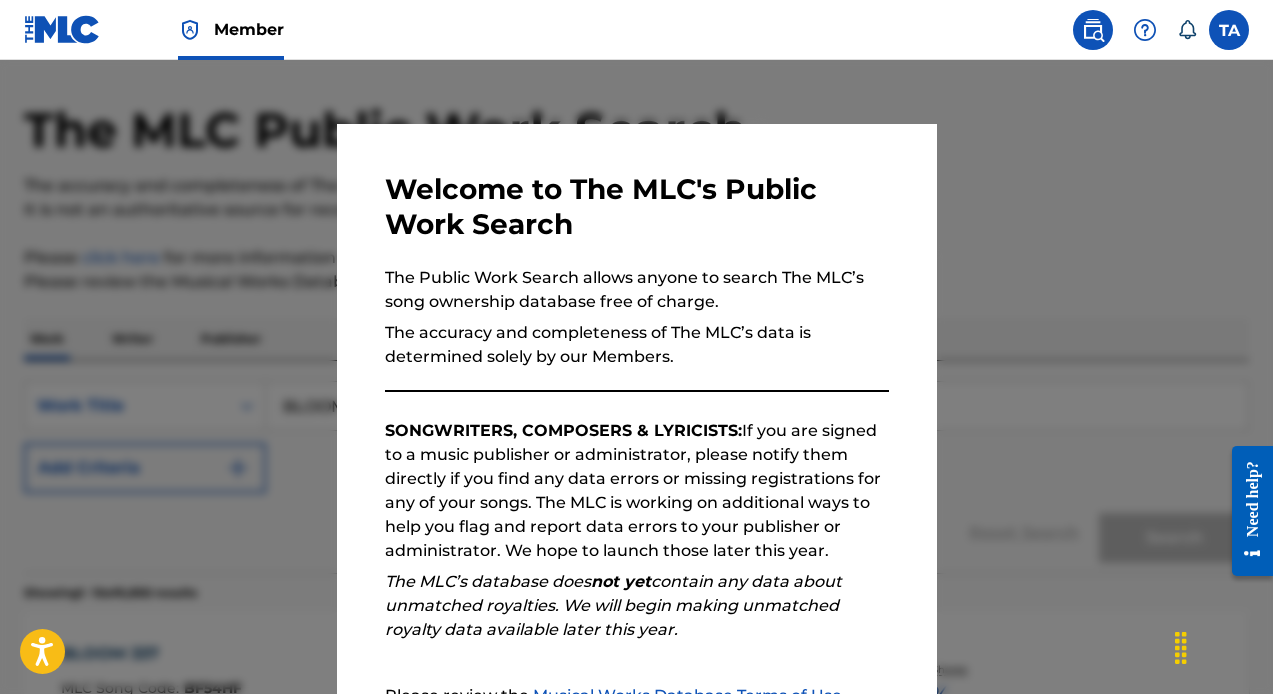 scroll, scrollTop: 216, scrollLeft: 0, axis: vertical 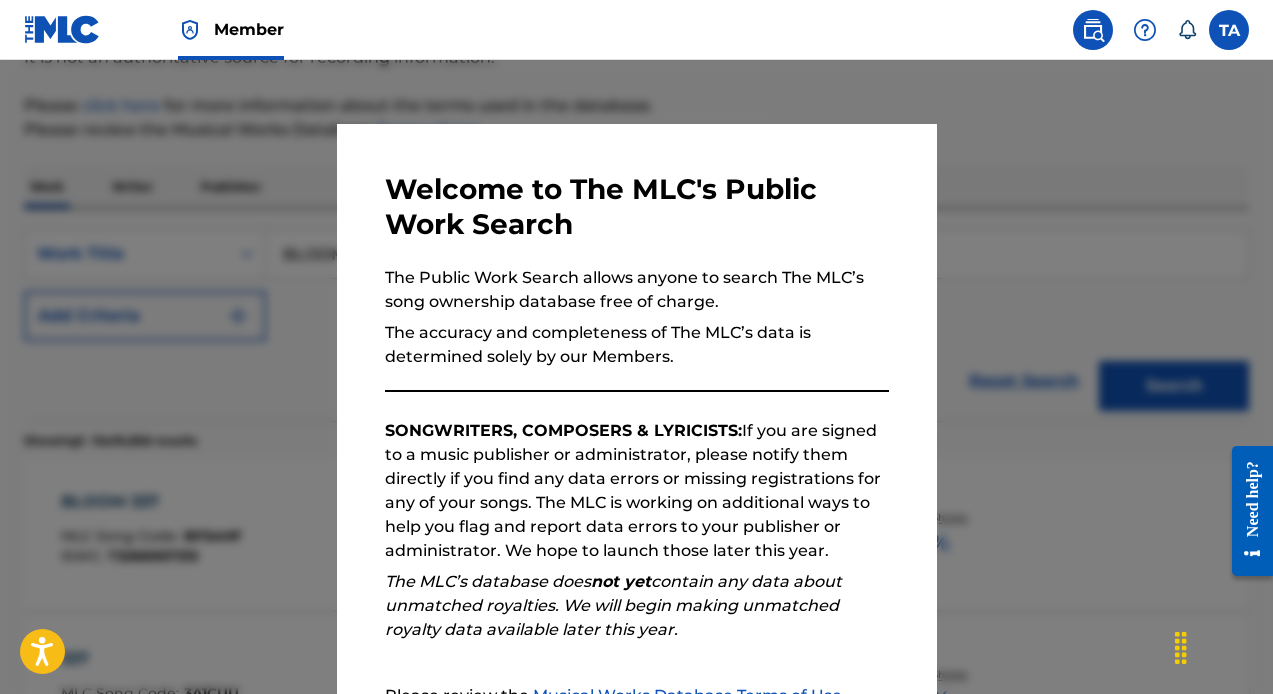 click at bounding box center (636, 407) 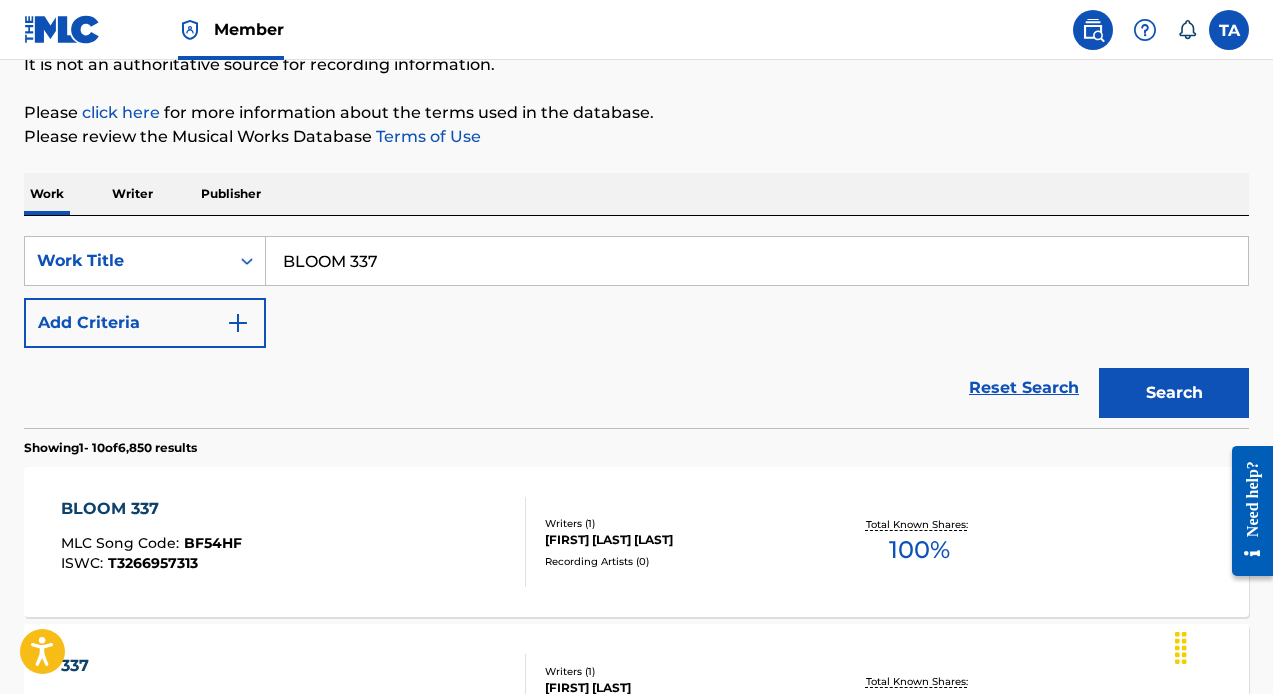 scroll, scrollTop: 0, scrollLeft: 0, axis: both 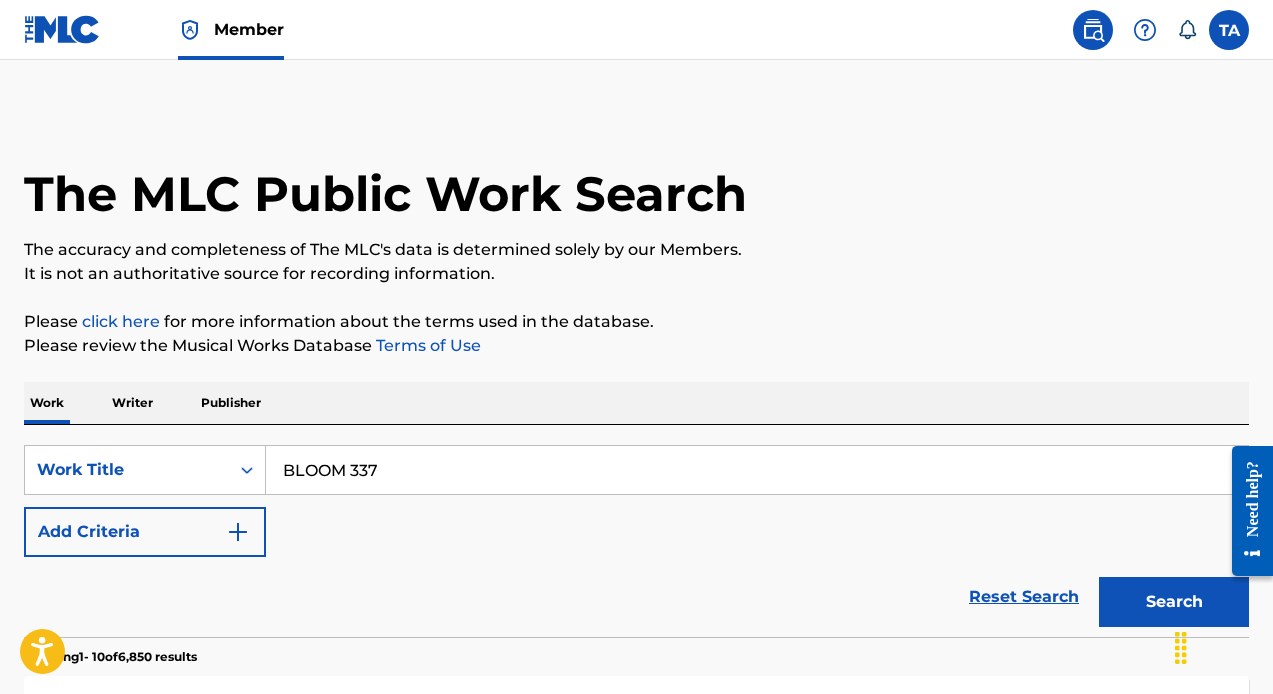 drag, startPoint x: 441, startPoint y: 477, endPoint x: 135, endPoint y: 385, distance: 319.5309 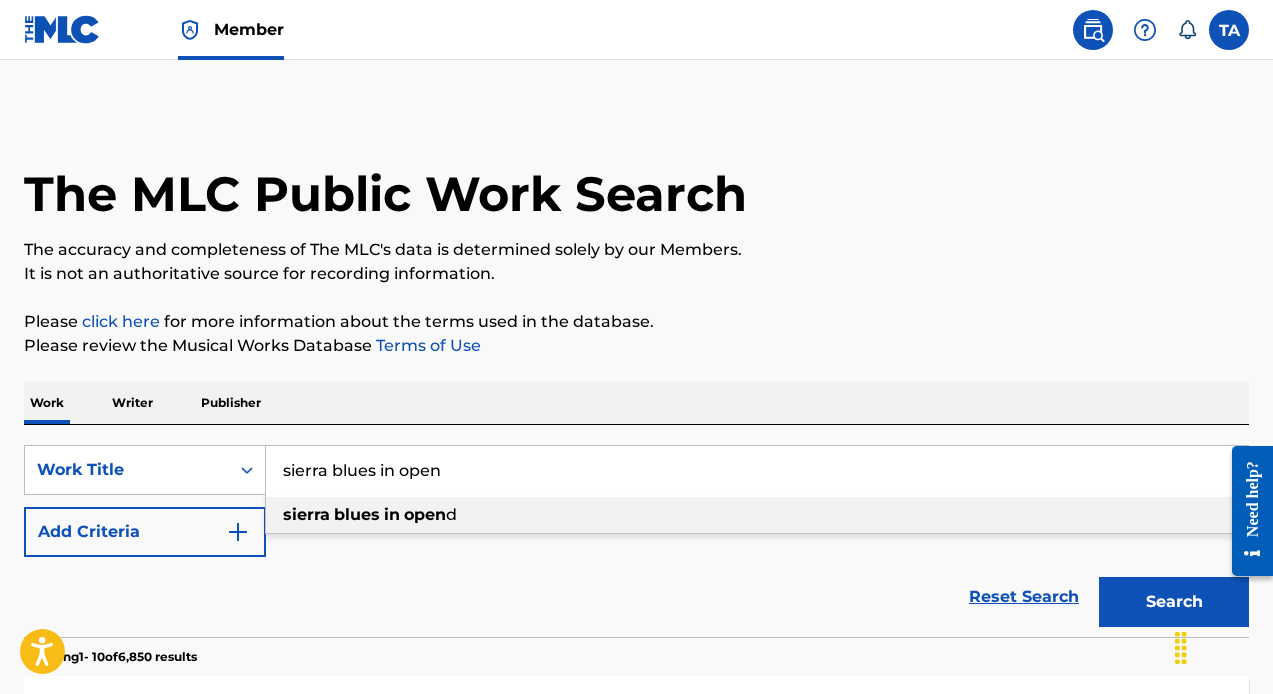 click at bounding box center [382, 514] 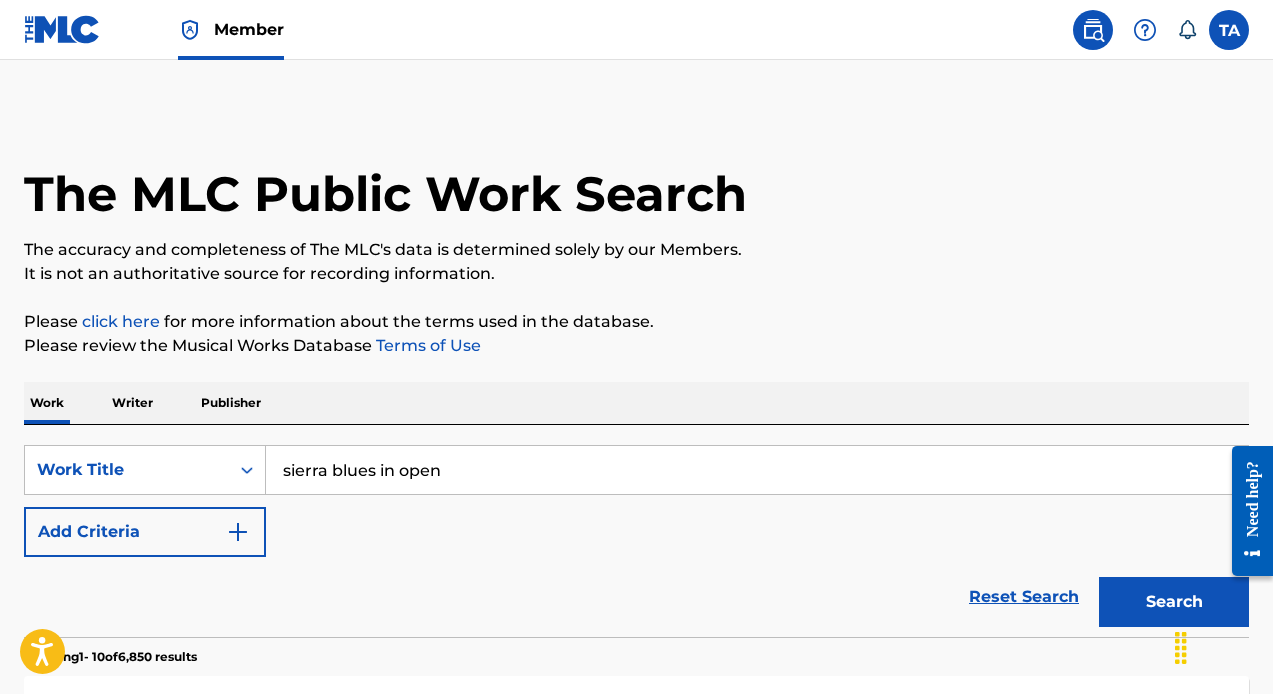 type on "sierra blues in open d" 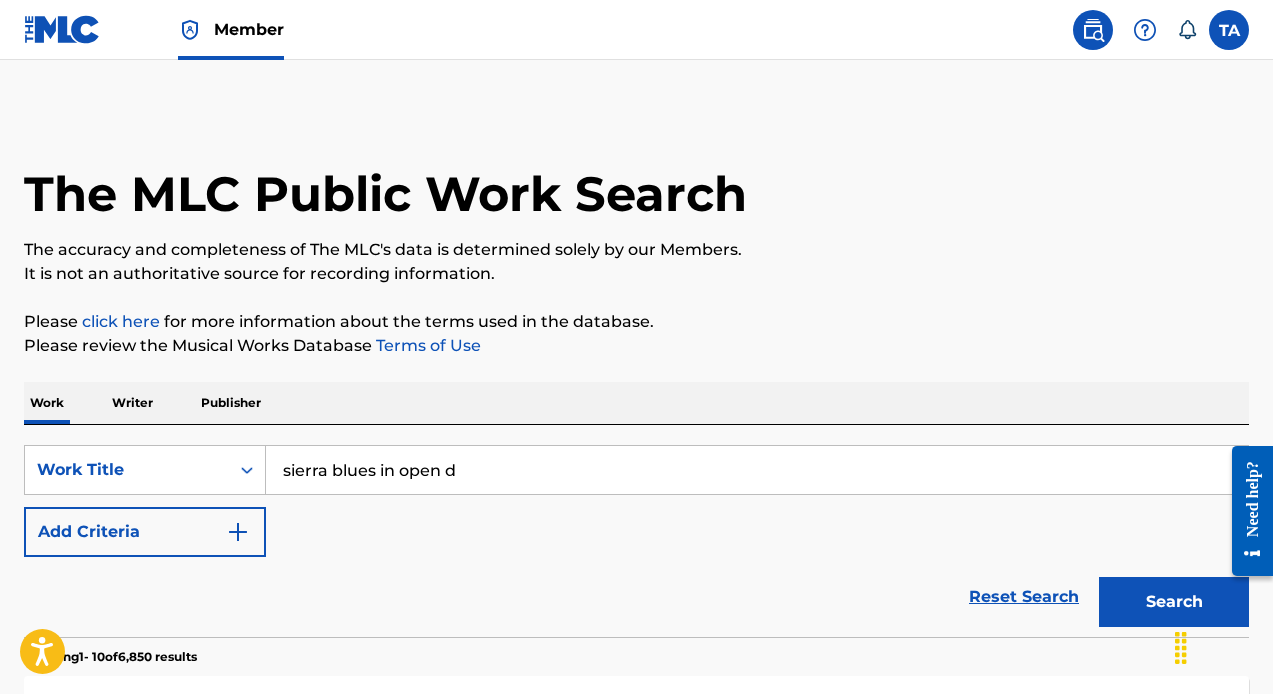 click on "Search" at bounding box center [1174, 602] 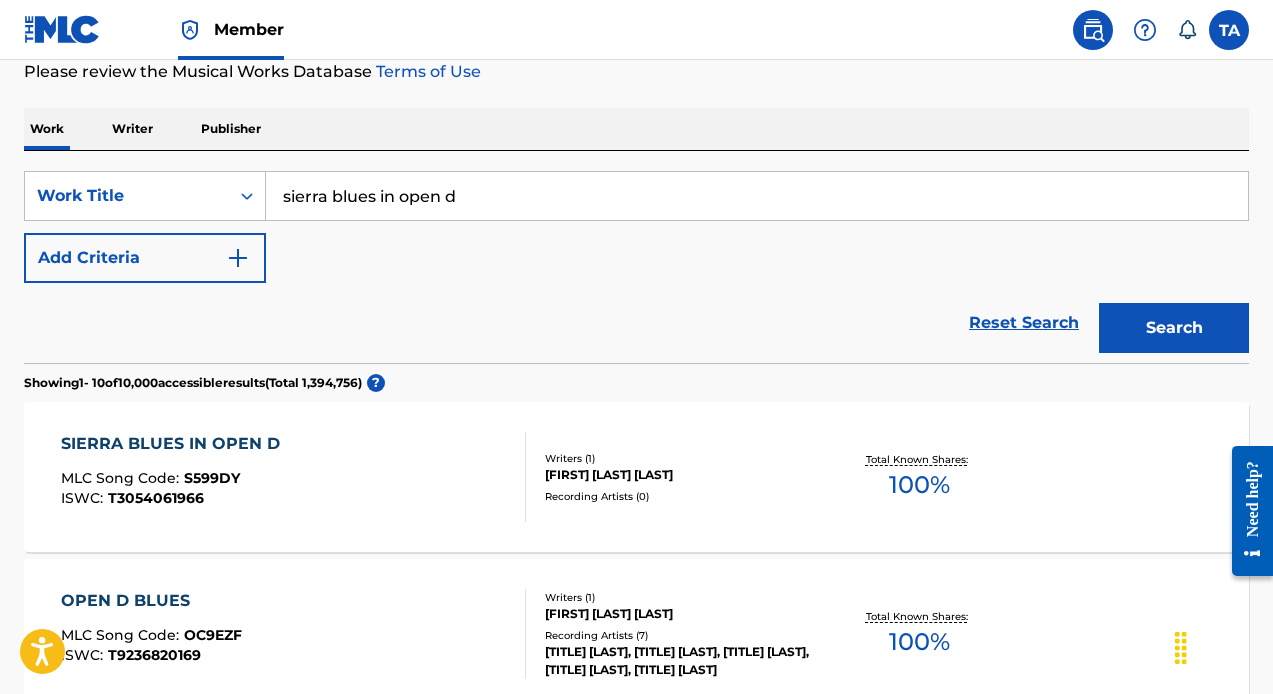 scroll, scrollTop: 311, scrollLeft: 0, axis: vertical 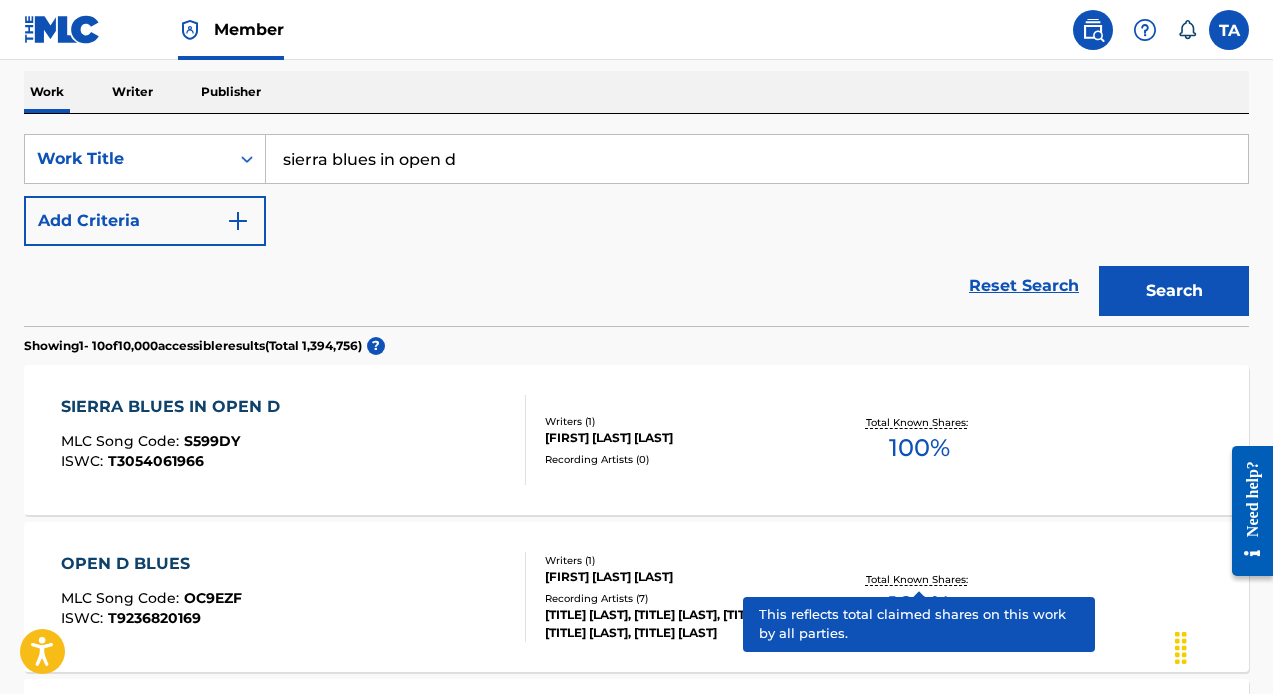 click on "[FIRST] [LAST]" at bounding box center [681, 438] 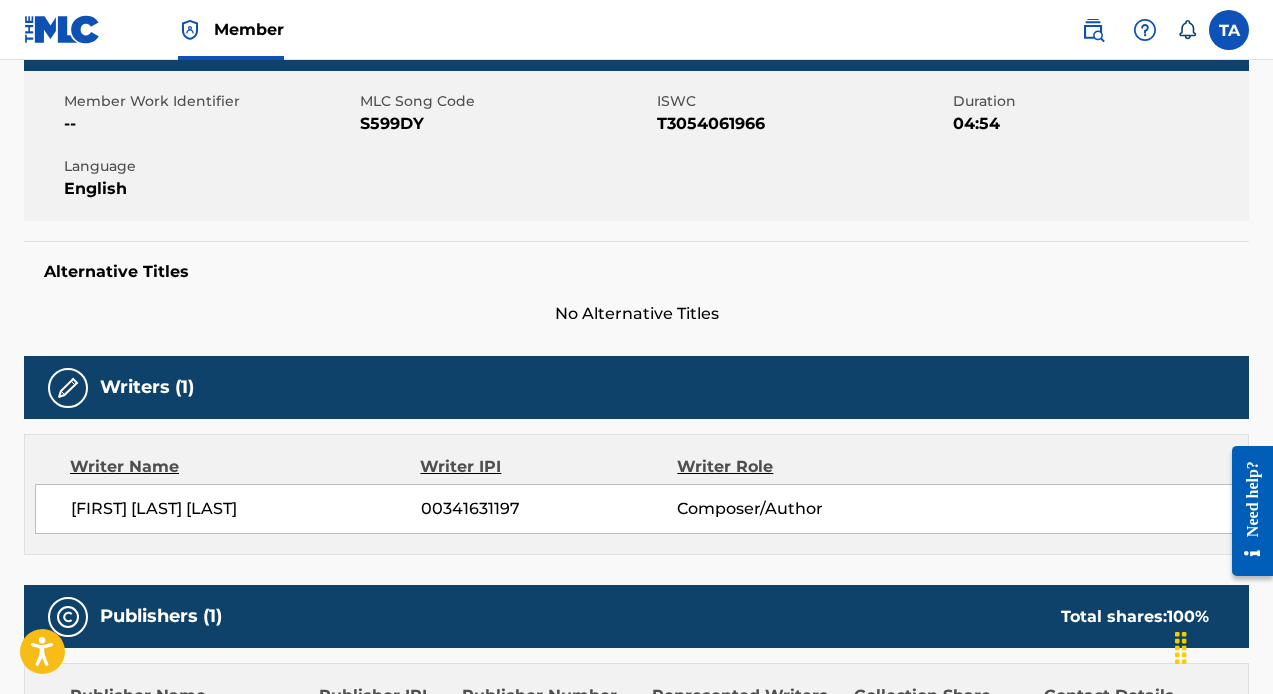 scroll, scrollTop: 0, scrollLeft: 0, axis: both 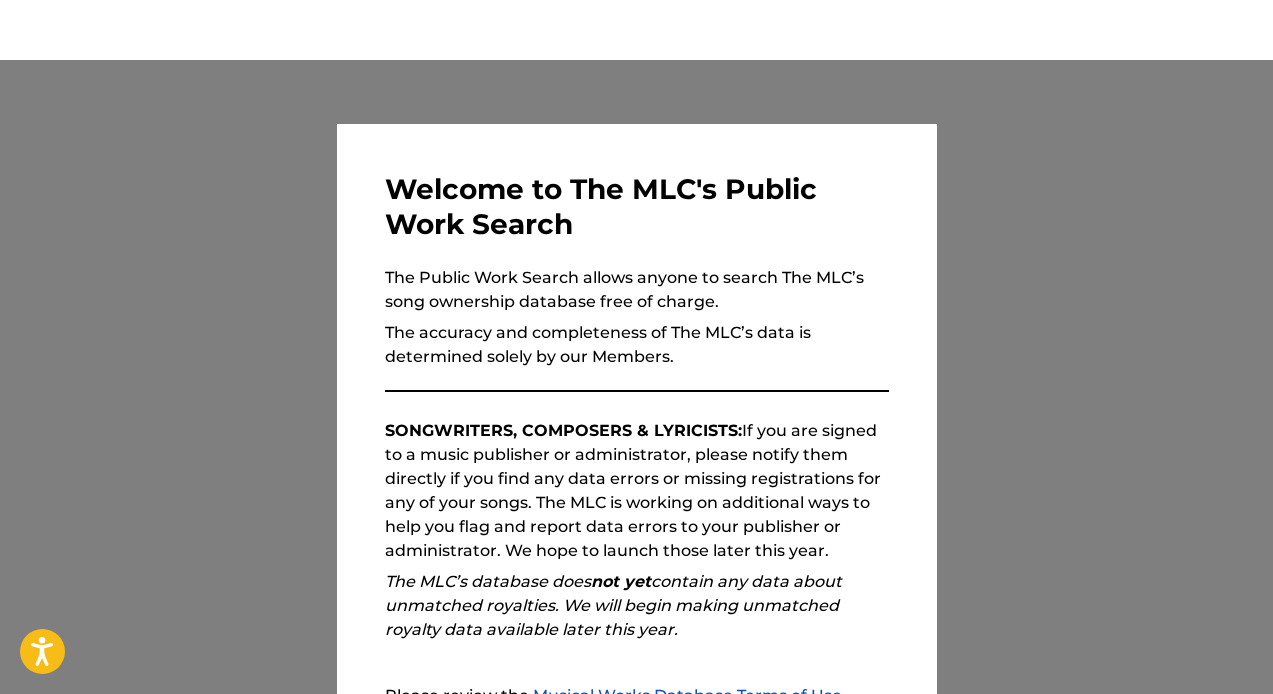 click at bounding box center (636, 407) 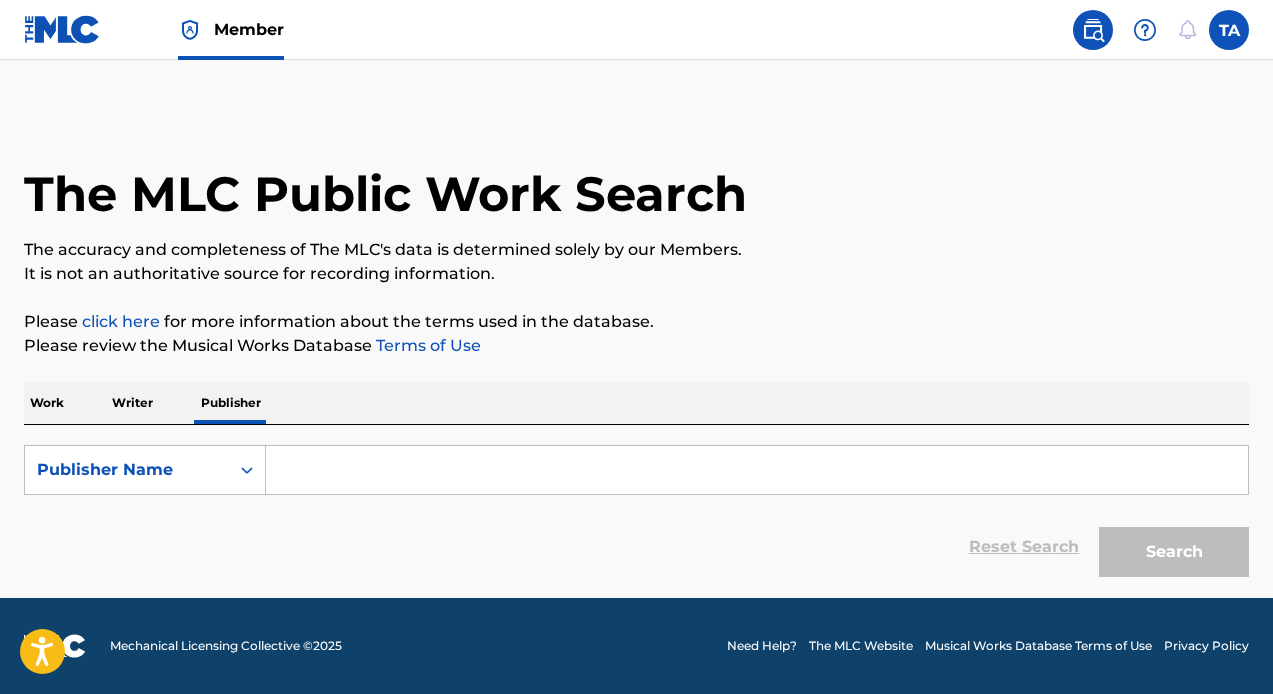click on "Writer" at bounding box center [132, 403] 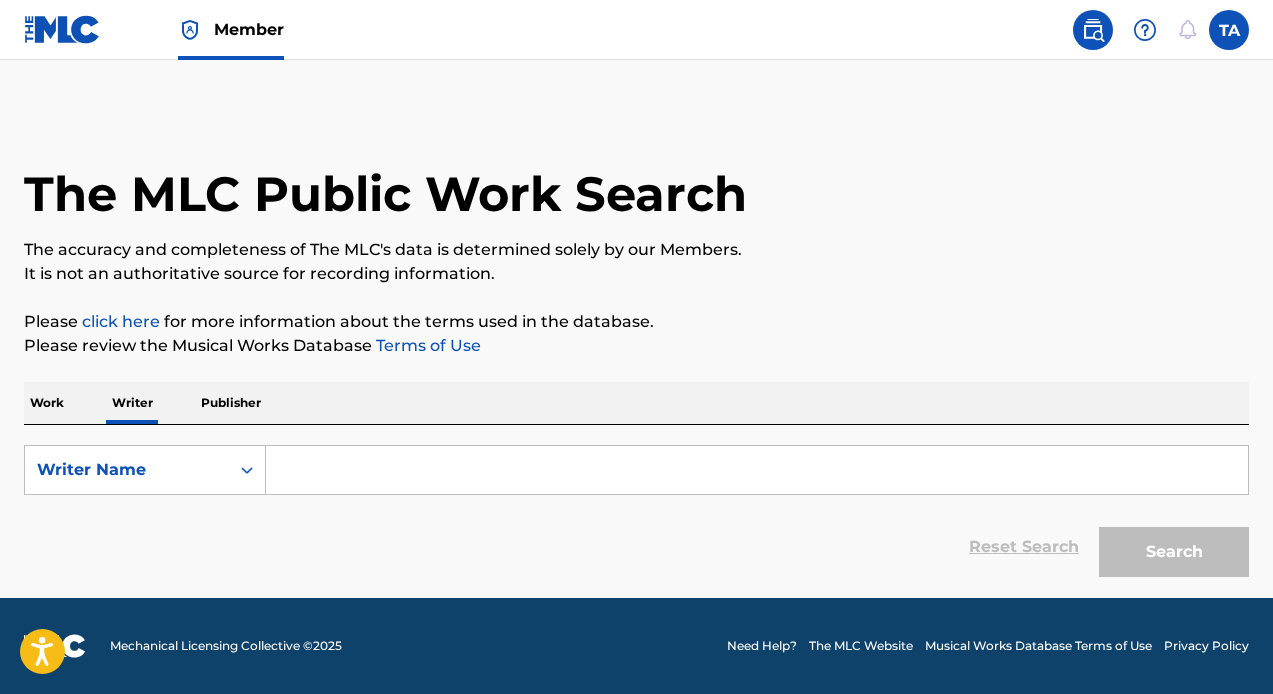click on "Work" at bounding box center [47, 403] 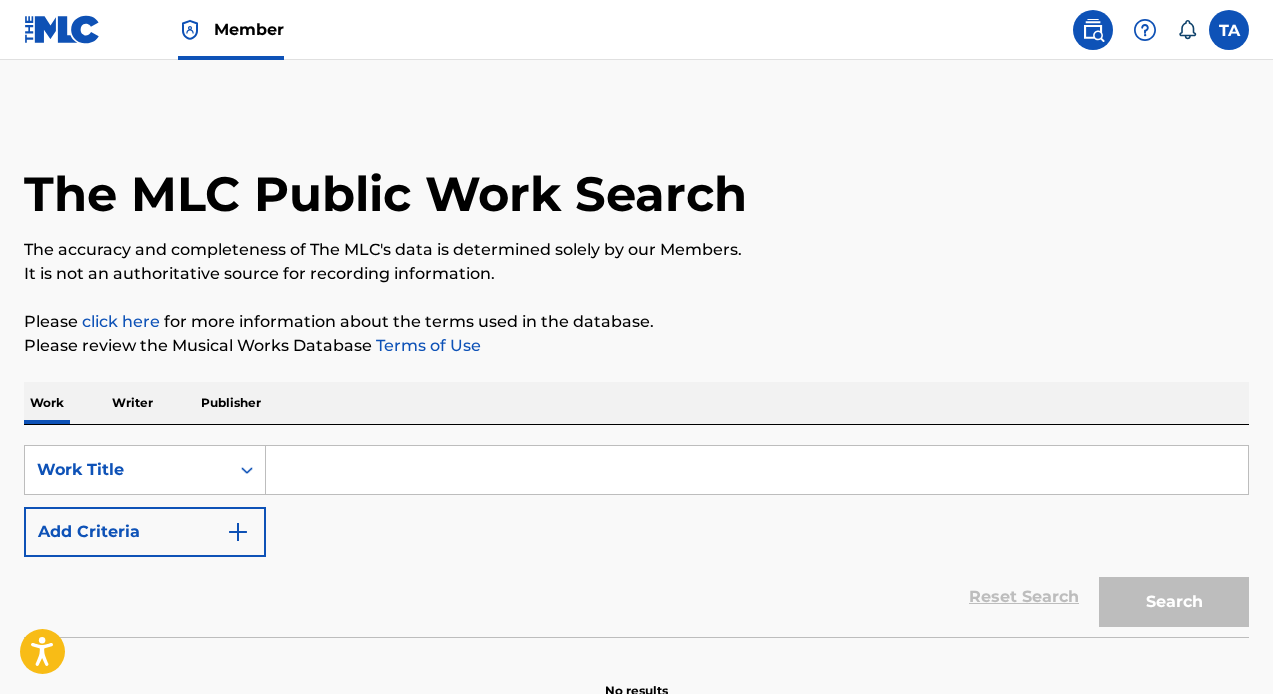 click at bounding box center (757, 470) 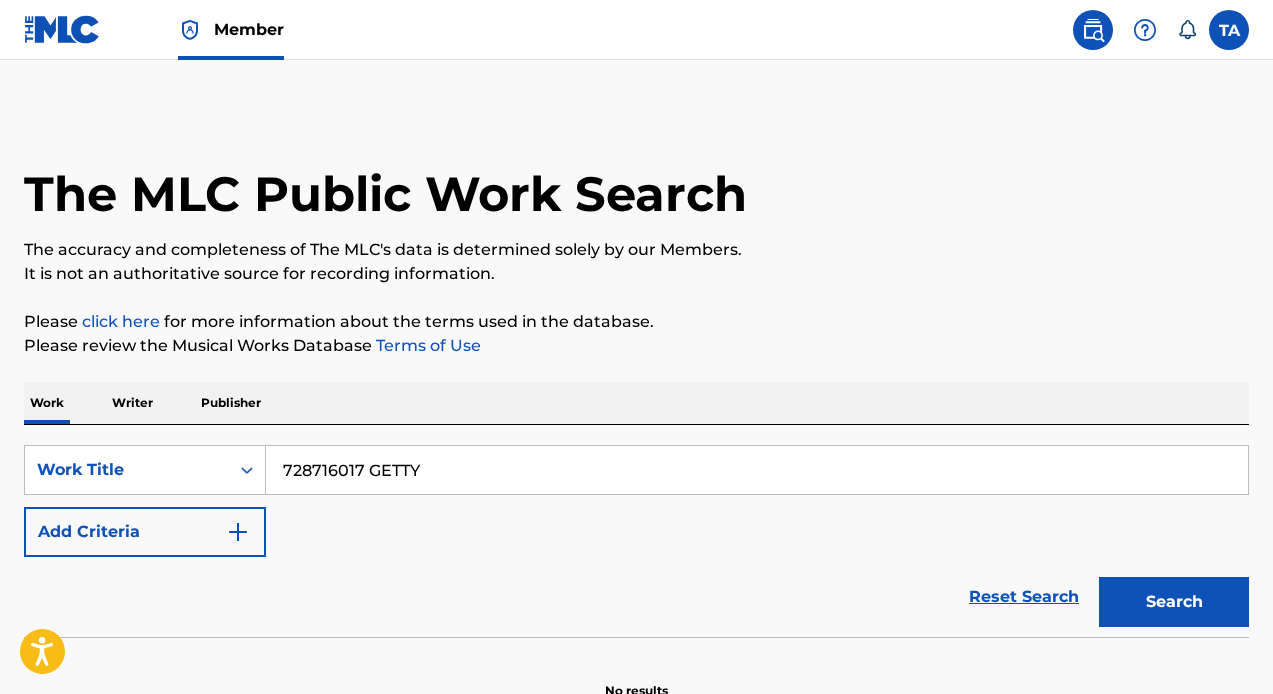 type on "728716017 GETTY" 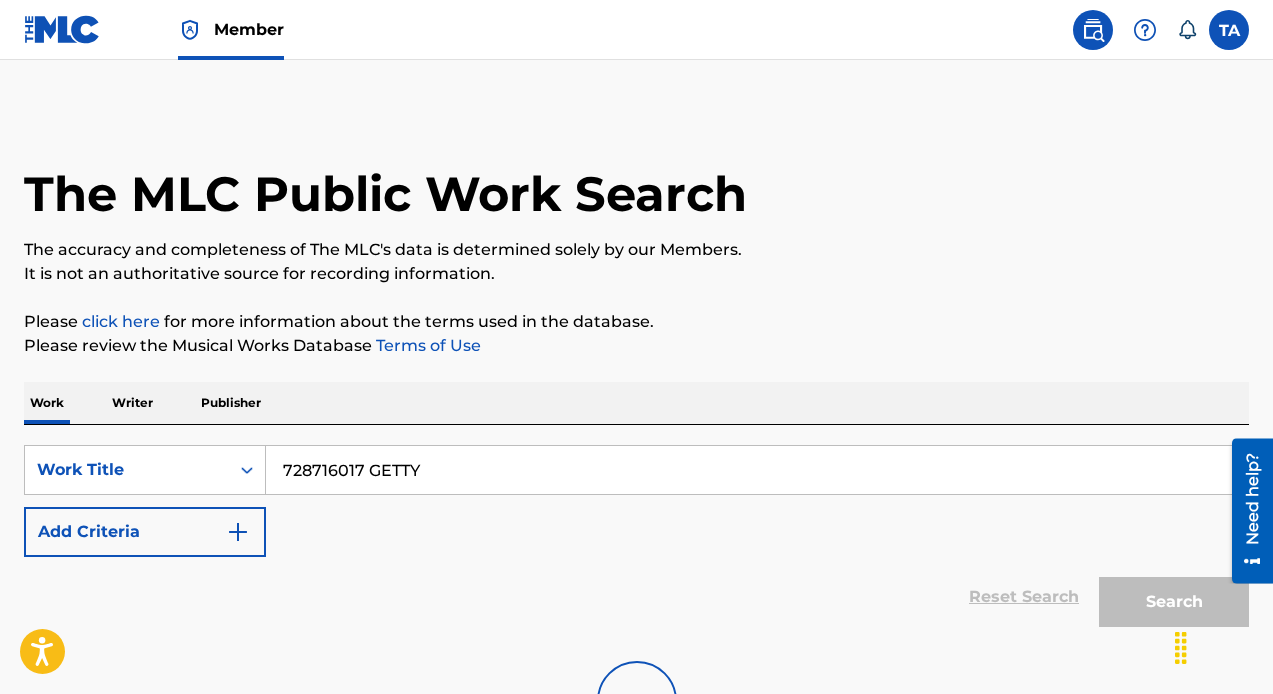 scroll, scrollTop: 0, scrollLeft: 0, axis: both 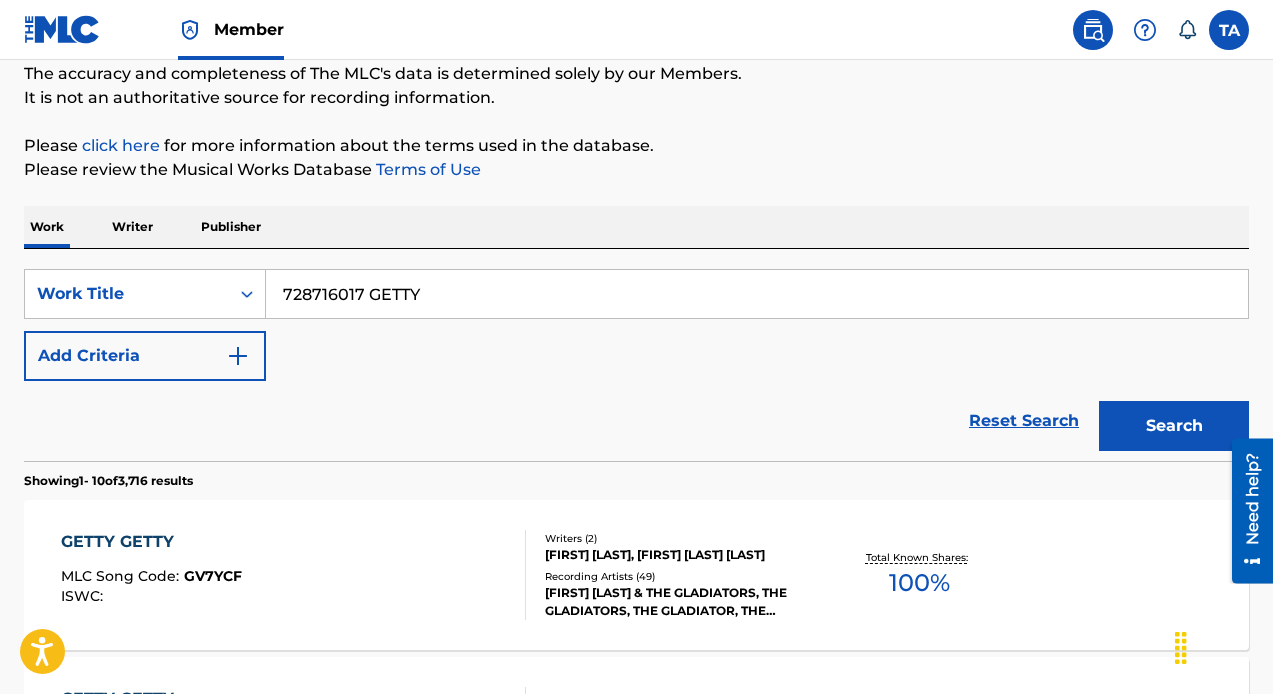 click on "Add Criteria" at bounding box center [145, 356] 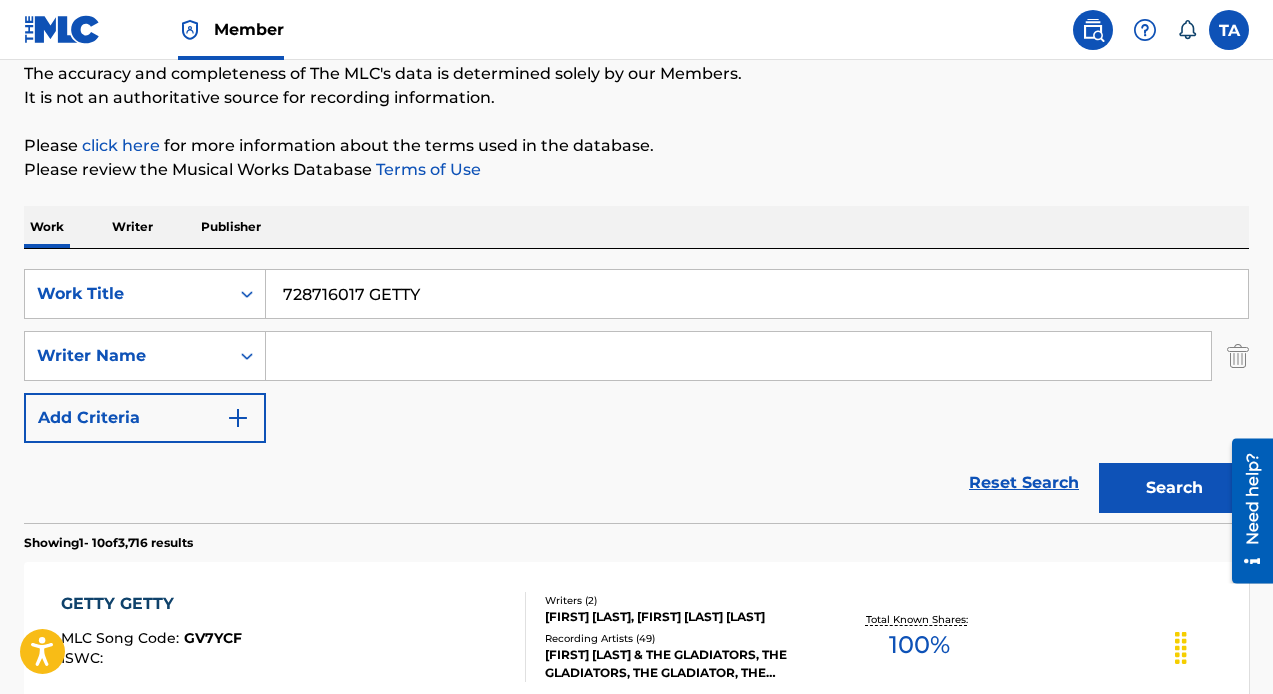 click at bounding box center (738, 356) 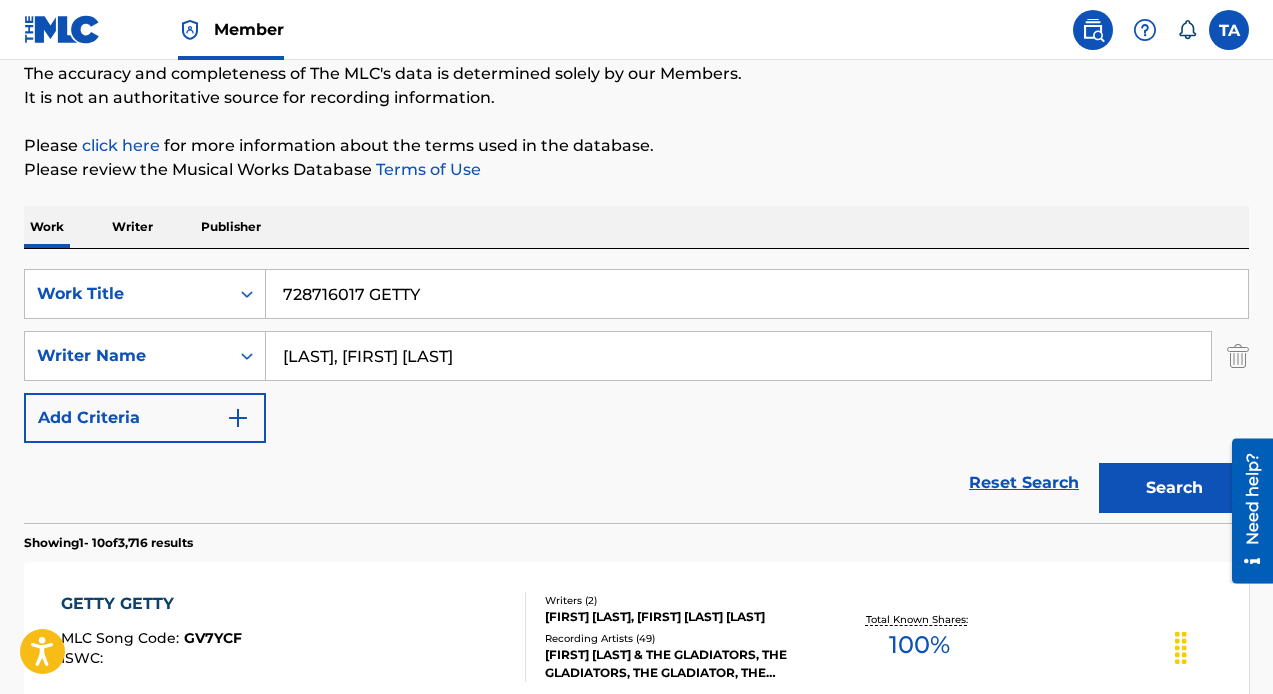 type on "ANDERSON, TONY D" 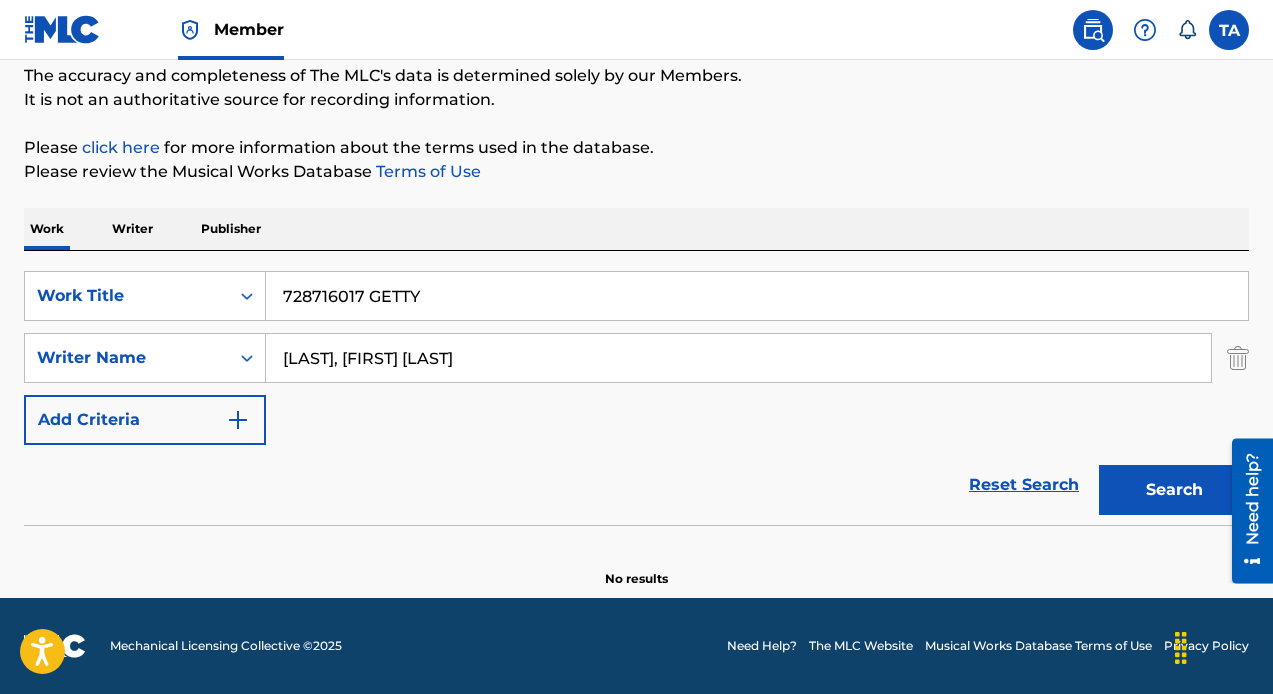 scroll, scrollTop: 174, scrollLeft: 0, axis: vertical 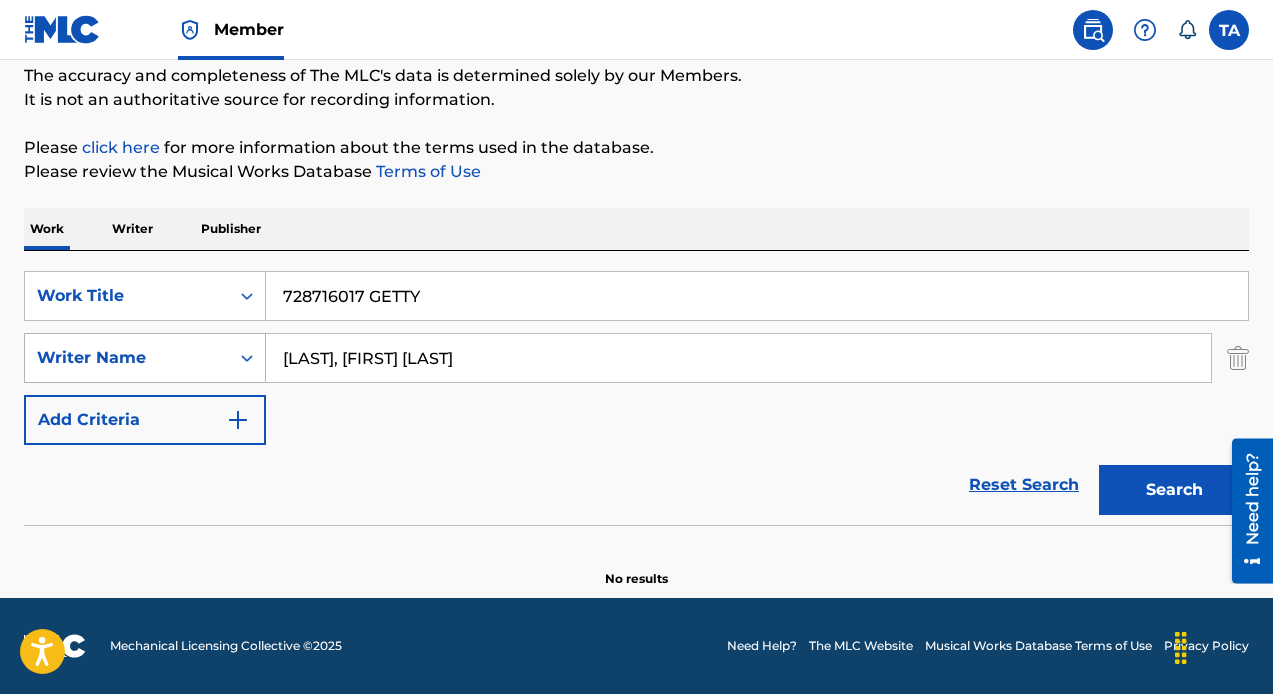click at bounding box center (247, 358) 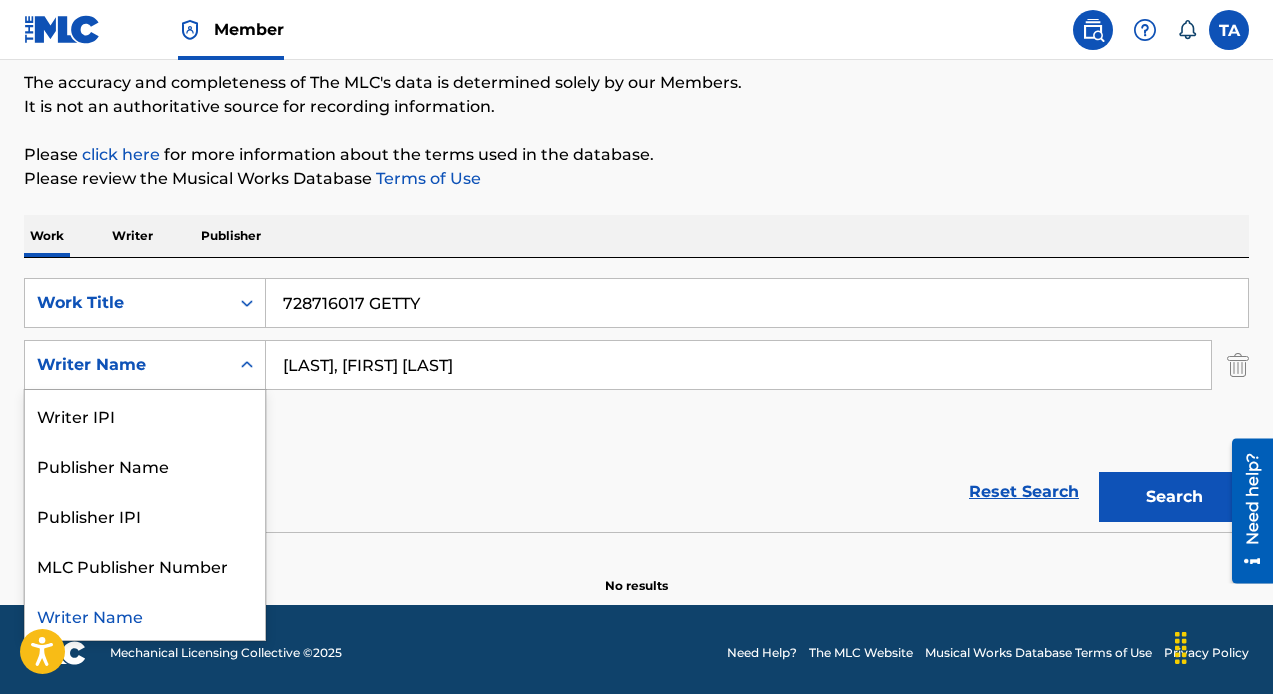 scroll, scrollTop: 174, scrollLeft: 0, axis: vertical 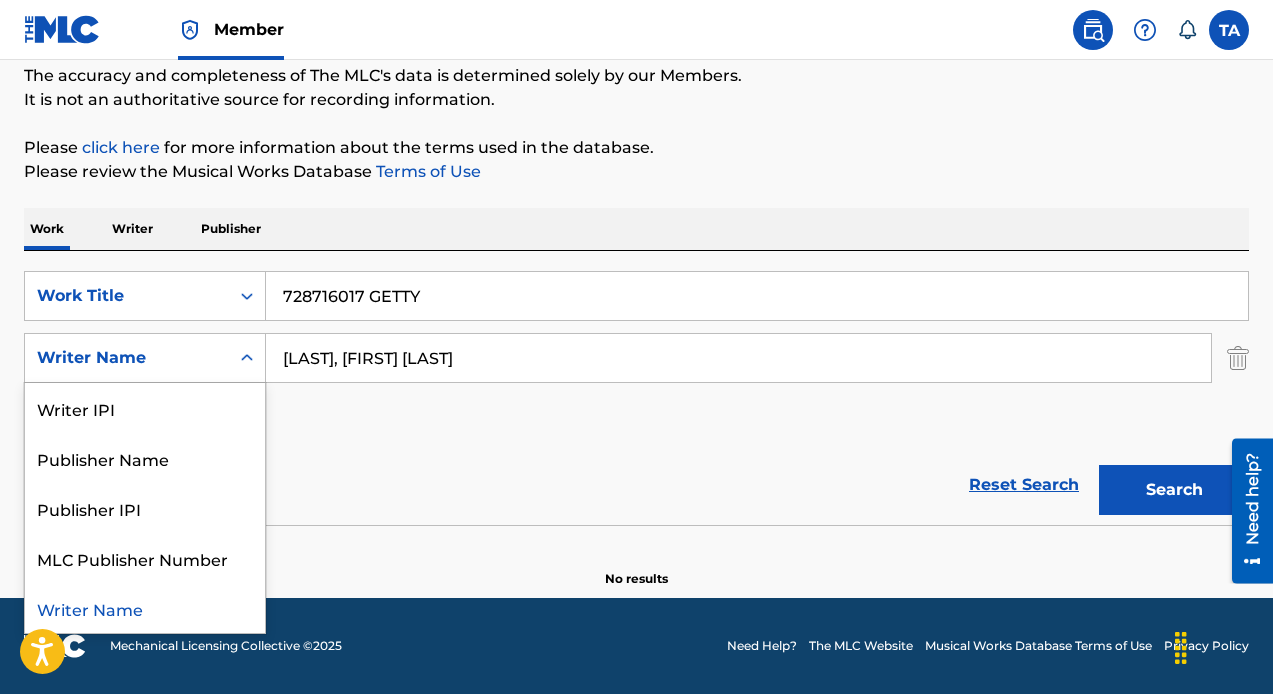 click on "Writer" at bounding box center [132, 229] 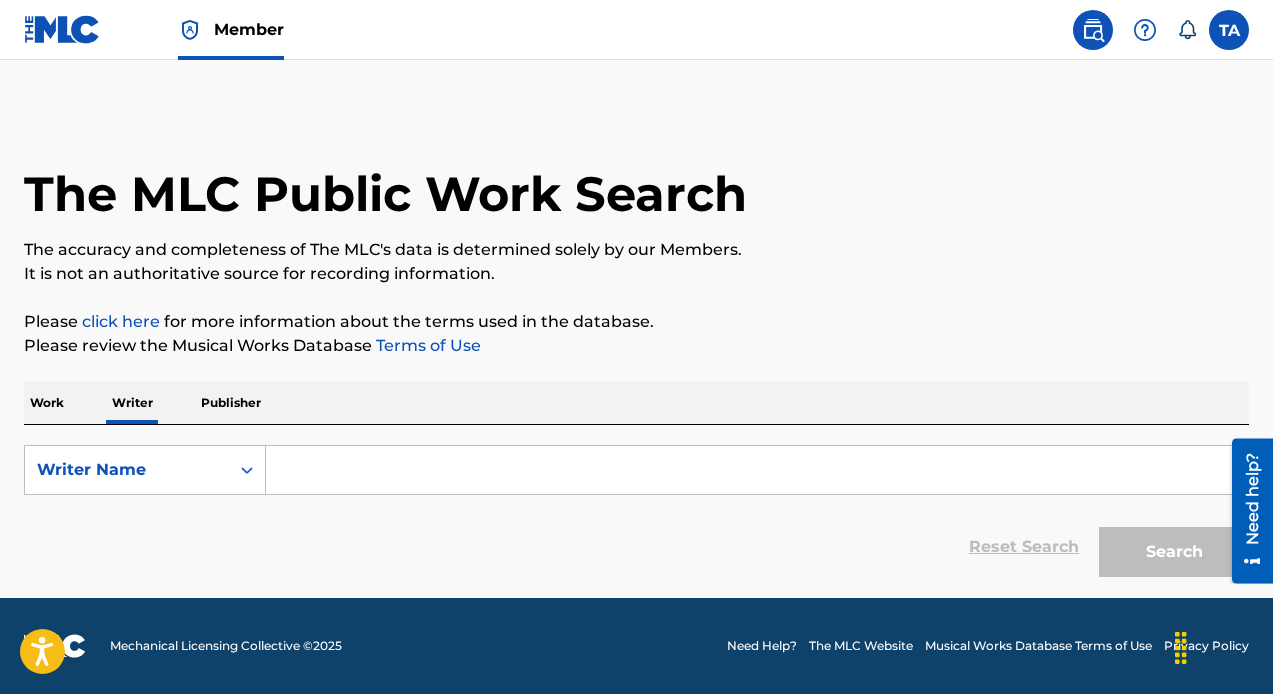 scroll, scrollTop: 0, scrollLeft: 0, axis: both 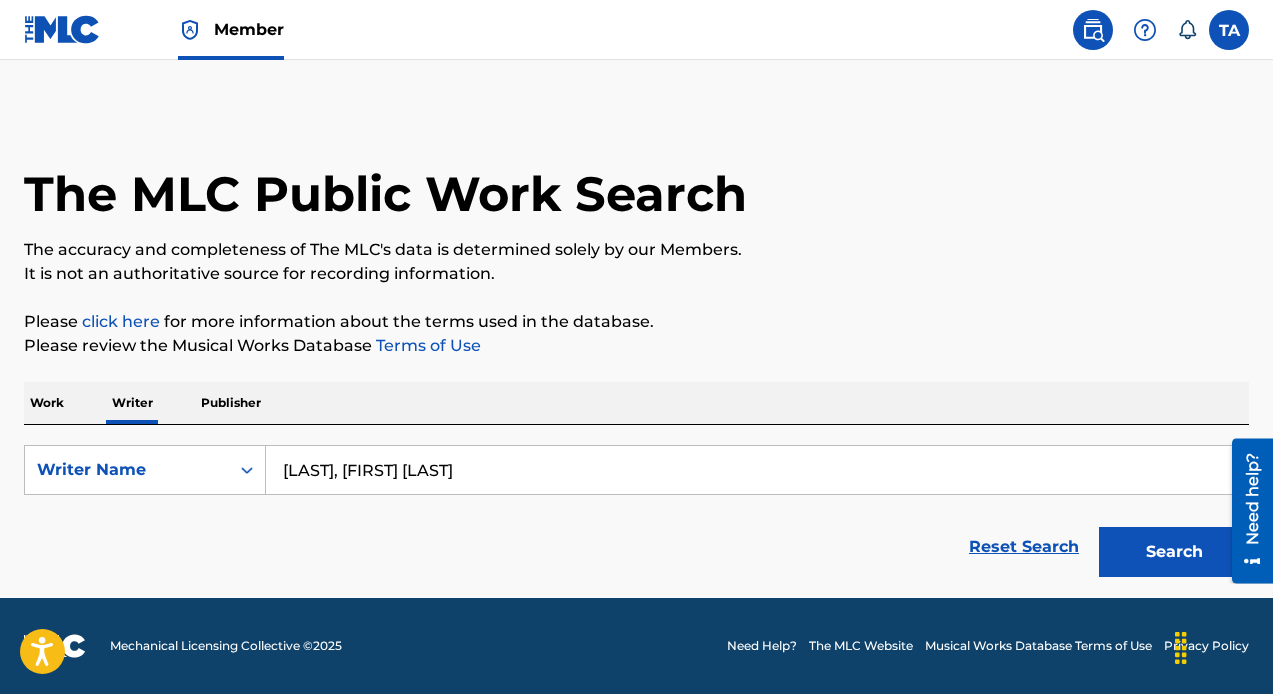 type on "ANDERSON, TONY D" 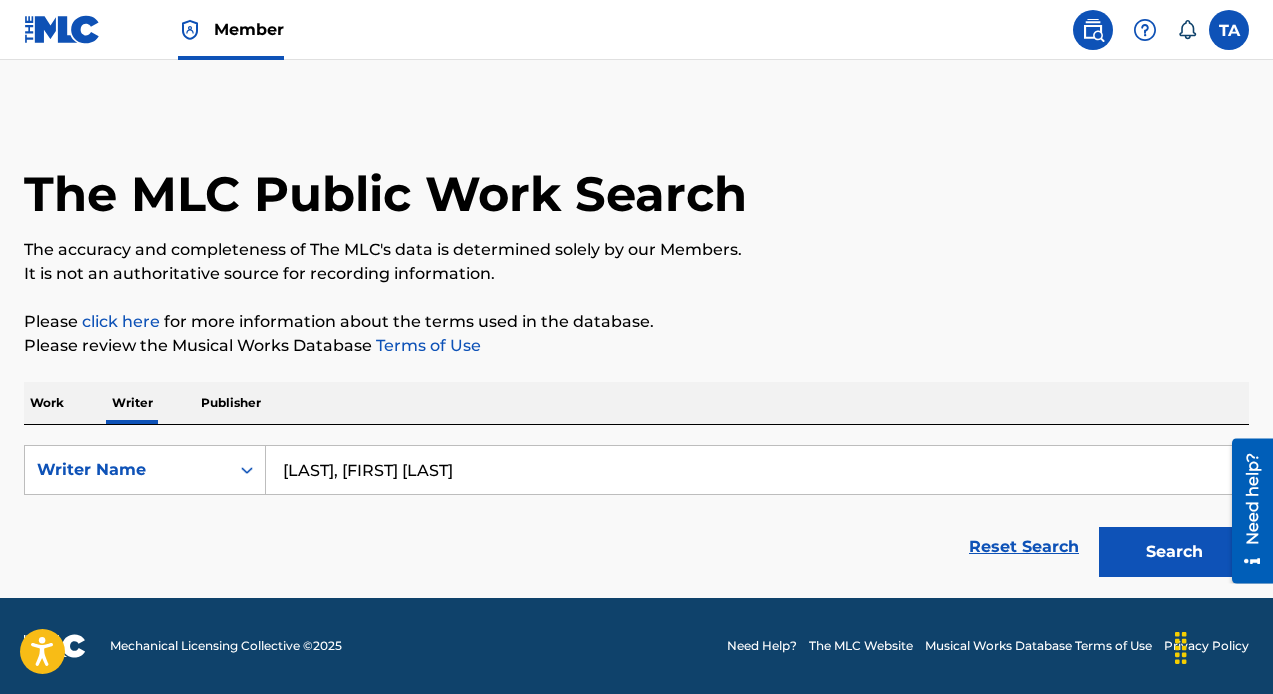 click on "Search" at bounding box center [1174, 552] 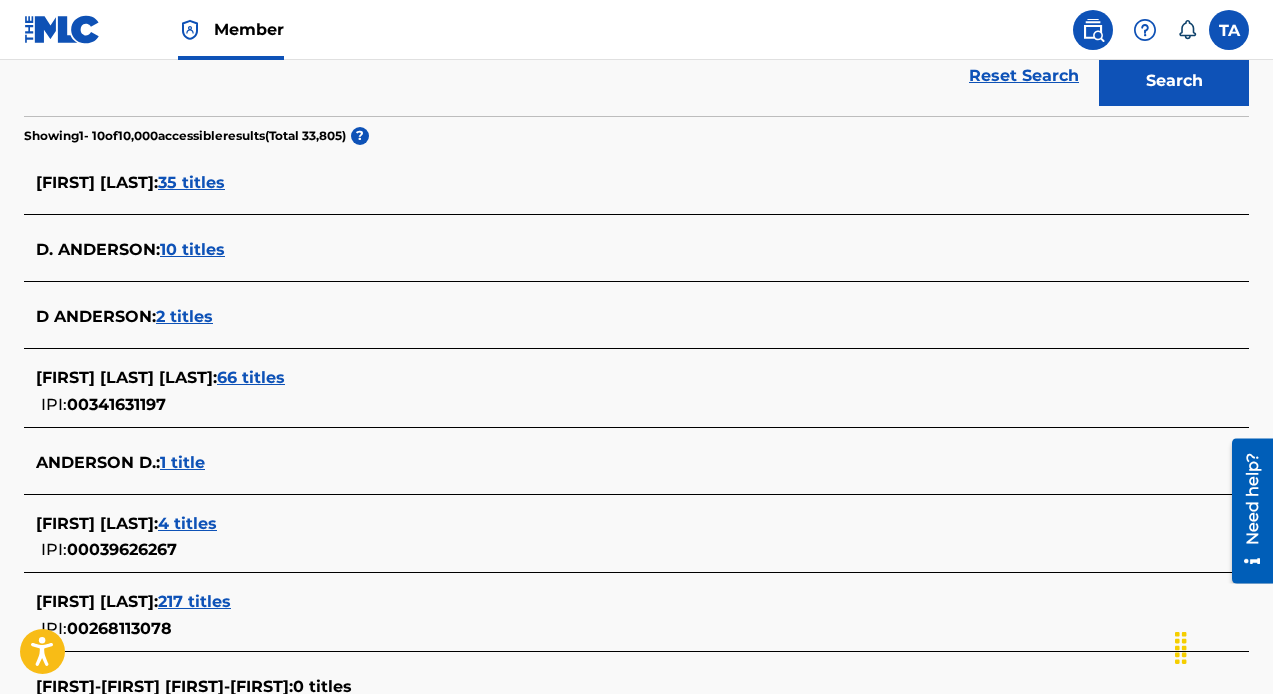scroll, scrollTop: 500, scrollLeft: 0, axis: vertical 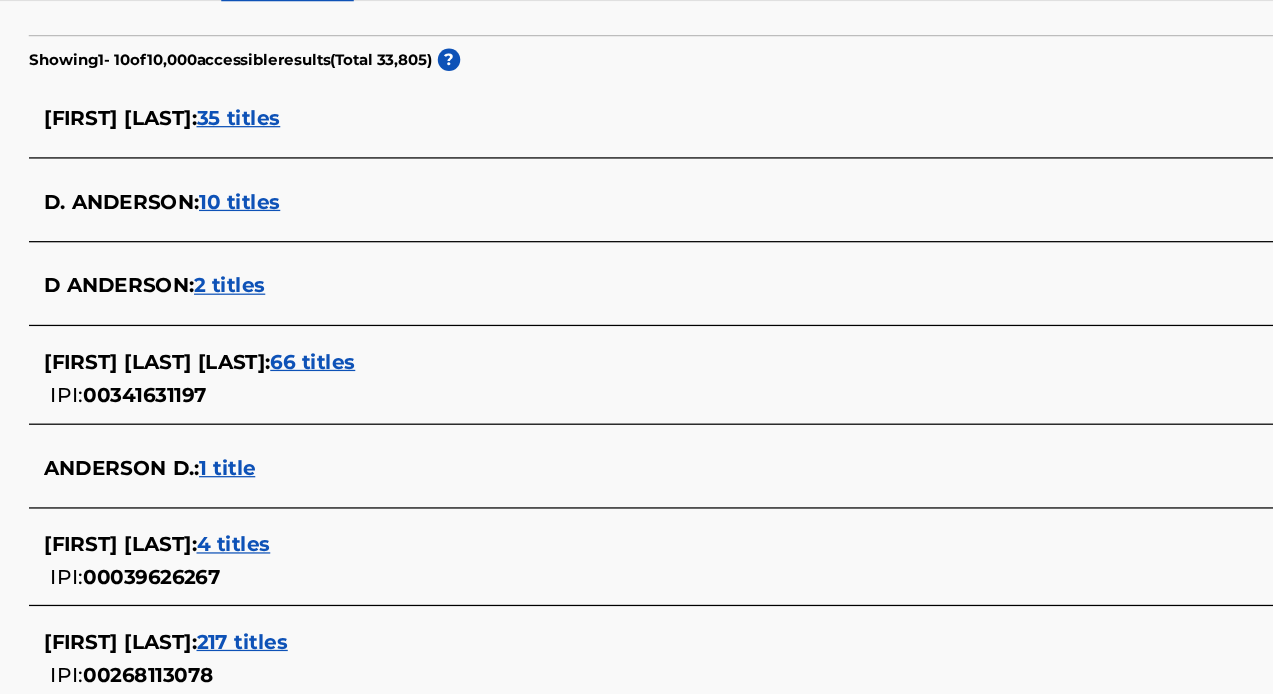 click on "35 titles" at bounding box center (191, 153) 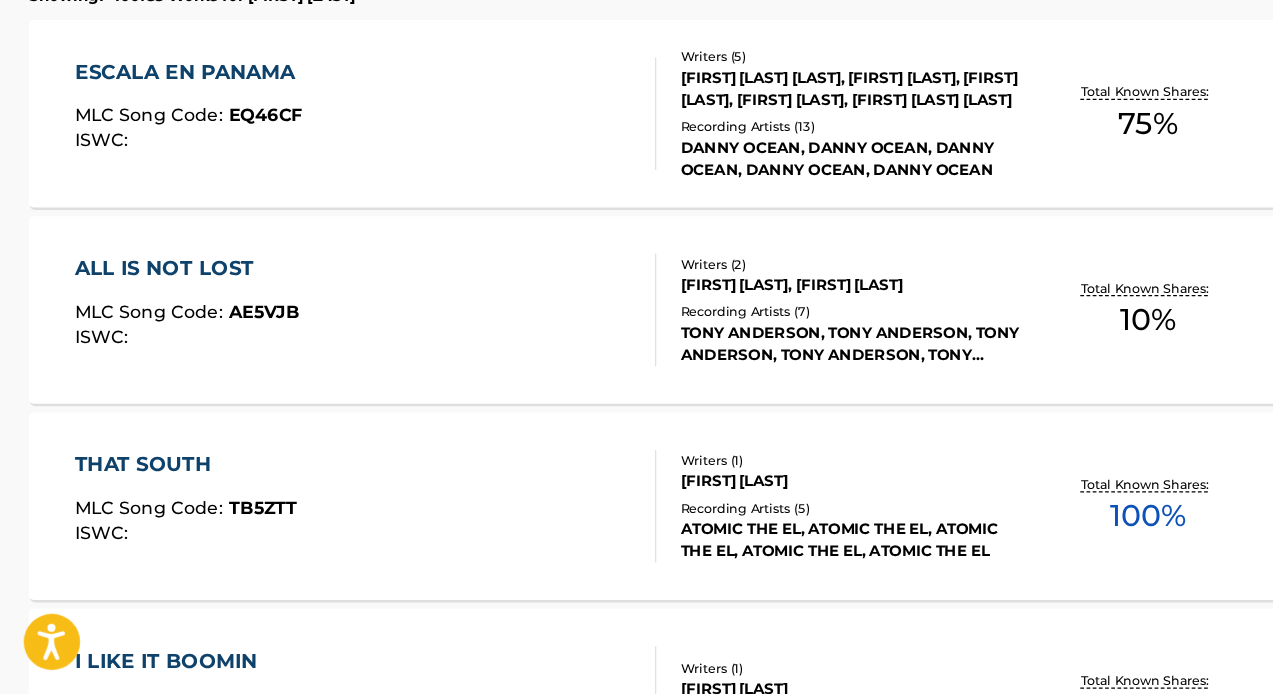 scroll, scrollTop: 138, scrollLeft: 1, axis: both 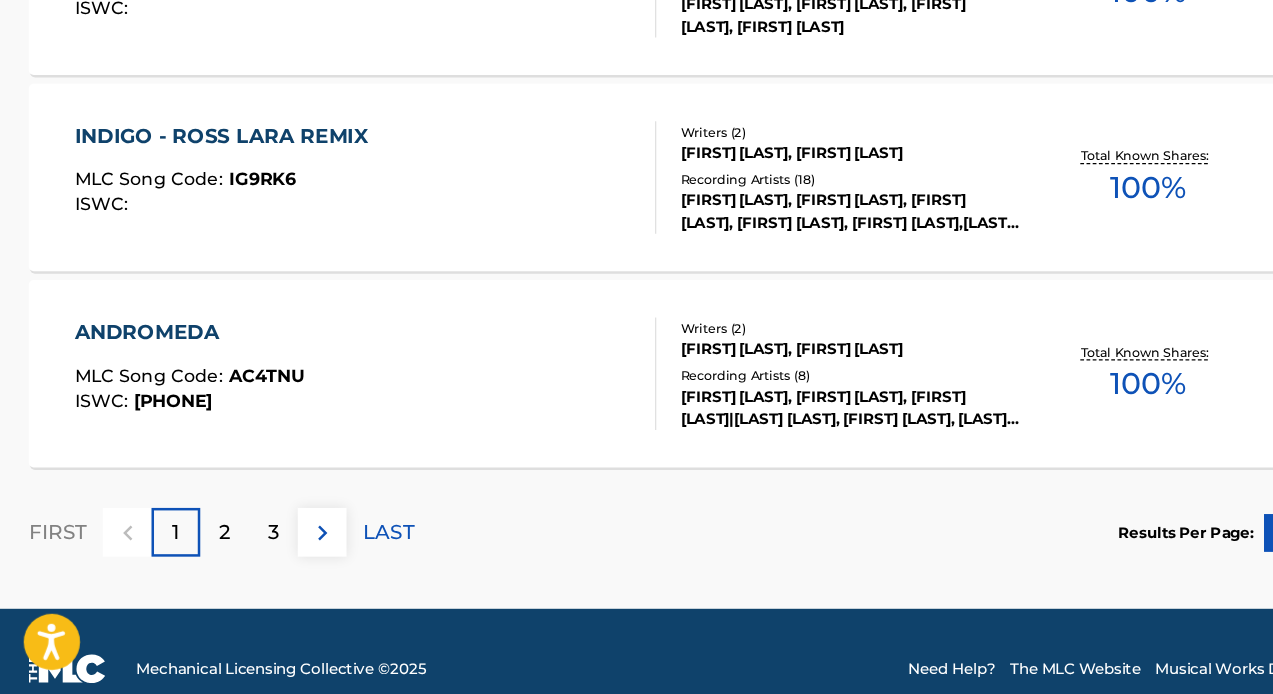 click on "2" at bounding box center (180, 563) 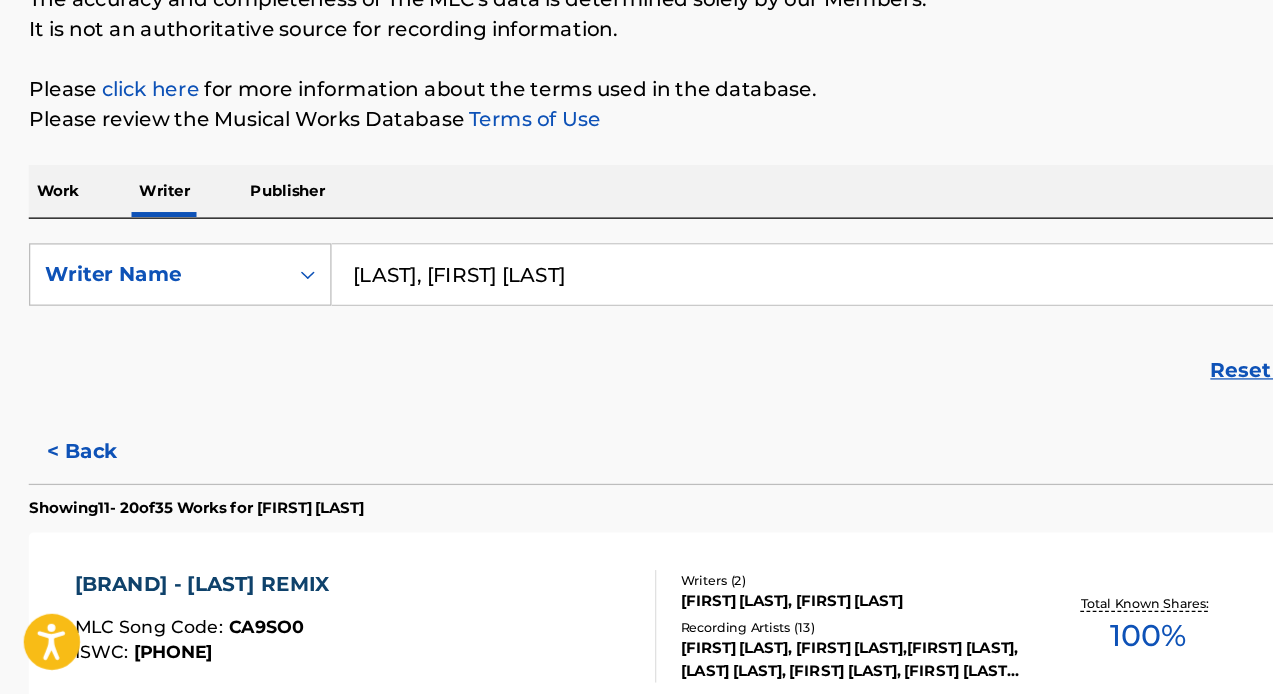 scroll, scrollTop: 1726, scrollLeft: 0, axis: vertical 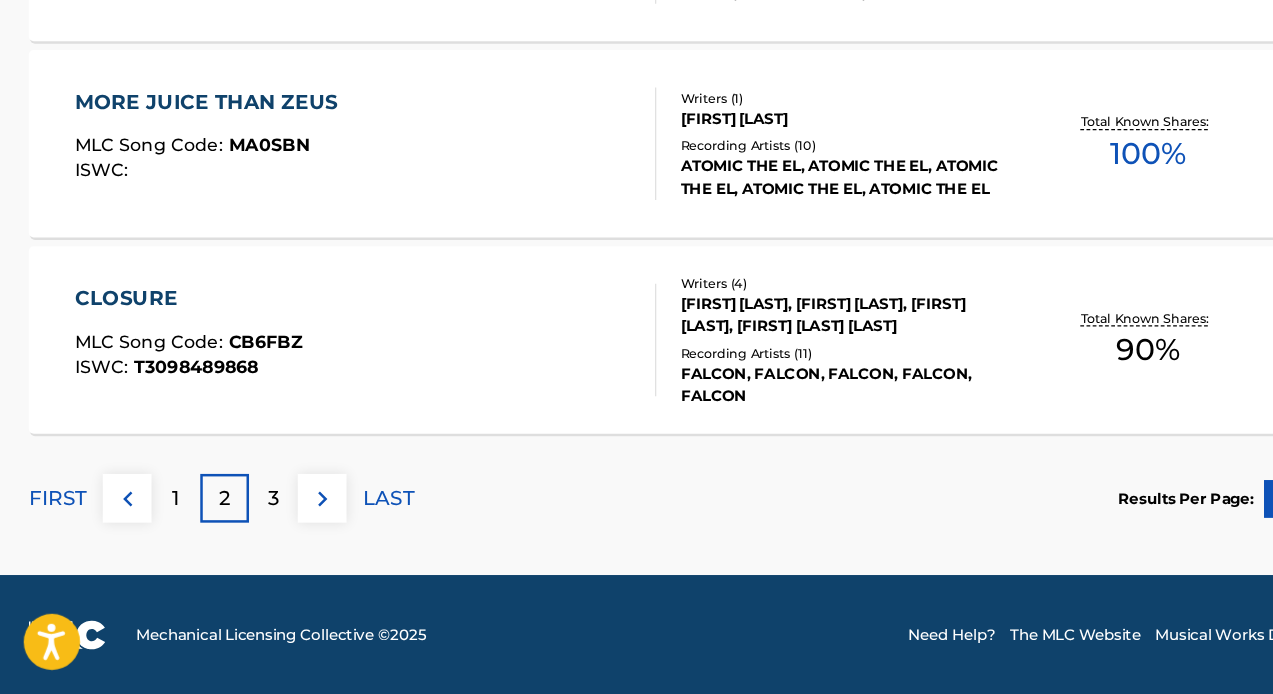 click on "3" at bounding box center (219, 536) 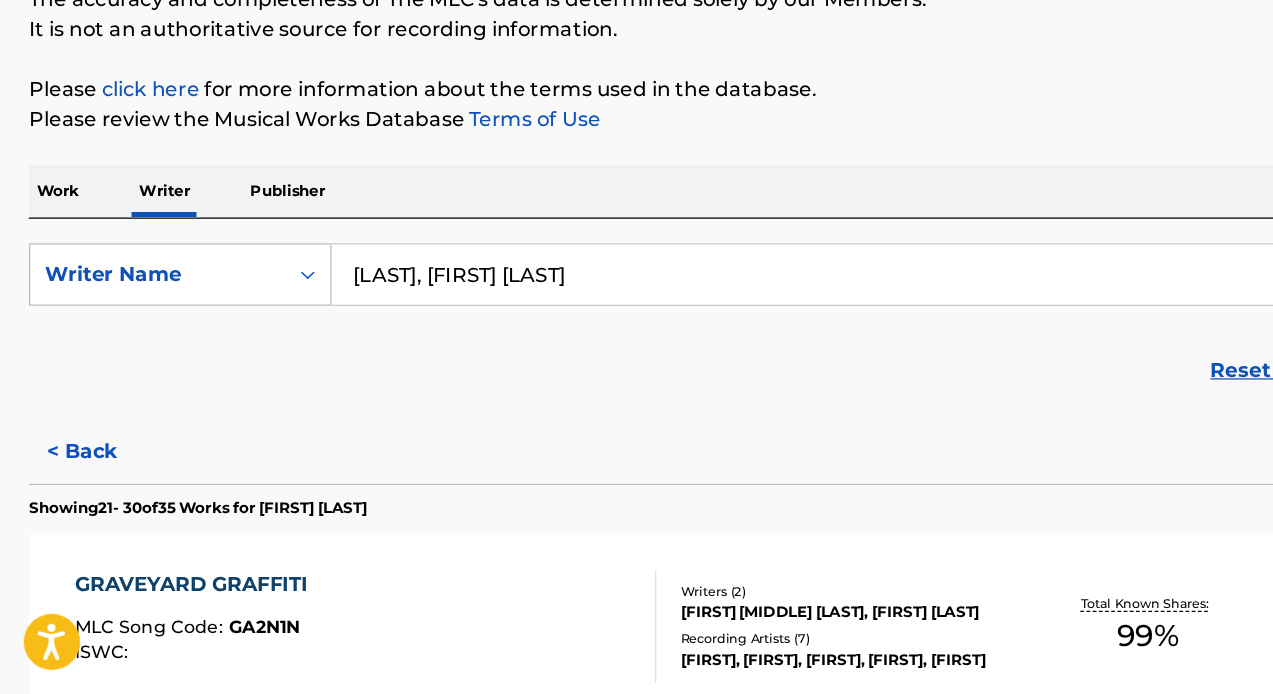 scroll, scrollTop: 1753, scrollLeft: 0, axis: vertical 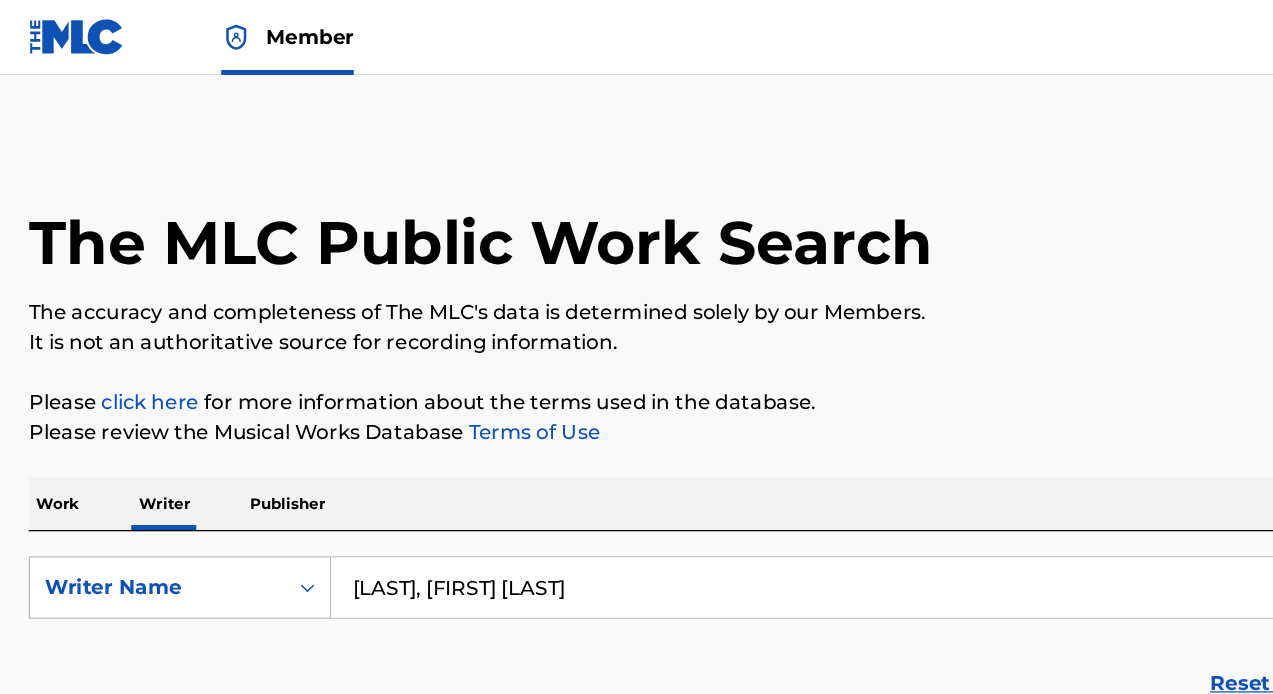 click on "Publisher" at bounding box center (231, 403) 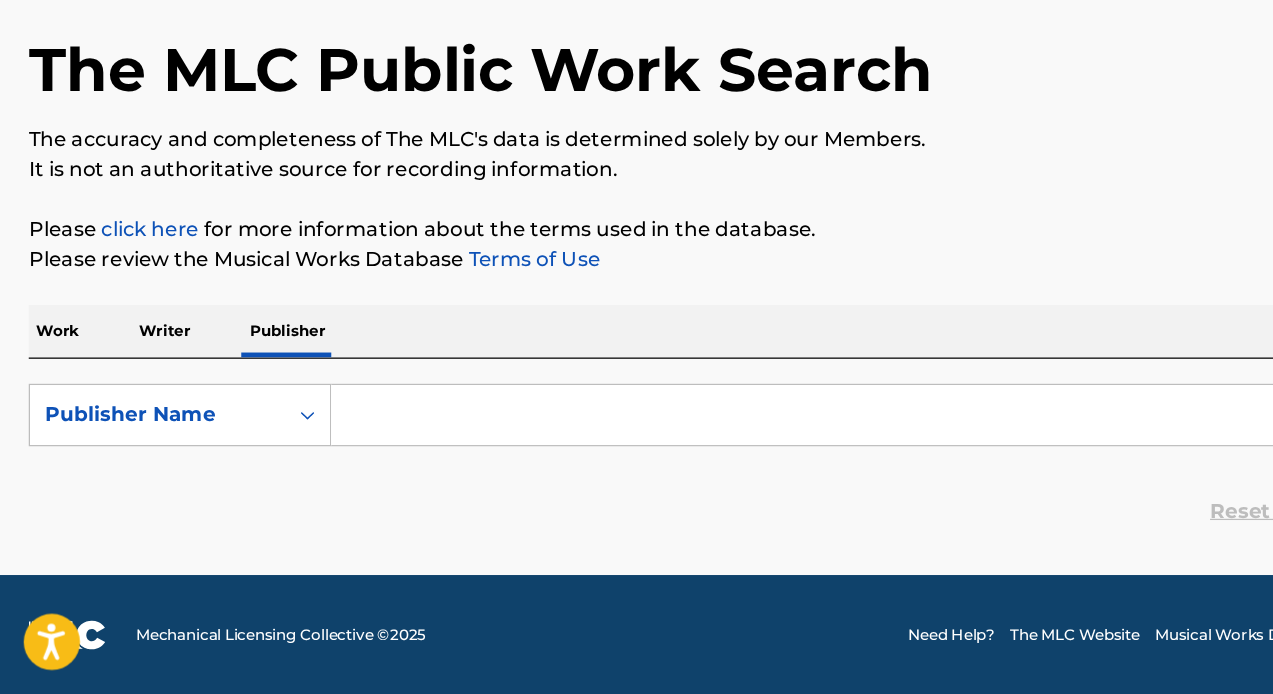 scroll, scrollTop: 138, scrollLeft: 1, axis: both 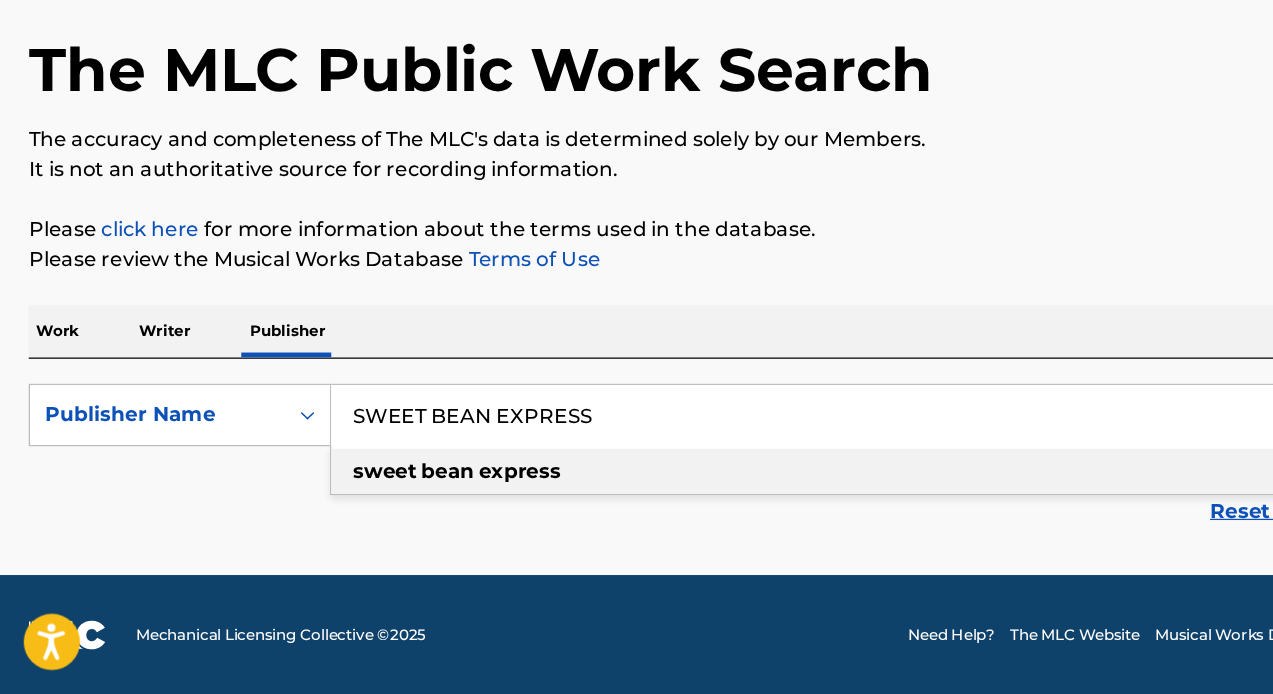 click on "sweet" at bounding box center [308, 514] 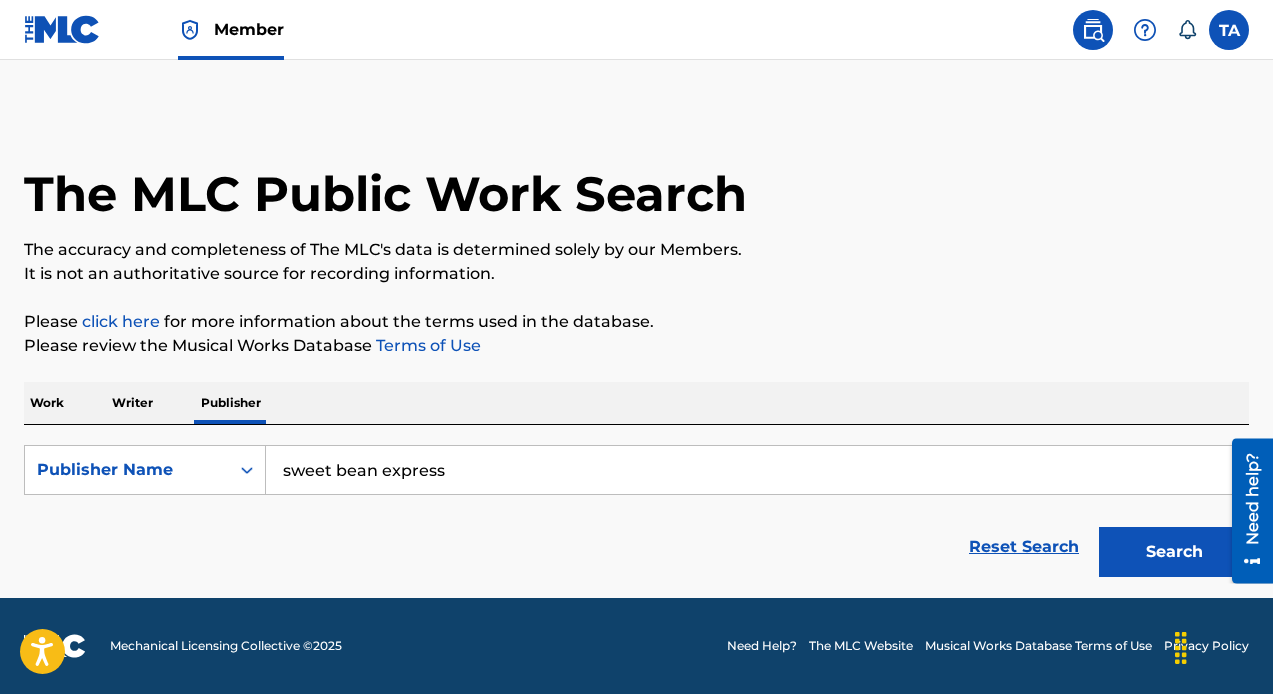scroll, scrollTop: 0, scrollLeft: 0, axis: both 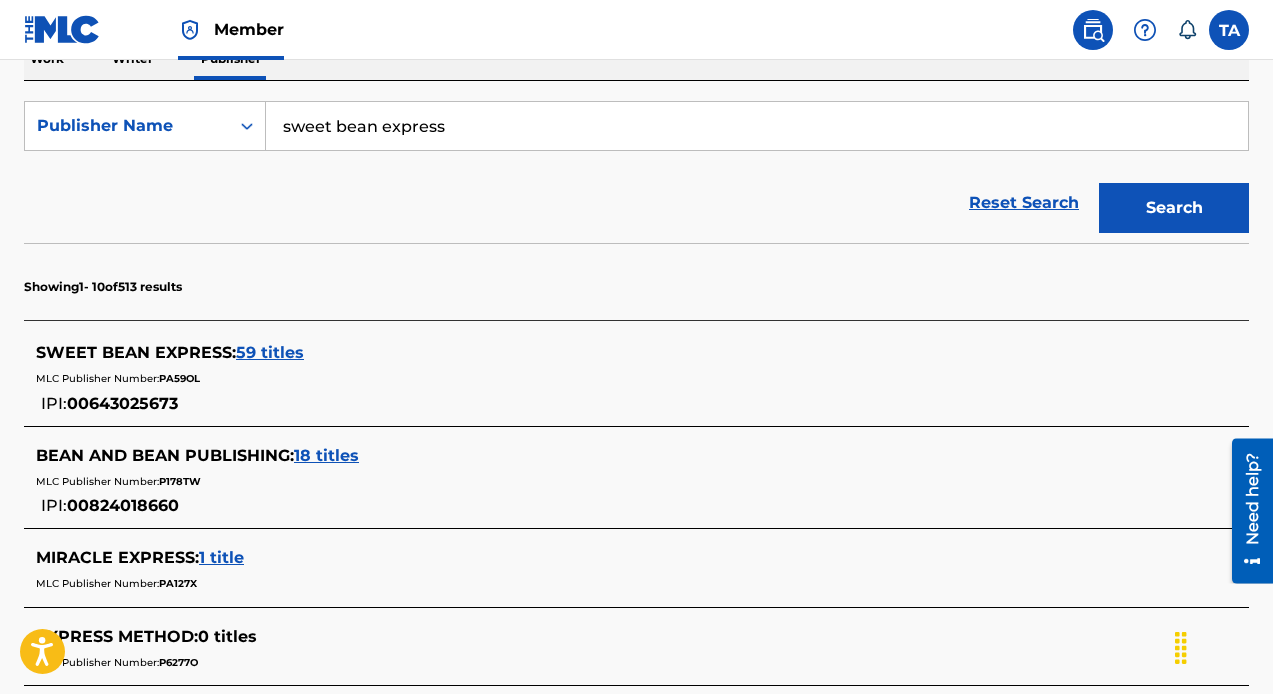 click on "59 titles" at bounding box center (270, 352) 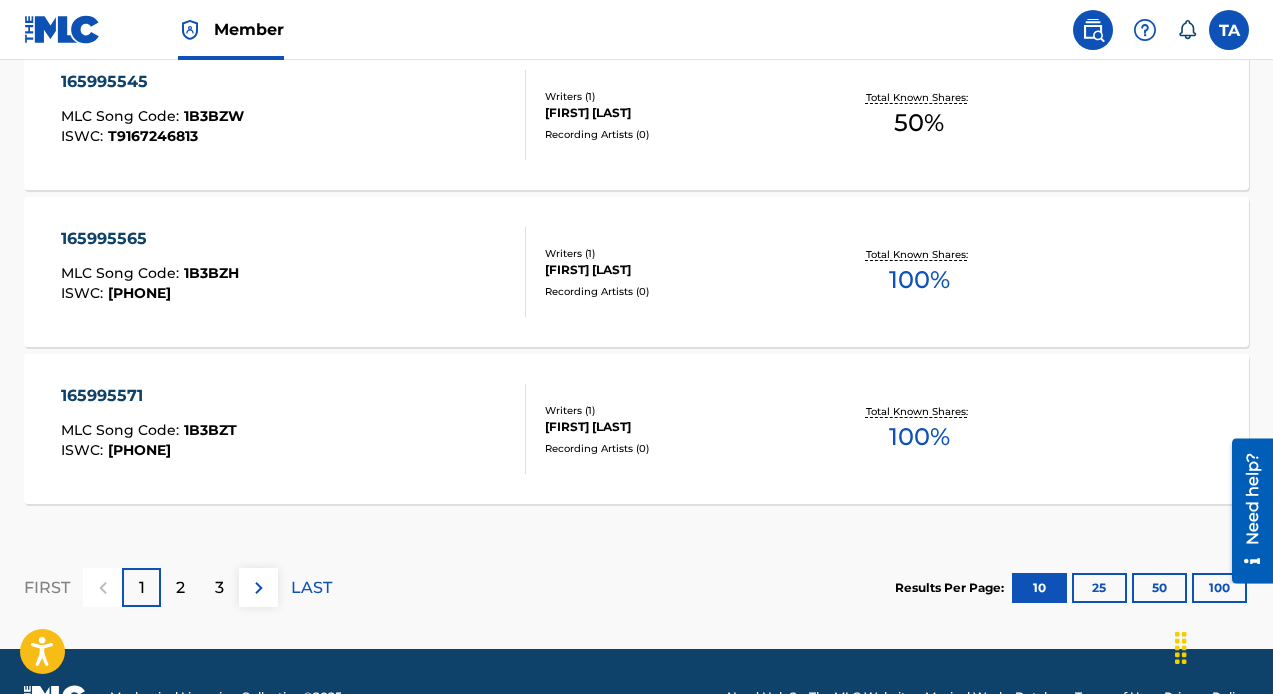 scroll, scrollTop: 1835, scrollLeft: 0, axis: vertical 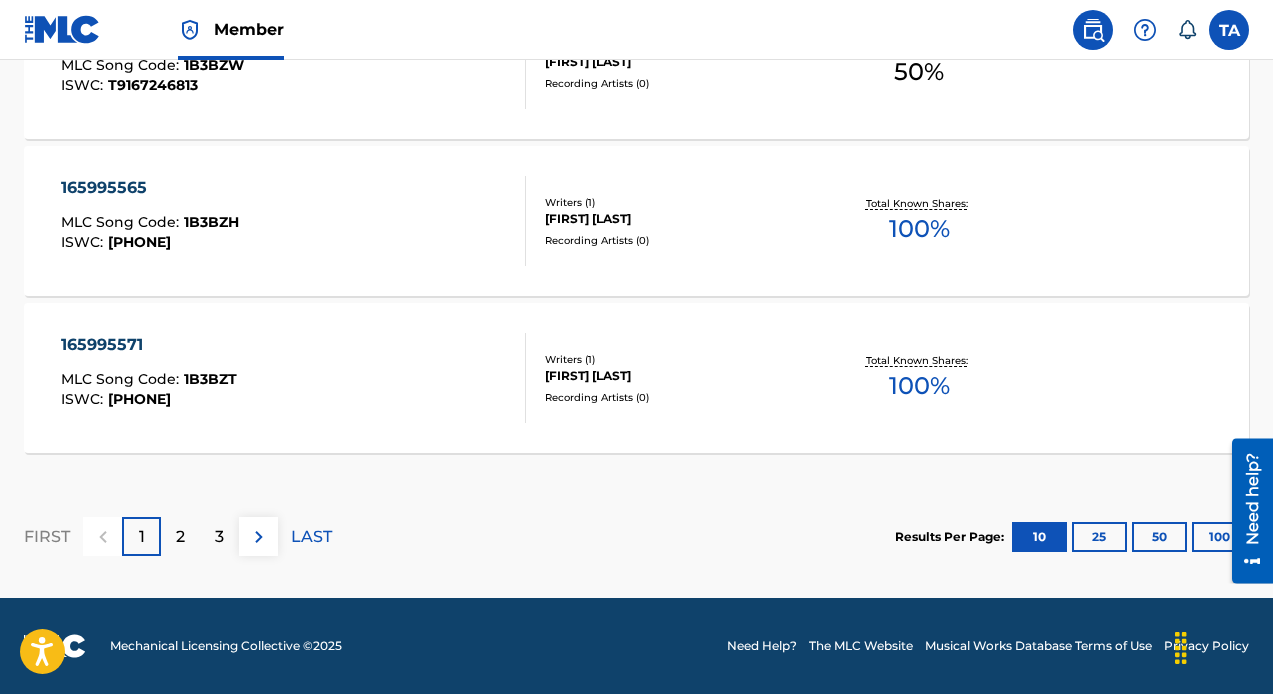 click at bounding box center (1245, 510) 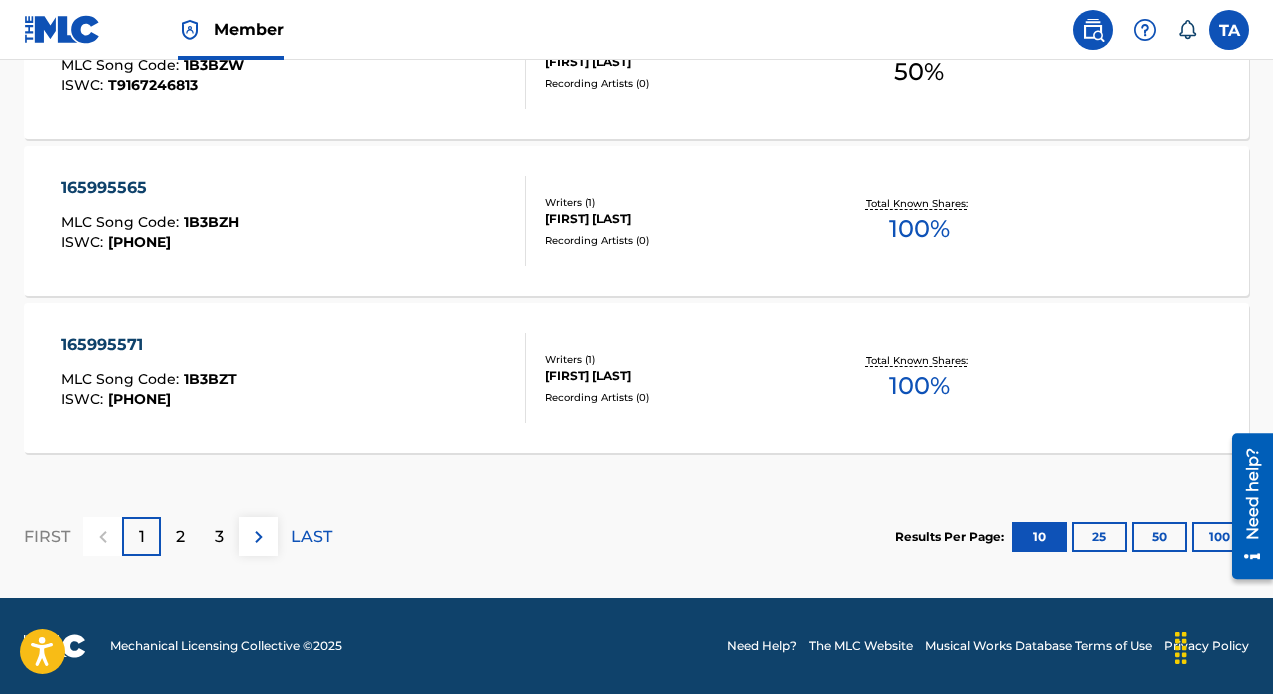 click on "100" at bounding box center [1219, 537] 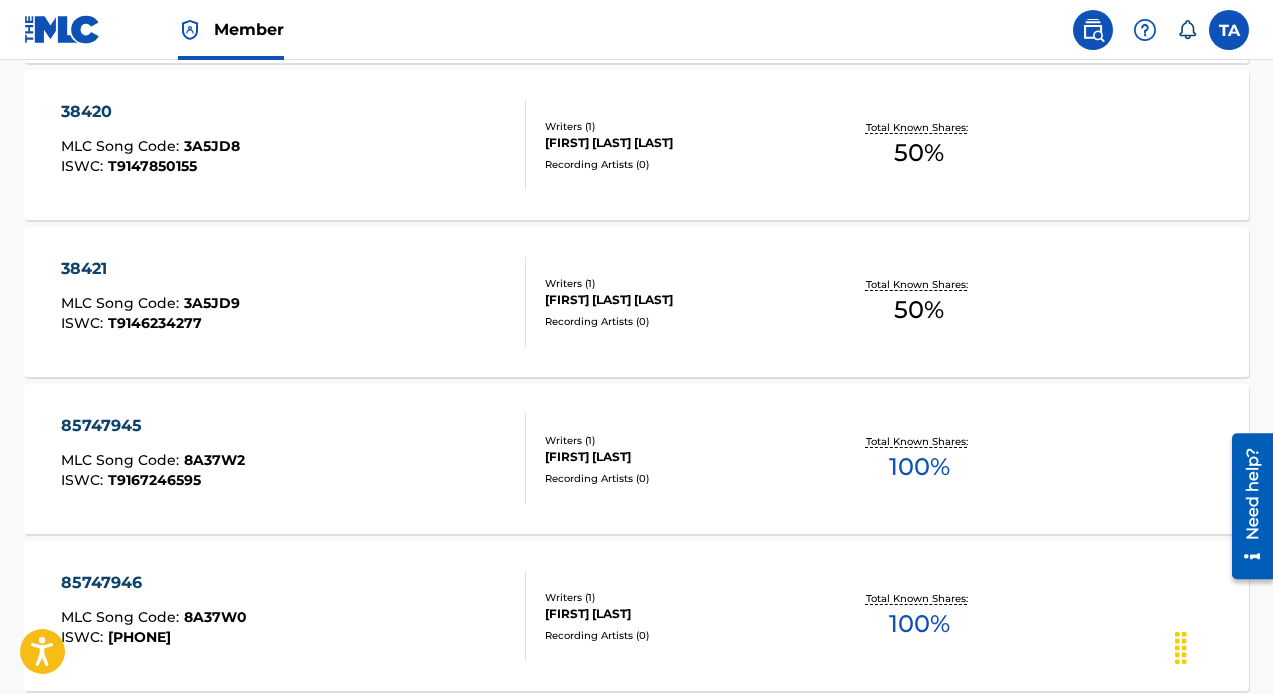 scroll, scrollTop: 8817, scrollLeft: 0, axis: vertical 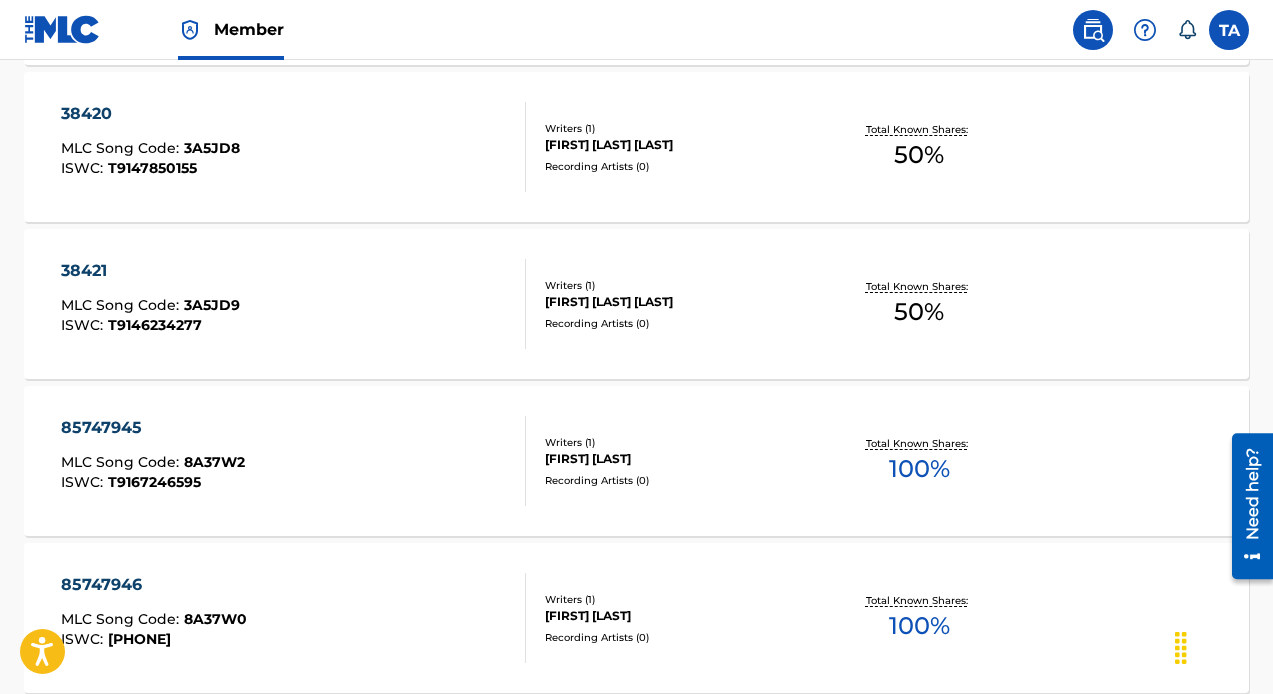 click on "TOBIAS JON MORAN" at bounding box center [681, 459] 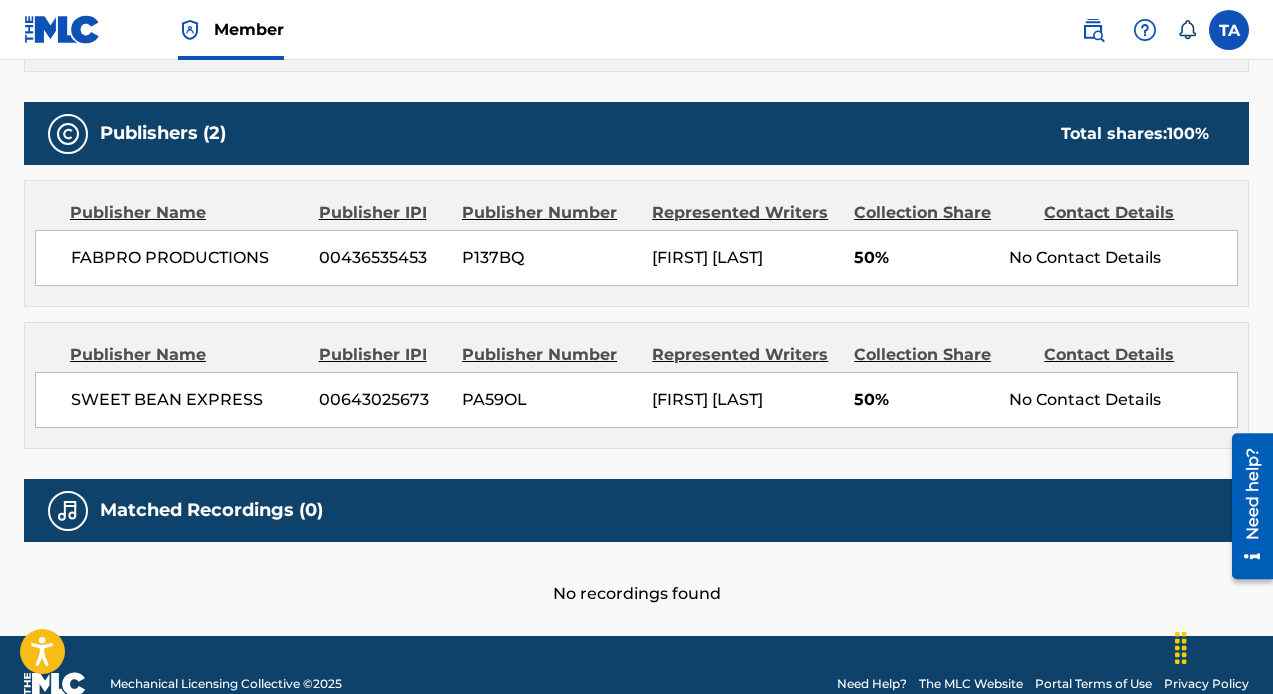 scroll, scrollTop: 869, scrollLeft: 0, axis: vertical 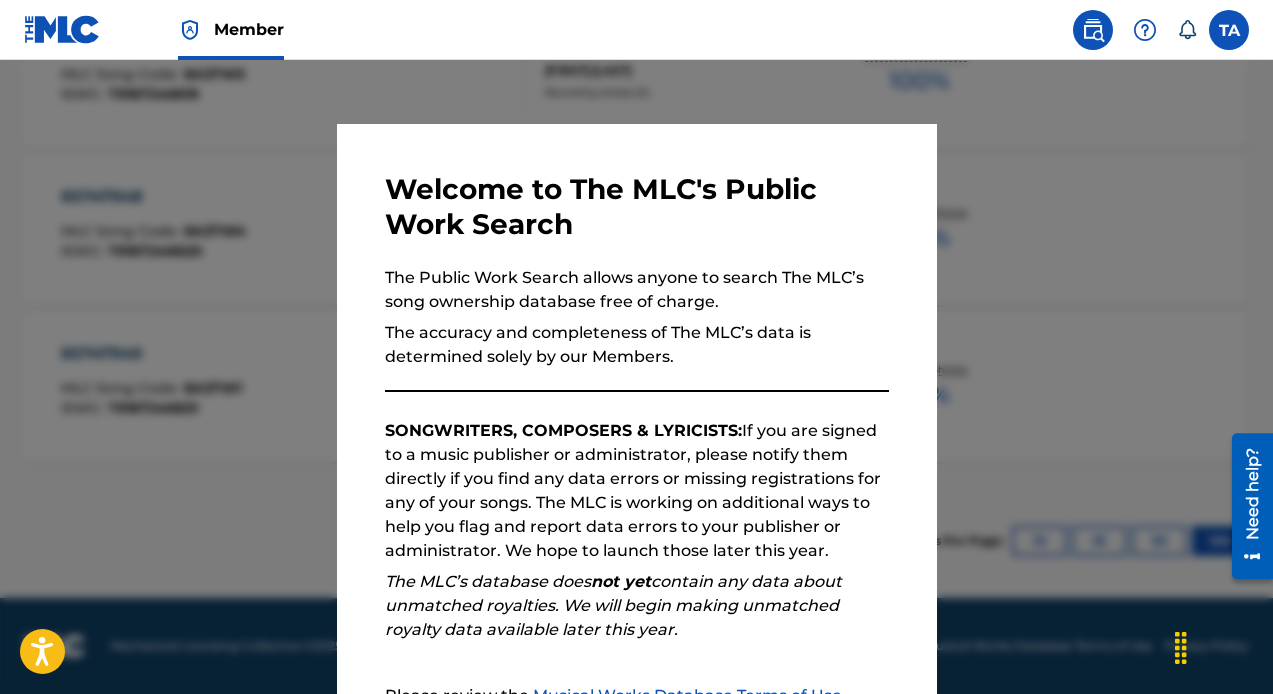 click at bounding box center (636, 407) 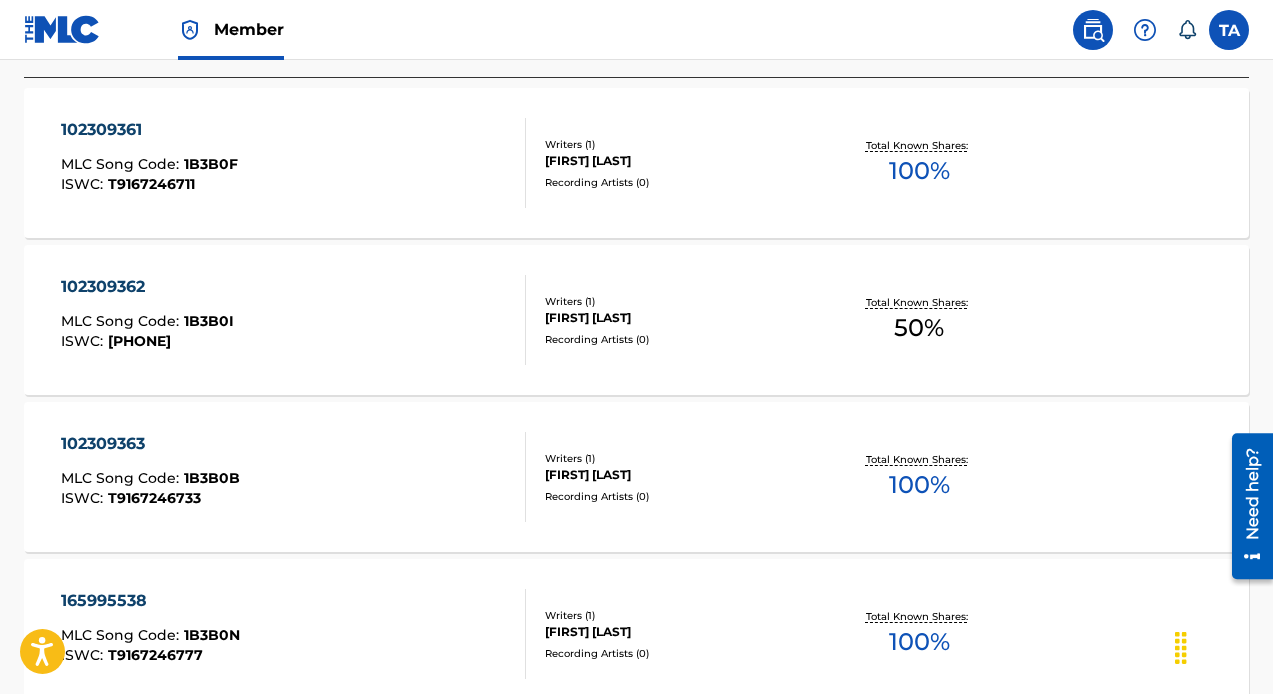 scroll, scrollTop: 645, scrollLeft: 0, axis: vertical 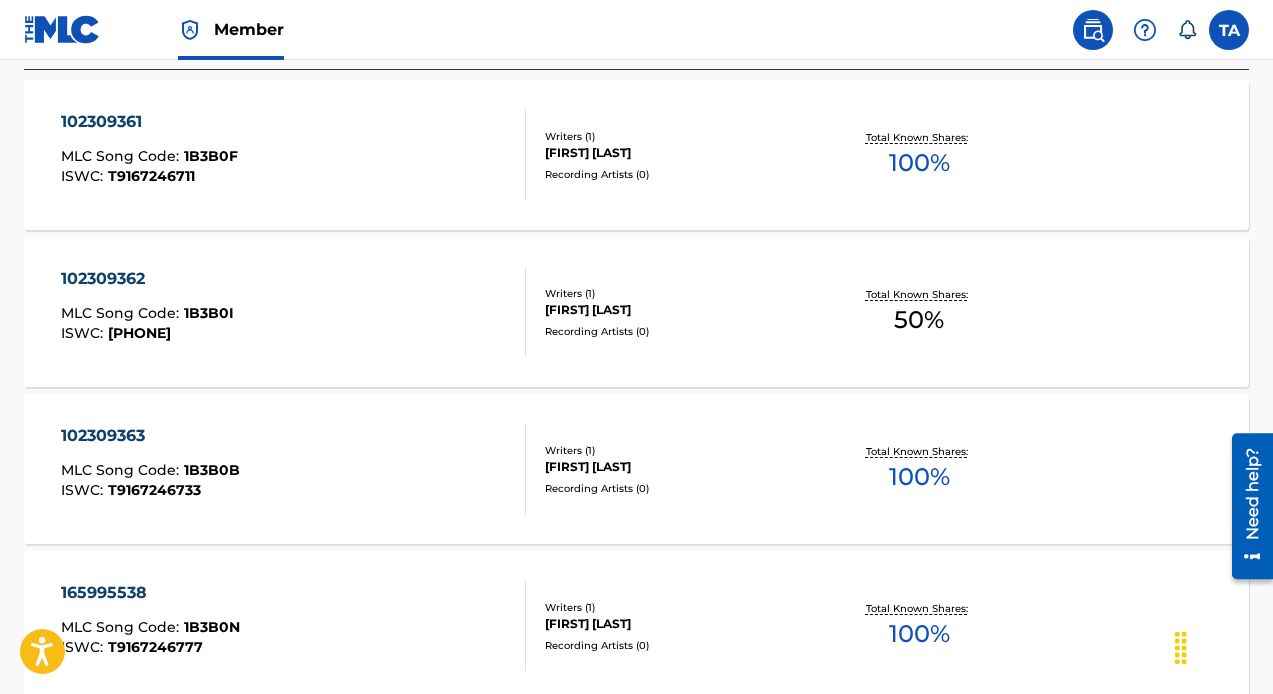 click on "TOBIAS JON MORAN" at bounding box center (681, 153) 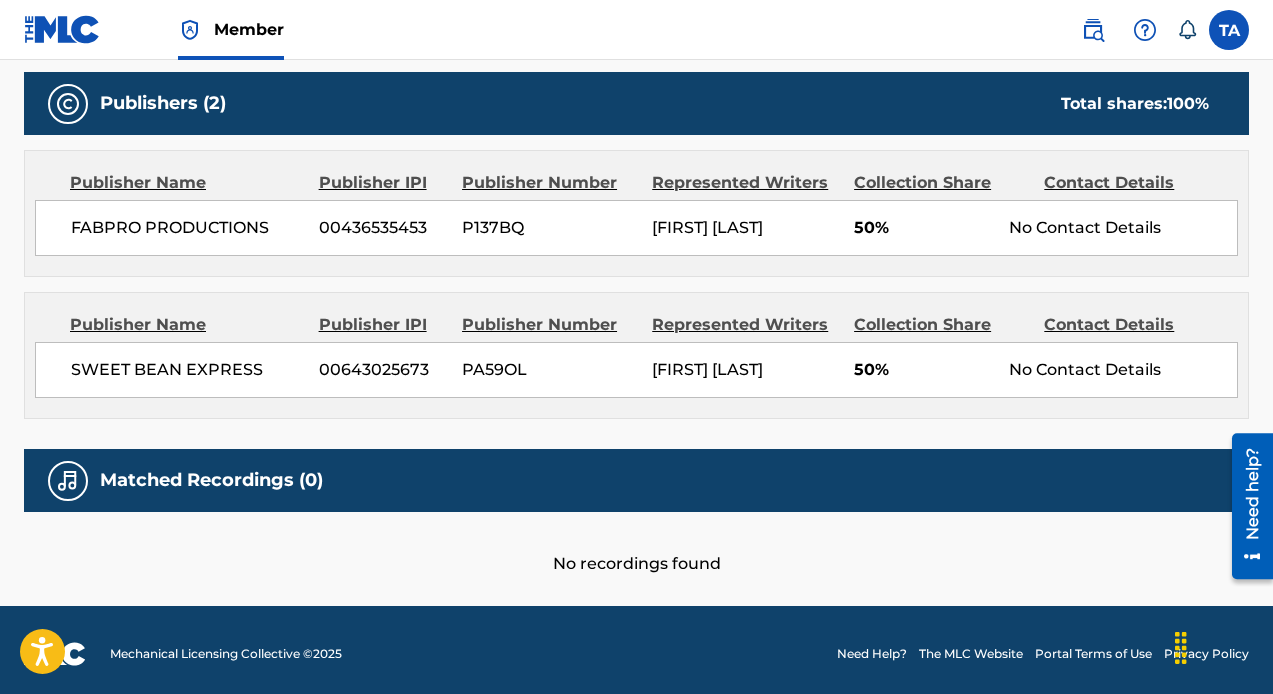 scroll, scrollTop: 869, scrollLeft: 0, axis: vertical 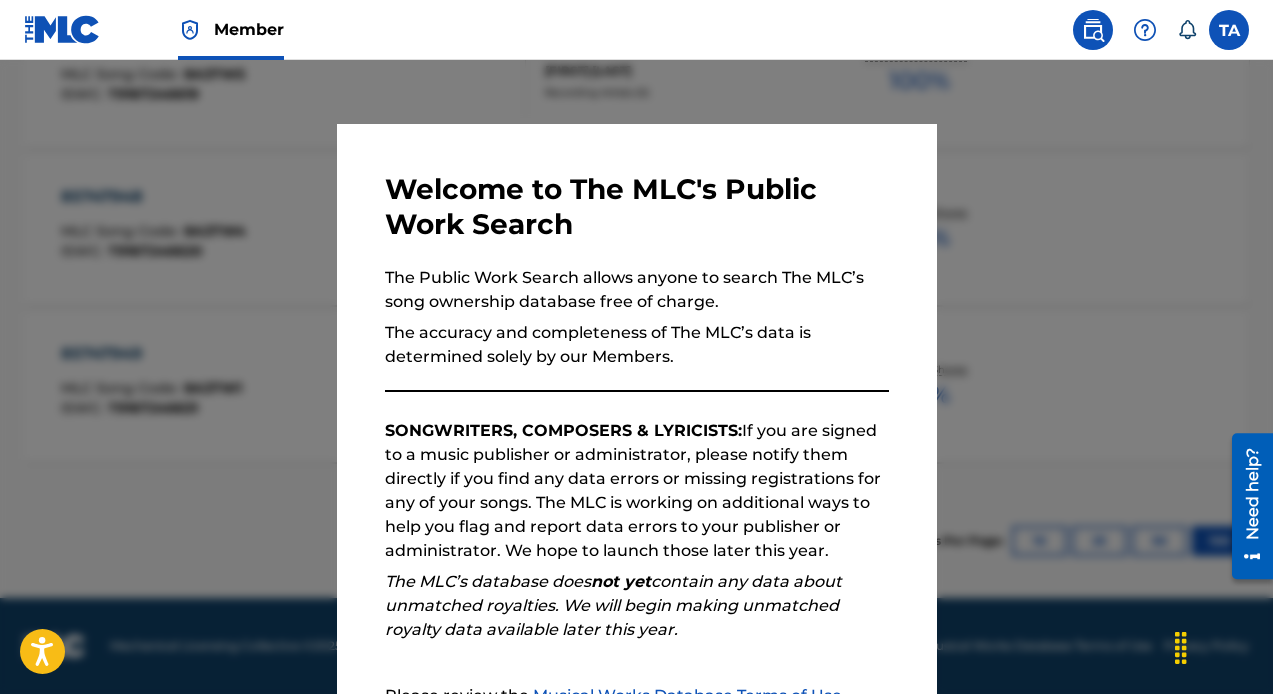 click at bounding box center (636, 407) 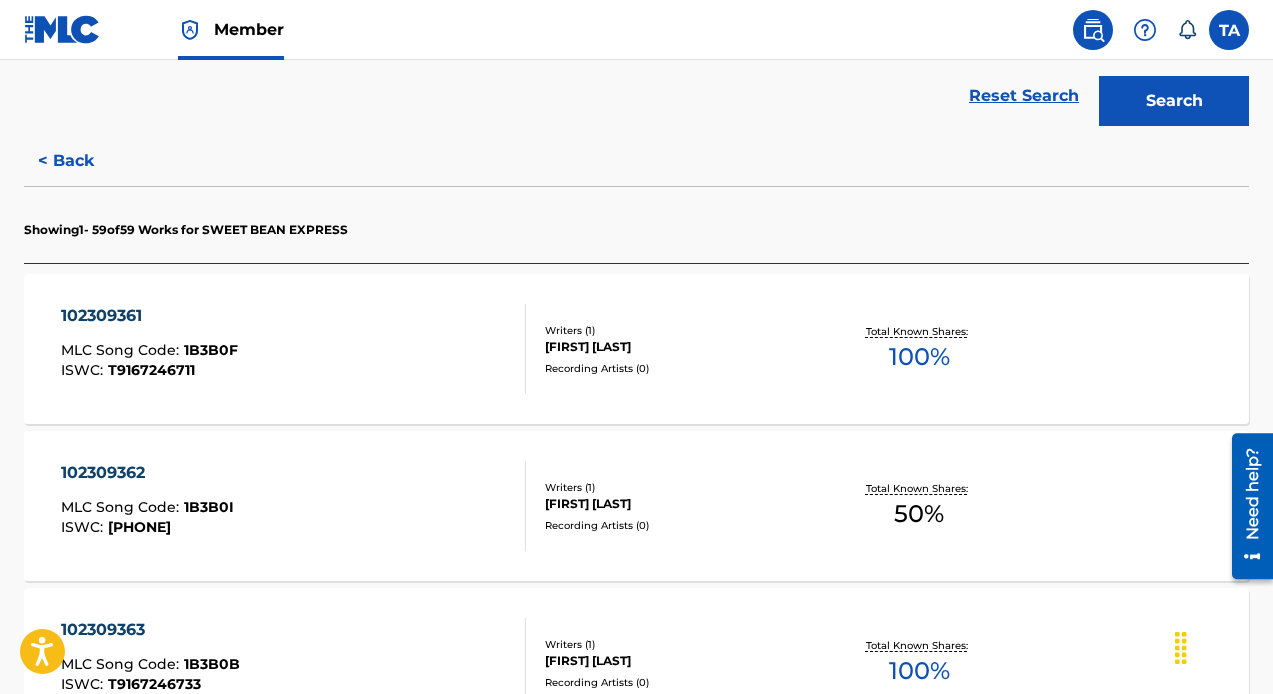scroll, scrollTop: 453, scrollLeft: 0, axis: vertical 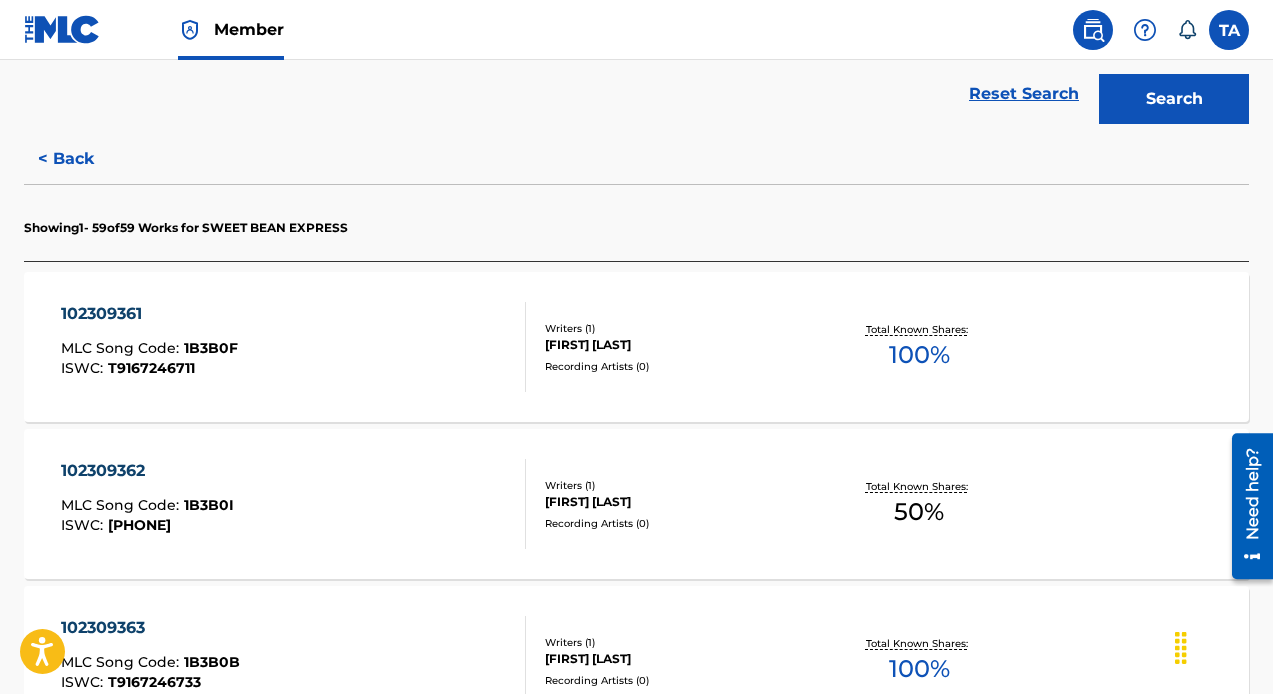 click on "TOBIAS JON MORAN" at bounding box center (681, 502) 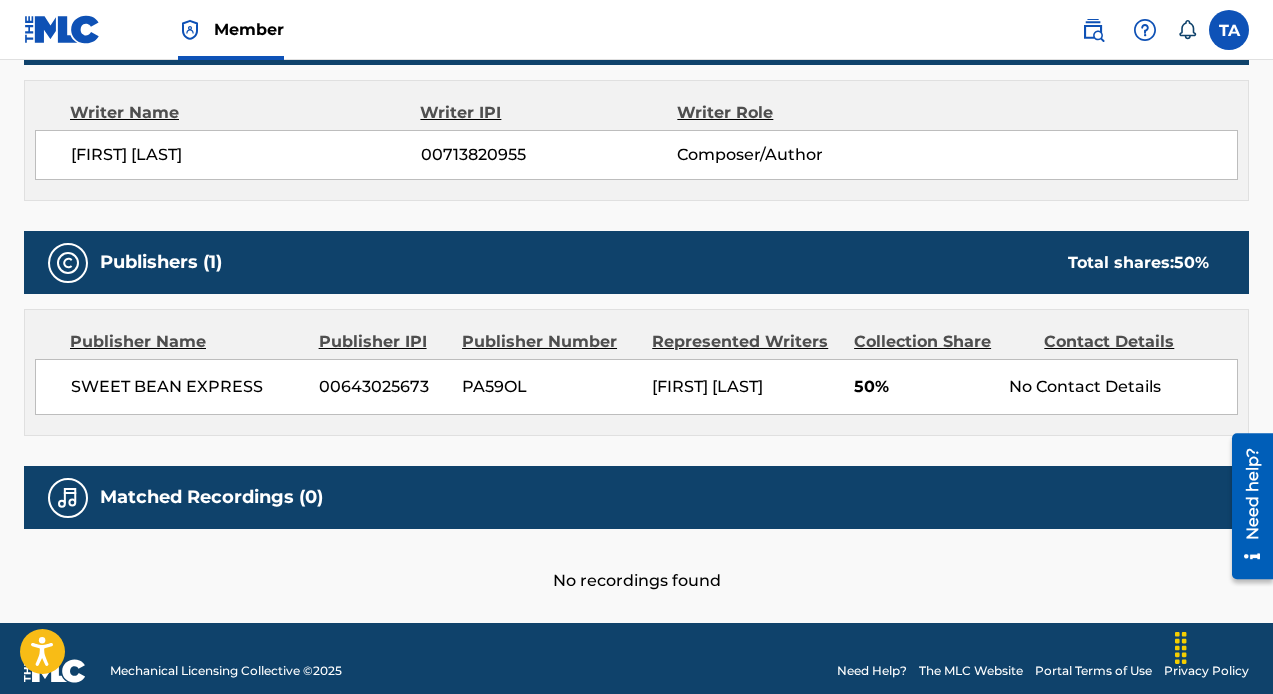 scroll, scrollTop: 727, scrollLeft: 0, axis: vertical 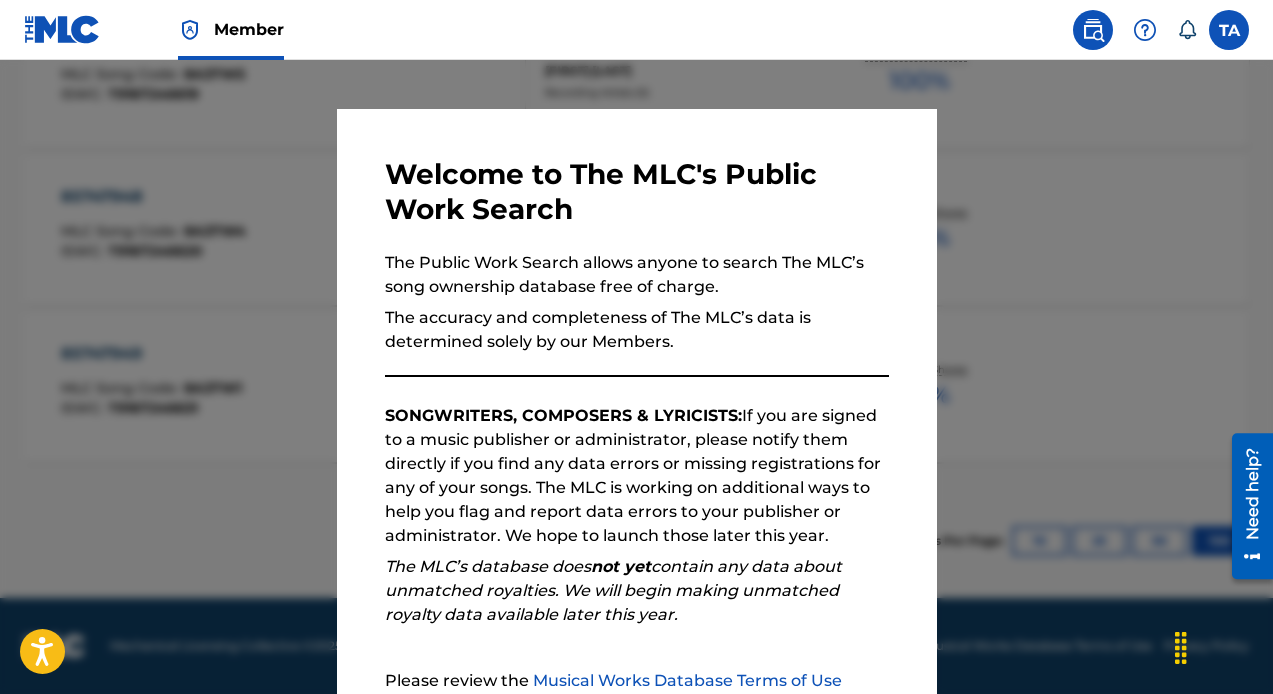 click at bounding box center [636, 407] 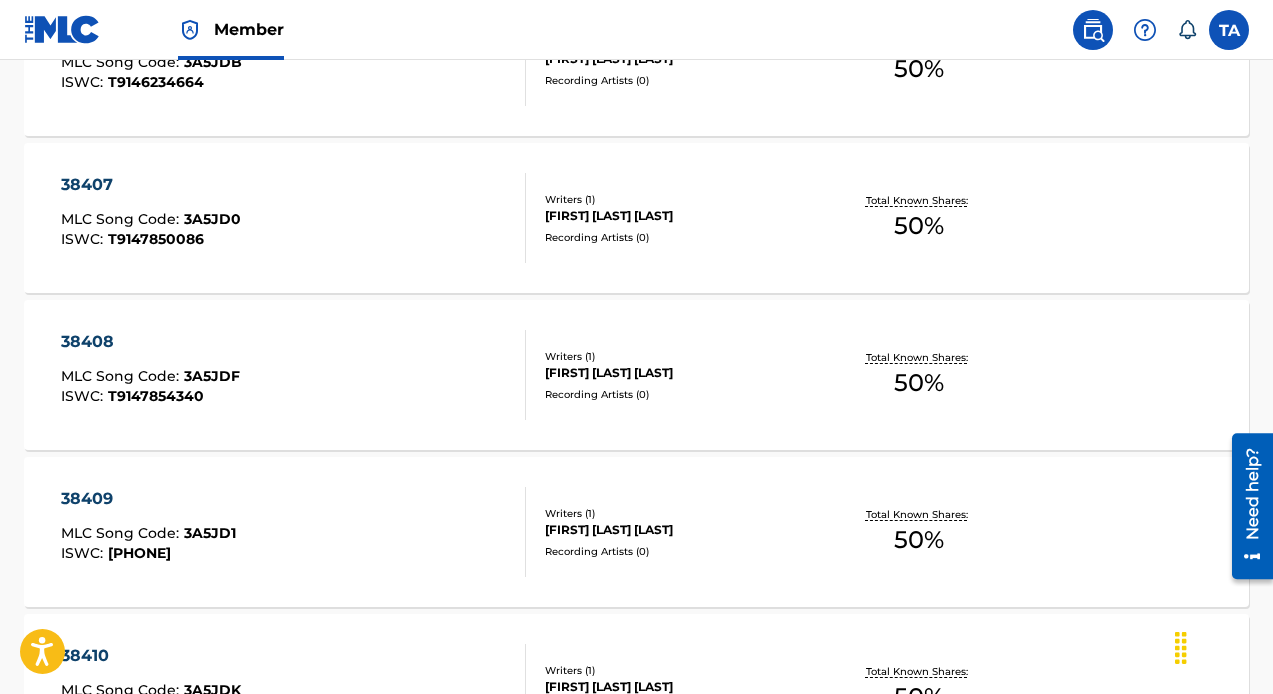 scroll, scrollTop: 6676, scrollLeft: 0, axis: vertical 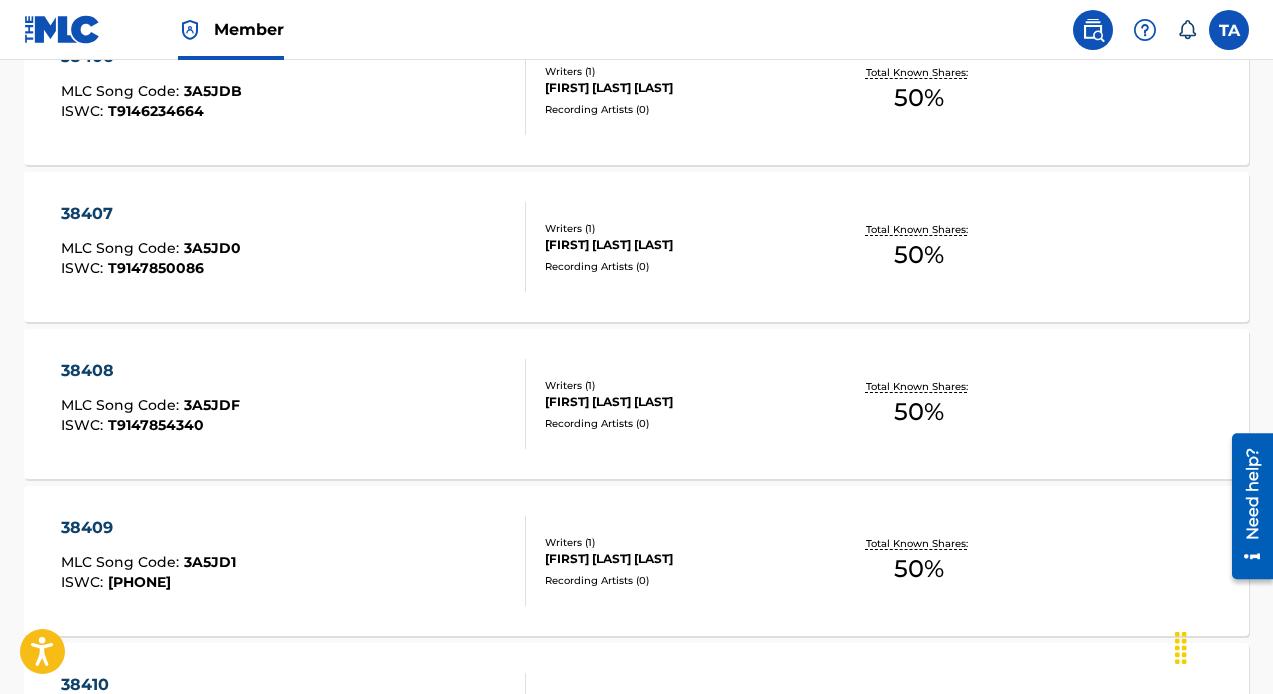 click on "Recording Artists ( 0 )" at bounding box center (681, 266) 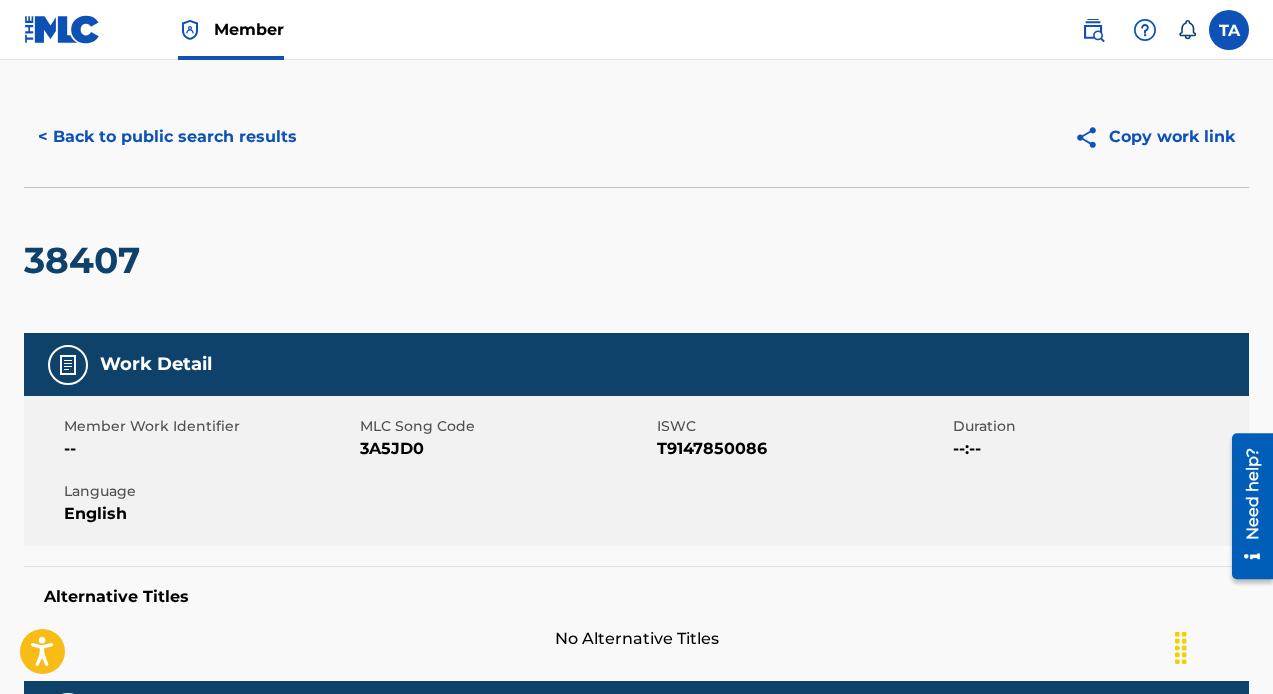 scroll, scrollTop: 0, scrollLeft: 0, axis: both 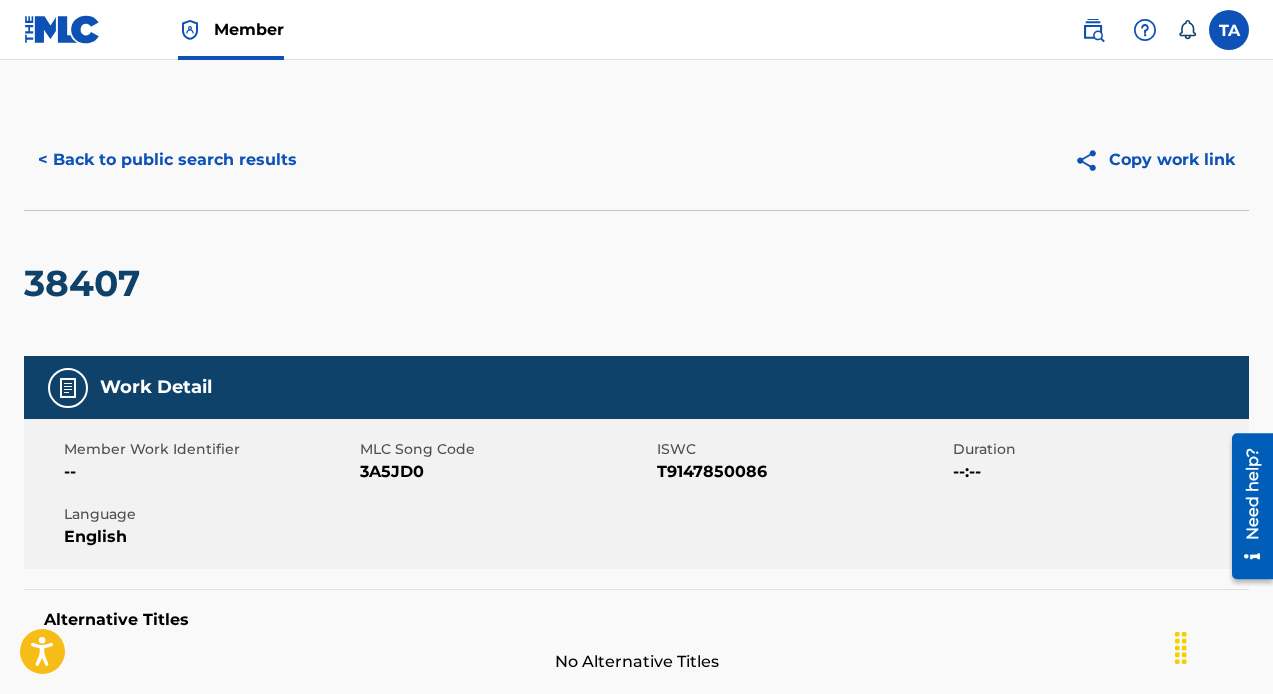click on "< Back to public search results" at bounding box center (167, 160) 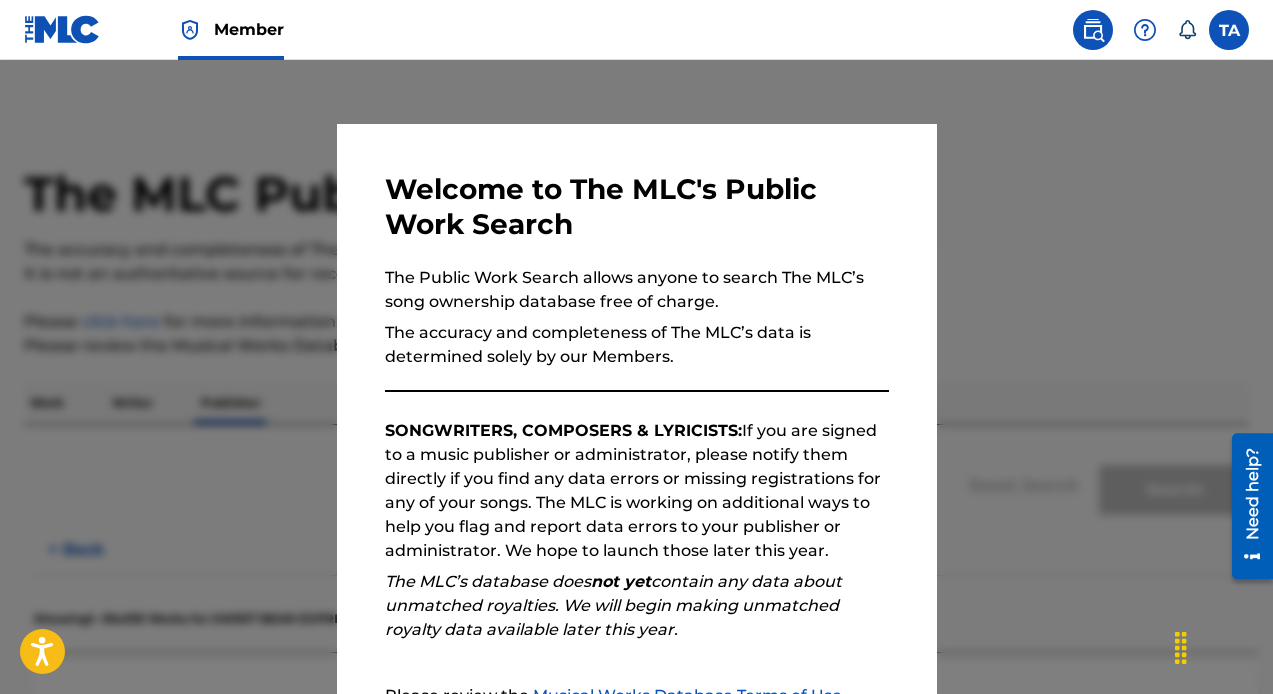scroll, scrollTop: 60, scrollLeft: 0, axis: vertical 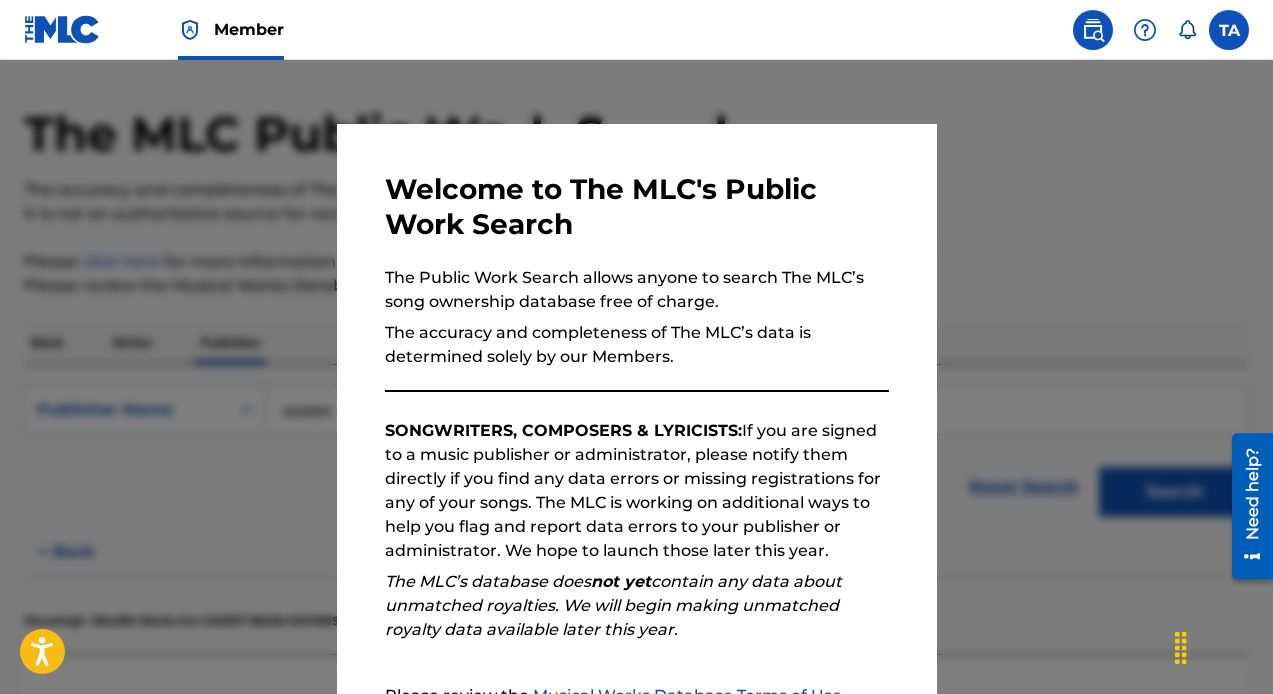 click at bounding box center [636, 407] 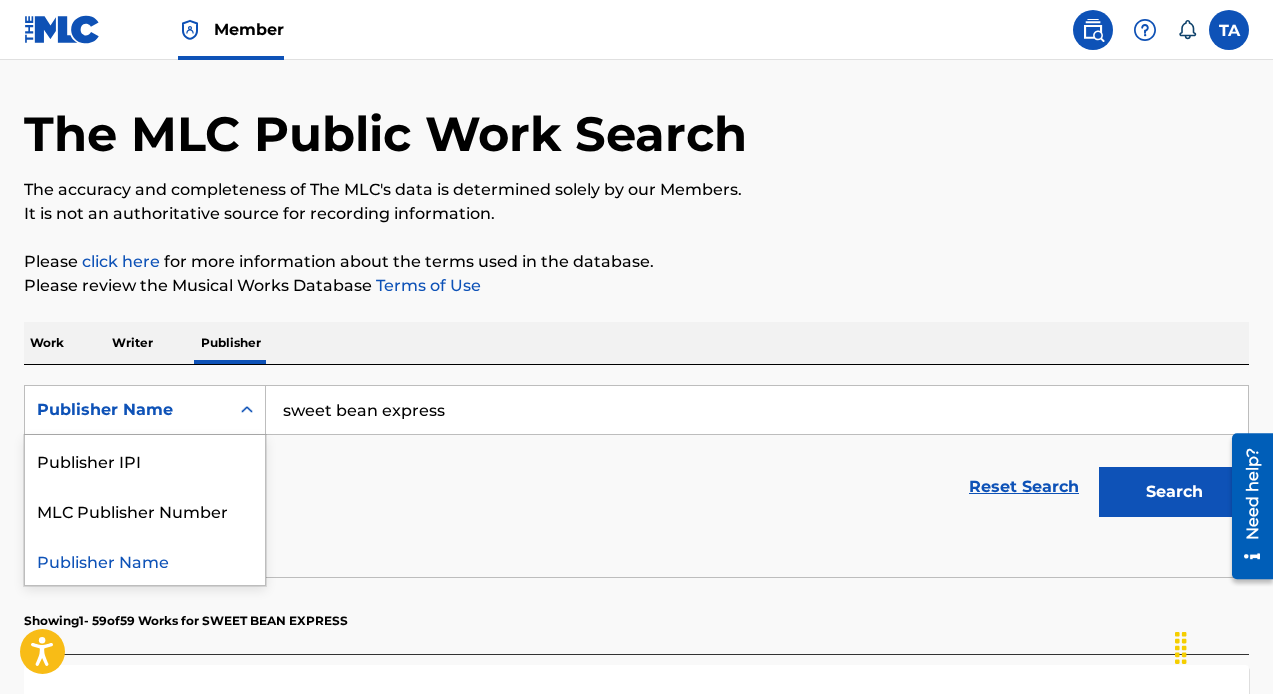 click 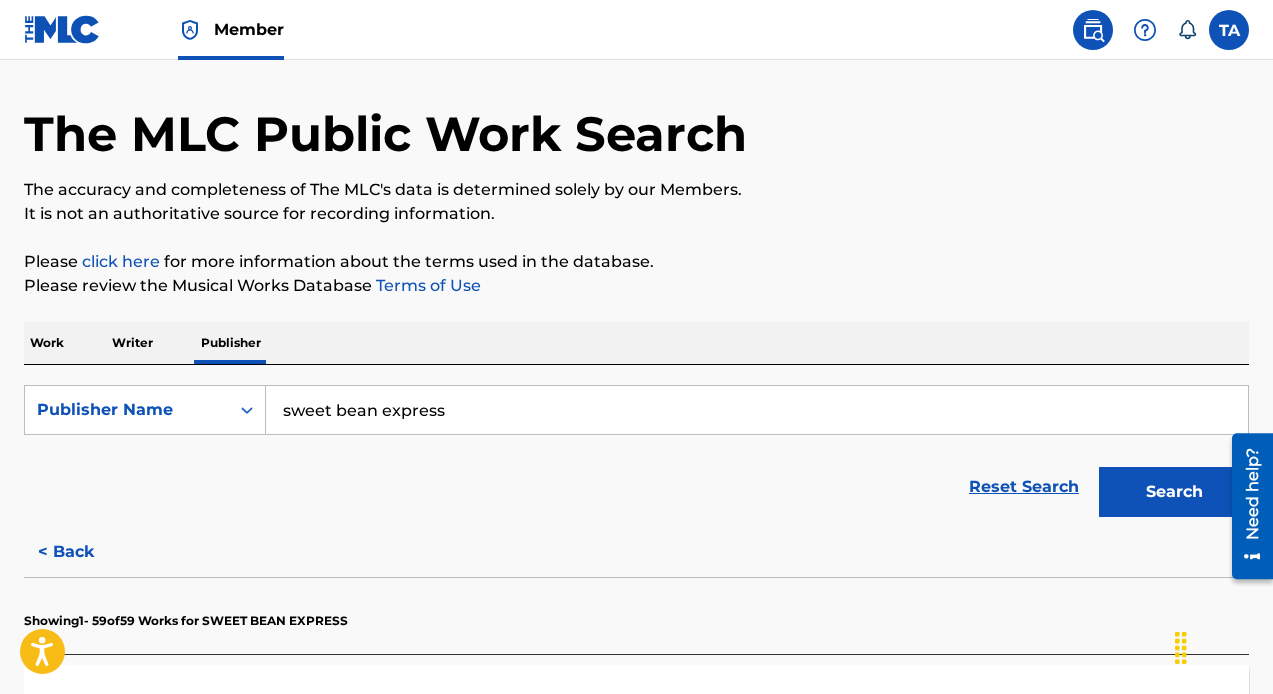 click on "Reset Search Search" at bounding box center [636, 487] 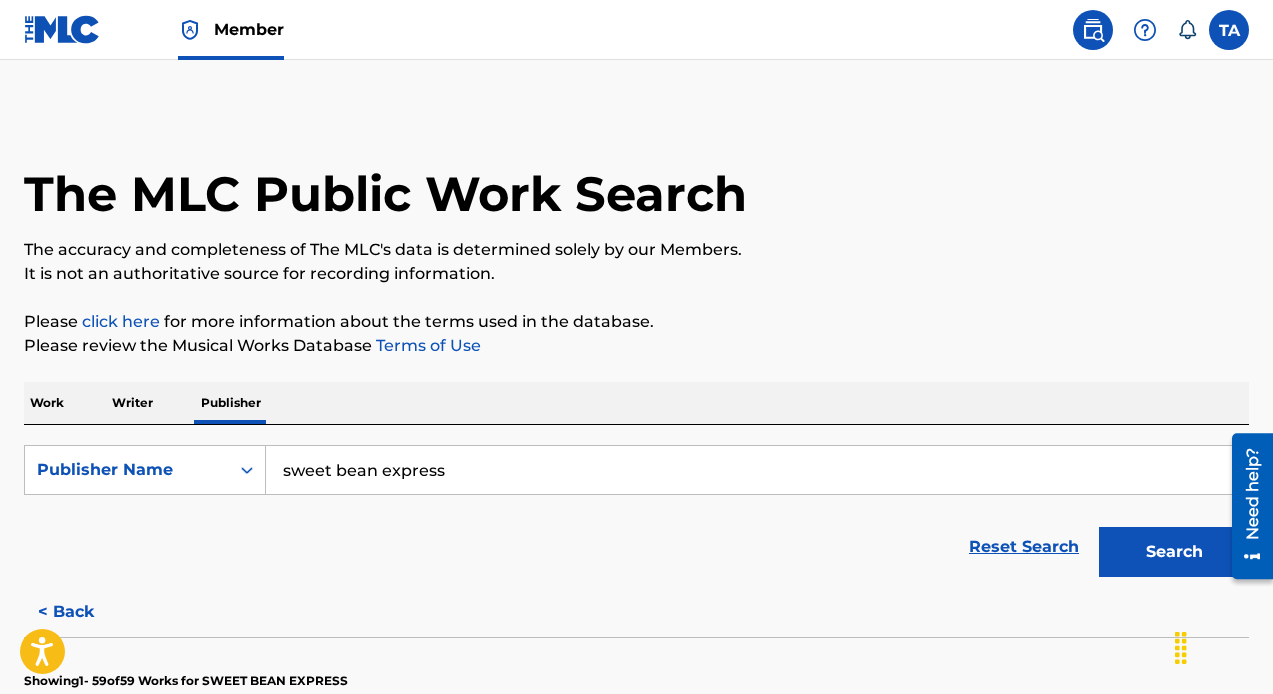 click on "Work" at bounding box center (47, 403) 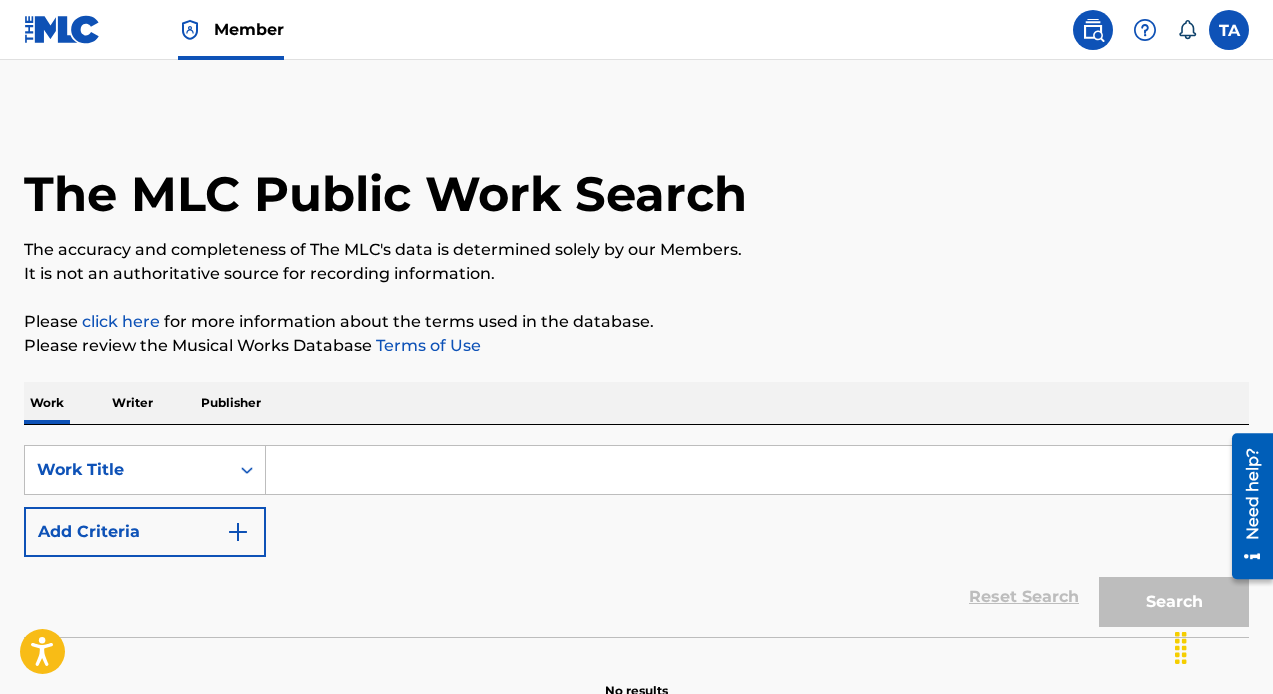 click at bounding box center (757, 470) 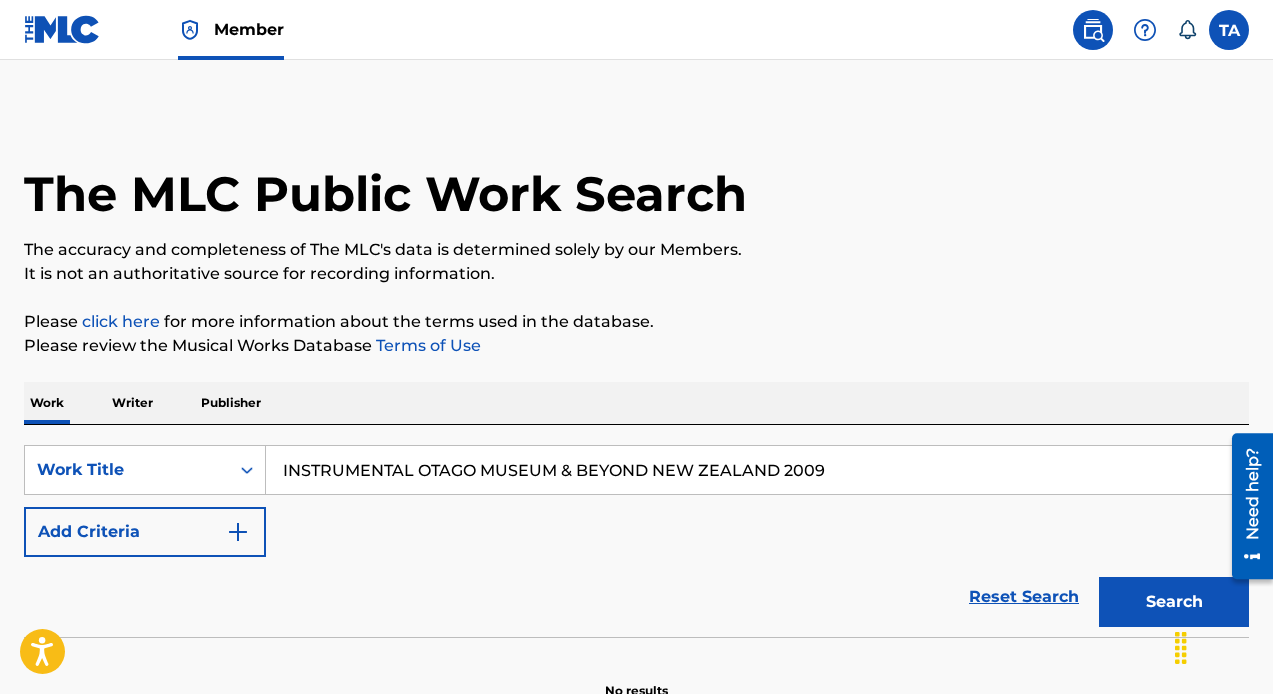 type on "INSTRUMENTAL OTAGO MUSEUM & BEYOND NEW ZEALAND 2009" 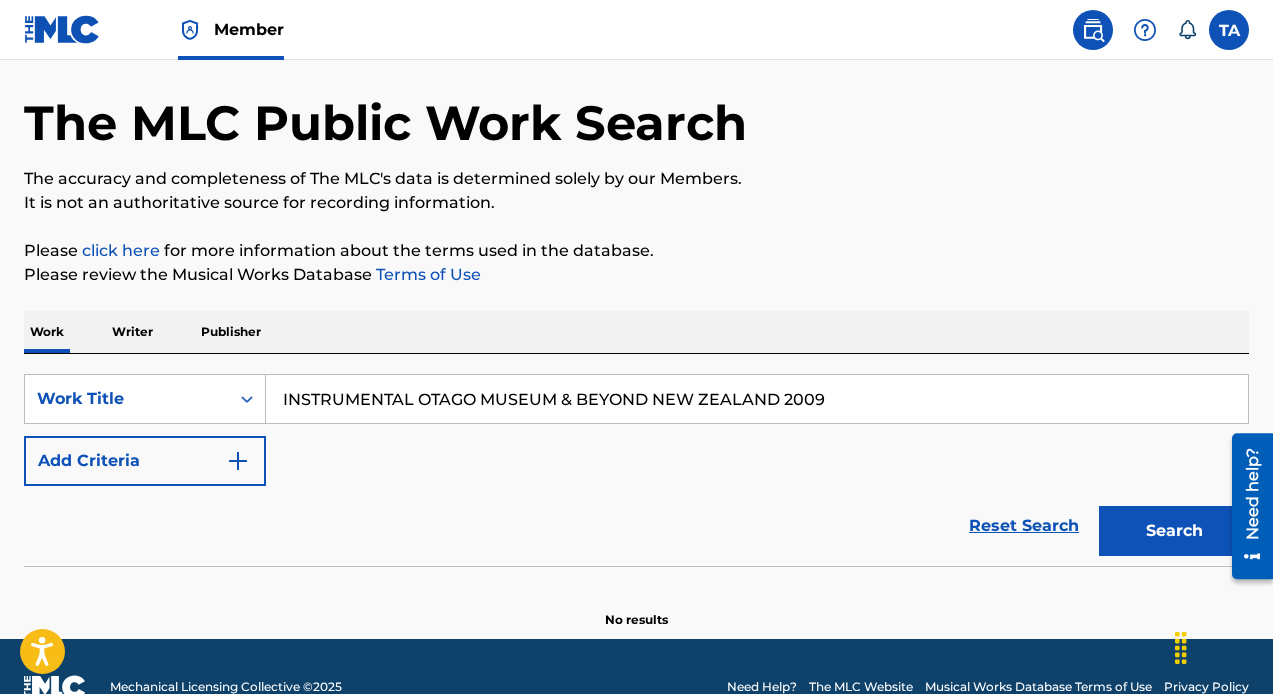 scroll, scrollTop: 94, scrollLeft: 0, axis: vertical 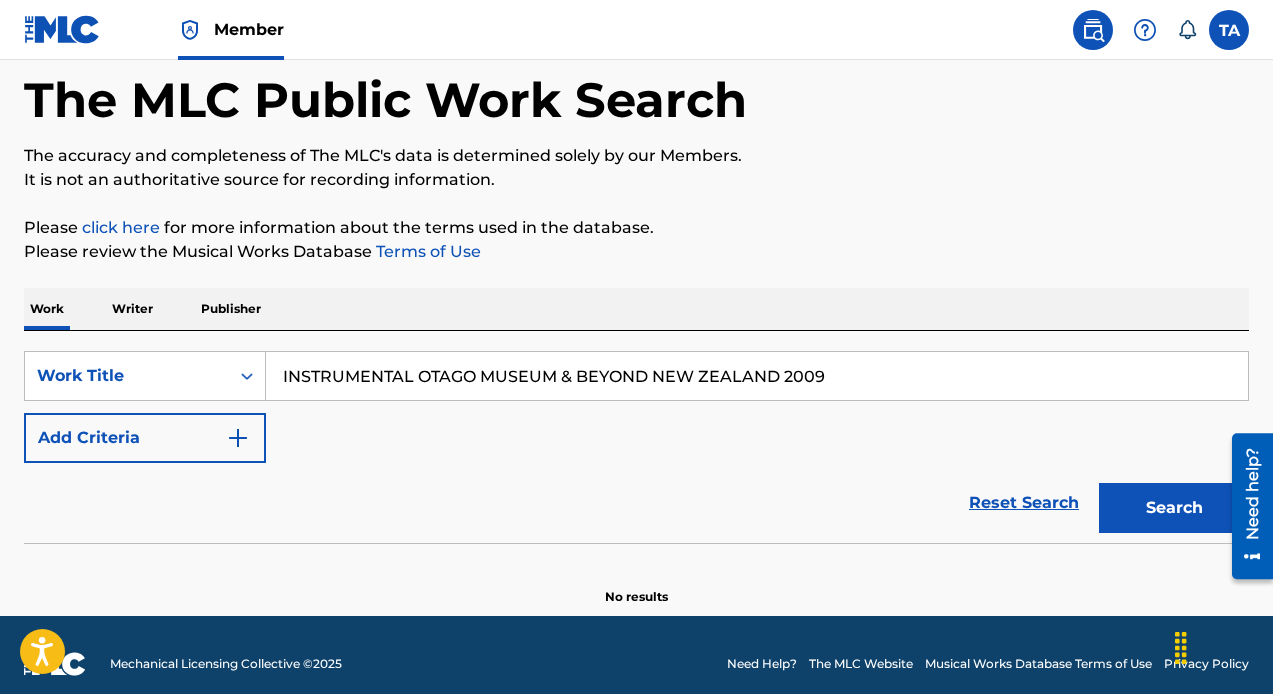 click on "Search" at bounding box center [1174, 508] 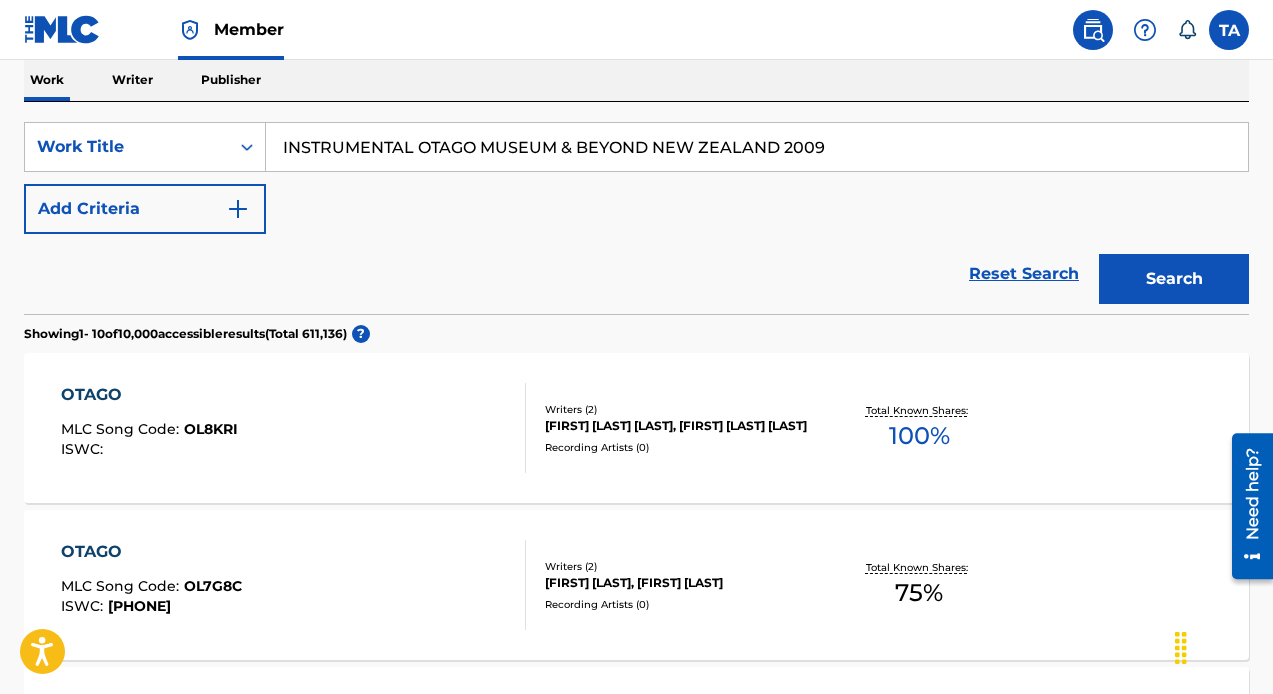 scroll, scrollTop: 324, scrollLeft: 0, axis: vertical 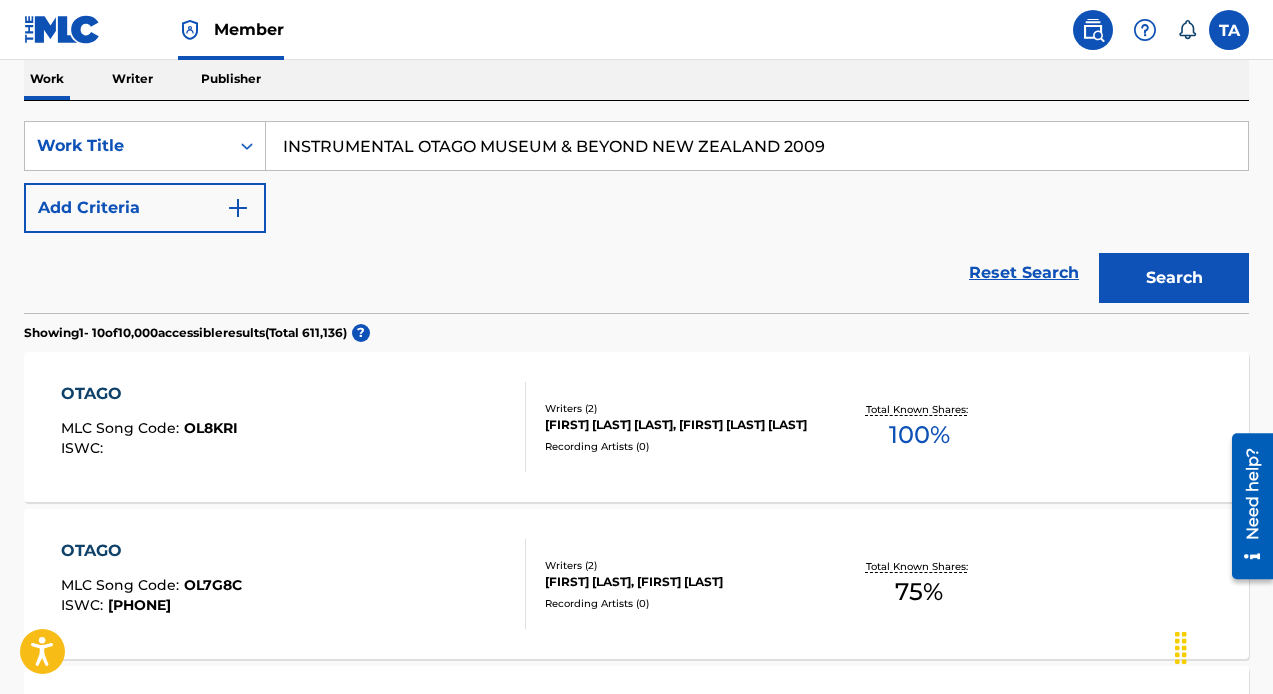 click on "Add Criteria" at bounding box center (145, 208) 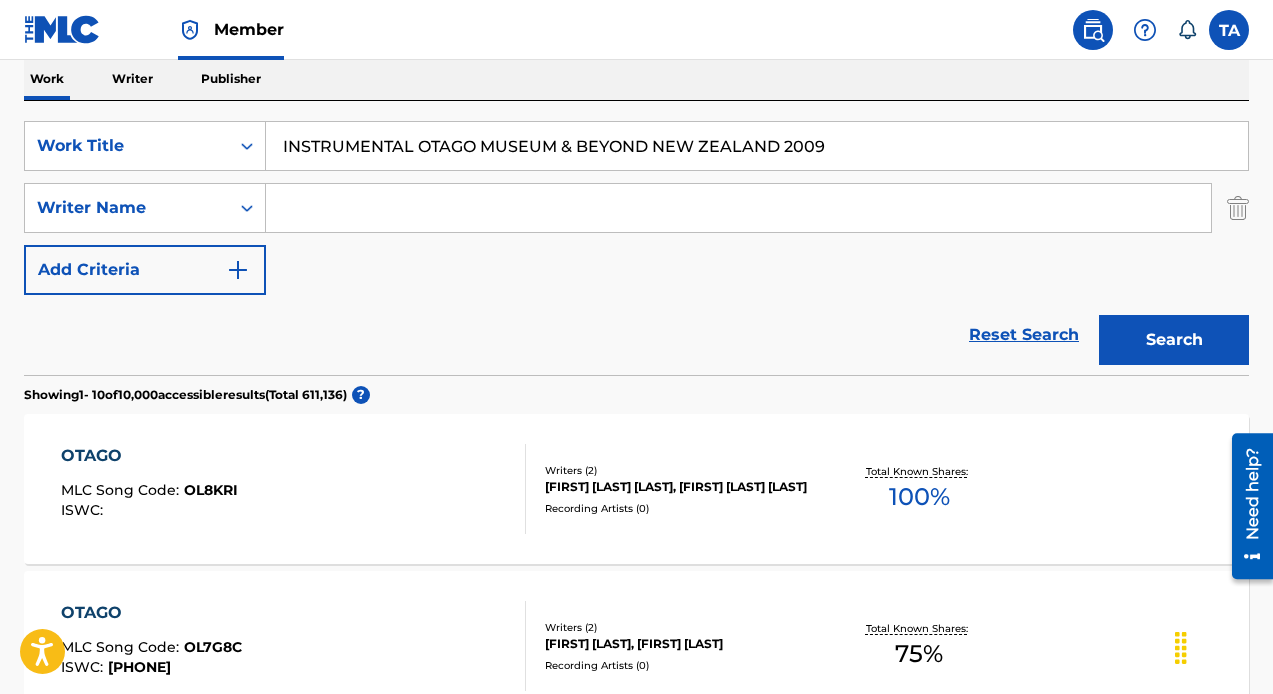 click at bounding box center [738, 208] 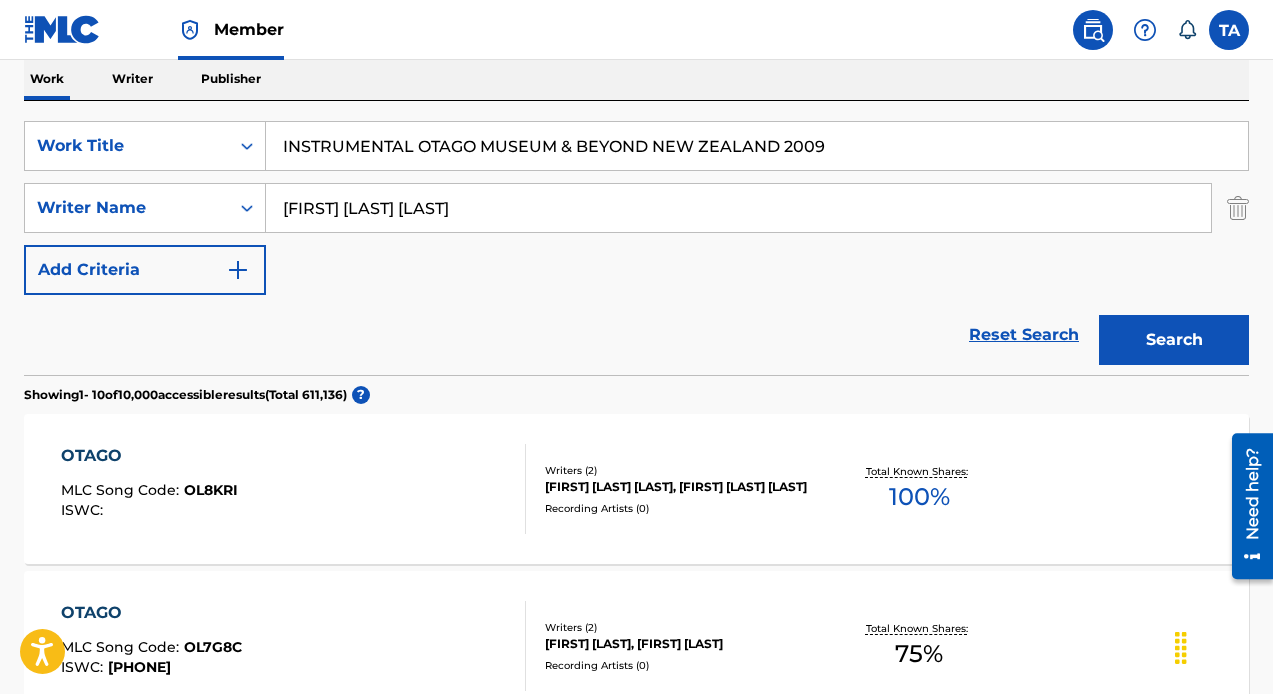 click on "Search" at bounding box center (1174, 340) 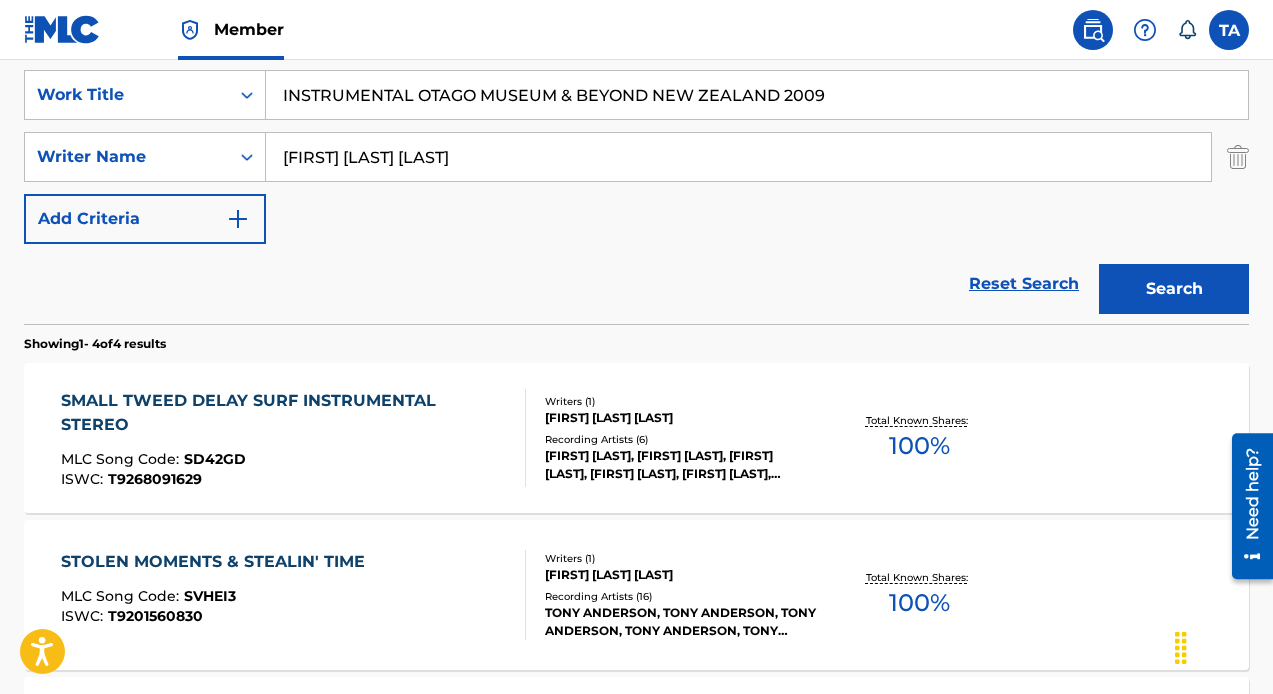 scroll, scrollTop: 274, scrollLeft: 0, axis: vertical 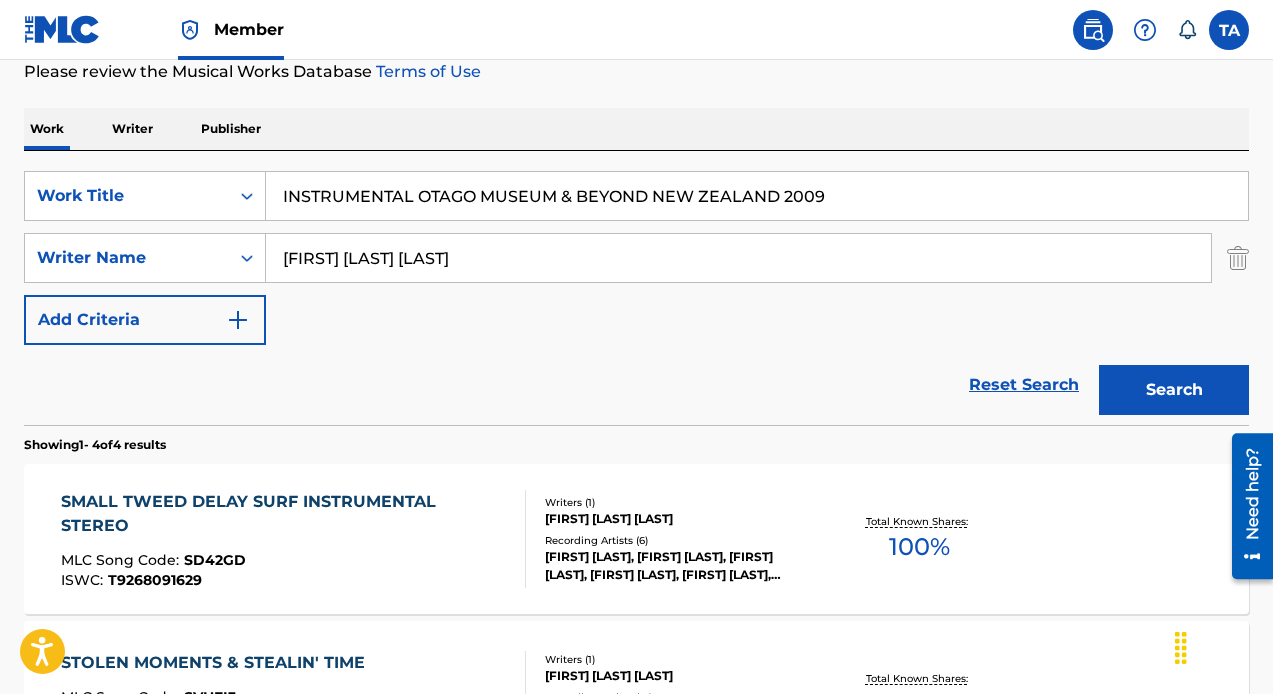 click at bounding box center [238, 320] 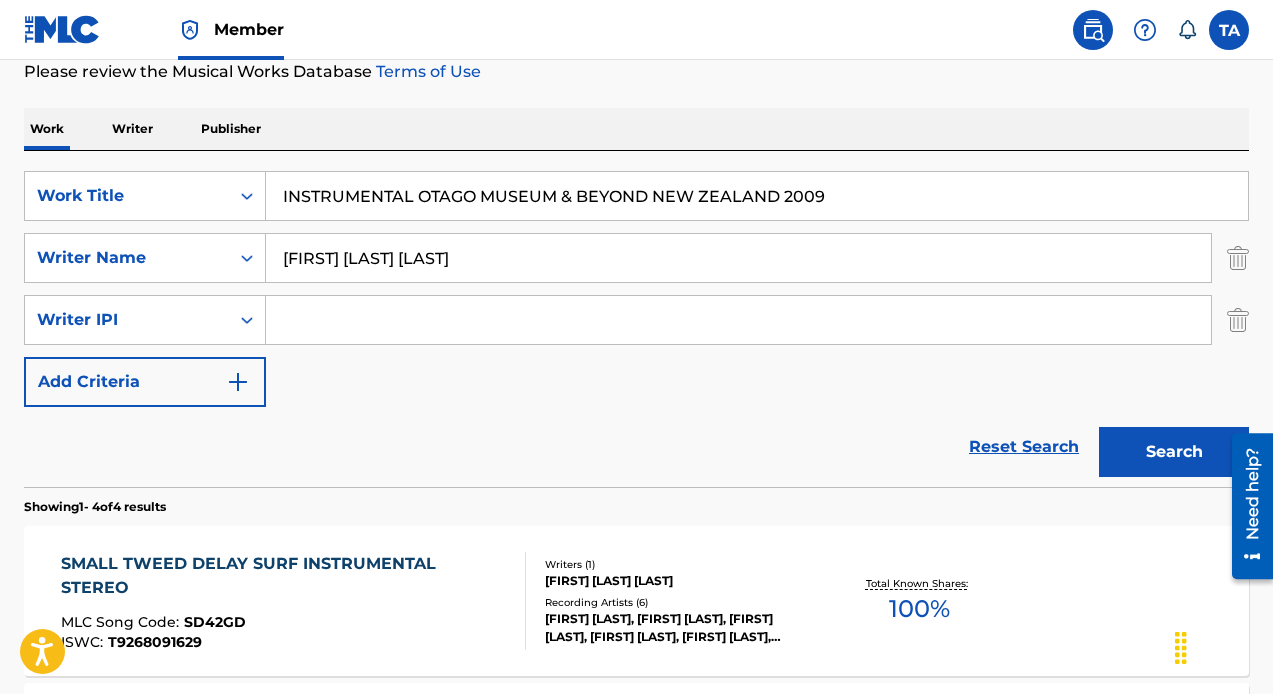 click on "The MLC Public Work Search The accuracy and completeness of The MLC's data is determined solely by our Members. It is not an authoritative source for recording information. Please   click here   for more information about the terms used in the database. Please review the Musical Works Database   Terms of Use Work Writer Publisher SearchWithCriteriaef66ce7f-065f-4174-9704-144179058c17 Work Title INSTRUMENTAL OTAGO MUSEUM & BEYOND NEW ZEALAND 2009 SearchWithCriteria58ff2829-10ff-487e-9781-ae250f976bbc Writer Name Tony D Anderson SearchWithCriteriafbde3c92-fafd-43e2-a738-c3620f24313f Writer IPI Add Criteria Reset Search Search Showing  1  -   4  of  4   results   SMALL TWEED DELAY SURF INSTRUMENTAL STEREO MLC Song Code : SD42GD ISWC : T9268091629 Writers ( 1 ) TONY D ANDERSON Recording Artists ( 6 ) TONY ANDERSON, TONY ANDERSON, TONY ANDERSON, TONY ANDERSON, TONY D ANDERSON, TONY ANDERSON Total Known Shares: 100 % STOLEN MOMENTS & STEALIN' TIME MLC Song Code : SVHEI3 ISWC : T9201560830 Writers ( 1 ) 16 ) 100 %" at bounding box center (636, 538) 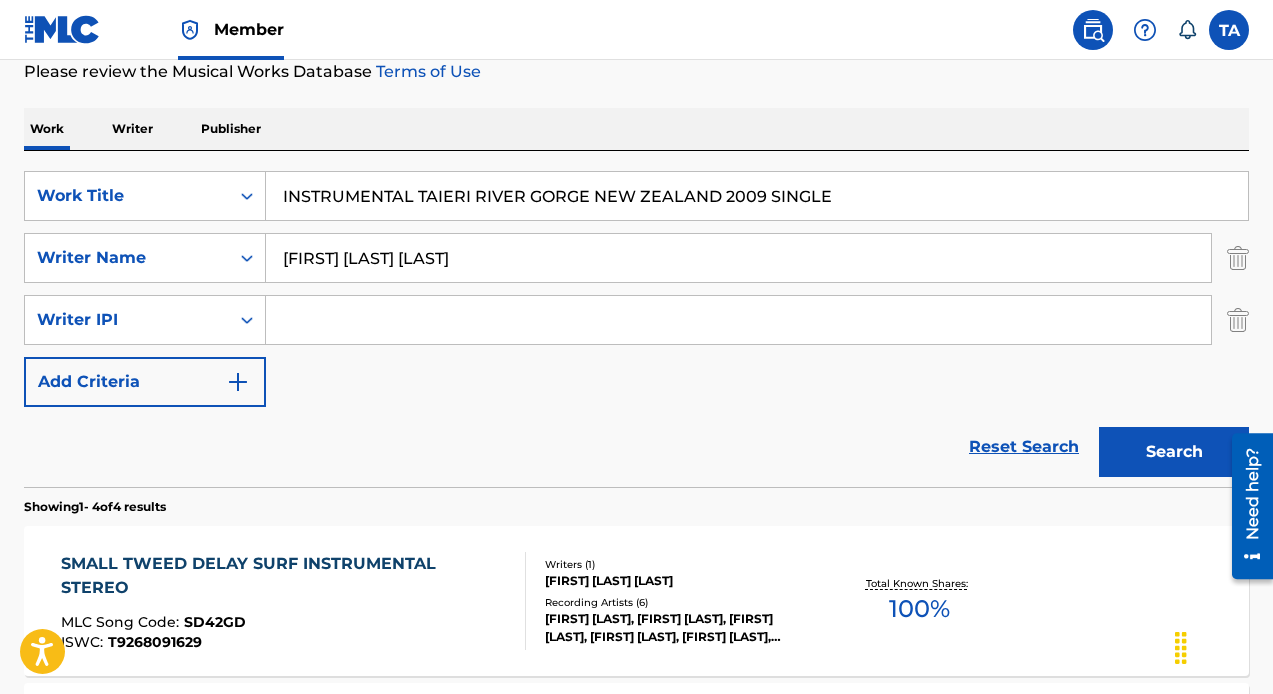 type on "INSTRUMENTAL TAIERI RIVER GORGE NEW ZEALAND 2009 SINGLE" 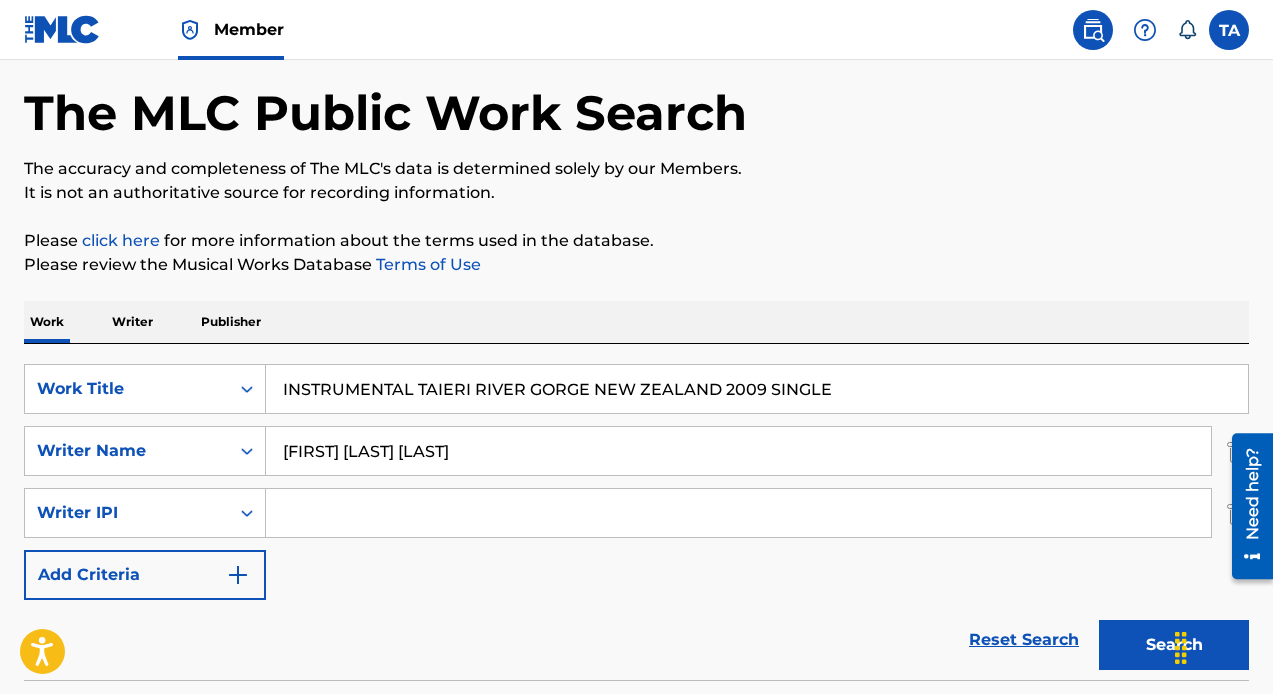 scroll, scrollTop: 80, scrollLeft: 0, axis: vertical 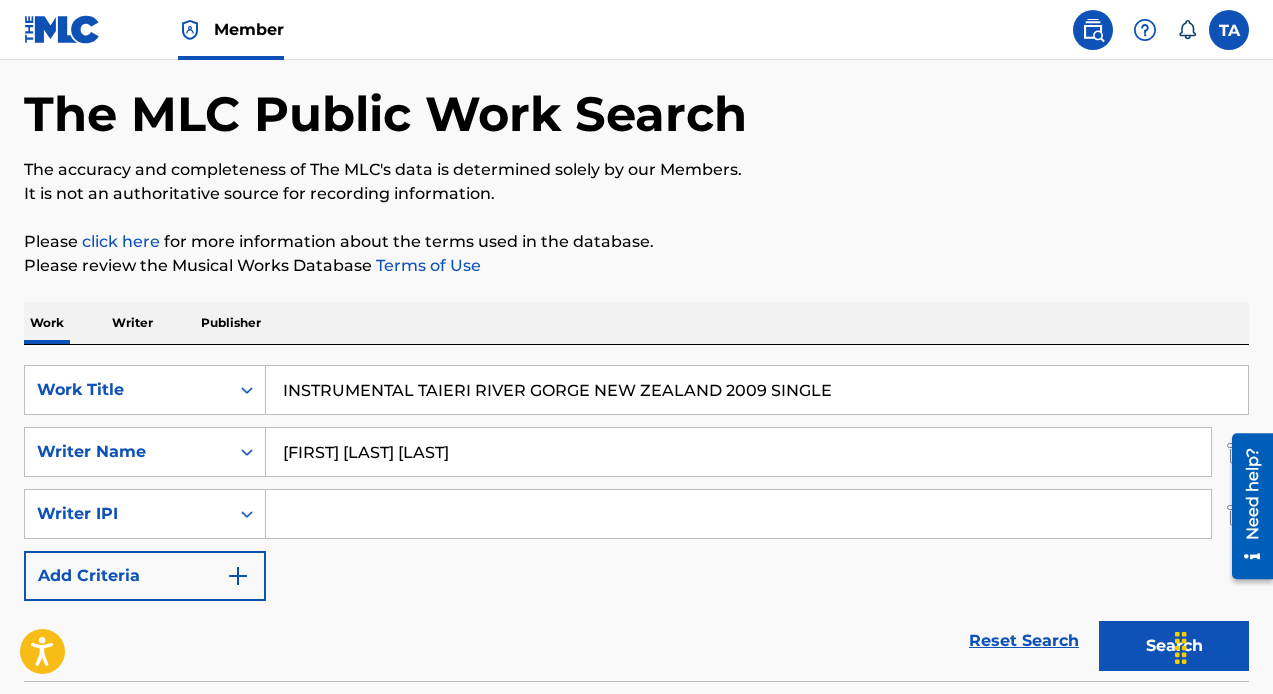 click at bounding box center (62, 29) 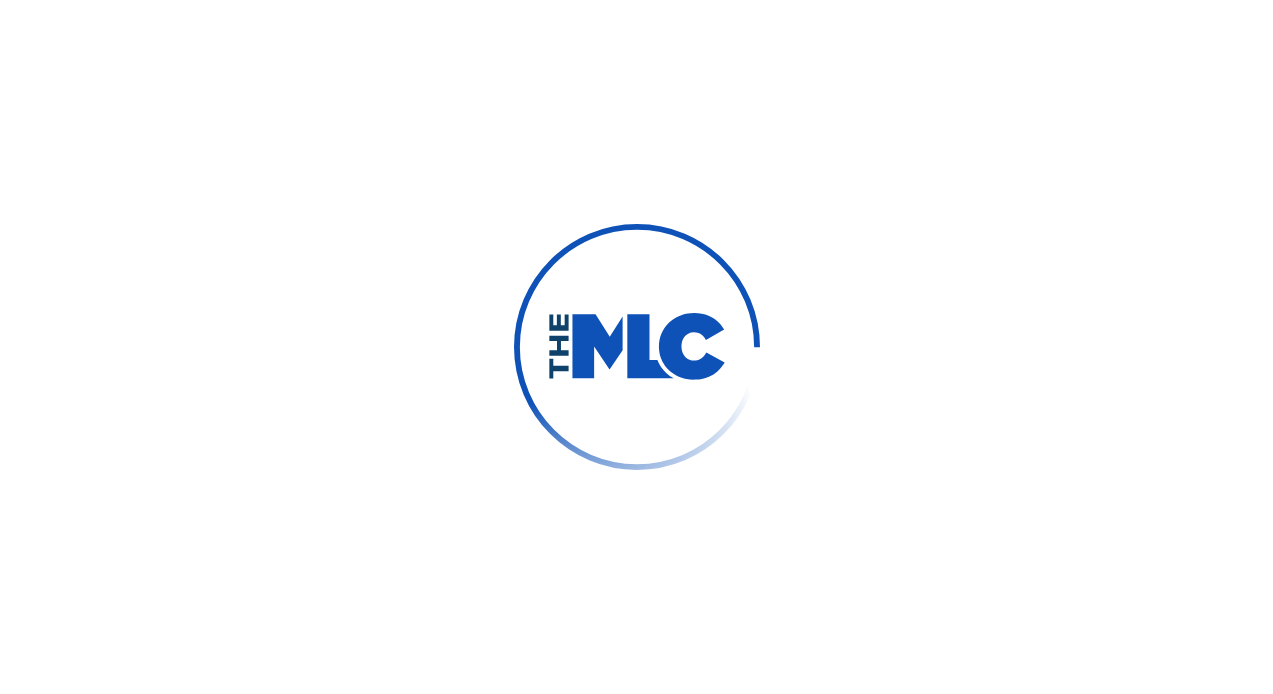 scroll, scrollTop: 0, scrollLeft: 0, axis: both 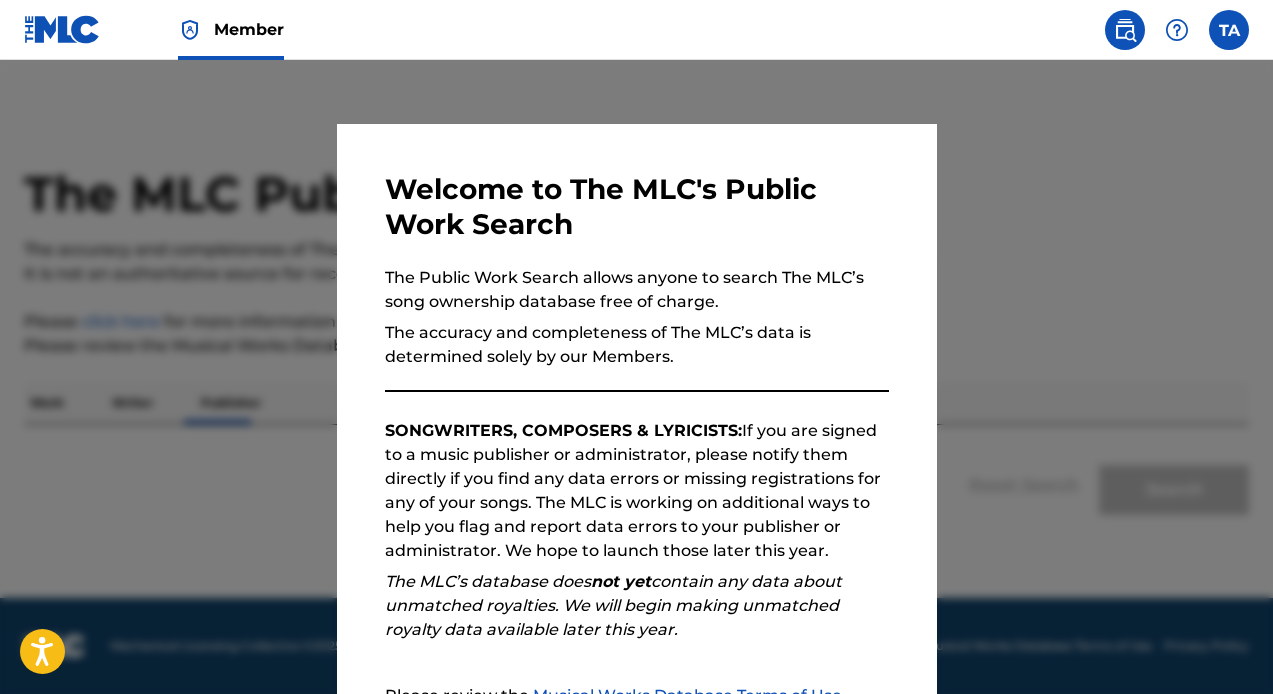 click at bounding box center (636, 407) 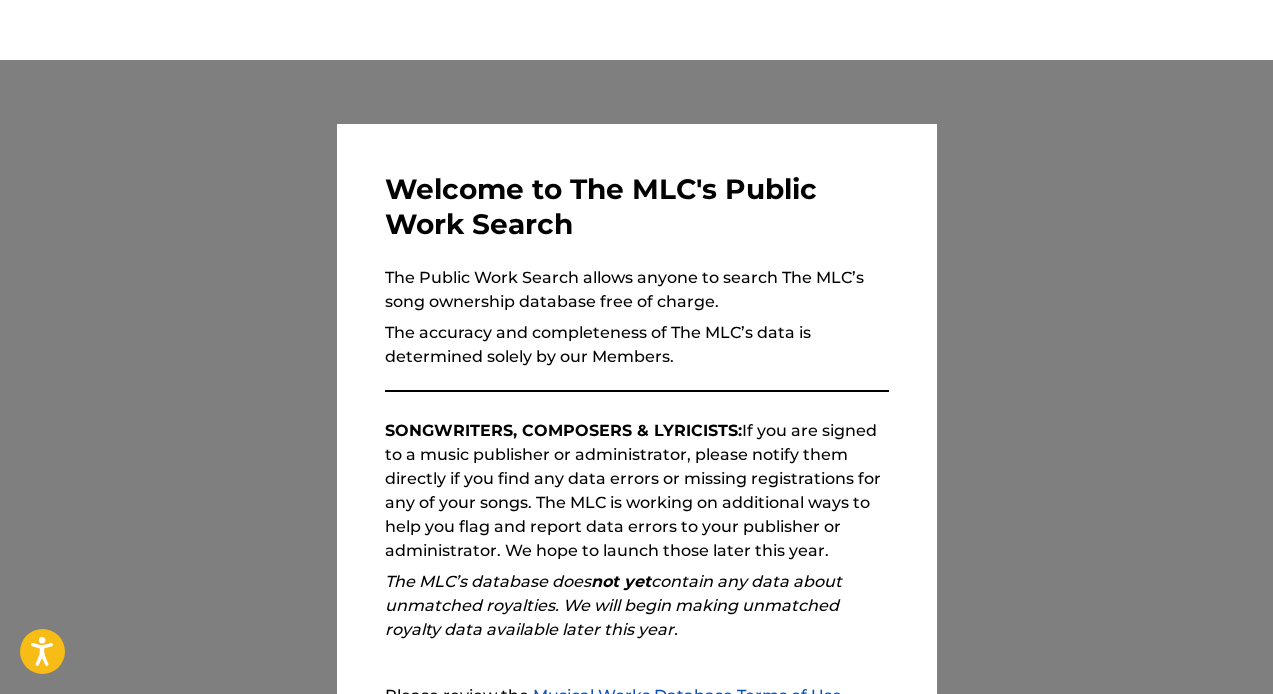 click at bounding box center [636, 407] 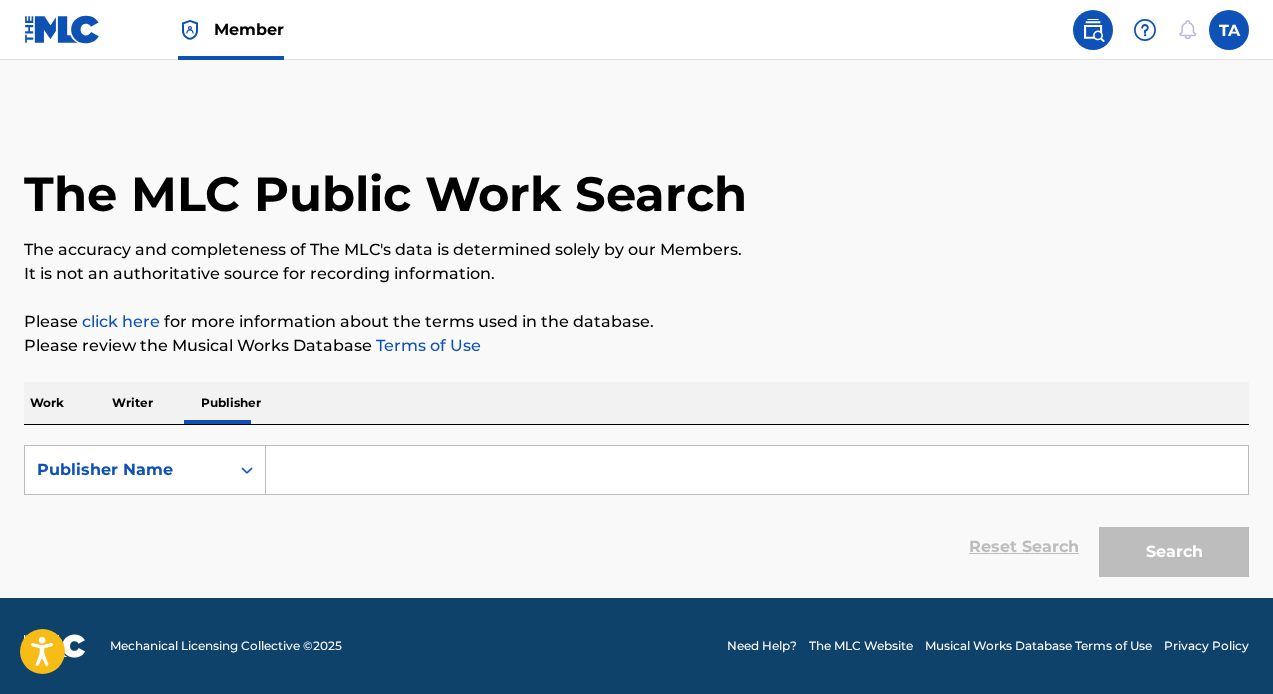 click on "Work" at bounding box center (47, 403) 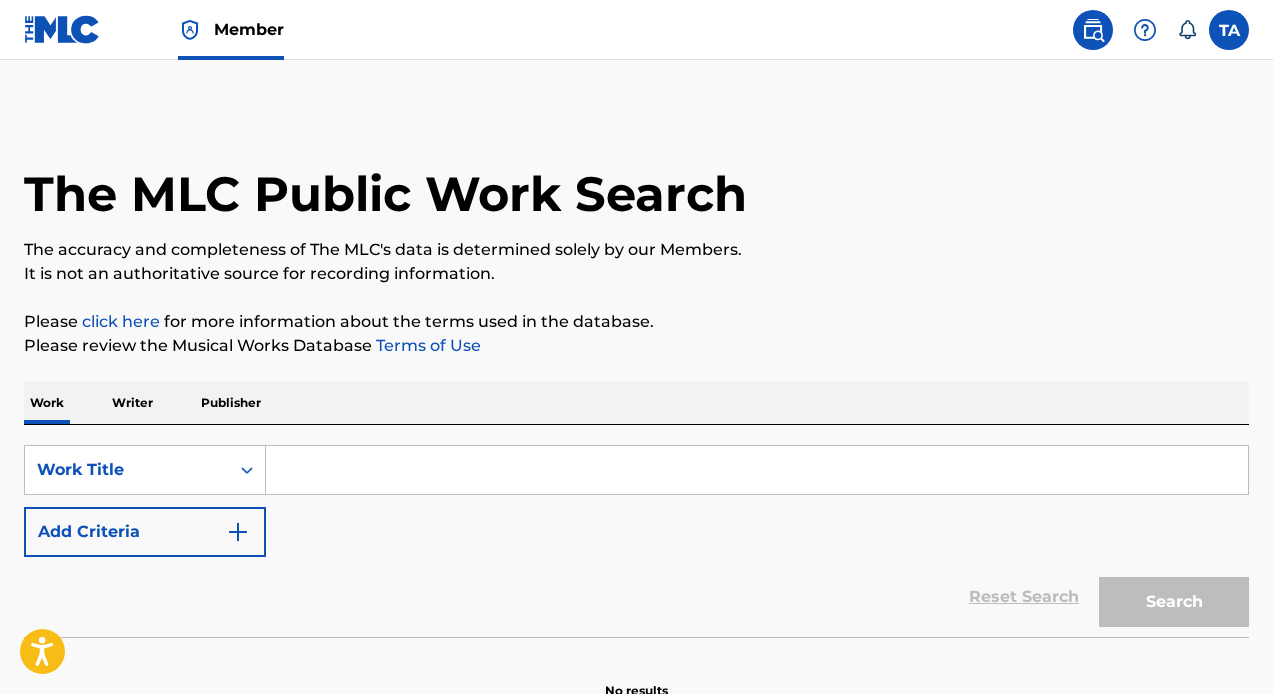 click at bounding box center [757, 470] 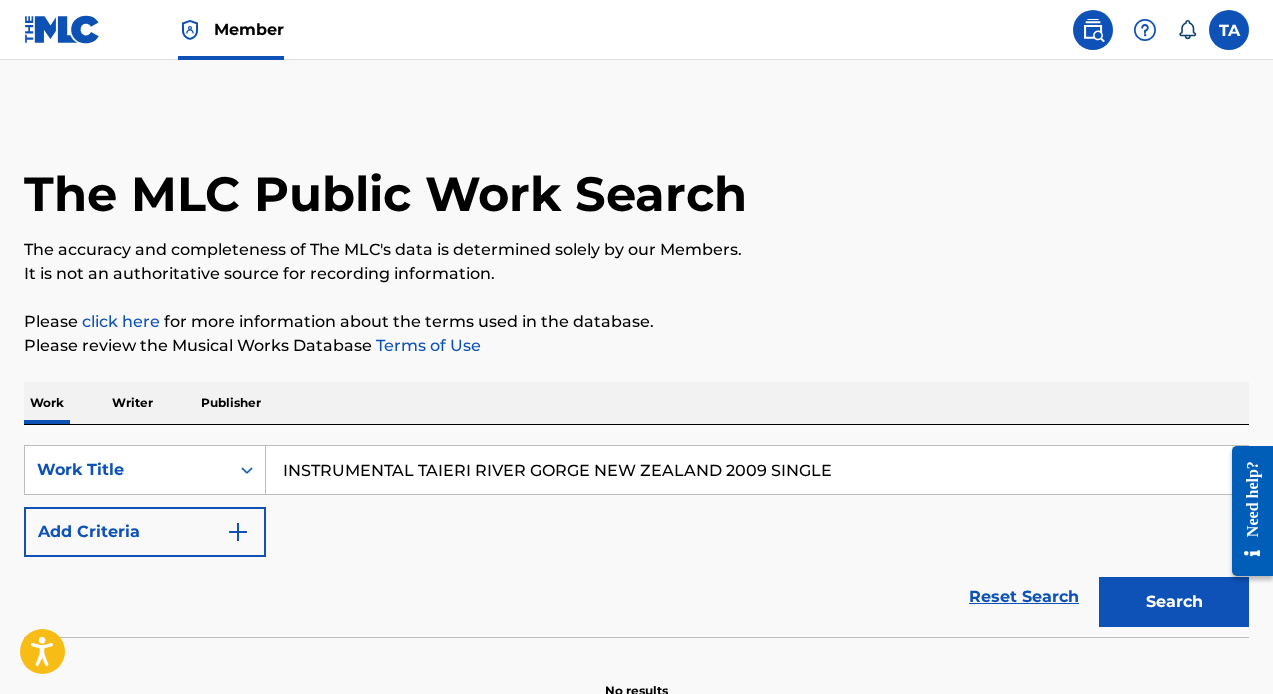 scroll, scrollTop: 0, scrollLeft: 0, axis: both 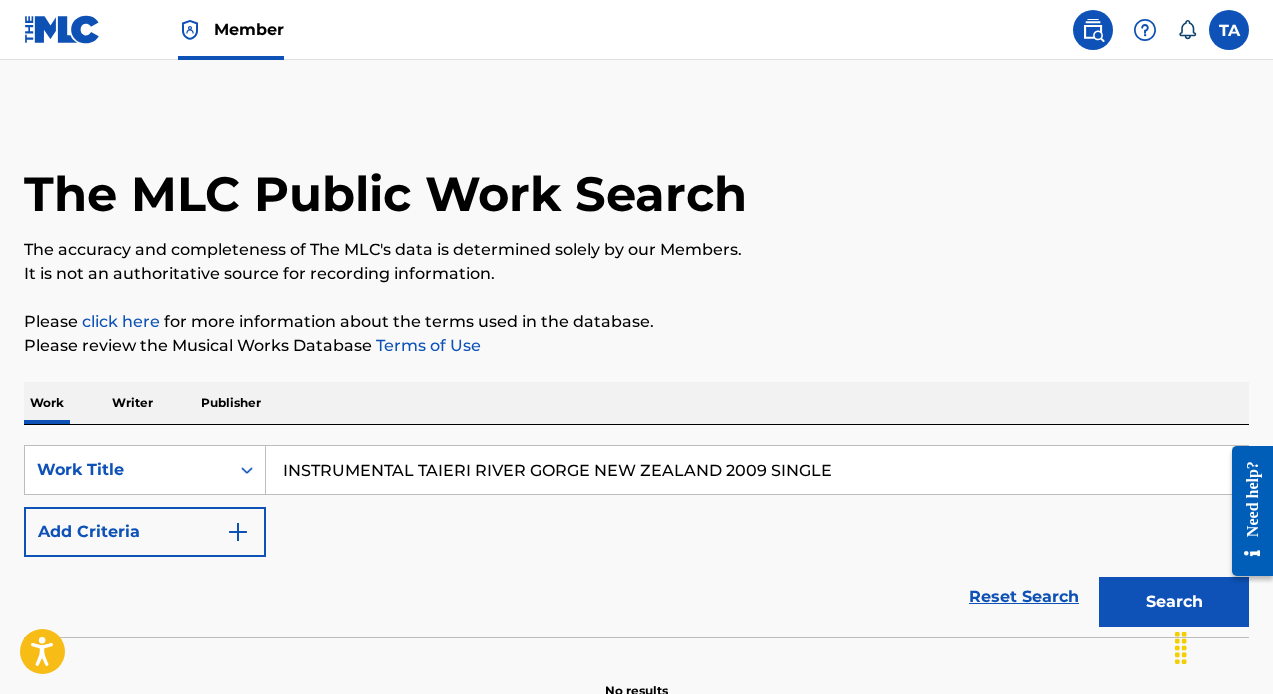 type on "INSTRUMENTAL TAIERI RIVER GORGE NEW ZEALAND 2009 SINGLE" 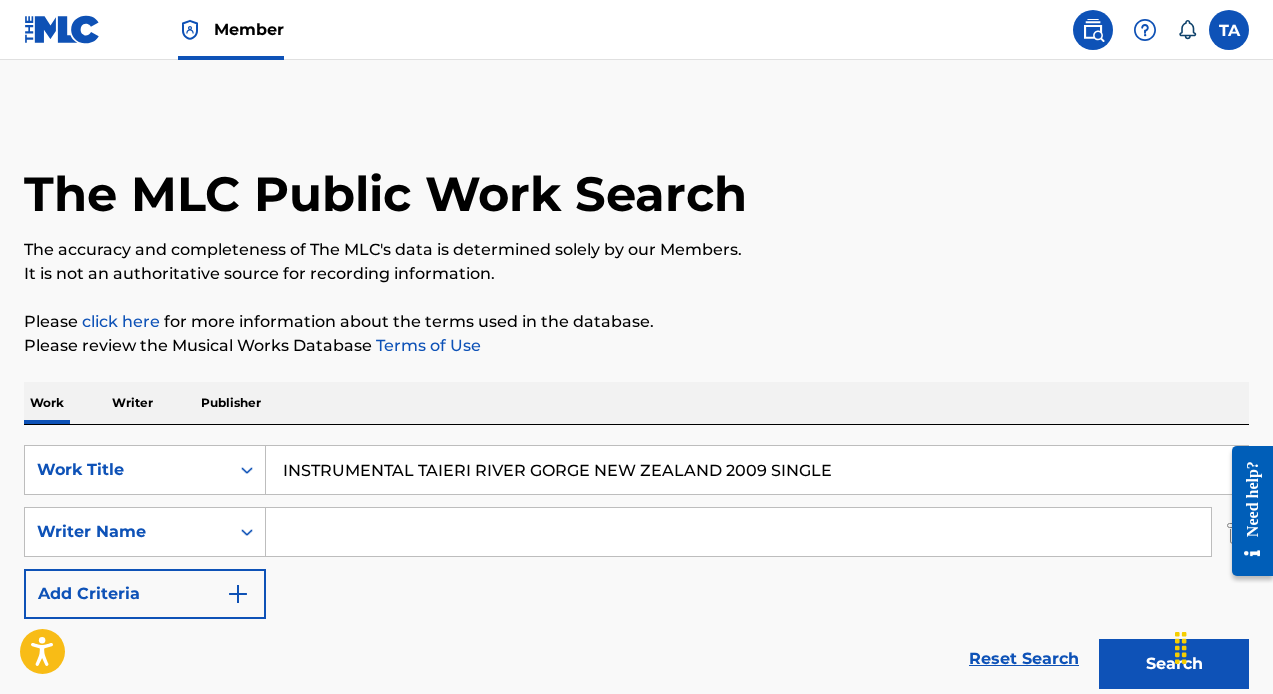 click at bounding box center [738, 532] 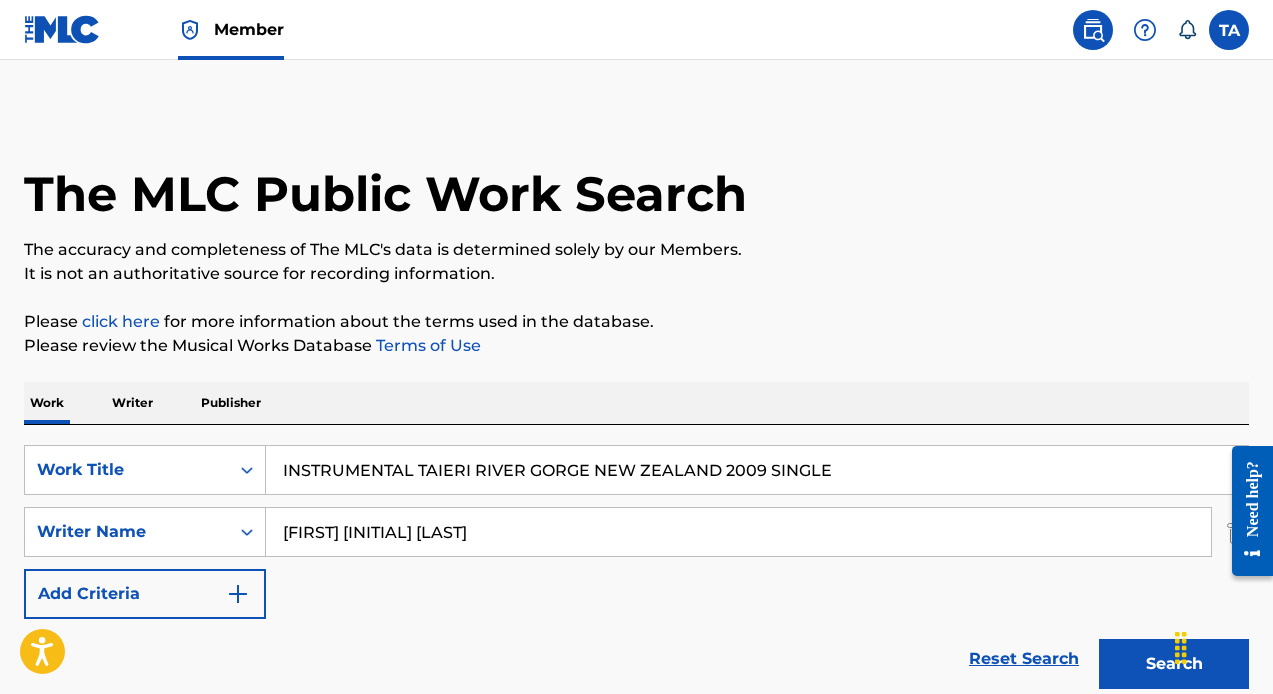 click on "Search" at bounding box center [1174, 664] 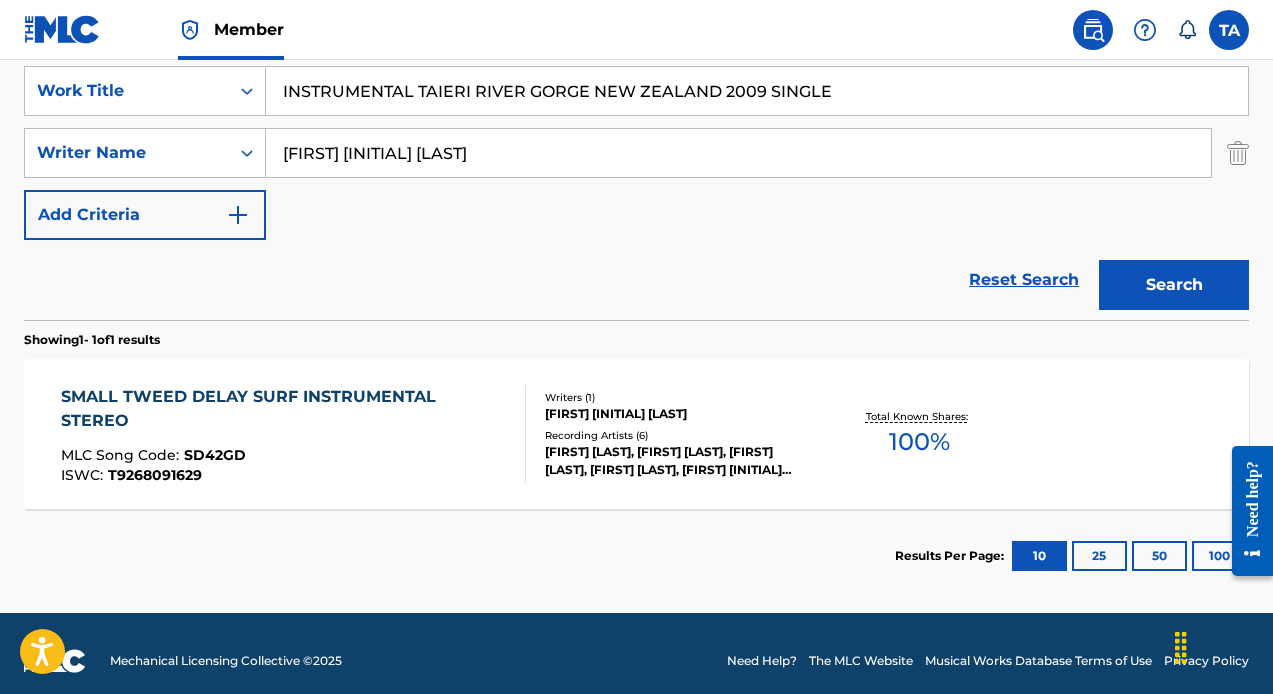 scroll, scrollTop: 377, scrollLeft: 0, axis: vertical 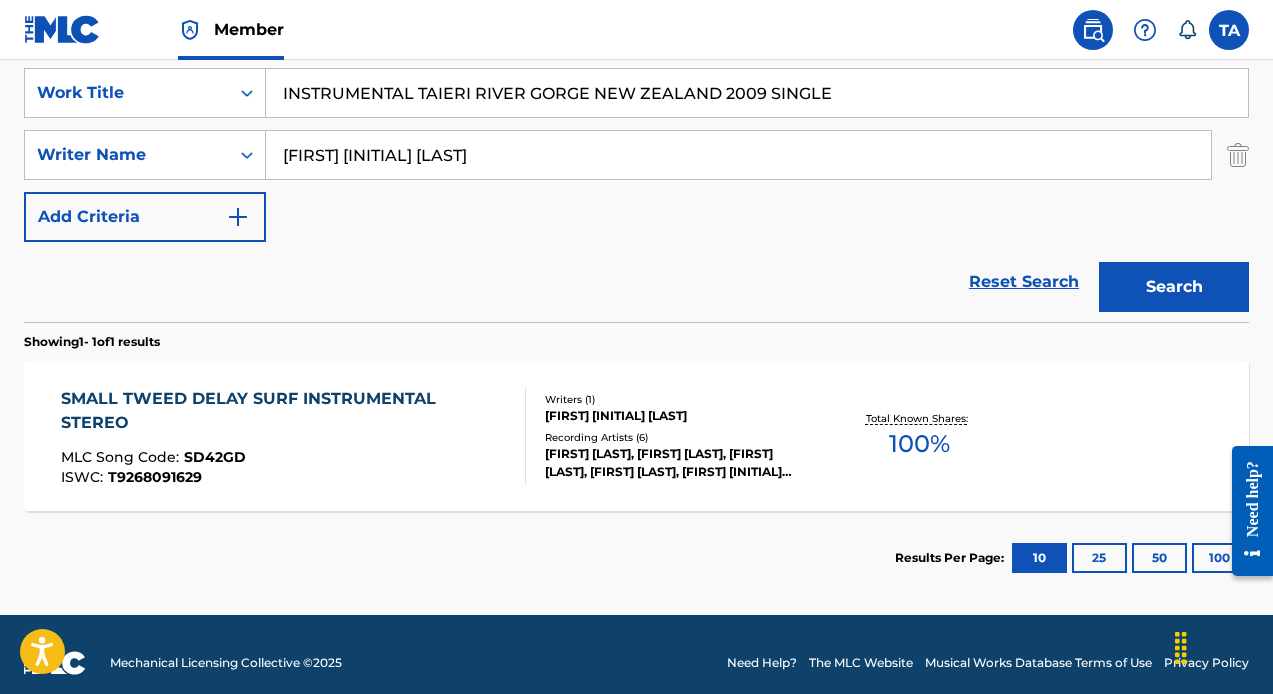 drag, startPoint x: 852, startPoint y: 99, endPoint x: 151, endPoint y: 27, distance: 704.68787 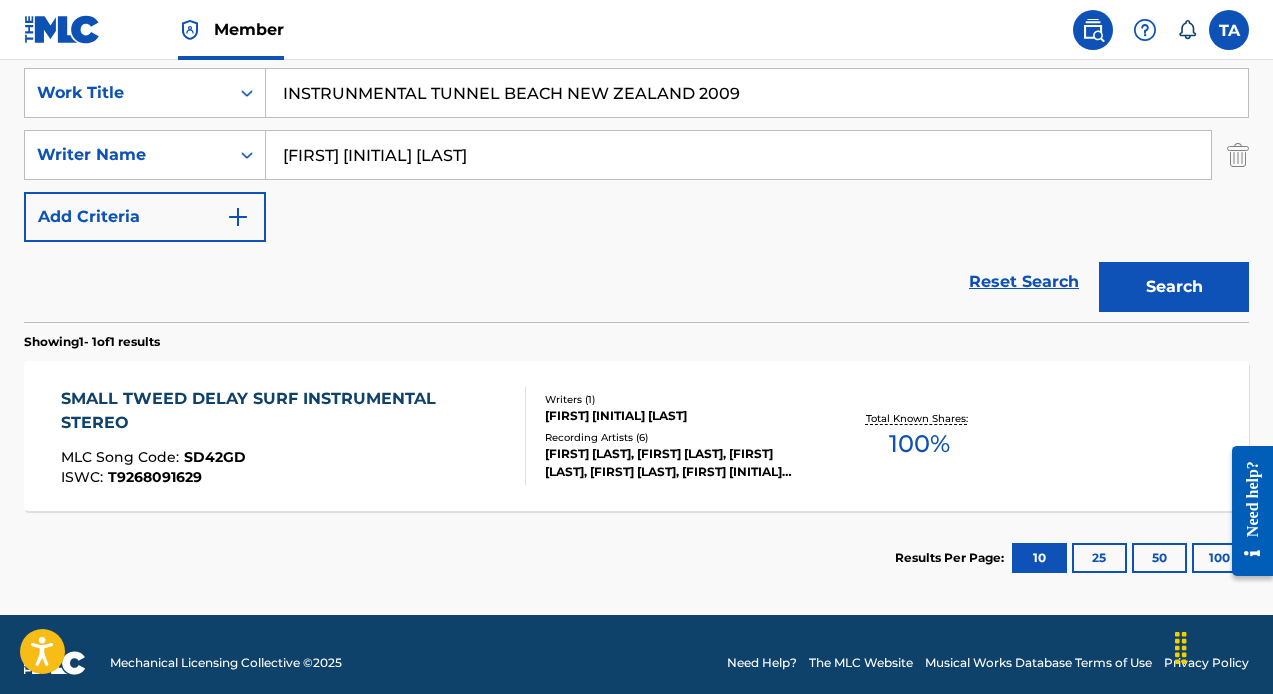 type on "INSTRUNMENTAL TUNNEL BEACH NEW ZEALAND 2009" 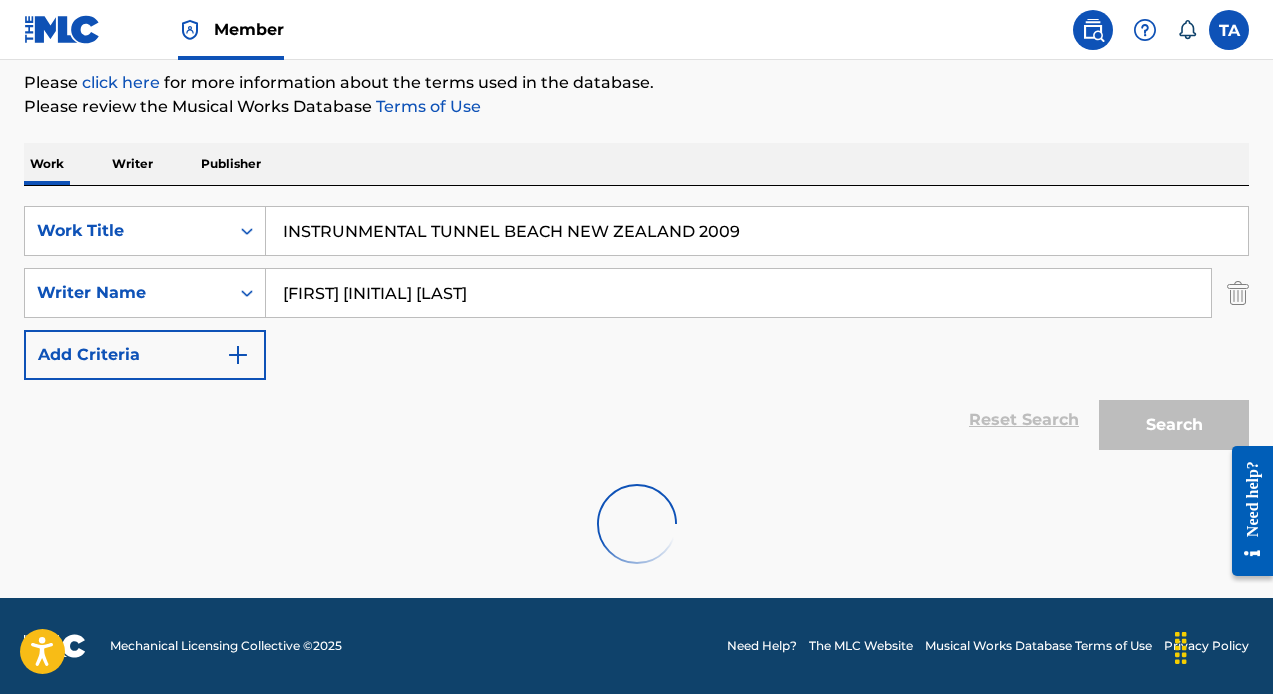 scroll, scrollTop: 174, scrollLeft: 0, axis: vertical 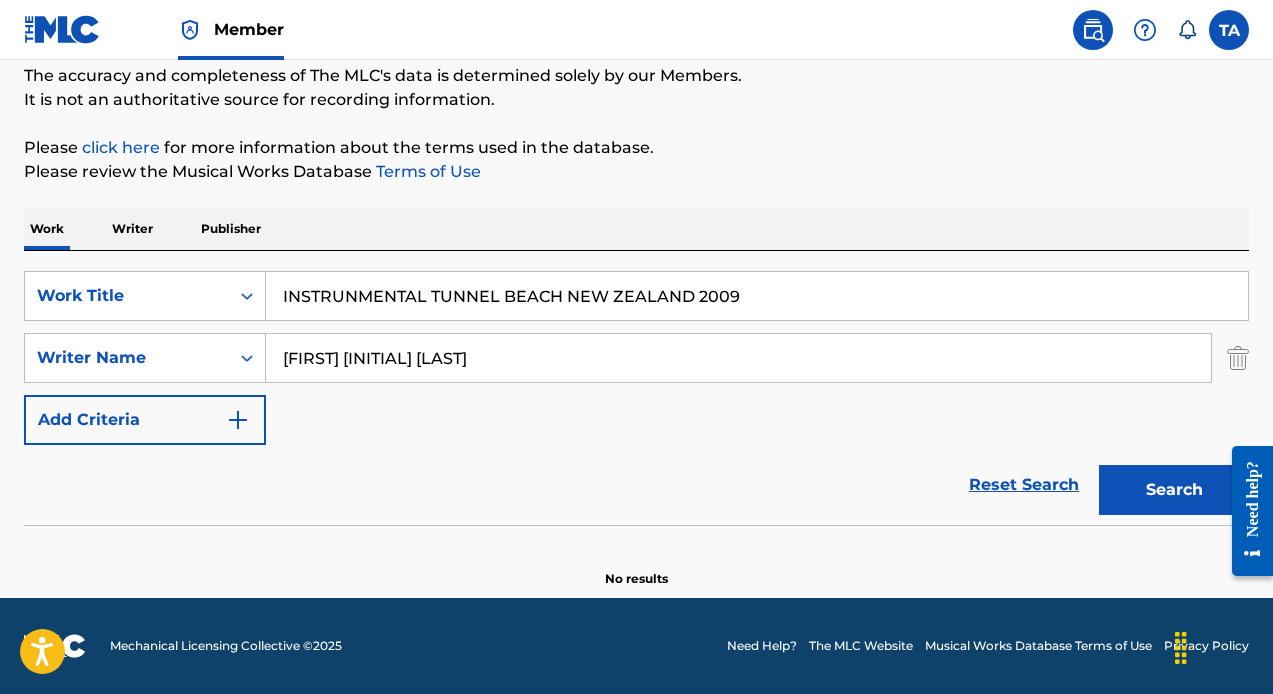 click at bounding box center (1238, 358) 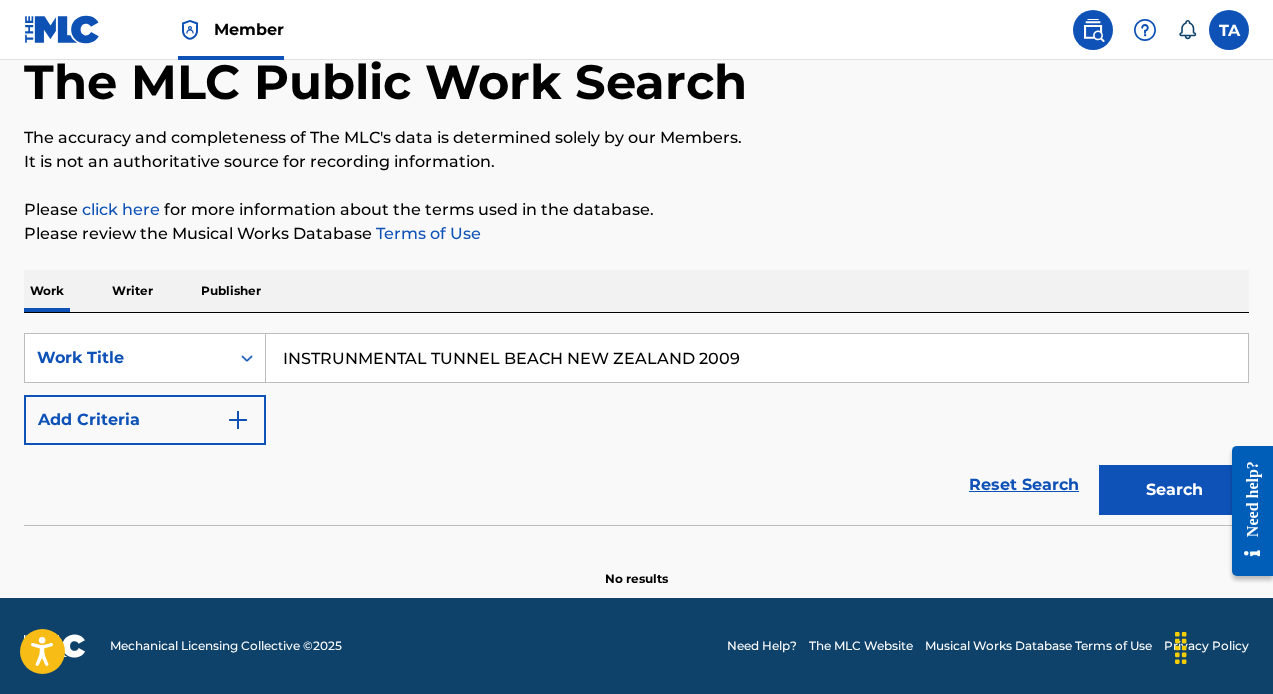 scroll, scrollTop: 112, scrollLeft: 0, axis: vertical 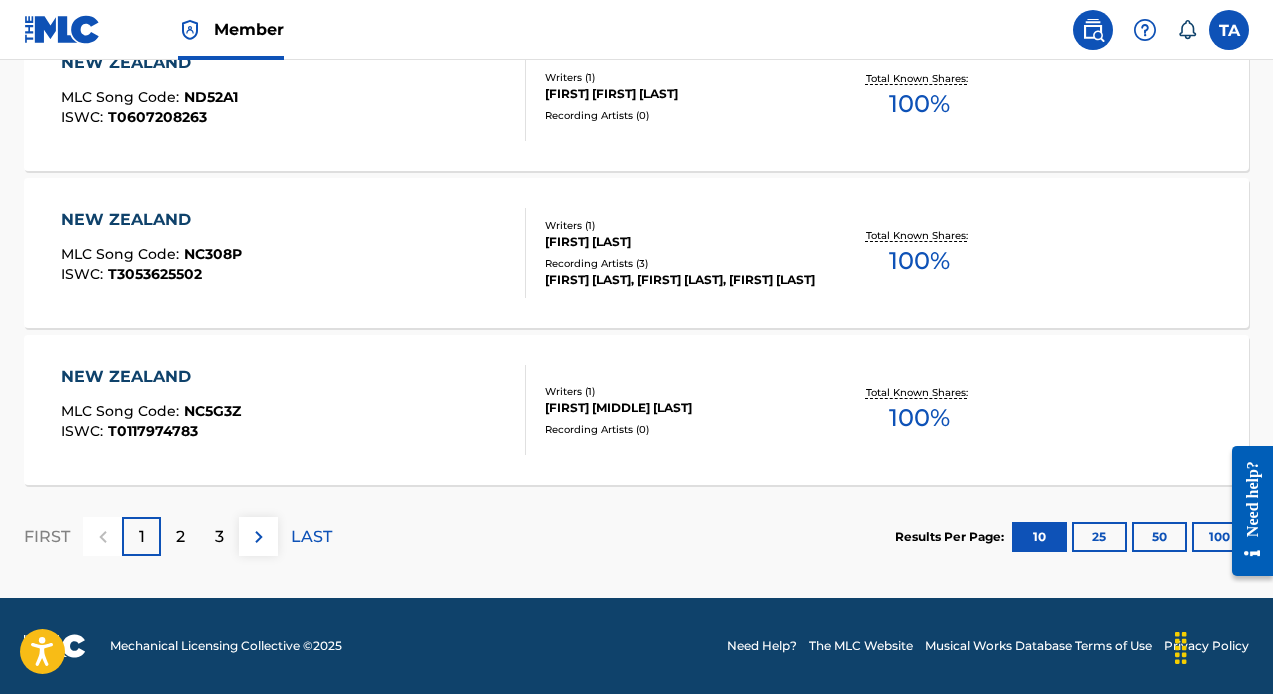 click at bounding box center [1245, 510] 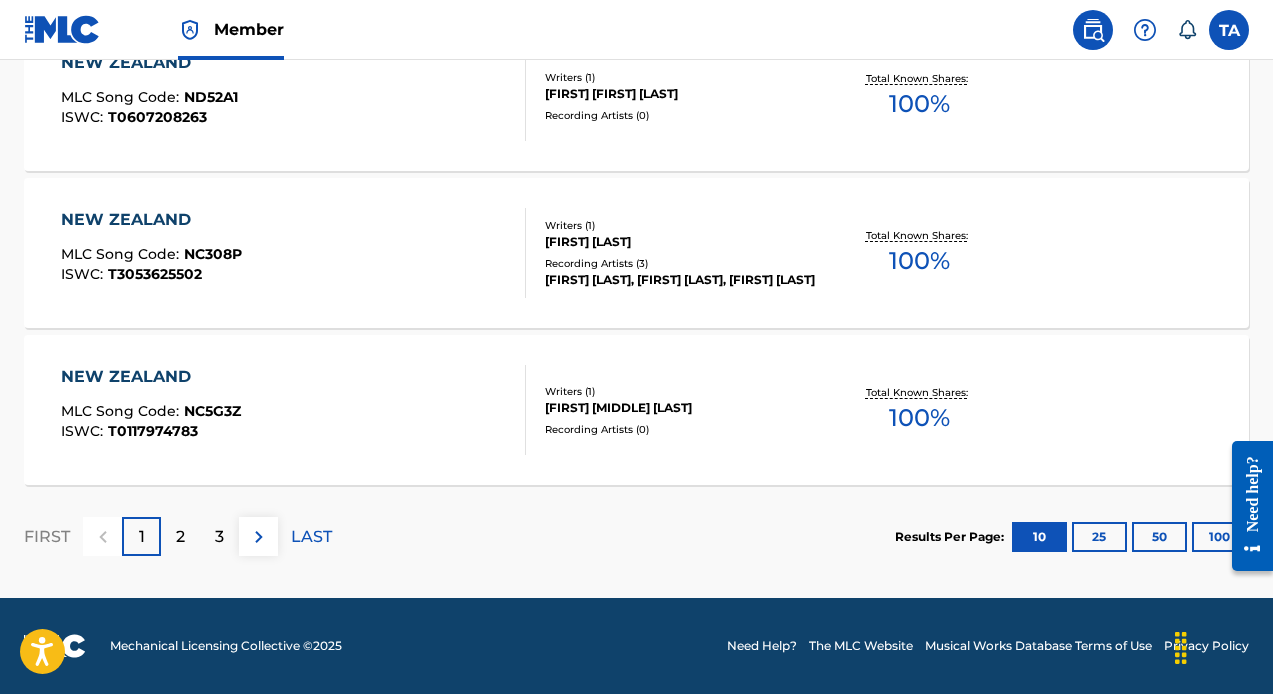 click at bounding box center (1245, 505) 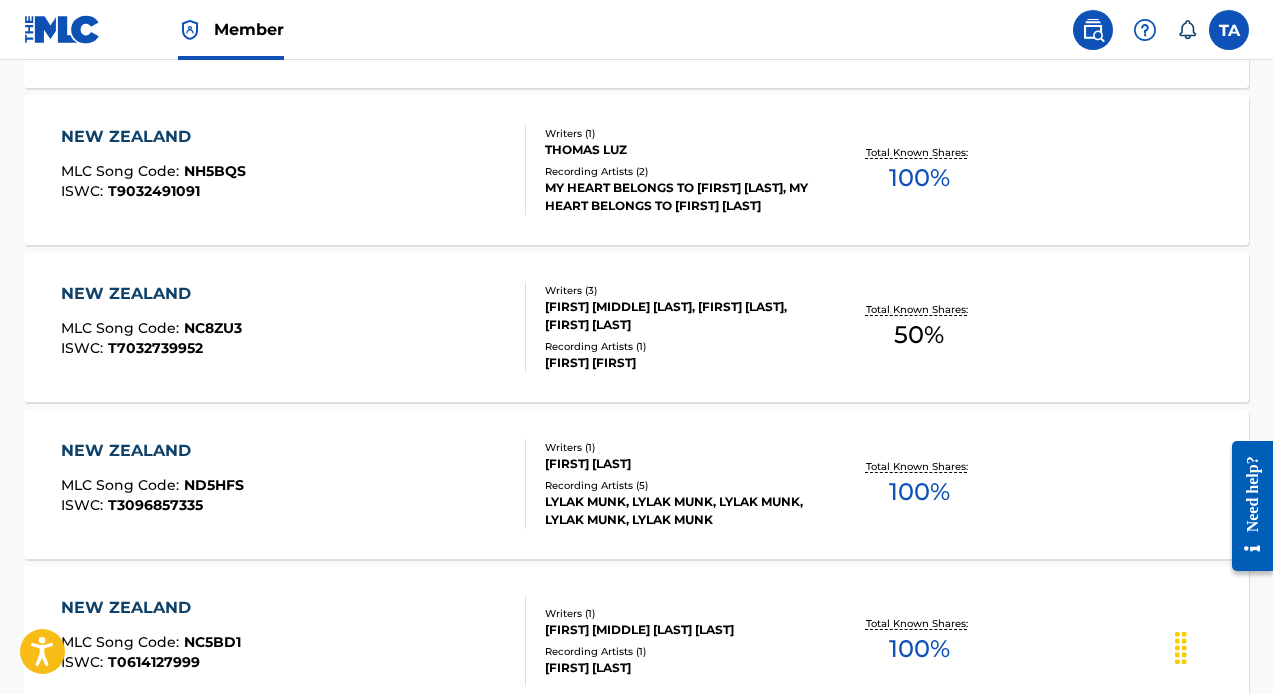 scroll, scrollTop: 947, scrollLeft: 0, axis: vertical 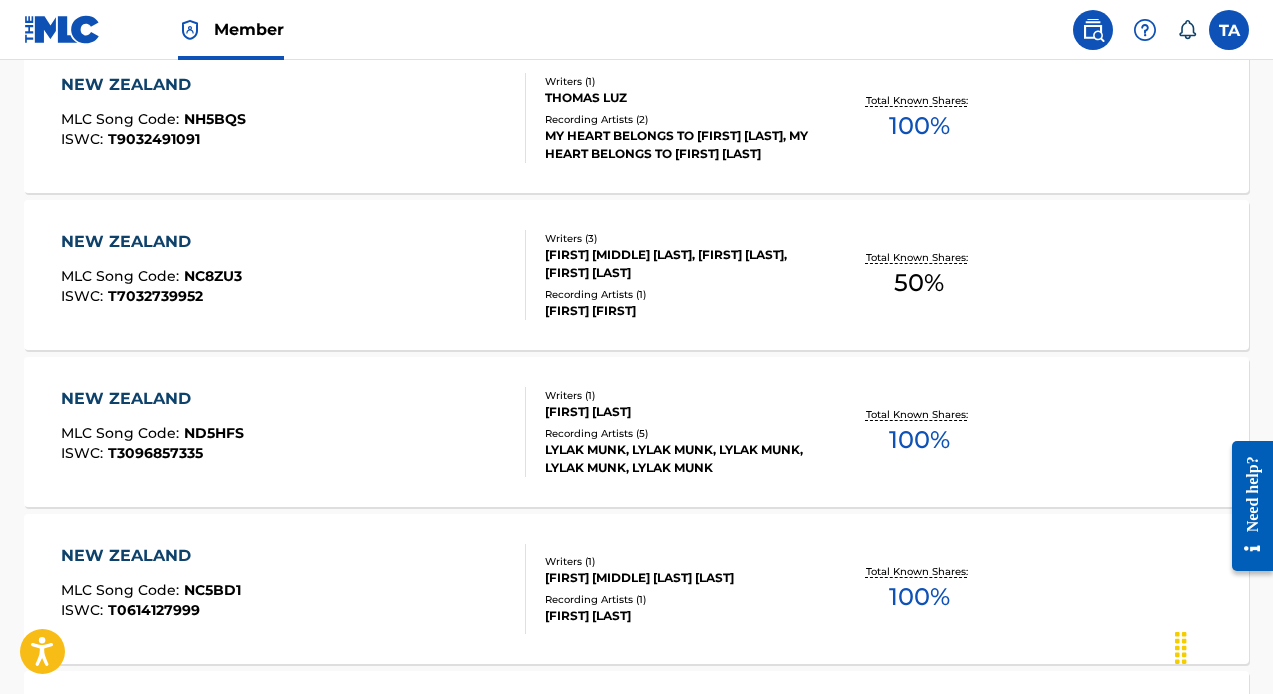 click at bounding box center [1229, 30] 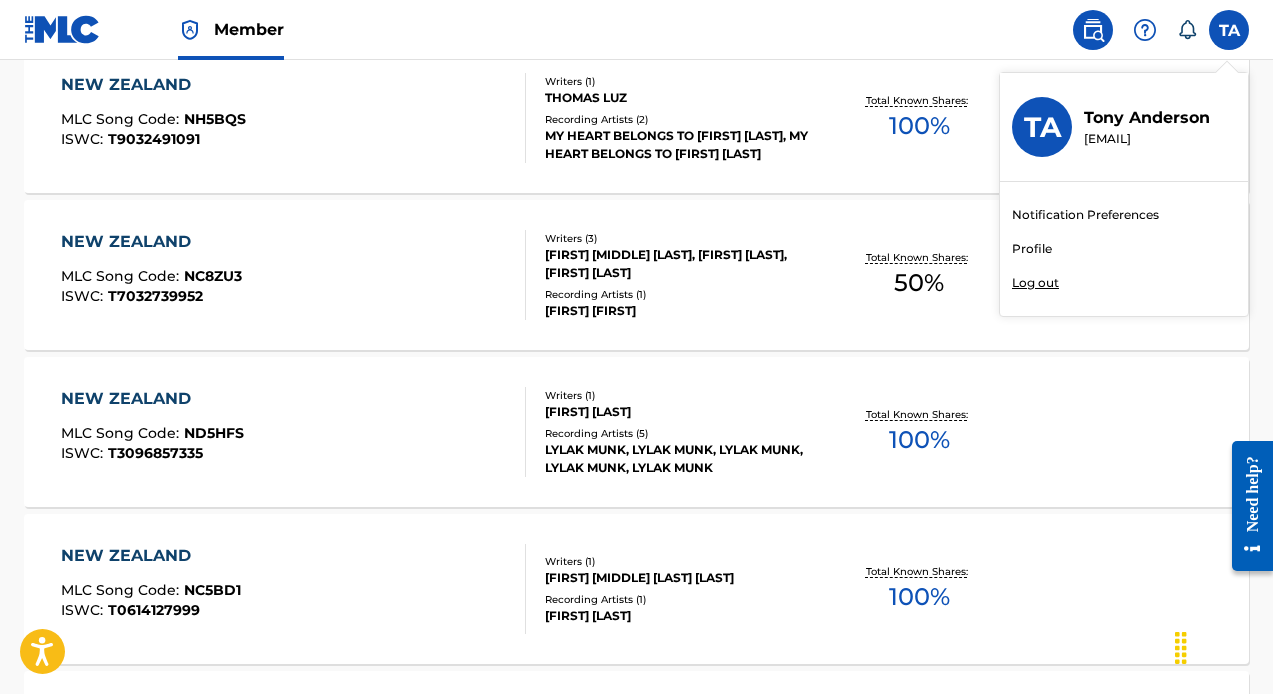 click on "Log out" at bounding box center [1035, 283] 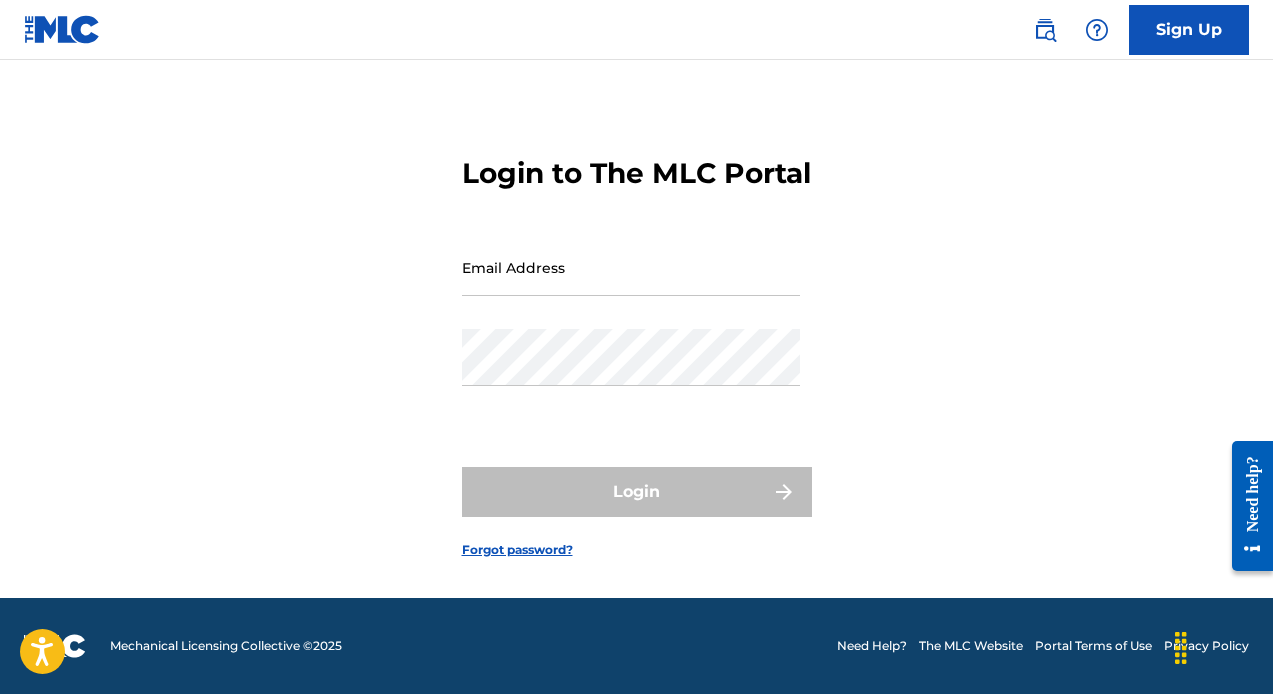 scroll, scrollTop: 0, scrollLeft: 0, axis: both 